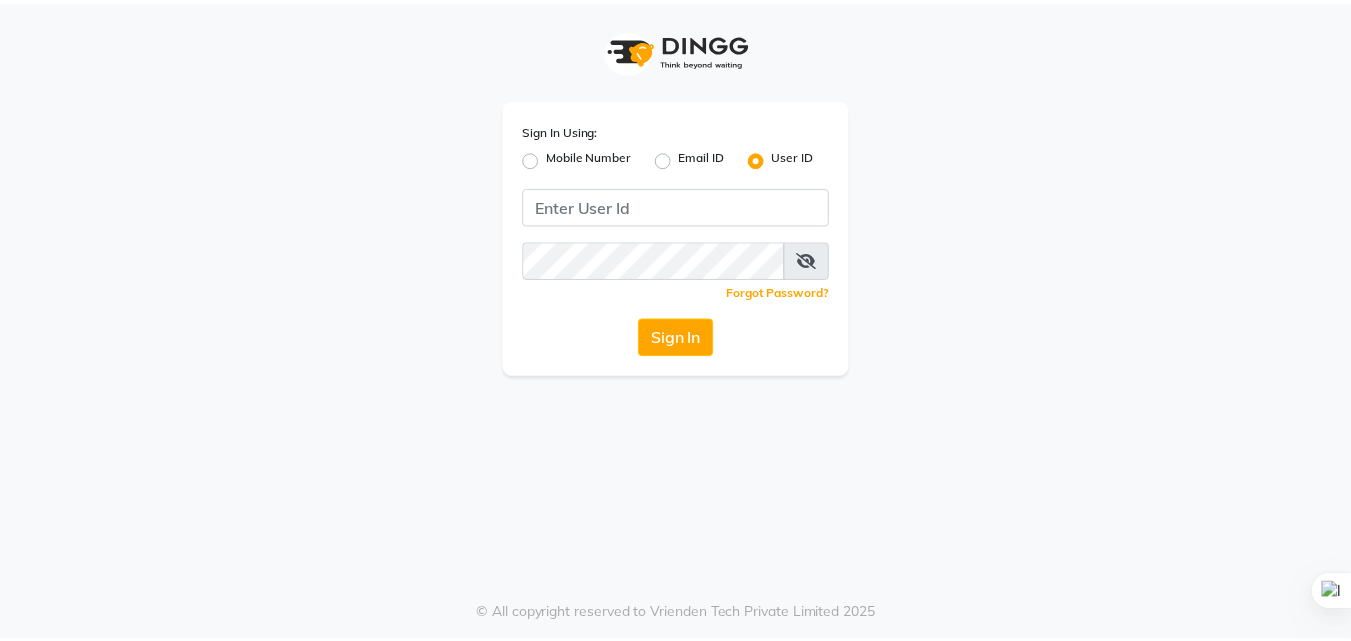 scroll, scrollTop: 0, scrollLeft: 0, axis: both 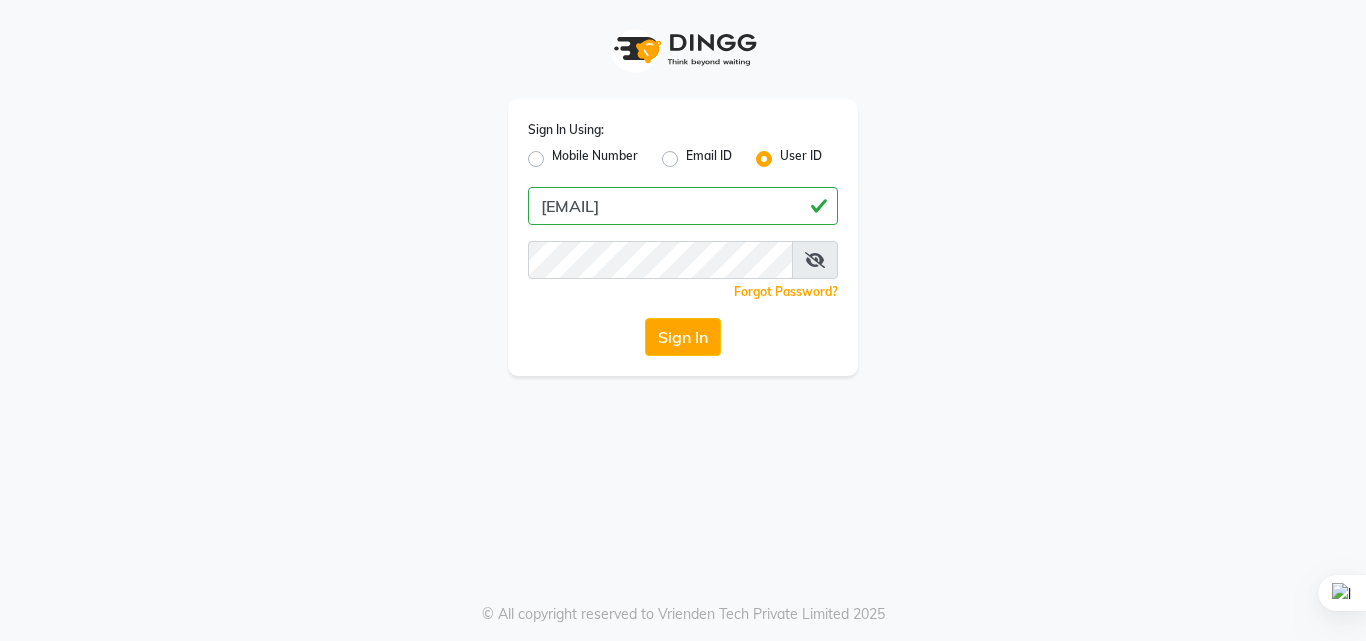 type on "[EMAIL]" 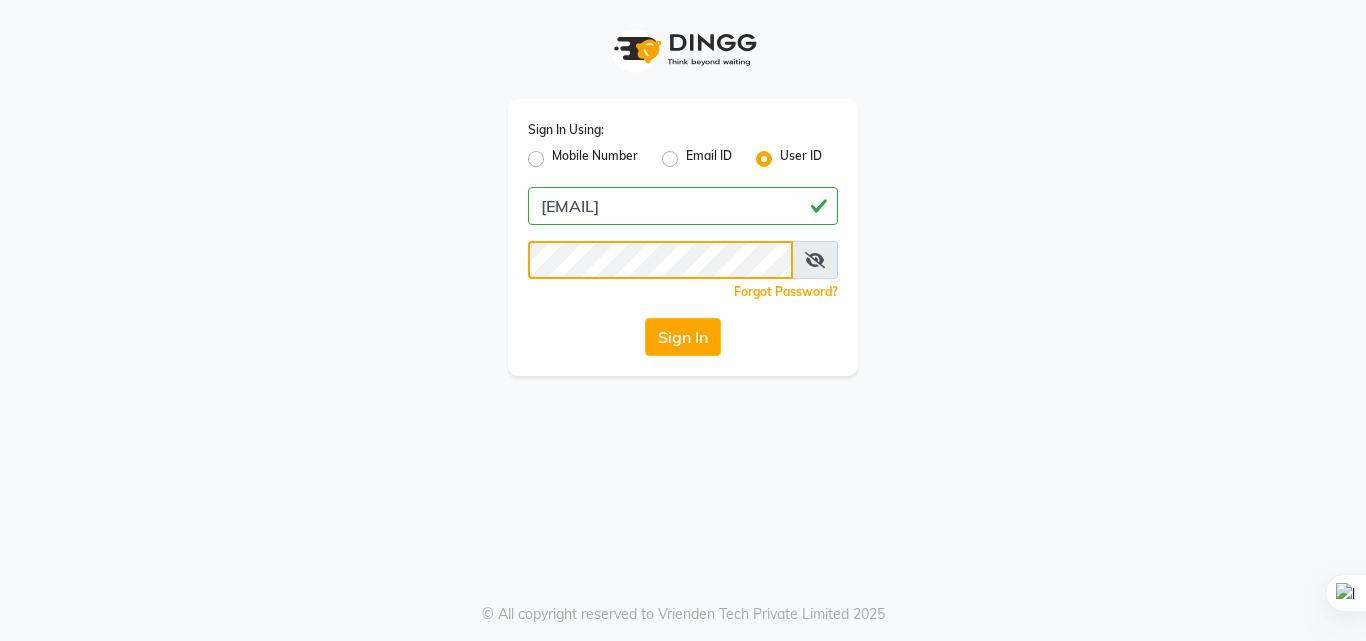click on "Sign In" 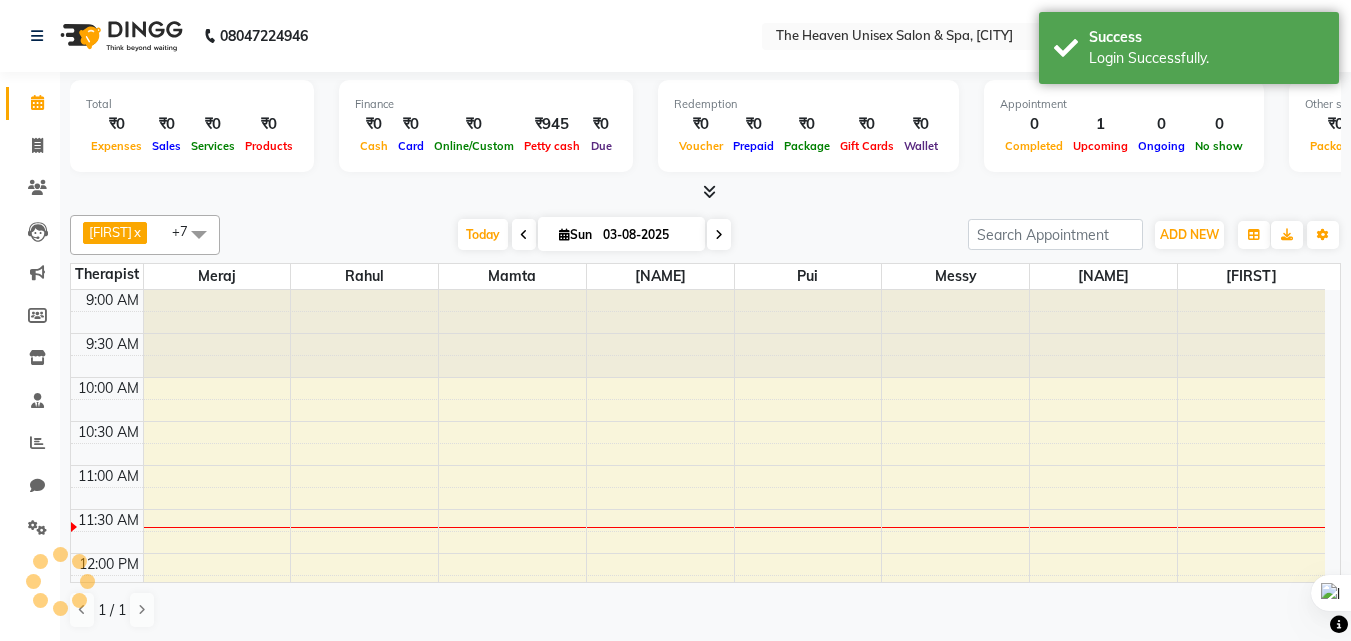 scroll, scrollTop: 0, scrollLeft: 0, axis: both 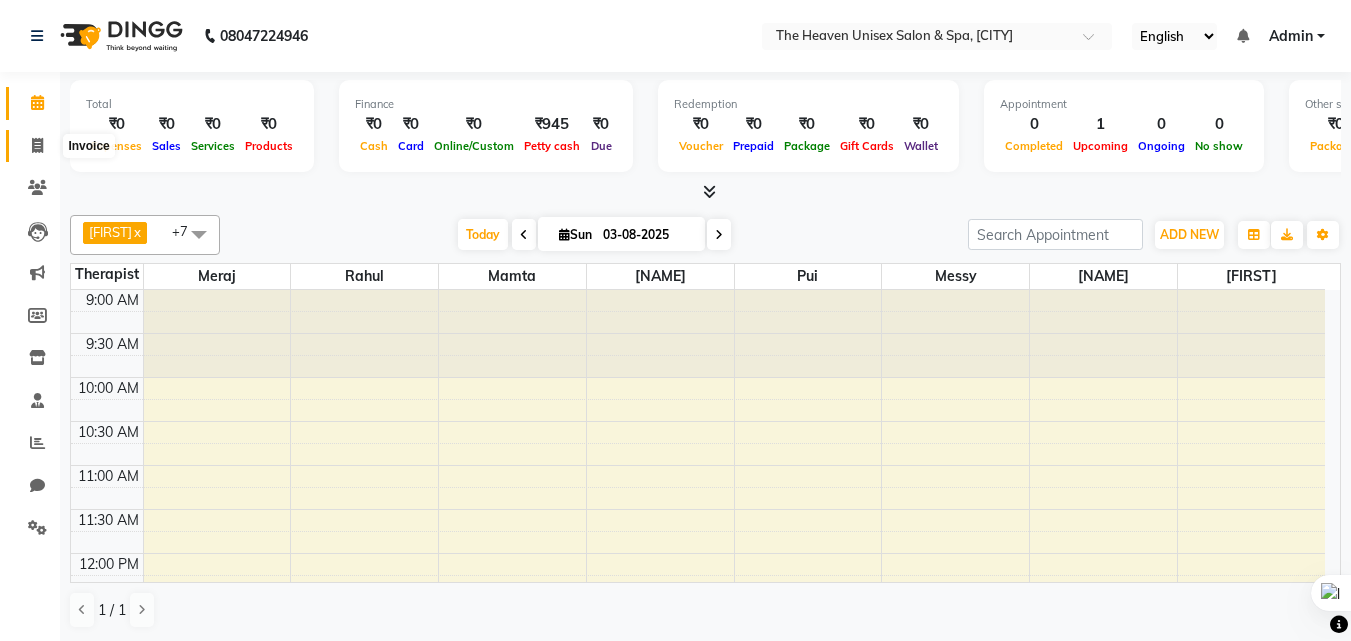 click 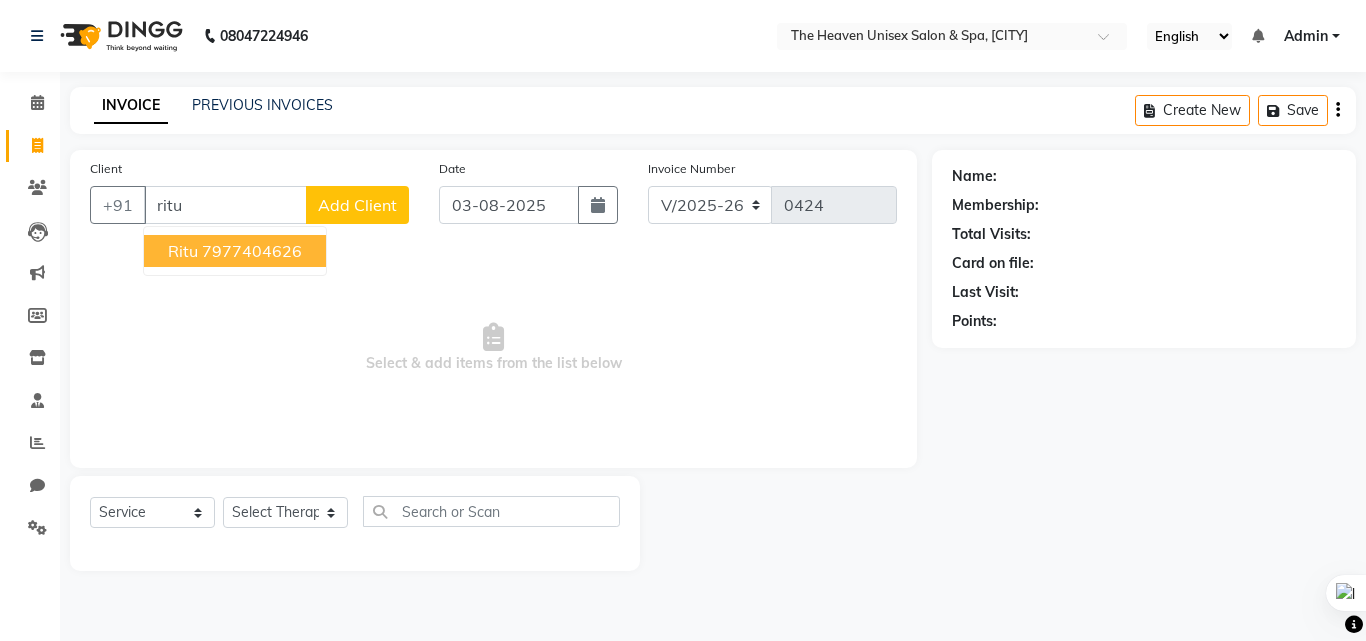 click on "7977404626" at bounding box center [252, 251] 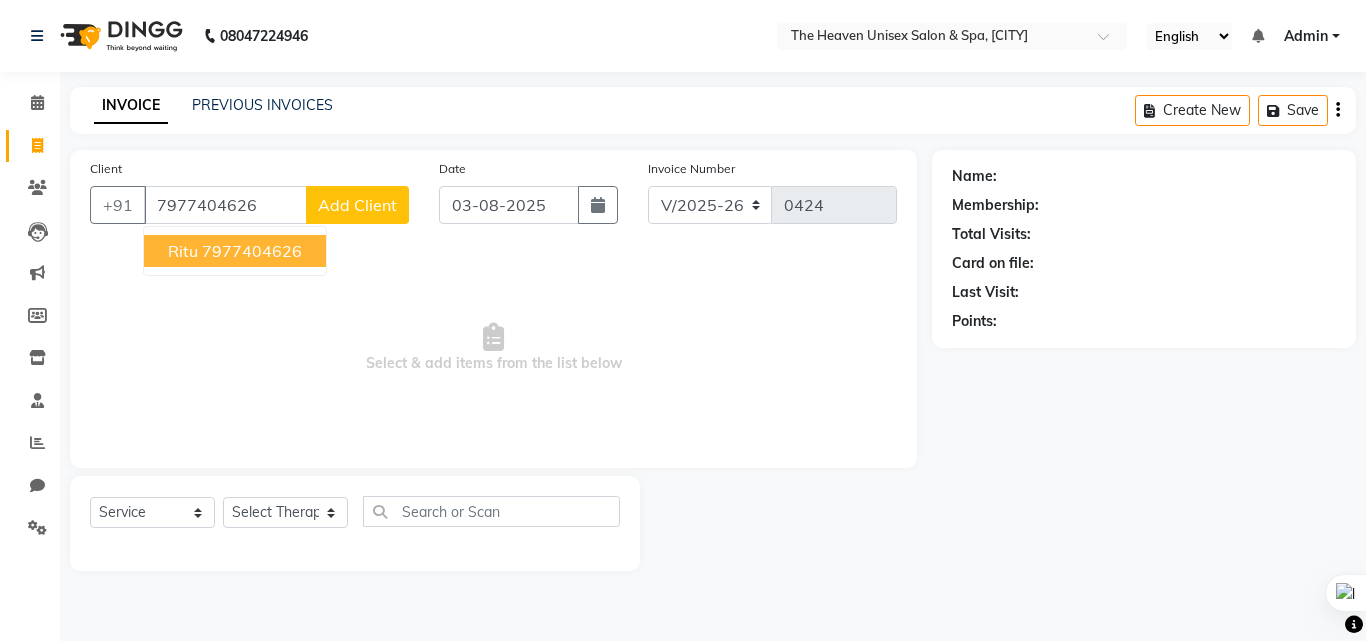 type on "7977404626" 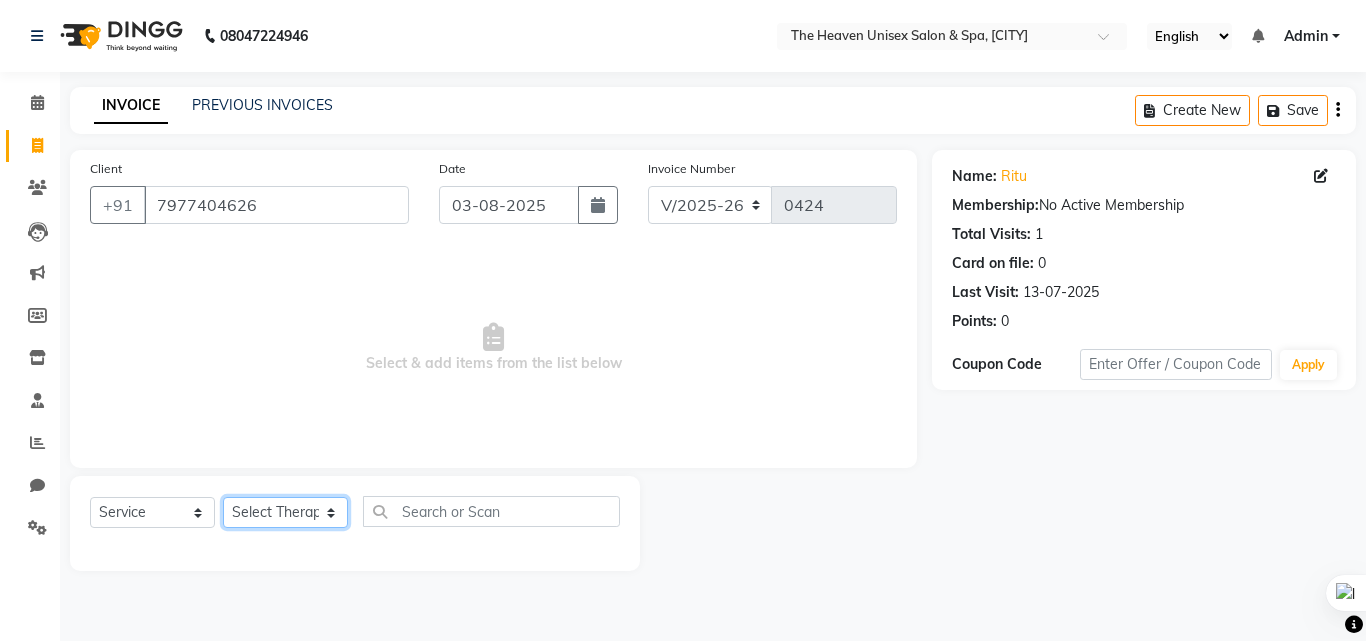 click on "Select Therapist [NAME] [NAME] [NAME] [NAME] [NAME] [NAME] [NAME] [NAME] [NAME]" 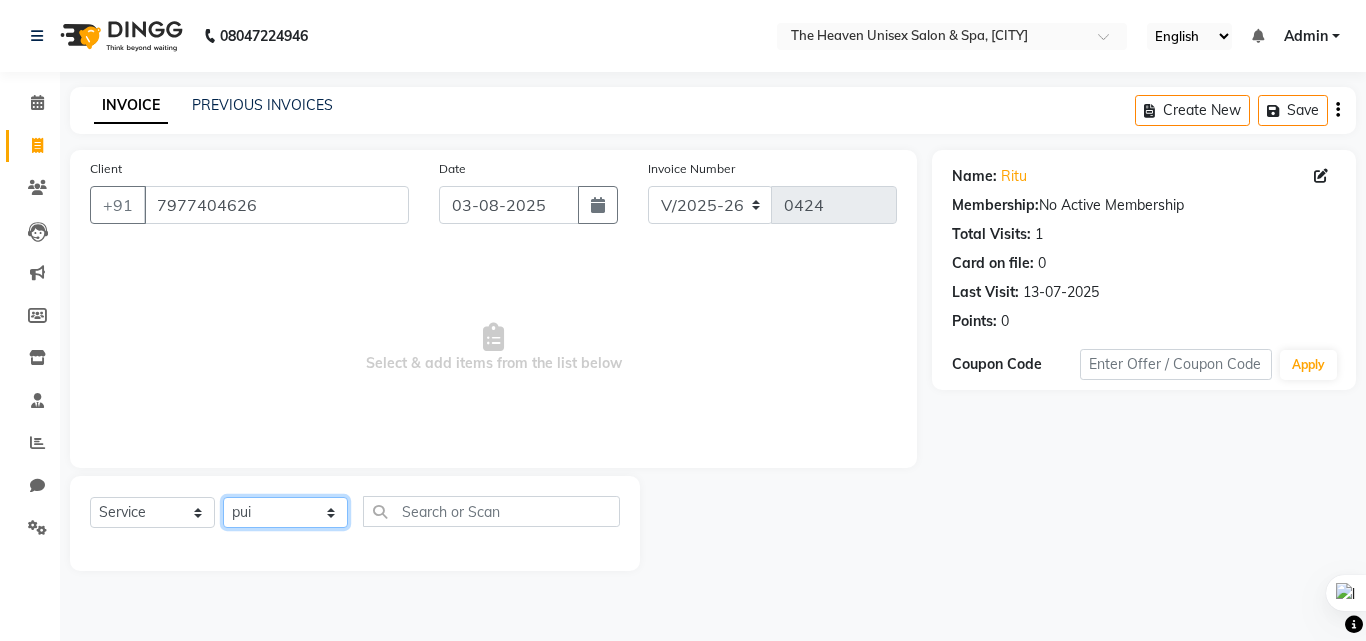 click on "Select Therapist [NAME] [NAME] [NAME] [NAME] [NAME] [NAME] [NAME] [NAME] [NAME]" 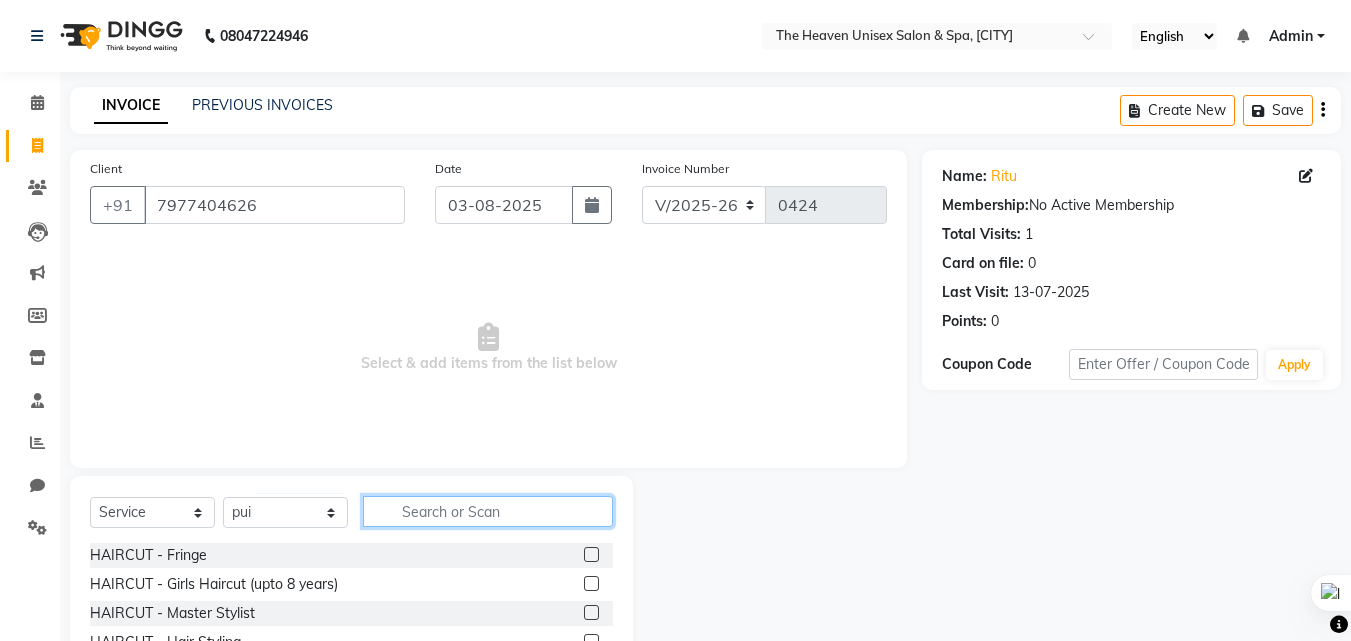 click 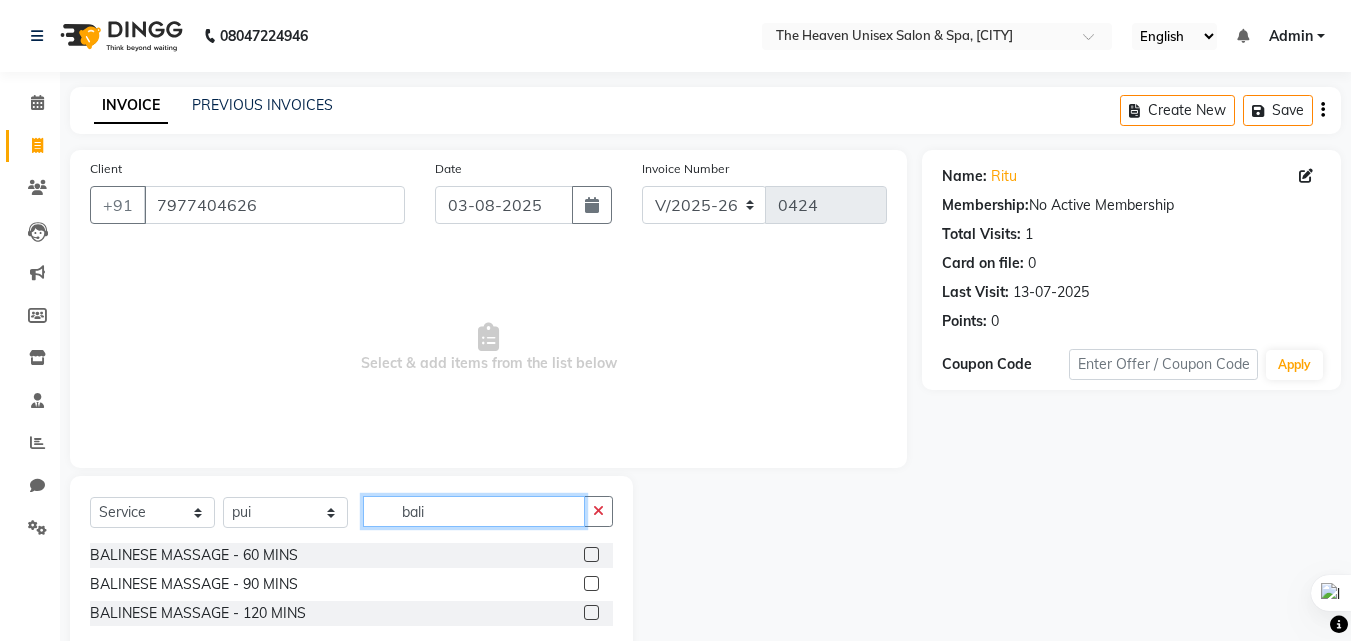 type on "bali" 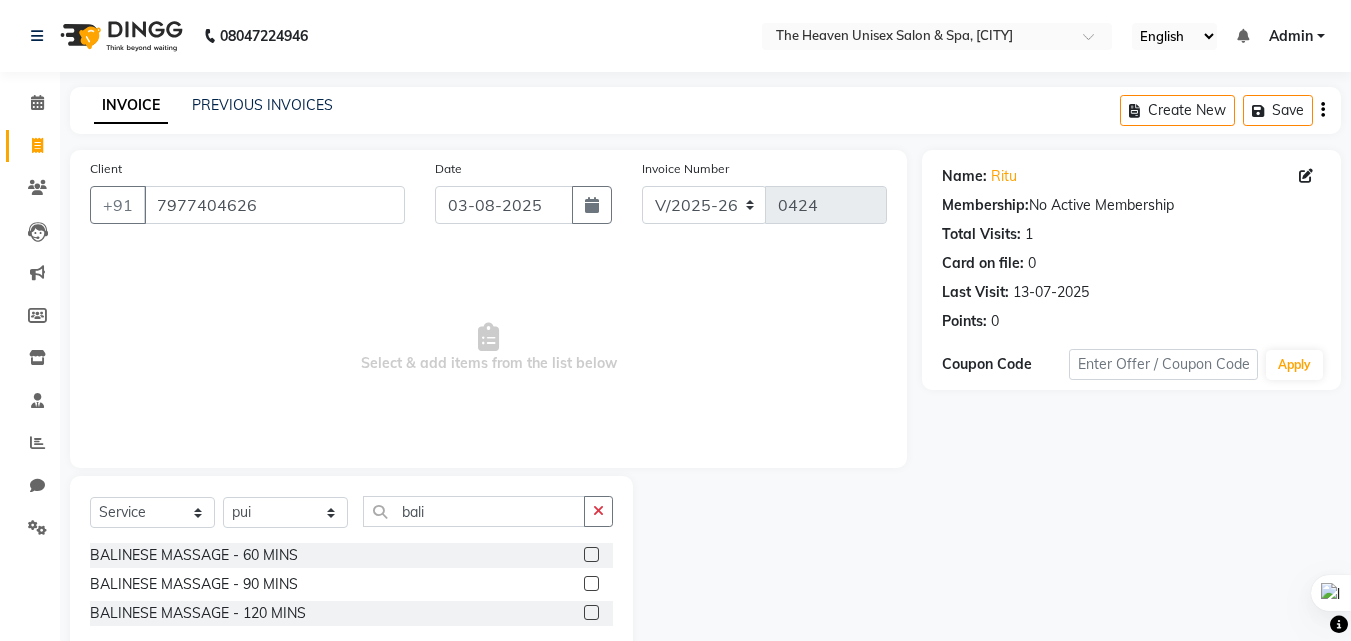 click 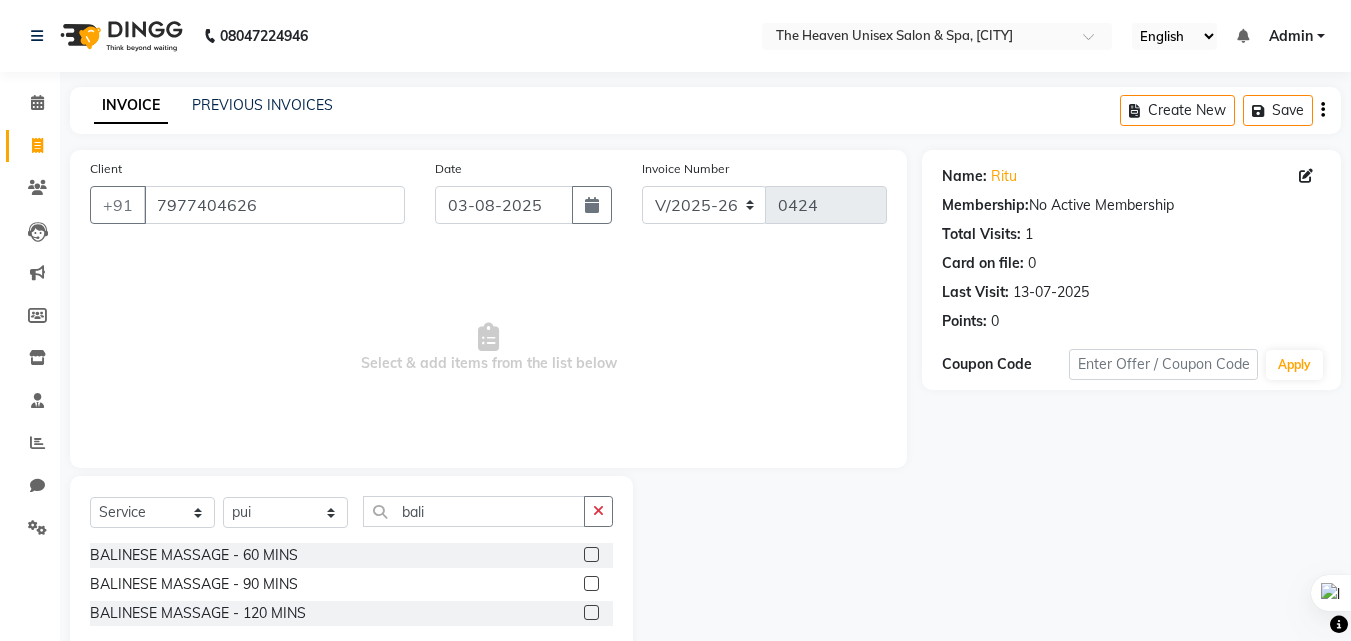 click 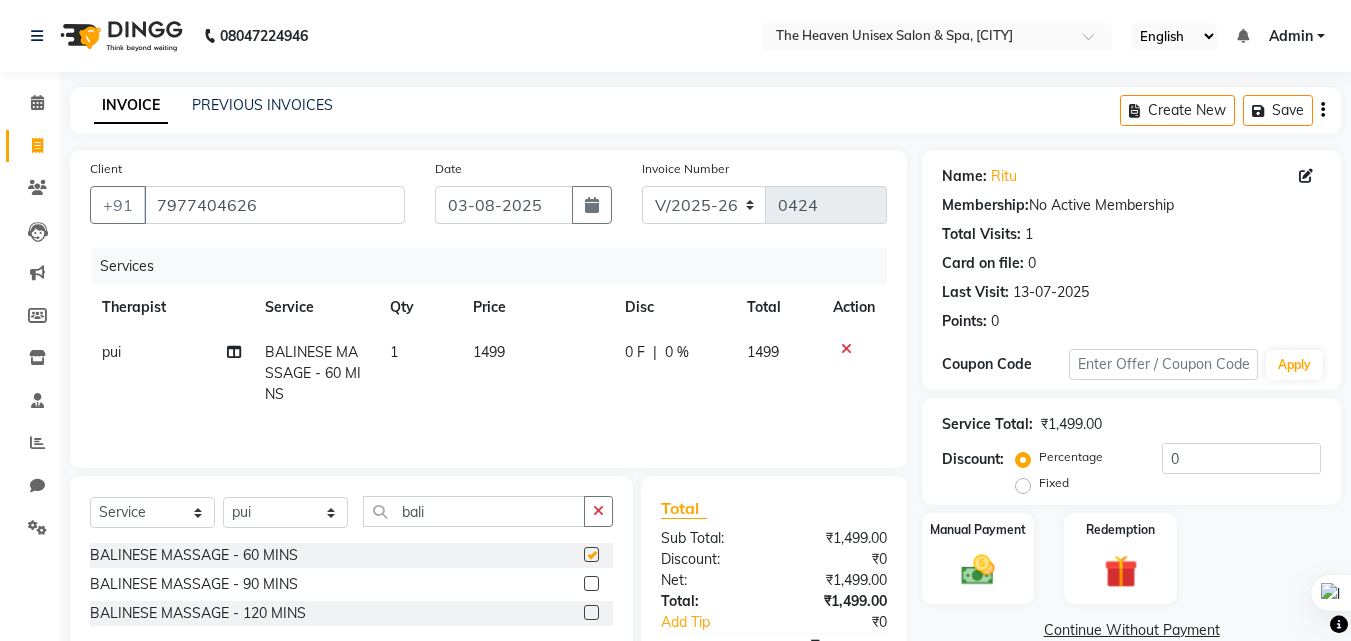 checkbox on "false" 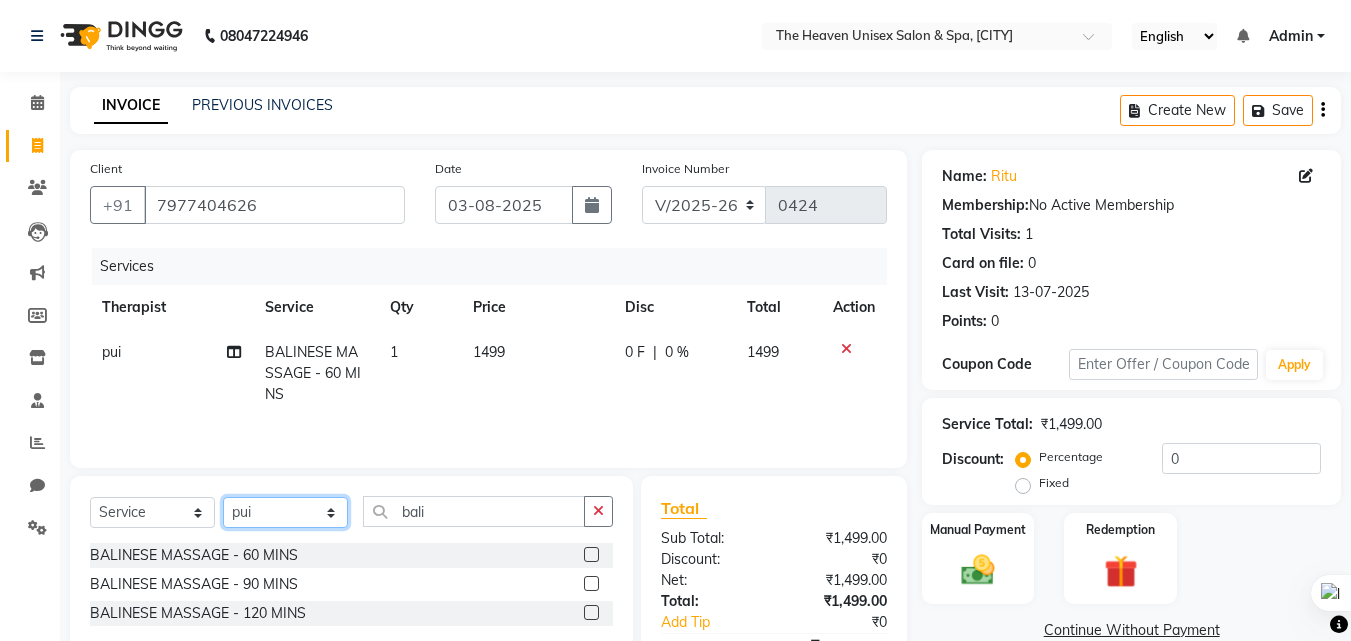 click on "Select Therapist [NAME] [NAME] [NAME] [NAME] [NAME] [NAME] [NAME] [NAME] [NAME]" 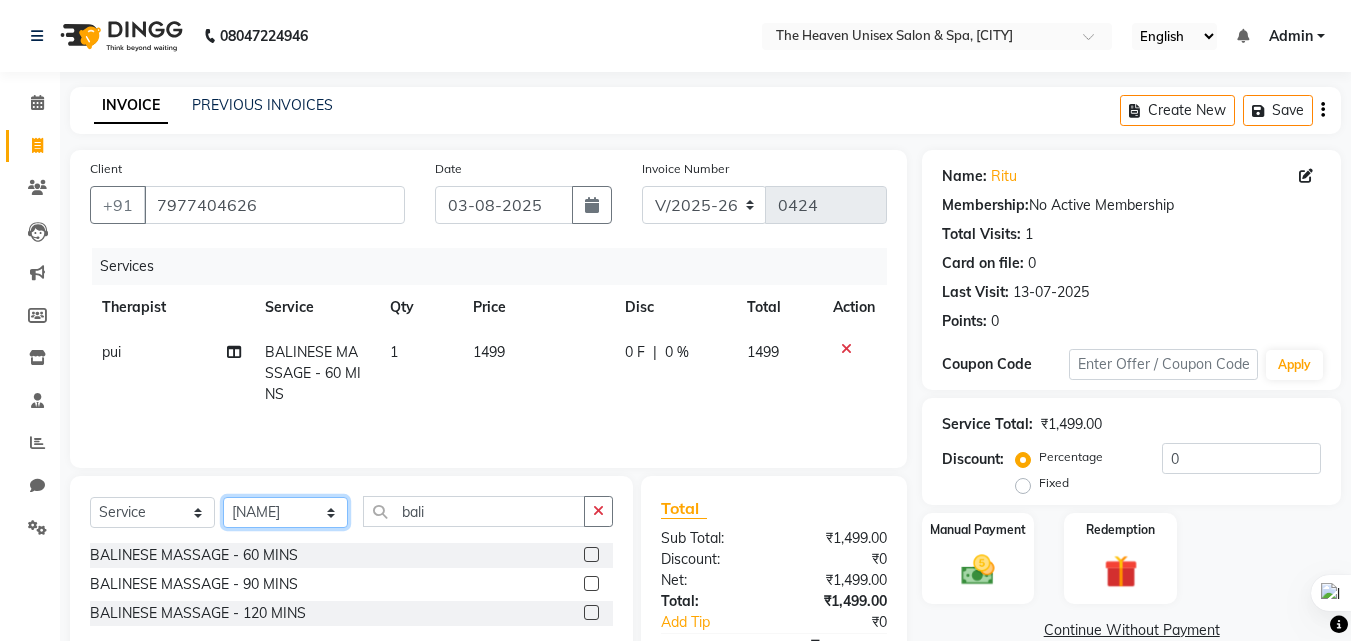 click on "Select Therapist [NAME] [NAME] [NAME] [NAME] [NAME] [NAME] [NAME] [NAME] [NAME]" 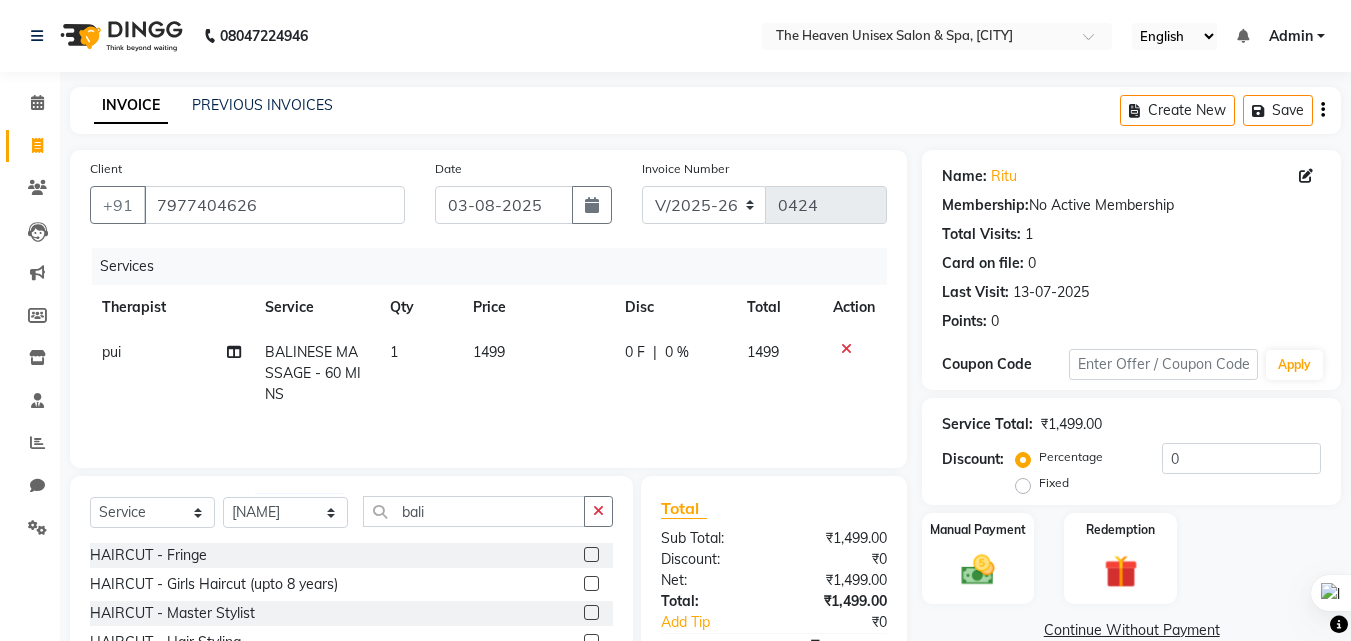 click on "Select Service Product Membership Package Voucher Prepaid Gift Card Select Therapist [LAST] [LAST] HRS House [LAST] [LAST] [LAST] [LAST] [LAST] [LAST] [LAST] [LAST] [LAST]" 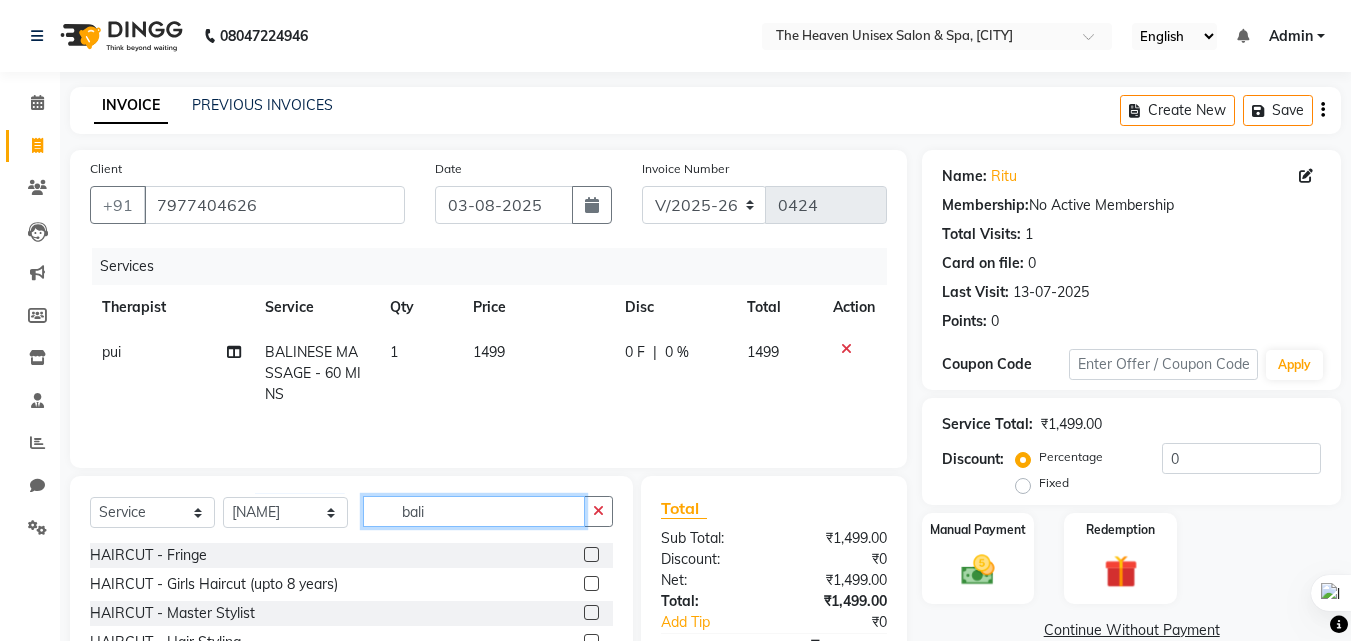 click on "bali" 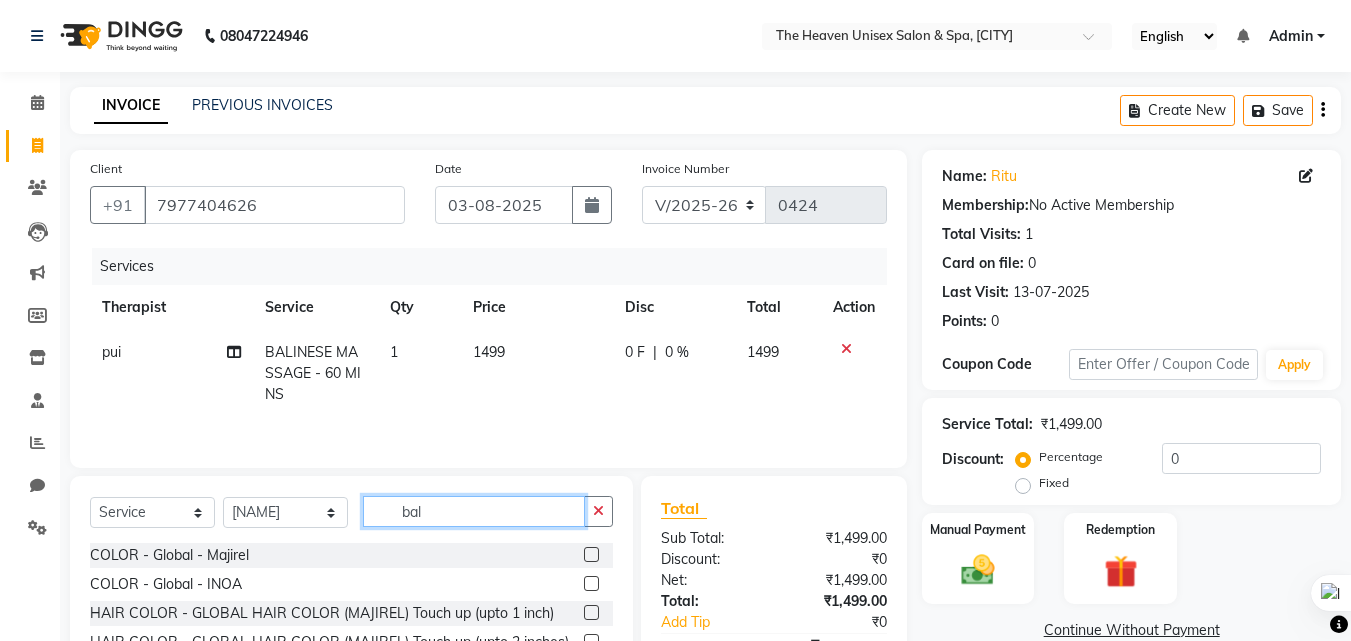 type on "bali" 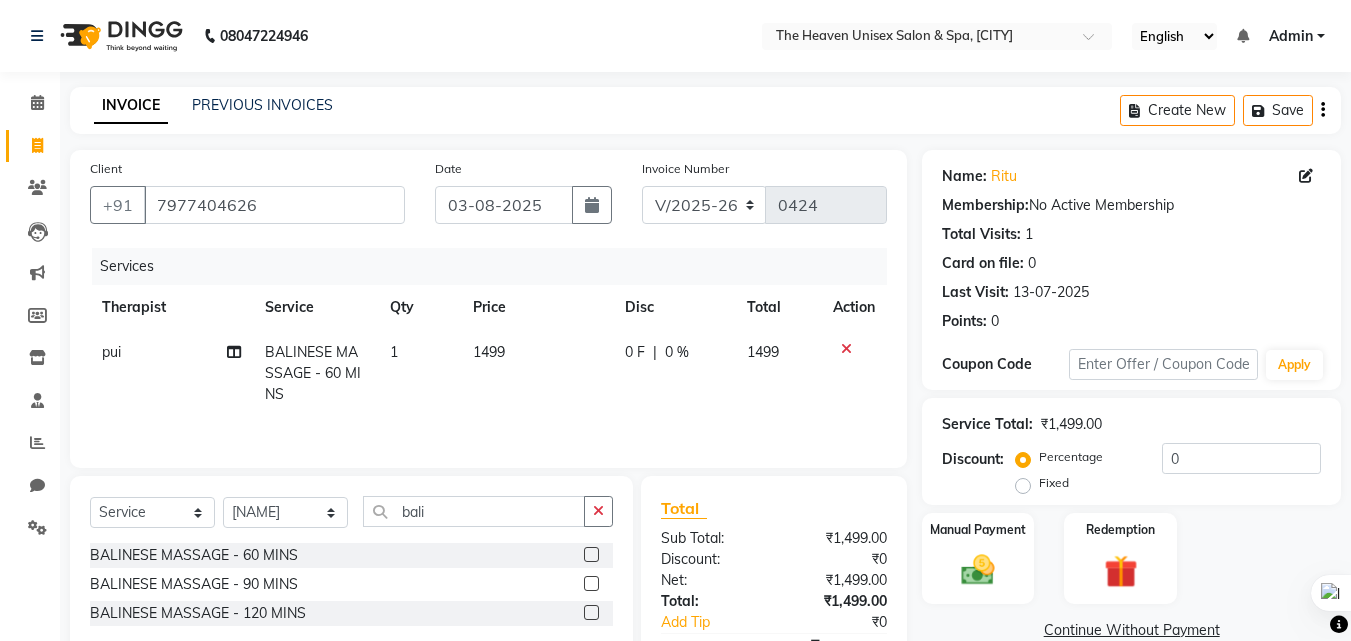 click 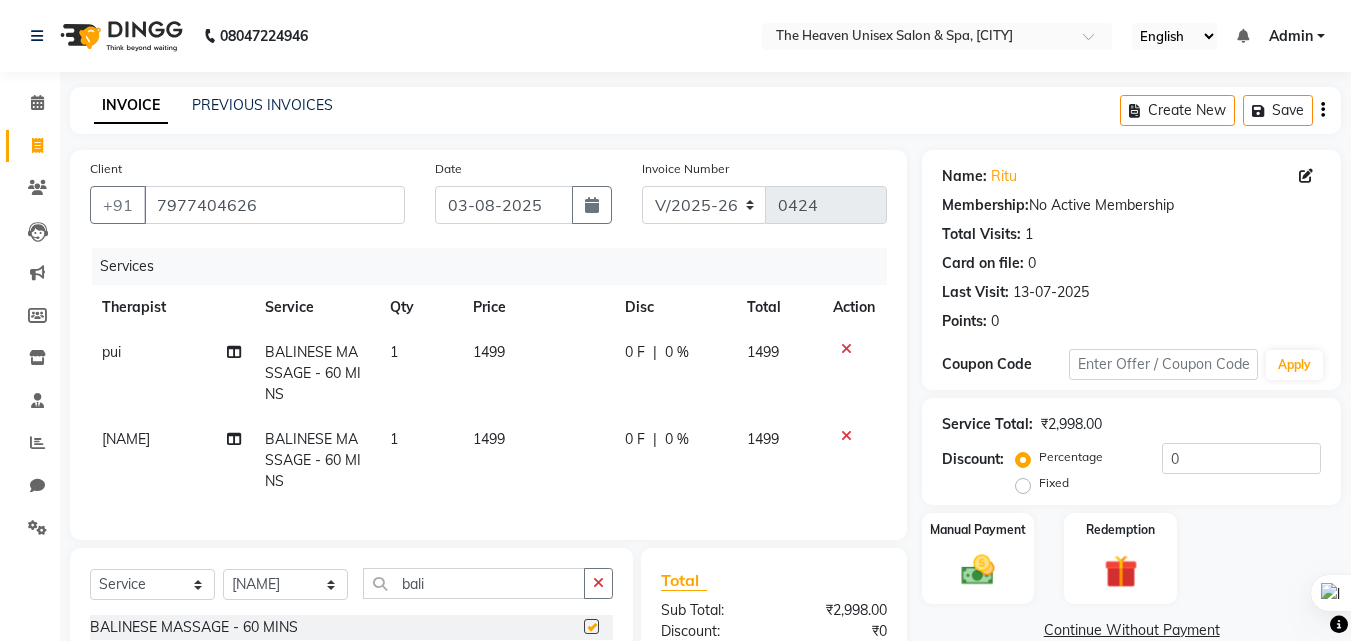 checkbox on "false" 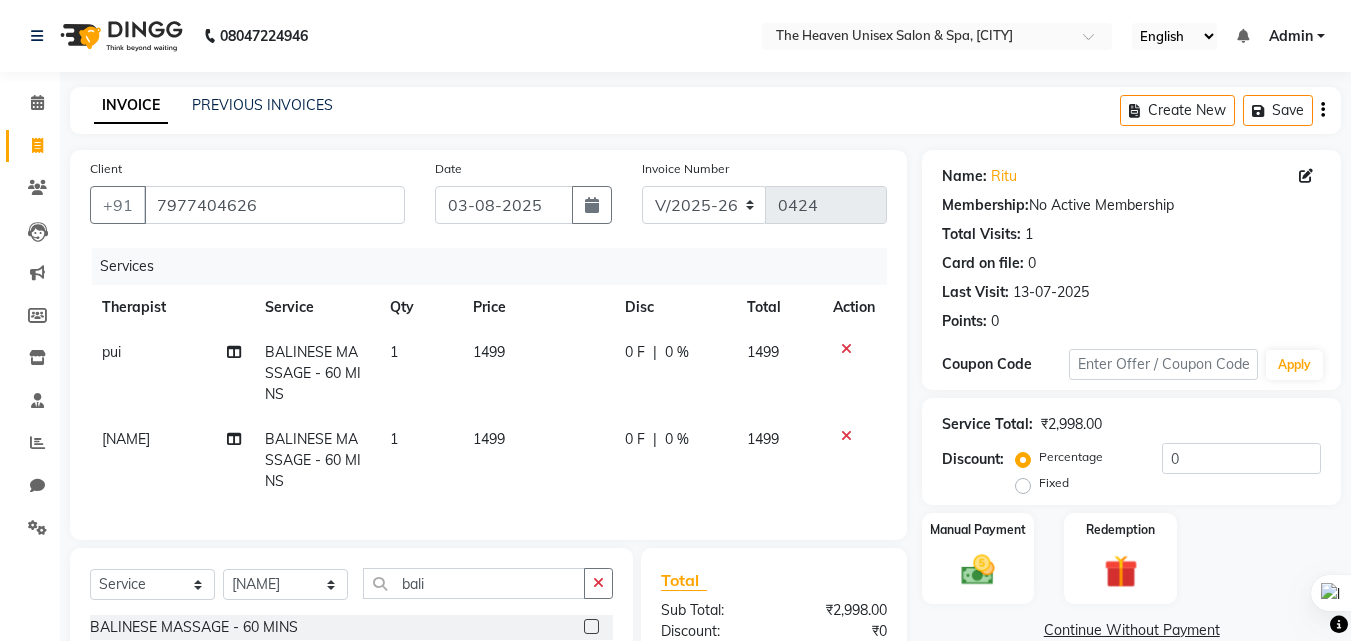 click on "0 F" 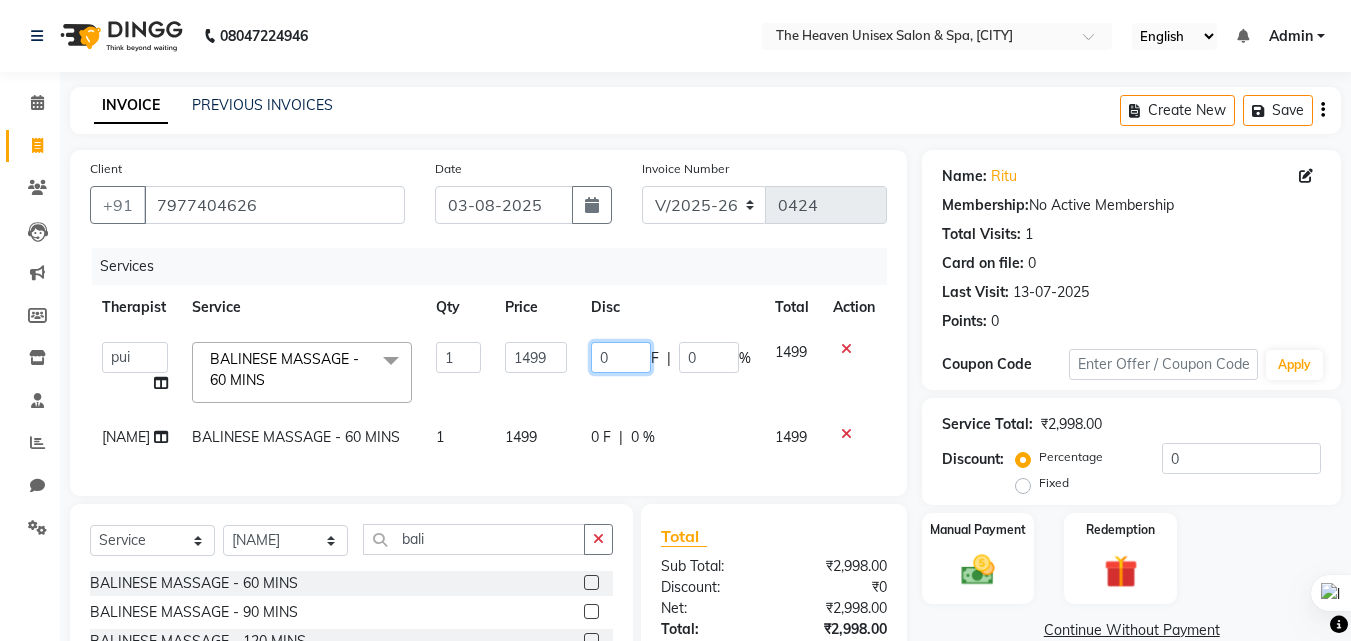 click on "0" 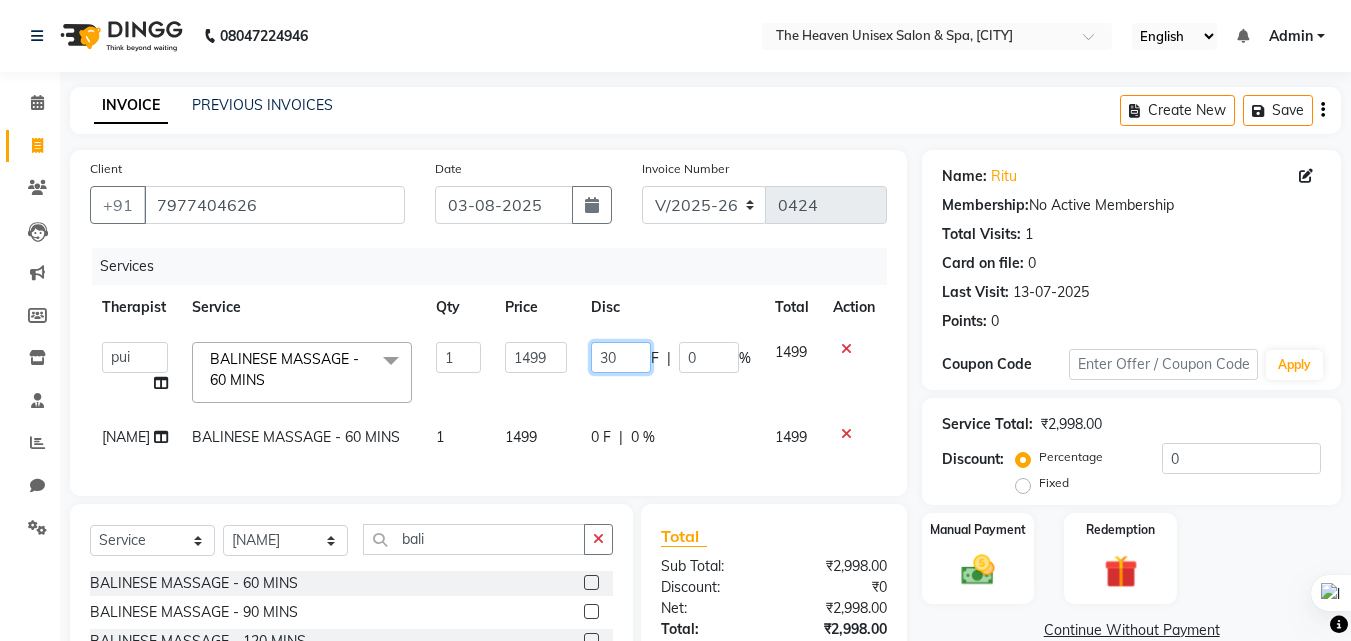type on "300" 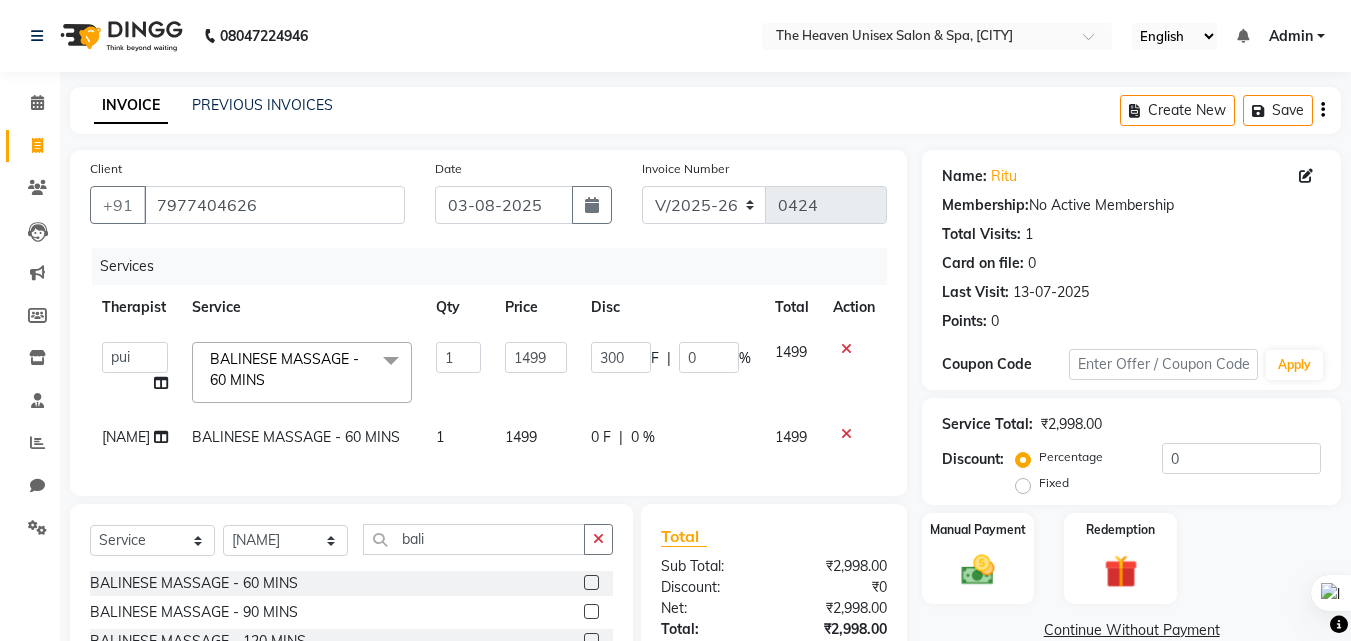click on "[FIRST] BALINESE MASSAGE - 60 MINS 1 1499 0 F | 0 % 1499" 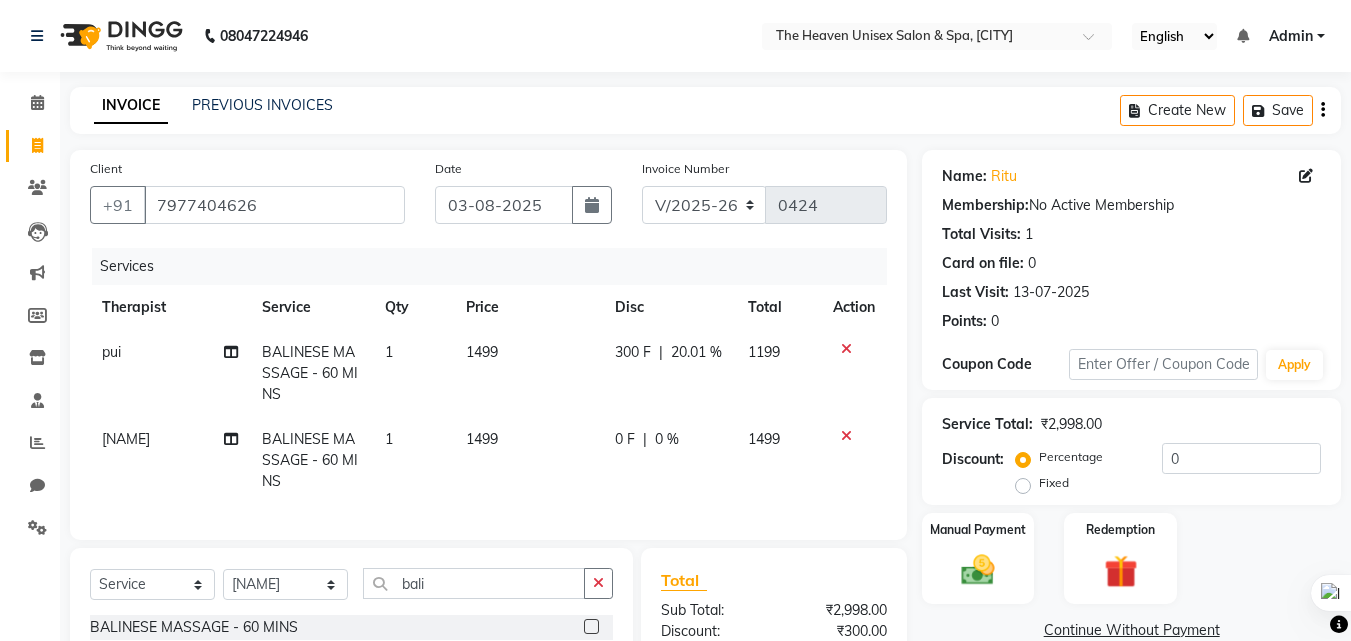 click on "0 F" 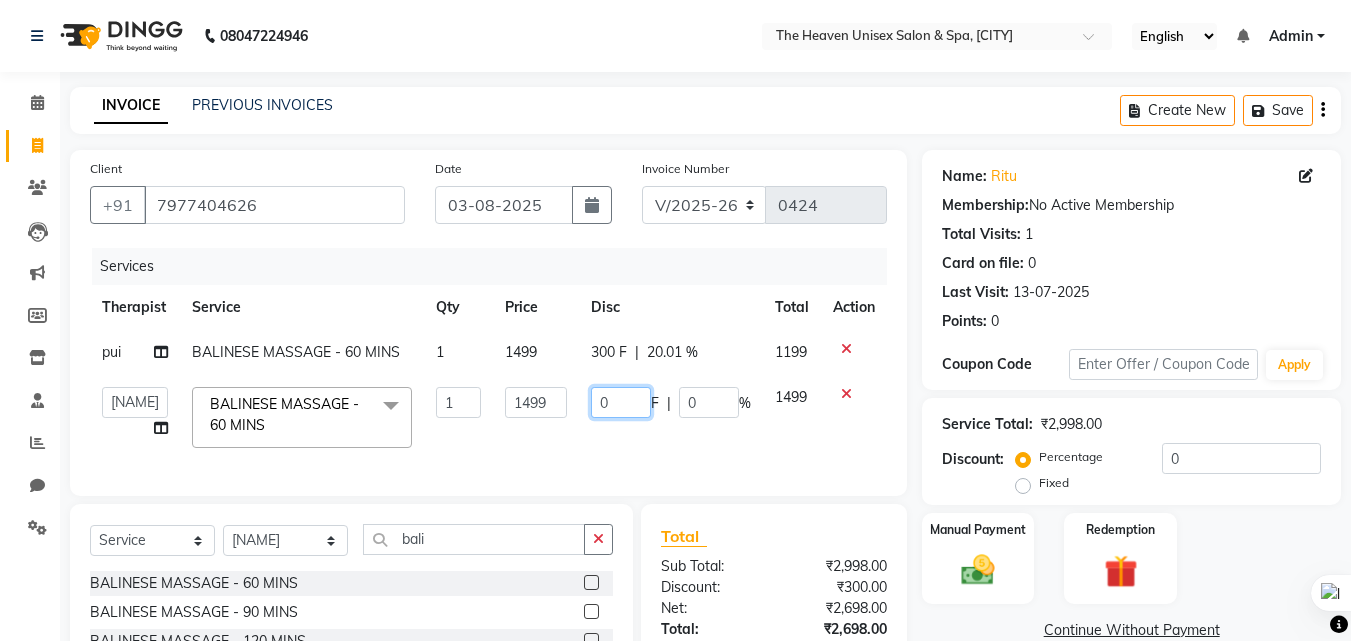 click on "0" 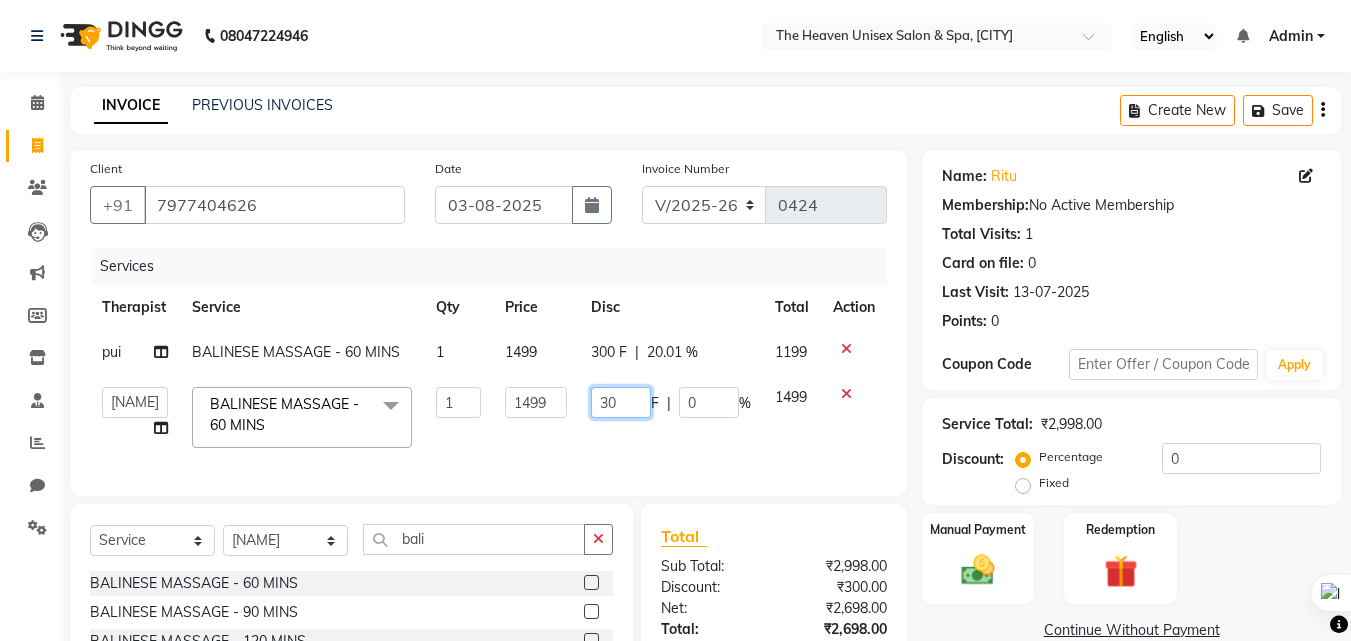 type on "300" 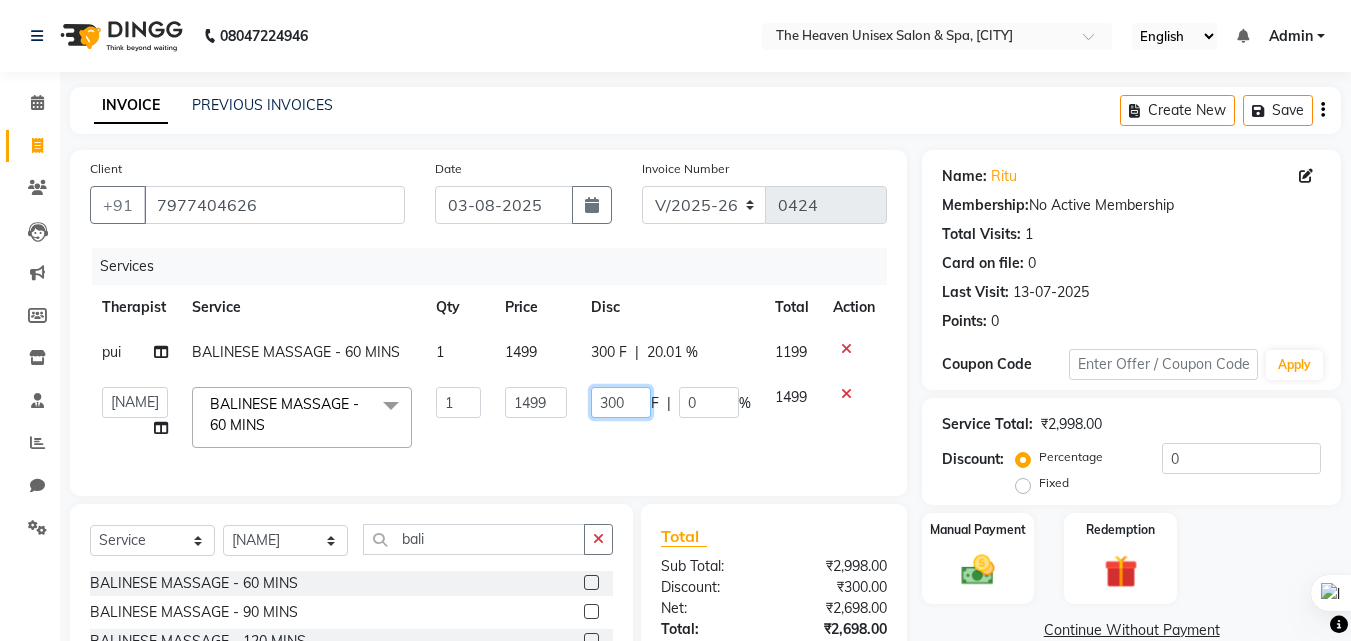 scroll, scrollTop: 160, scrollLeft: 0, axis: vertical 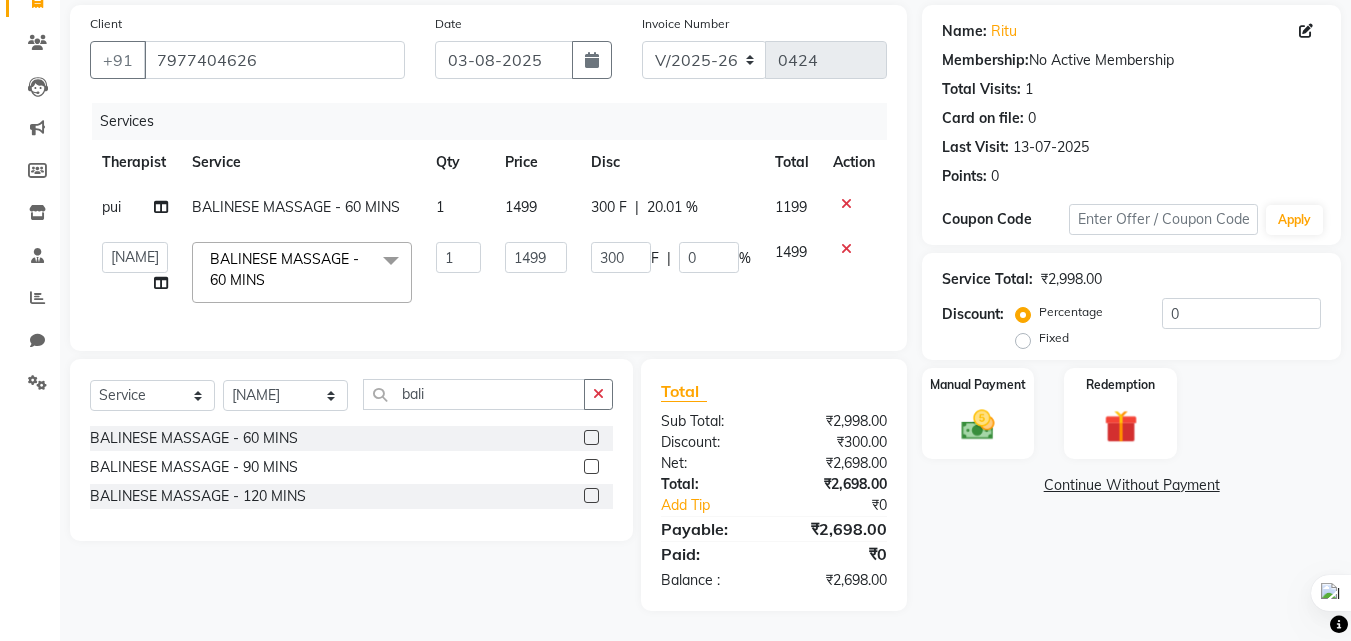 click on "Name: [NAME] Membership: No Active Membership Total Visits: 1 Card on file: 0 Last Visit: 13-07-2025 Points: 0 Coupon Code Apply Service Total: ₹2,998.00 Discount: Percentage Fixed 0 Manual Payment Redemption Continue Without Payment" 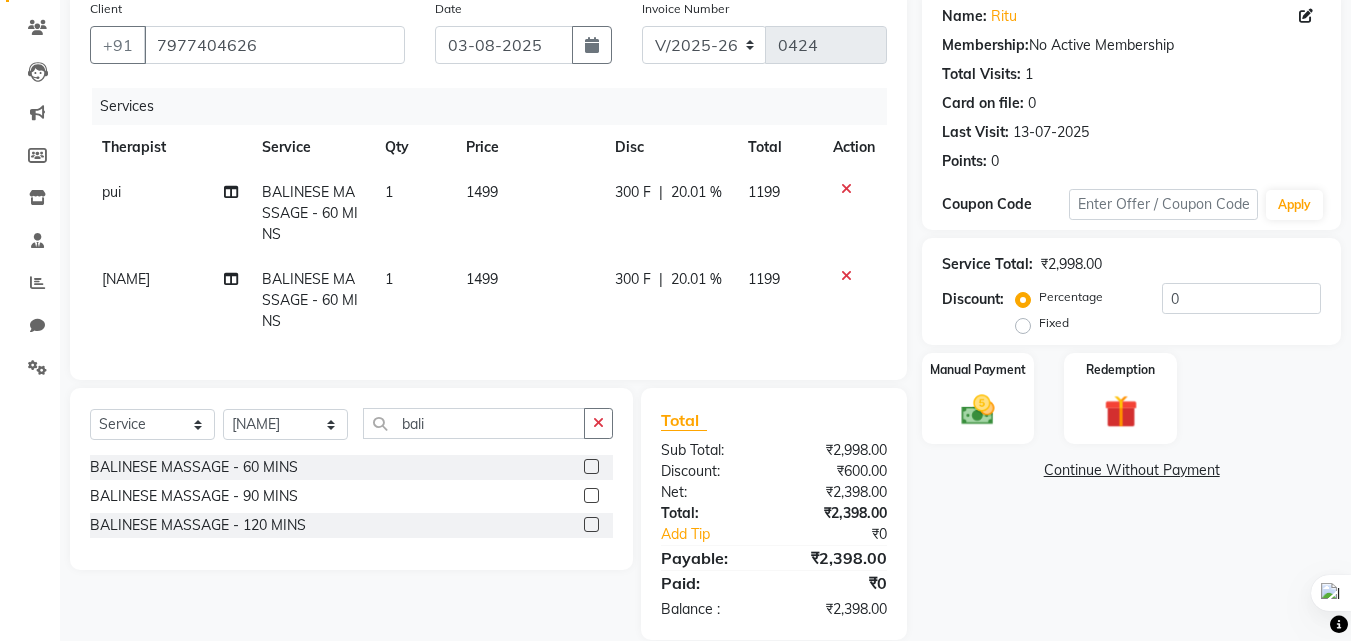 scroll, scrollTop: 204, scrollLeft: 0, axis: vertical 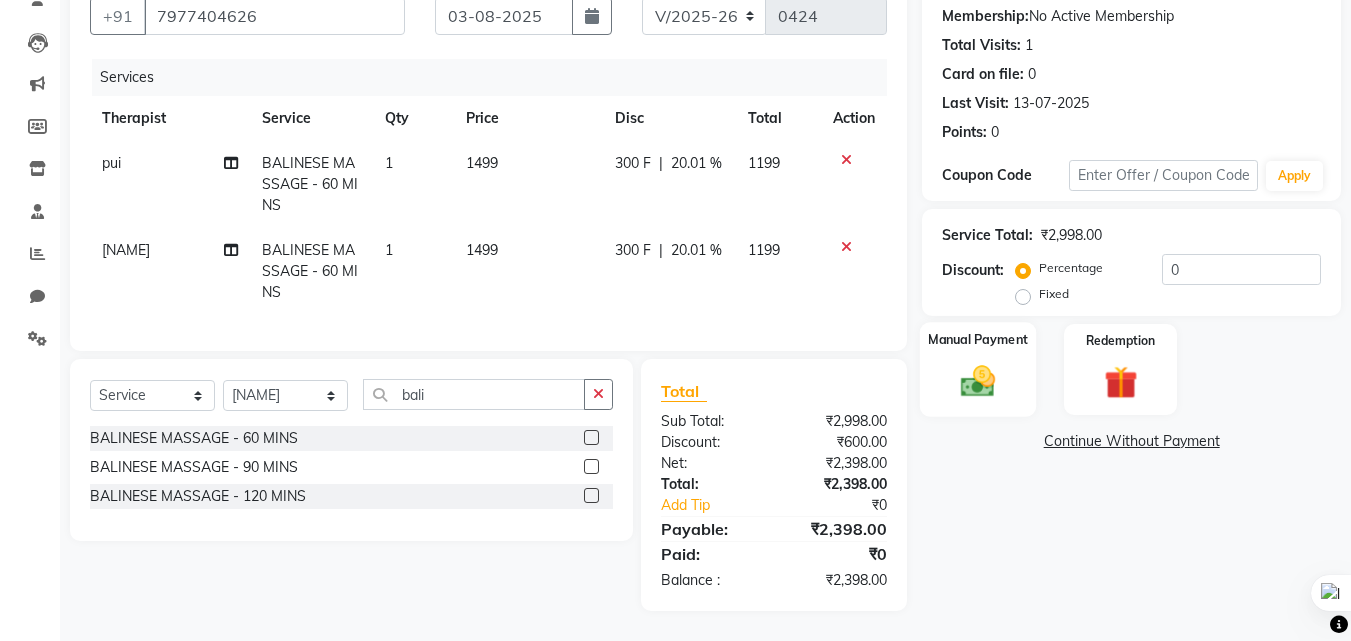 click 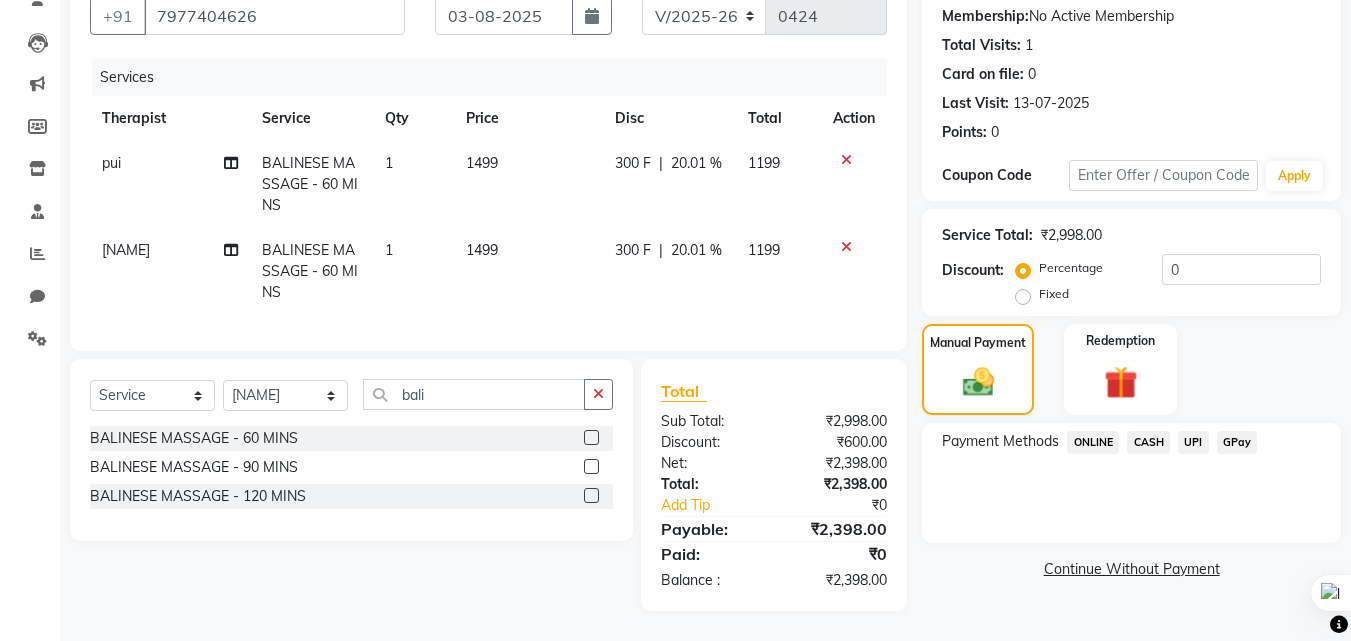 click on "CASH" 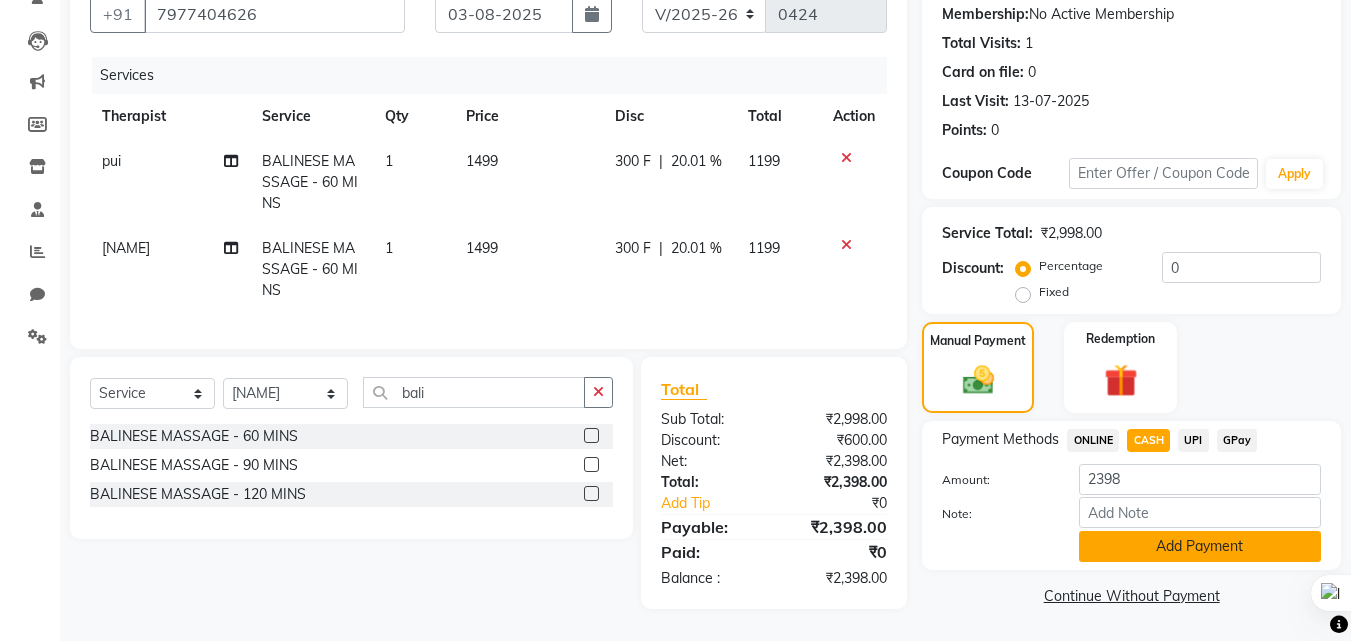 click on "Add Payment" 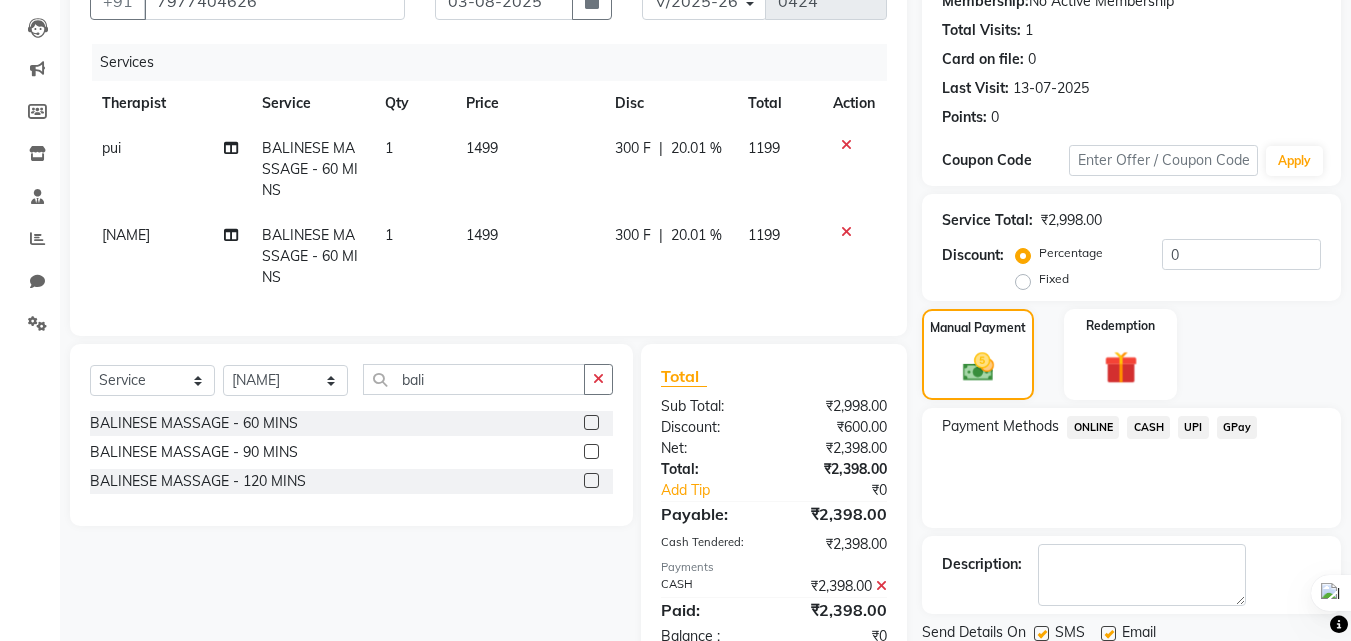 scroll, scrollTop: 275, scrollLeft: 0, axis: vertical 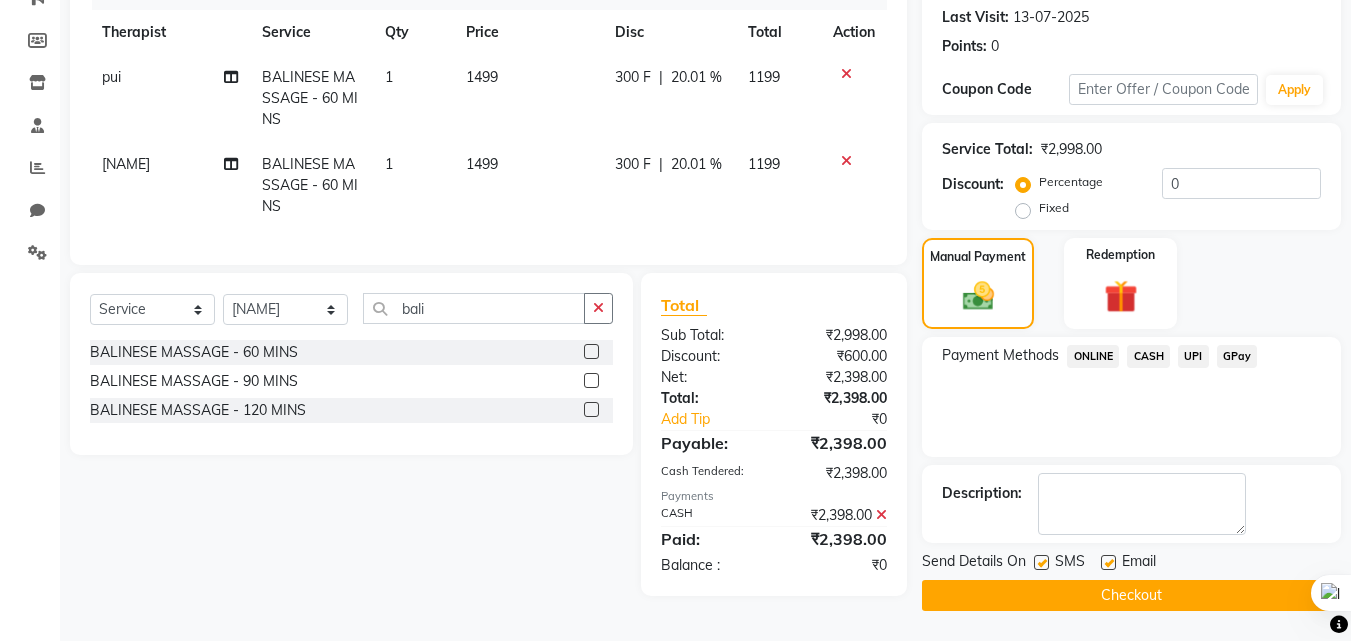click on "Checkout" 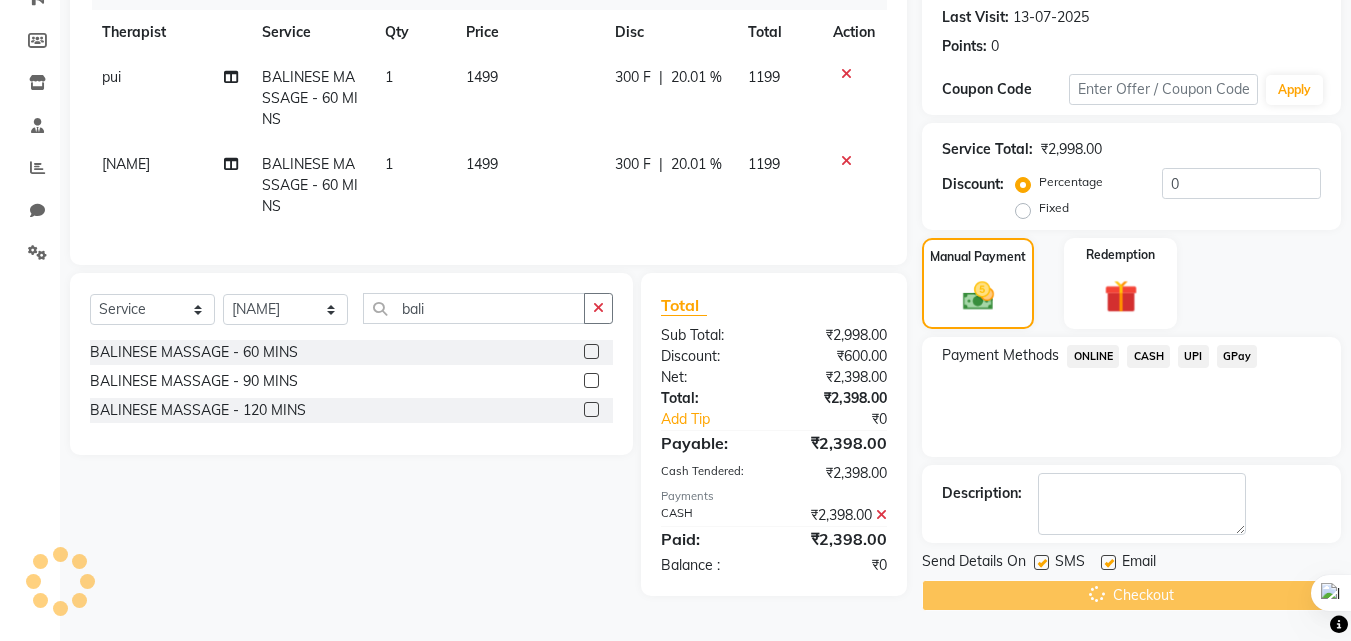 scroll, scrollTop: 0, scrollLeft: 0, axis: both 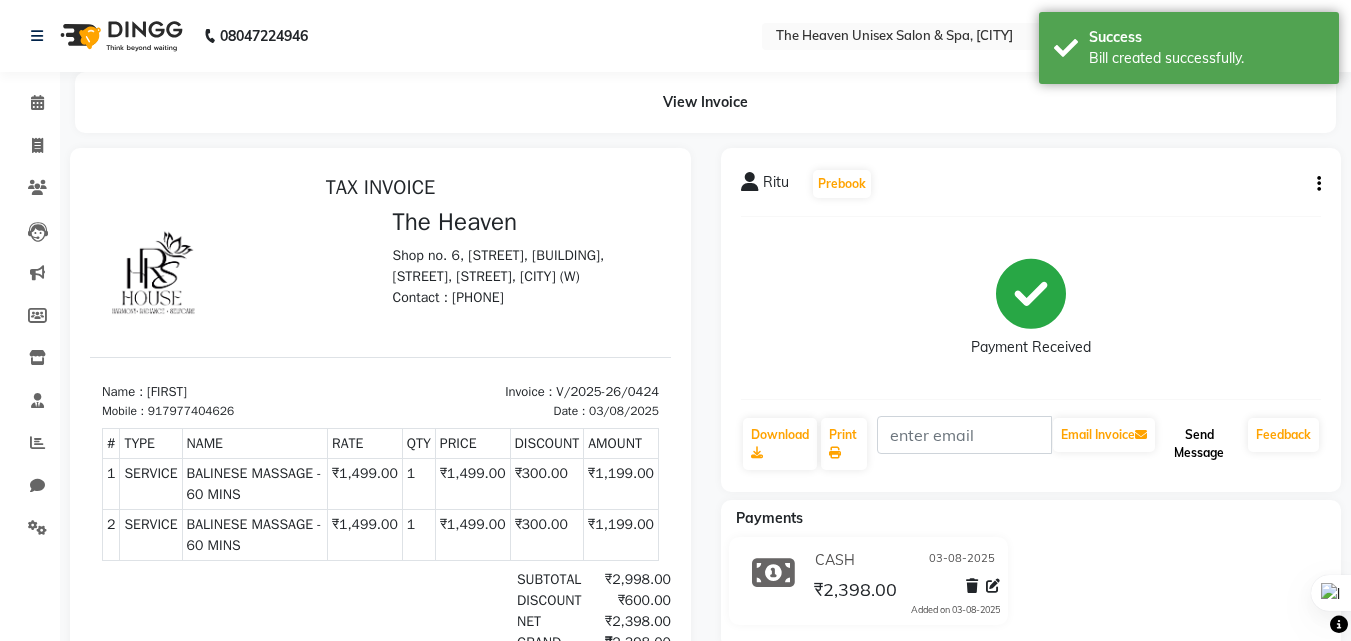 click on "Send Message" 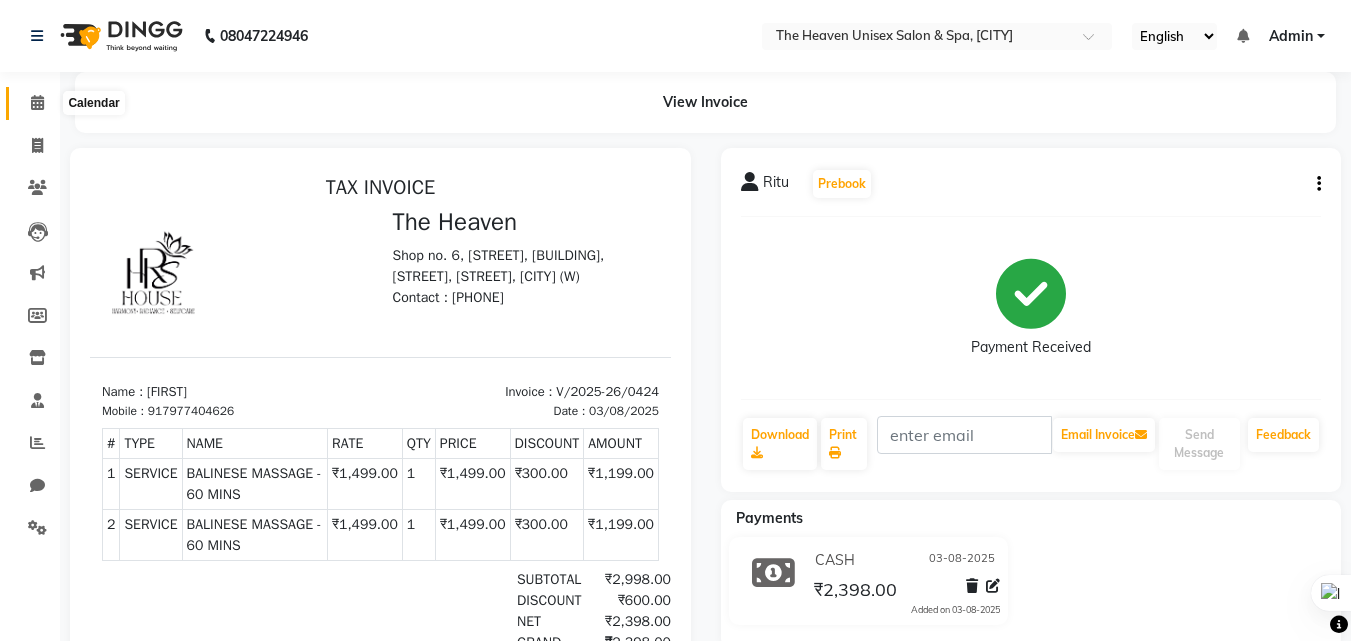 click 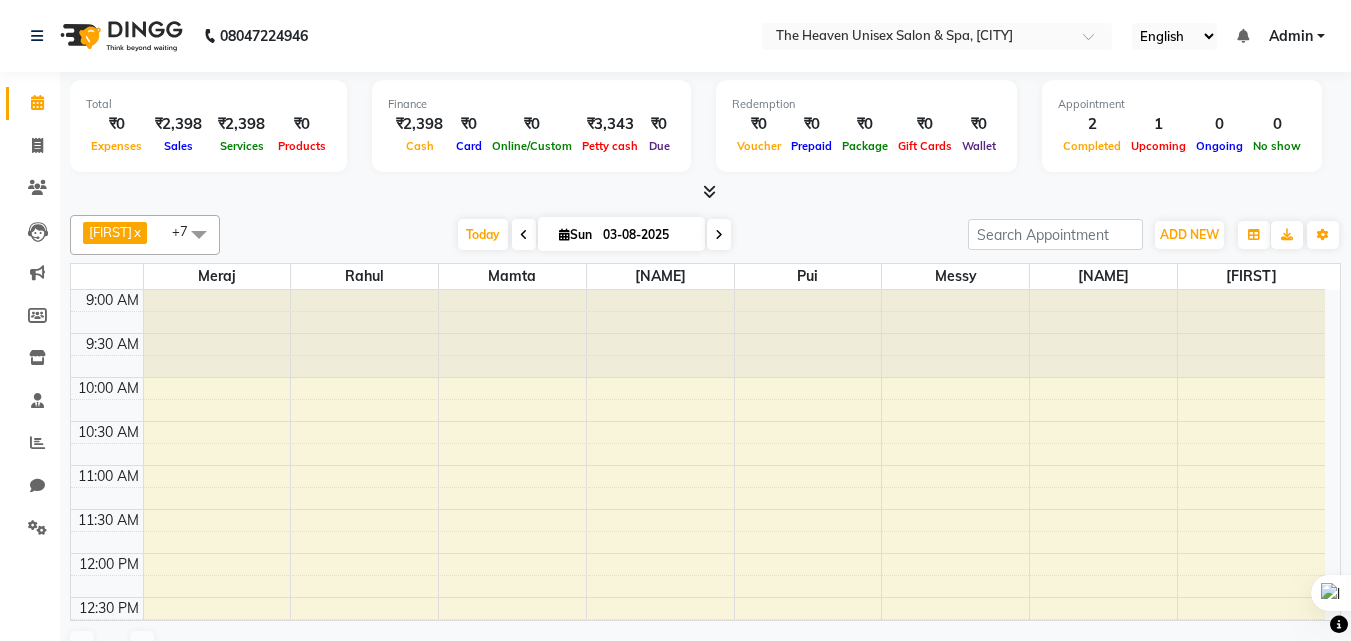 scroll, scrollTop: 0, scrollLeft: 0, axis: both 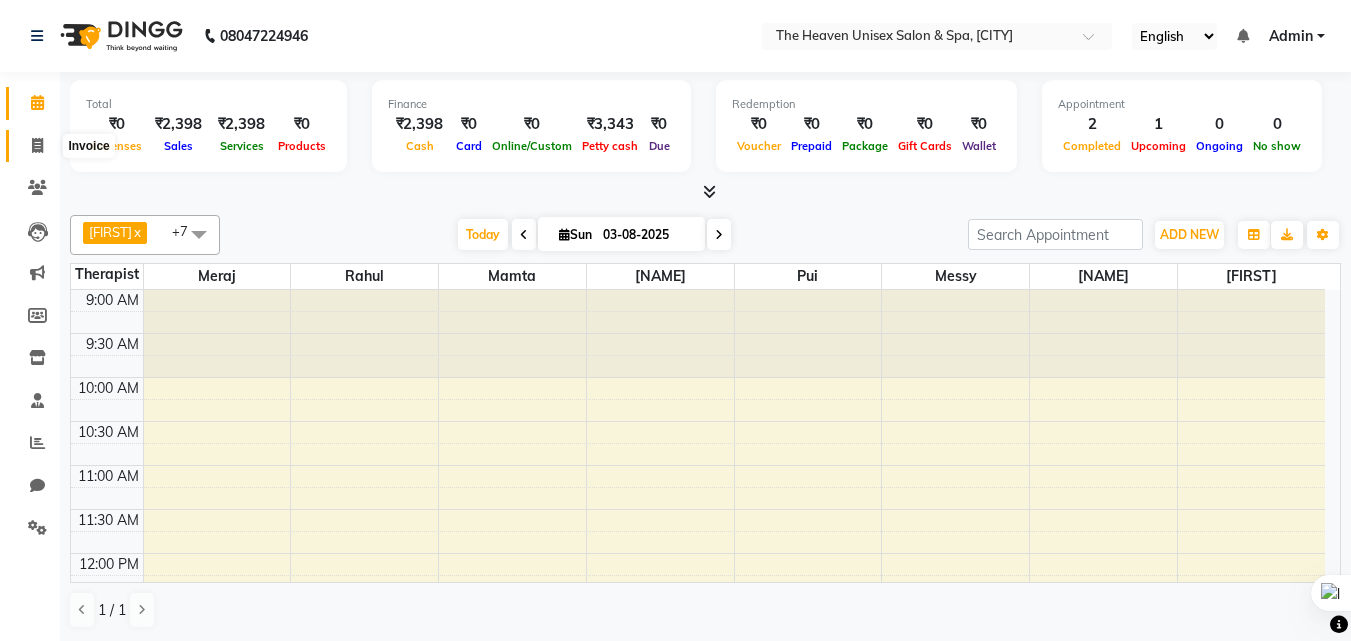 click 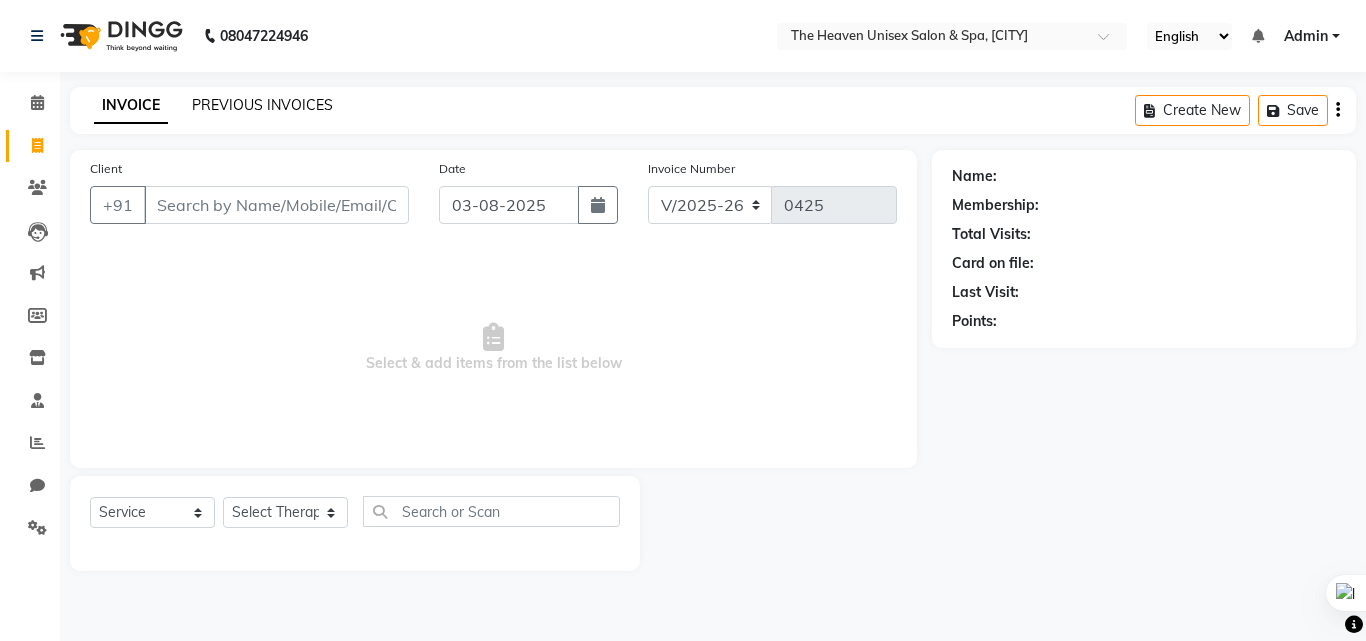 click on "PREVIOUS INVOICES" 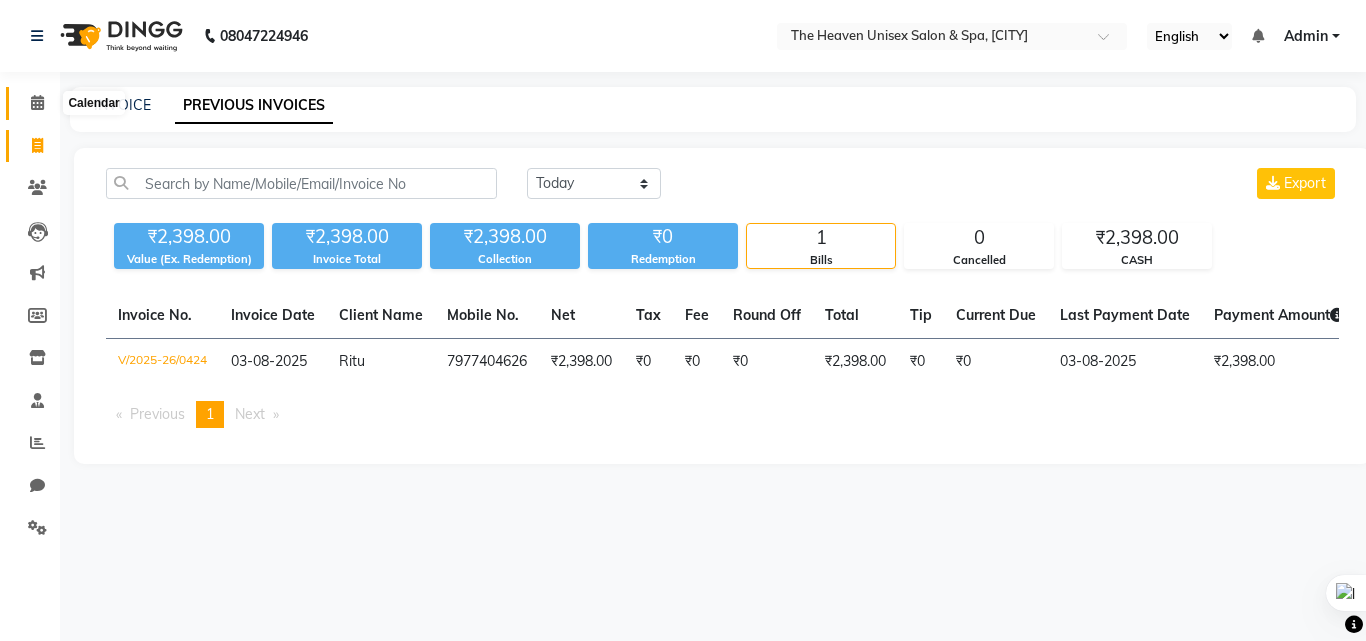 click 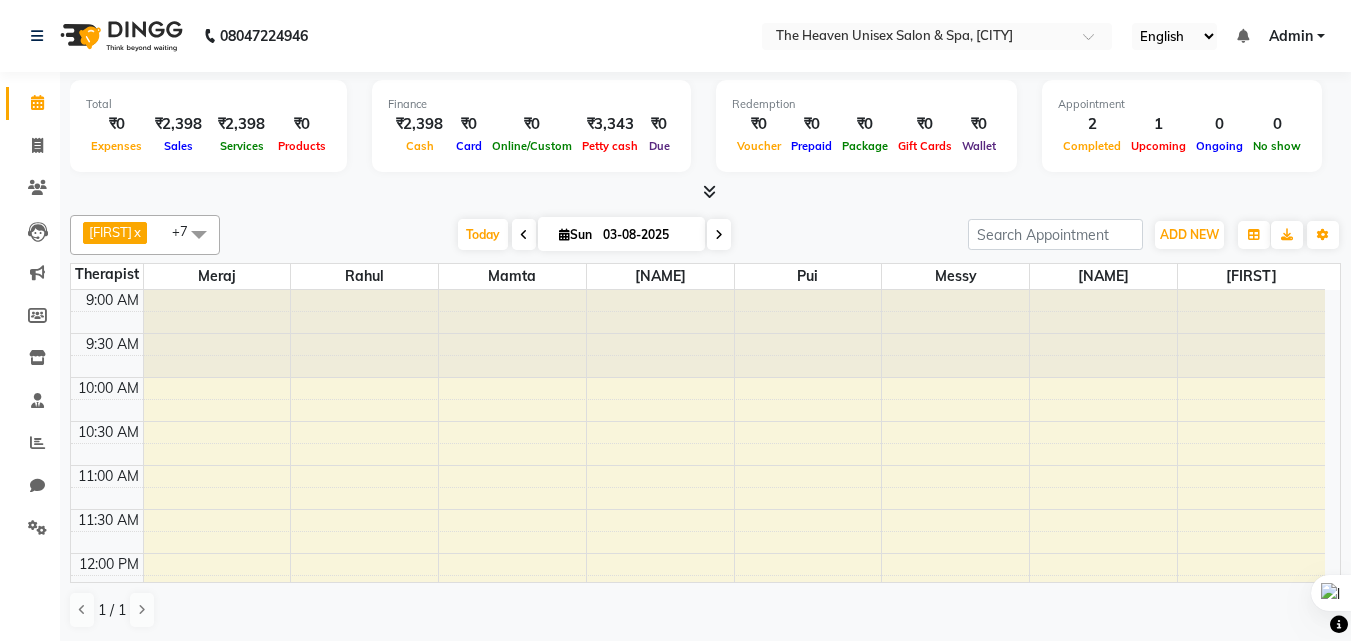click on "Completed" at bounding box center (1092, 146) 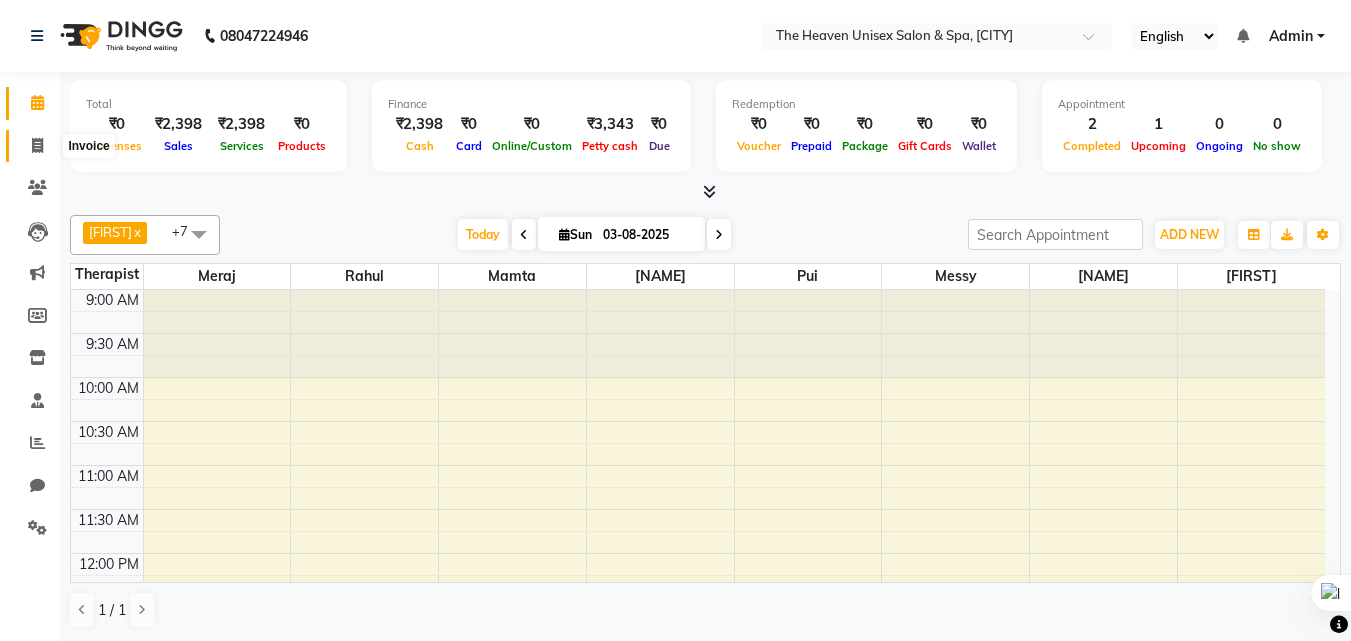 click 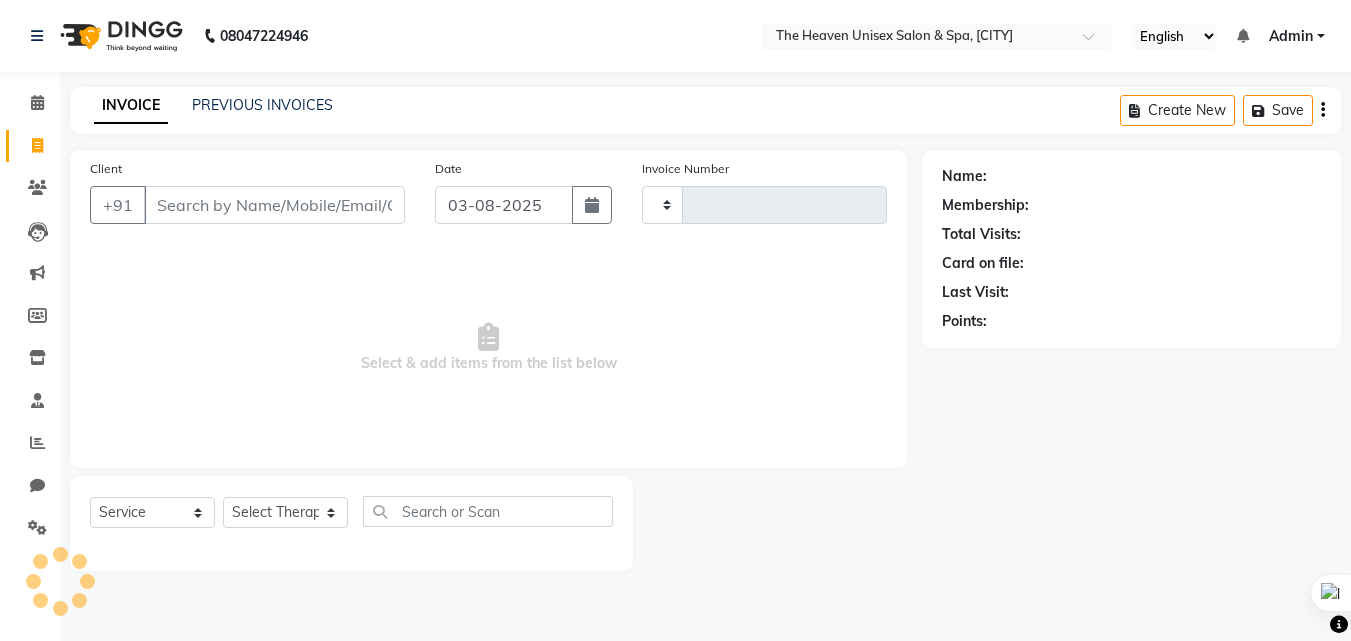 type on "0425" 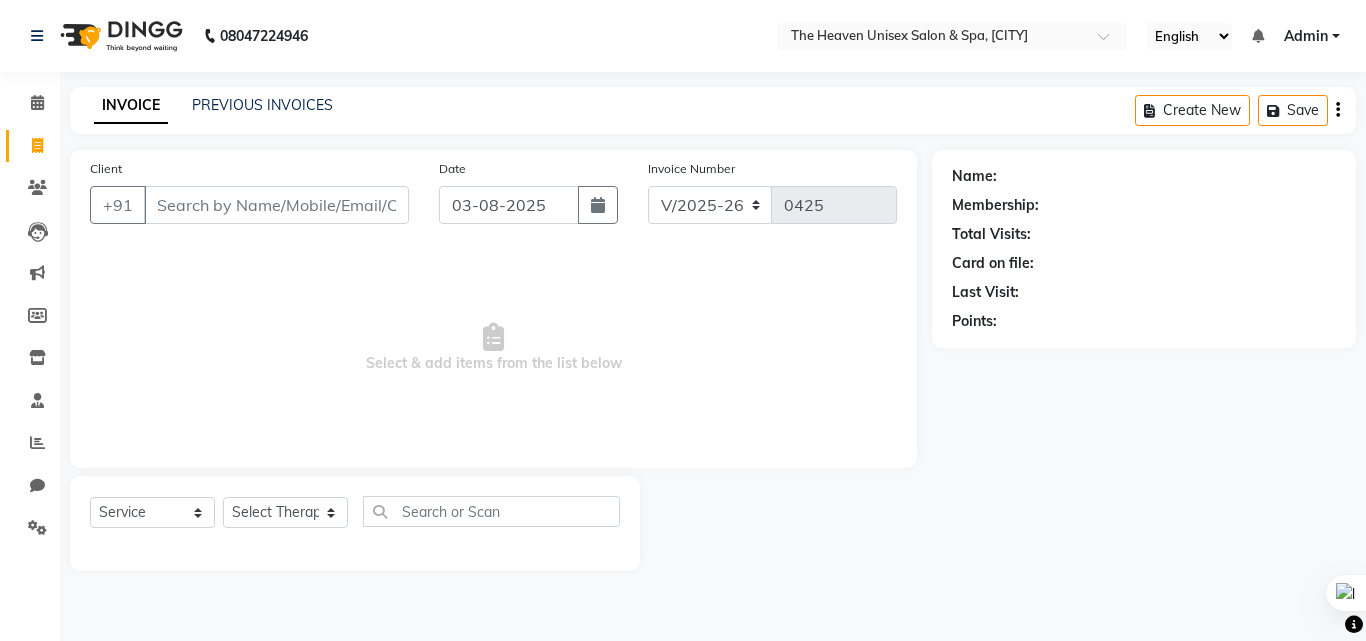 click on "08047224946 Select Location × The Heaven Unisex Salon & Spa, Kalyan English ENGLISH Español العربية मराठी हिंदी ગુજરાતી தமிழ் 中文 Notifications nothing to show Admin Manage Profile Change Password Sign out Version:3.15.11 ☀ The Heaven Unisex Salon & Spa, Kalyan Calendar Invoice Clients Leads Marketing Members Inventory Staff Reports Chat Settings Completed InProgress Upcoming Dropped Tentative Check-In Confirm Bookings Generate Report Segments Page Builder INVOICE PREVIOUS INVOICES Create New Save Client +91 Date 03-08-2025 Invoice Number V/2025 V/2025-26 0425 Select & add items from the list below Select Service Product Membership Package Voucher Prepaid Gift Card Select Therapist [NAME] [NAME] [NAME] [NAME] [NAME] [NAME] [NAME] [NAME] [NAME] Name: Membership: Total Visits: Card on file: Last Visit: Points:" at bounding box center (683, 320) 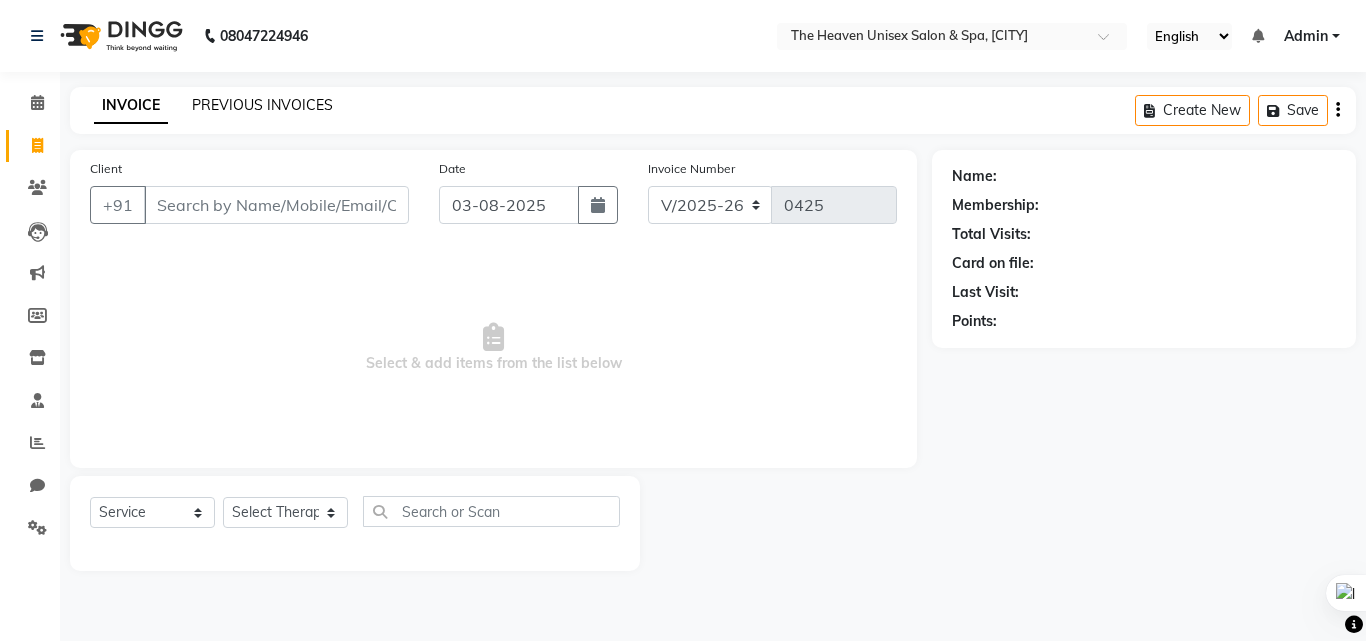 click on "PREVIOUS INVOICES" 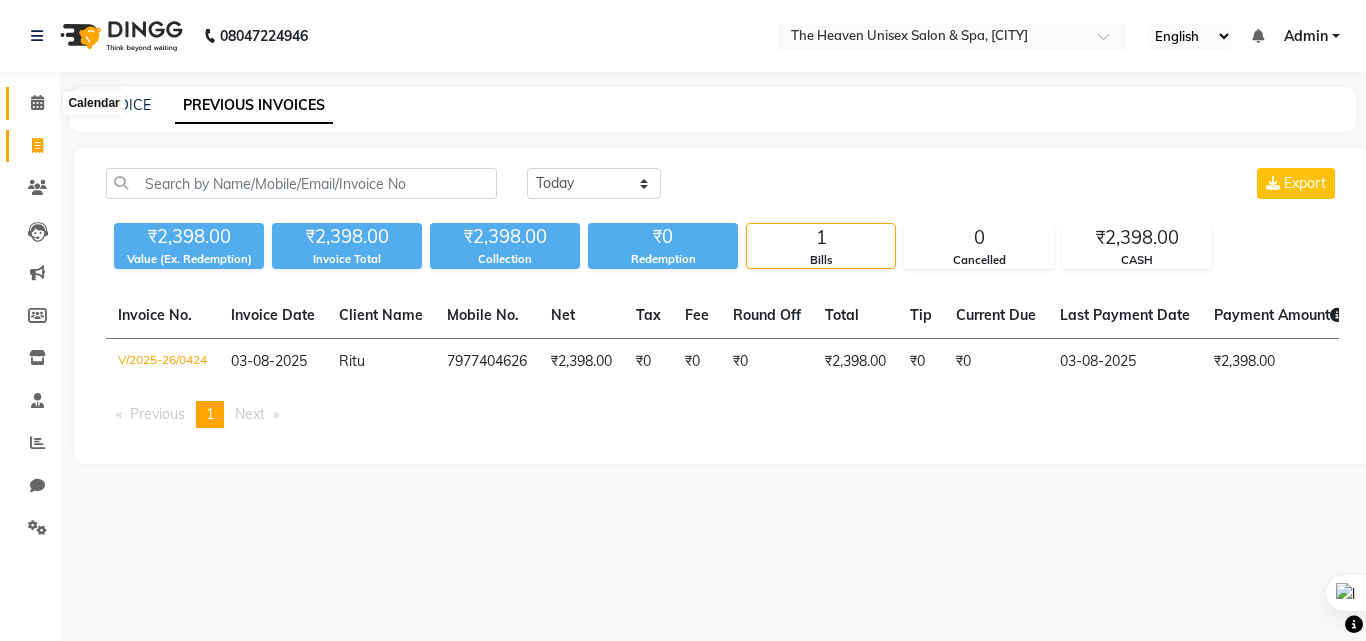 click 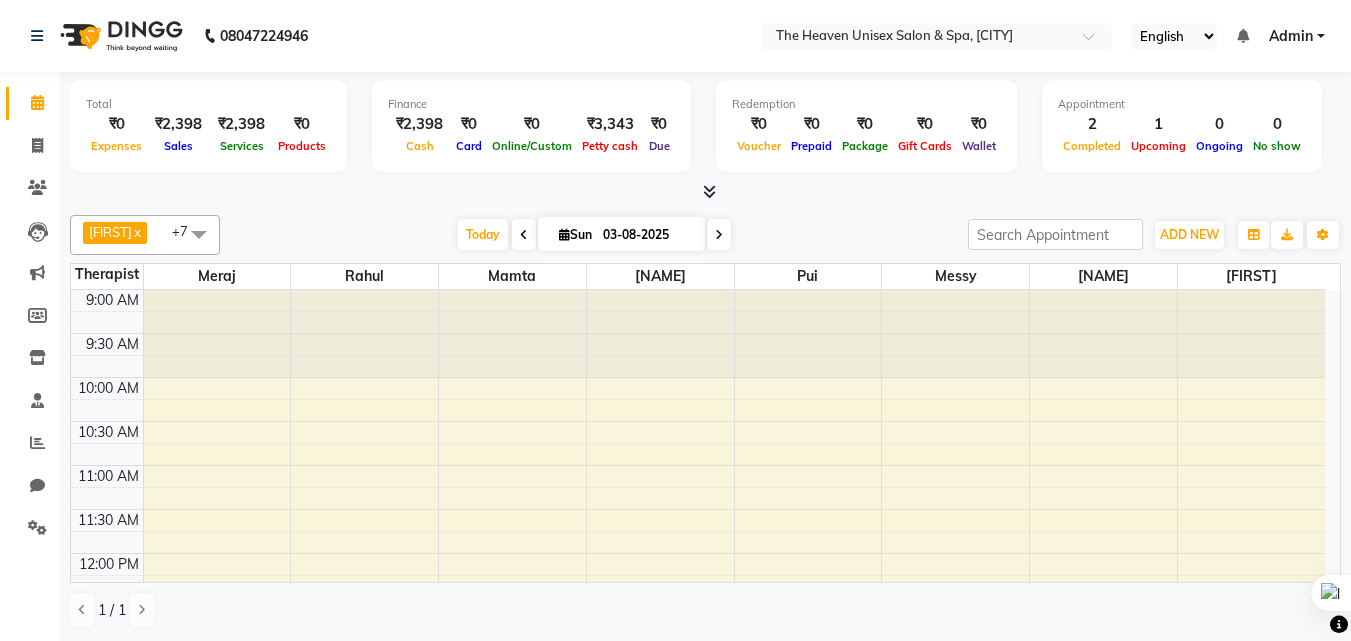 click at bounding box center [709, 191] 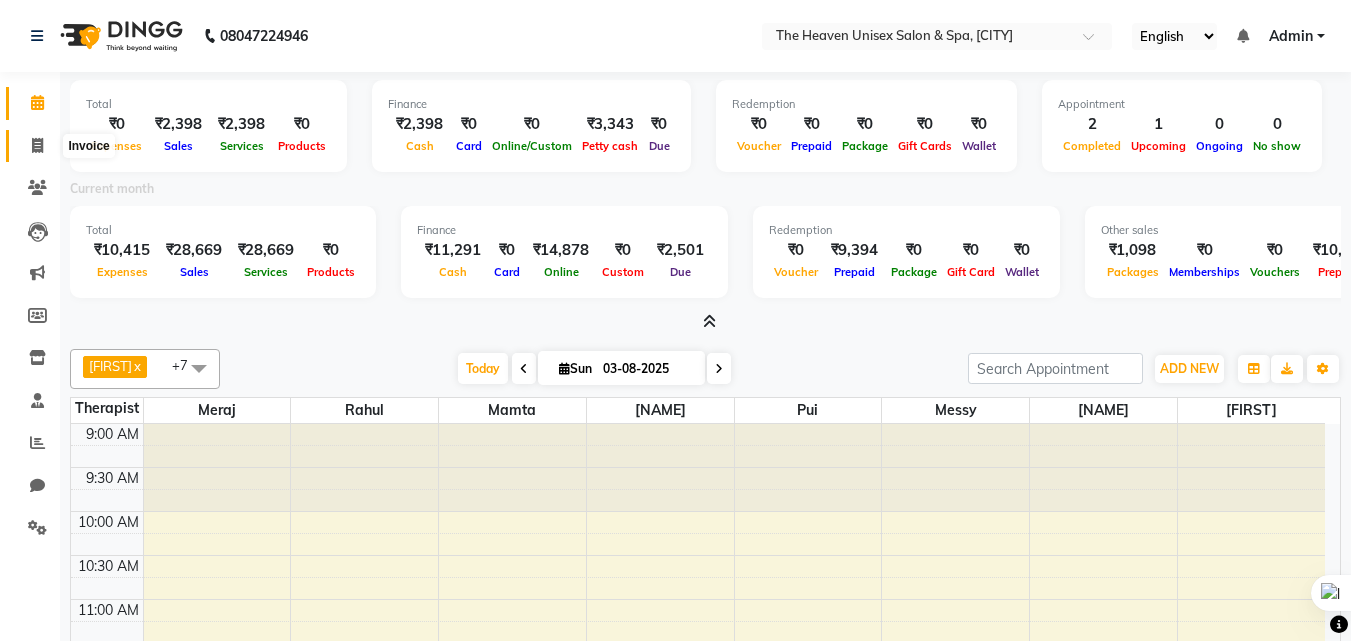 click 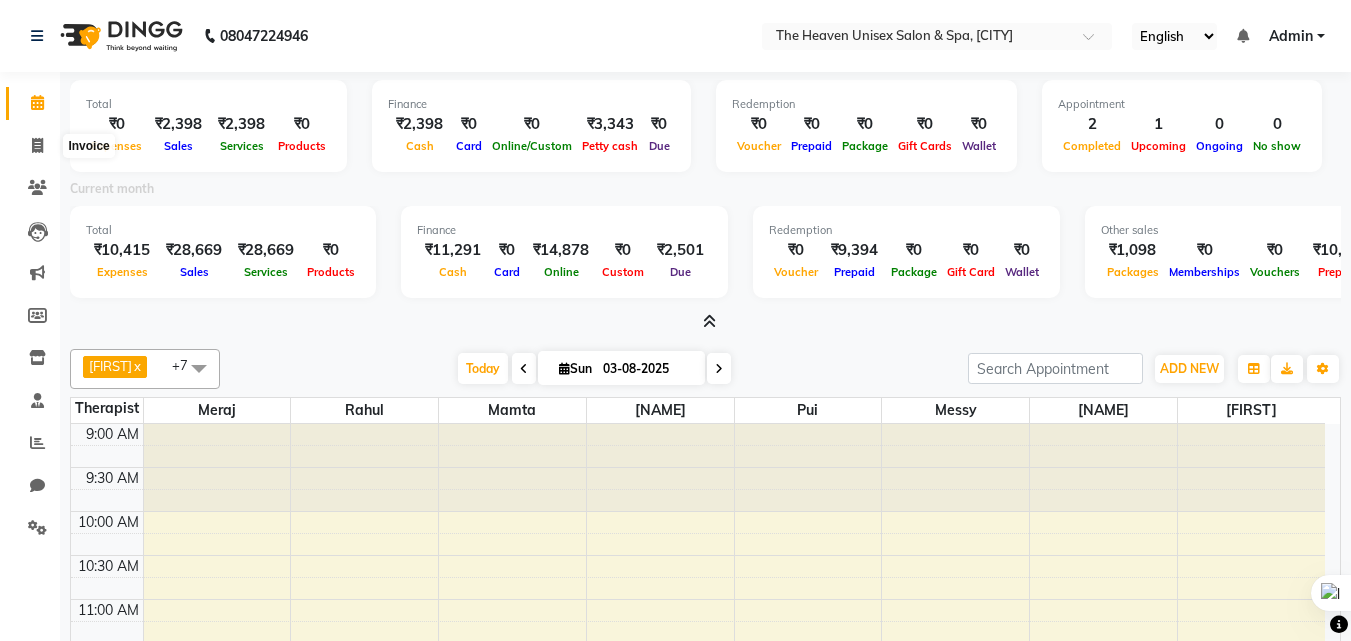 select on "8417" 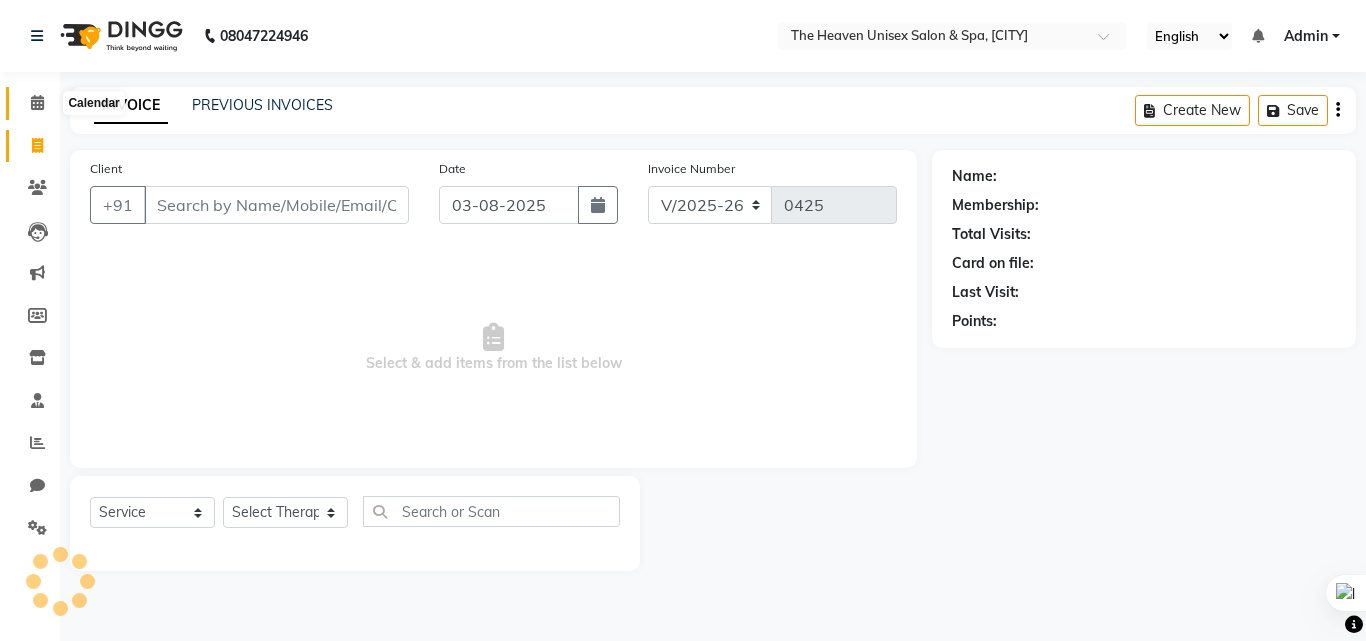 click 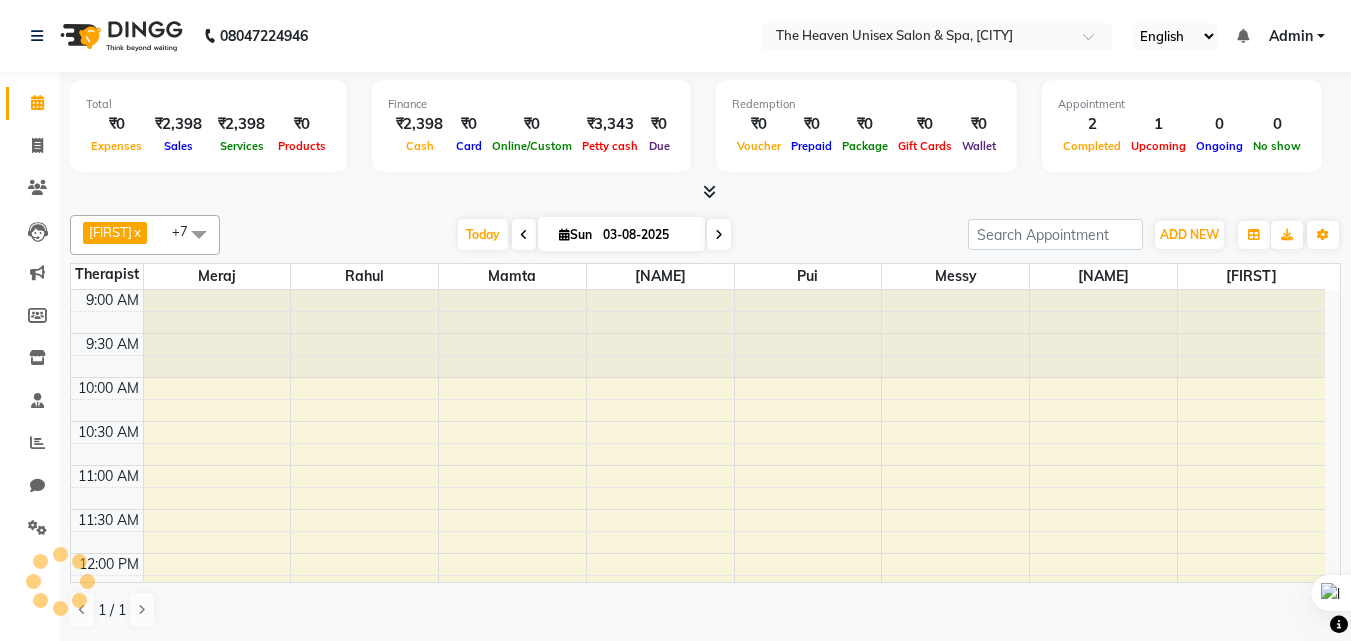 scroll, scrollTop: 0, scrollLeft: 0, axis: both 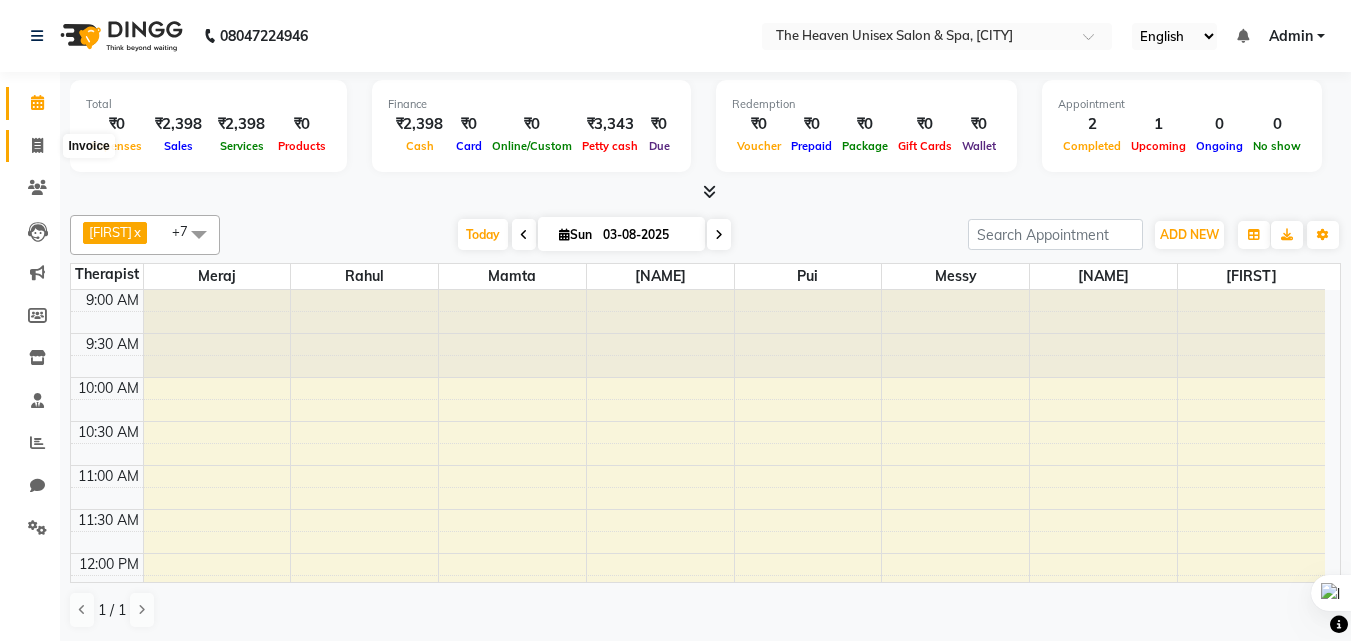 click 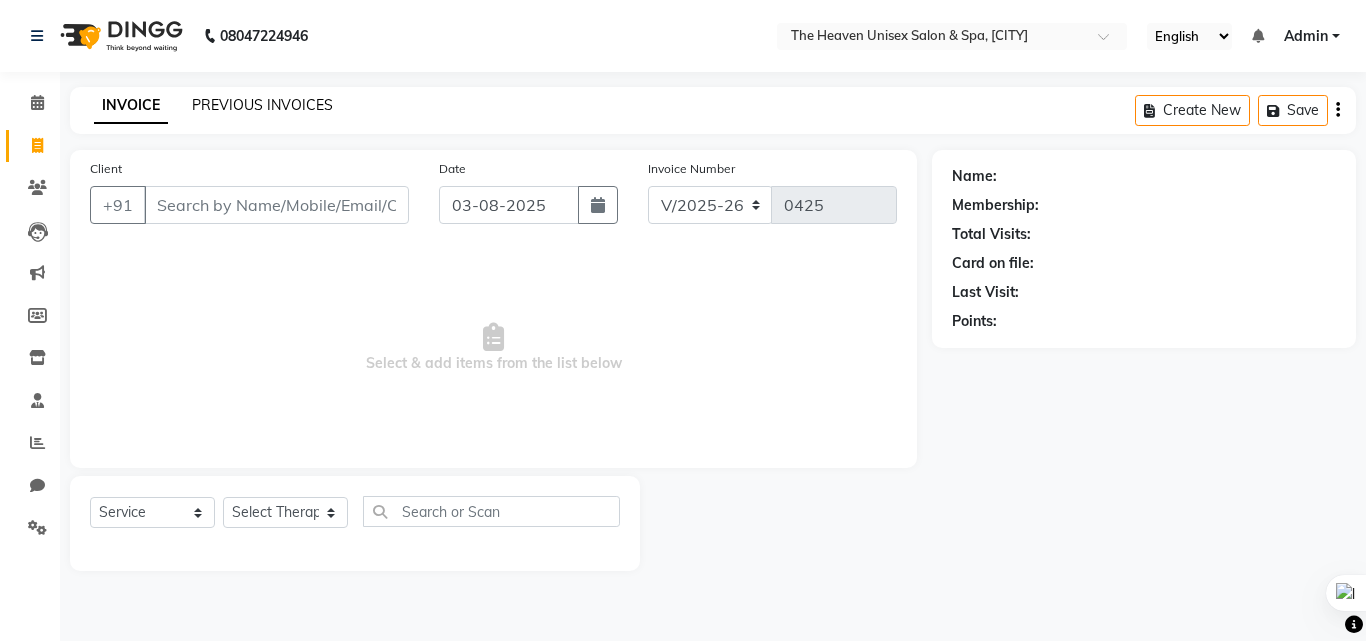 click on "PREVIOUS INVOICES" 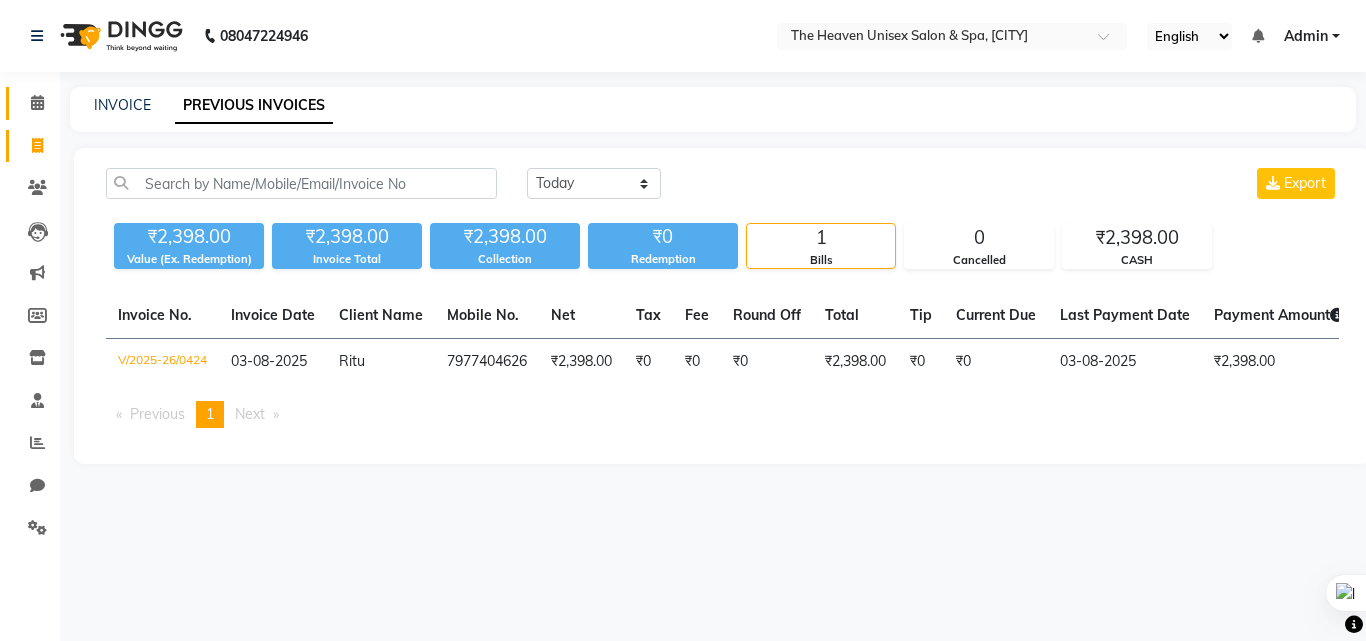 click 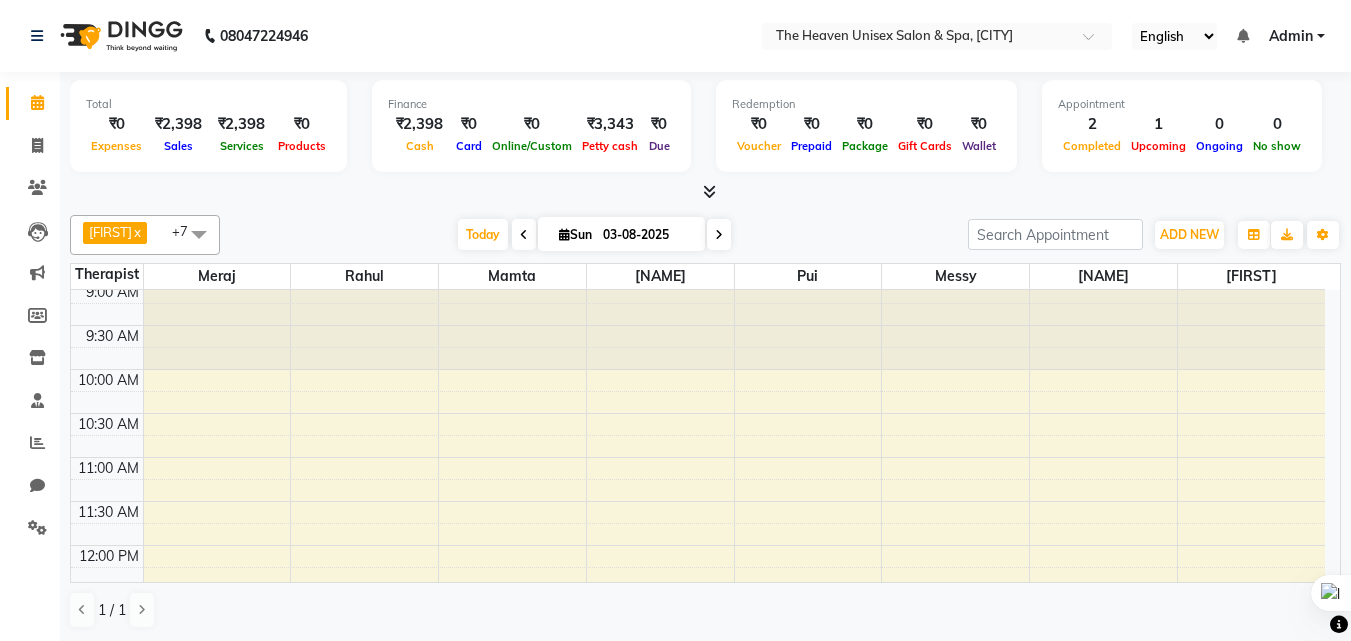scroll, scrollTop: 0, scrollLeft: 0, axis: both 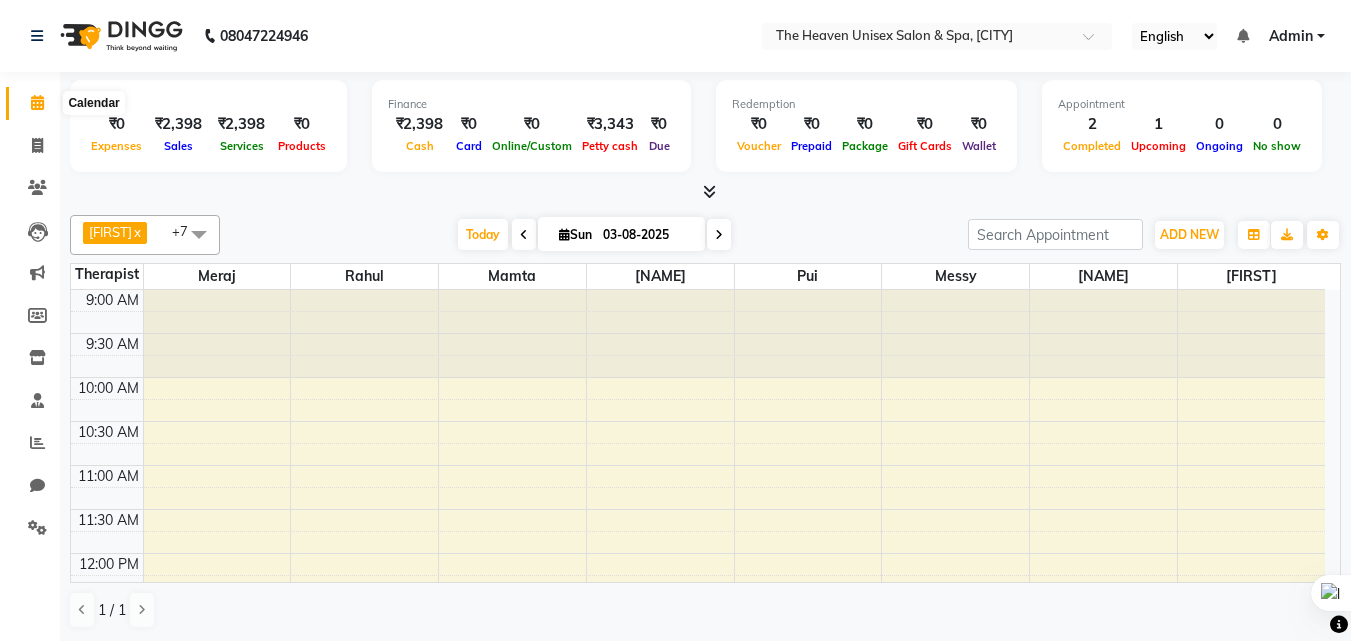 click 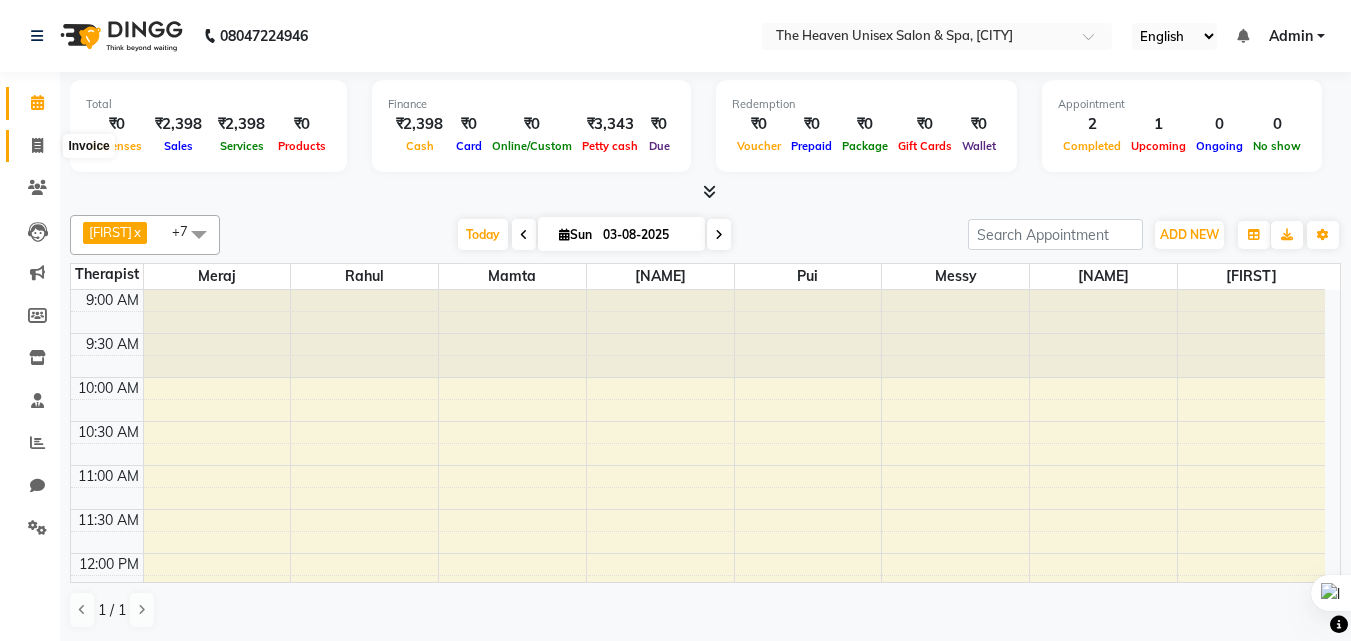 click 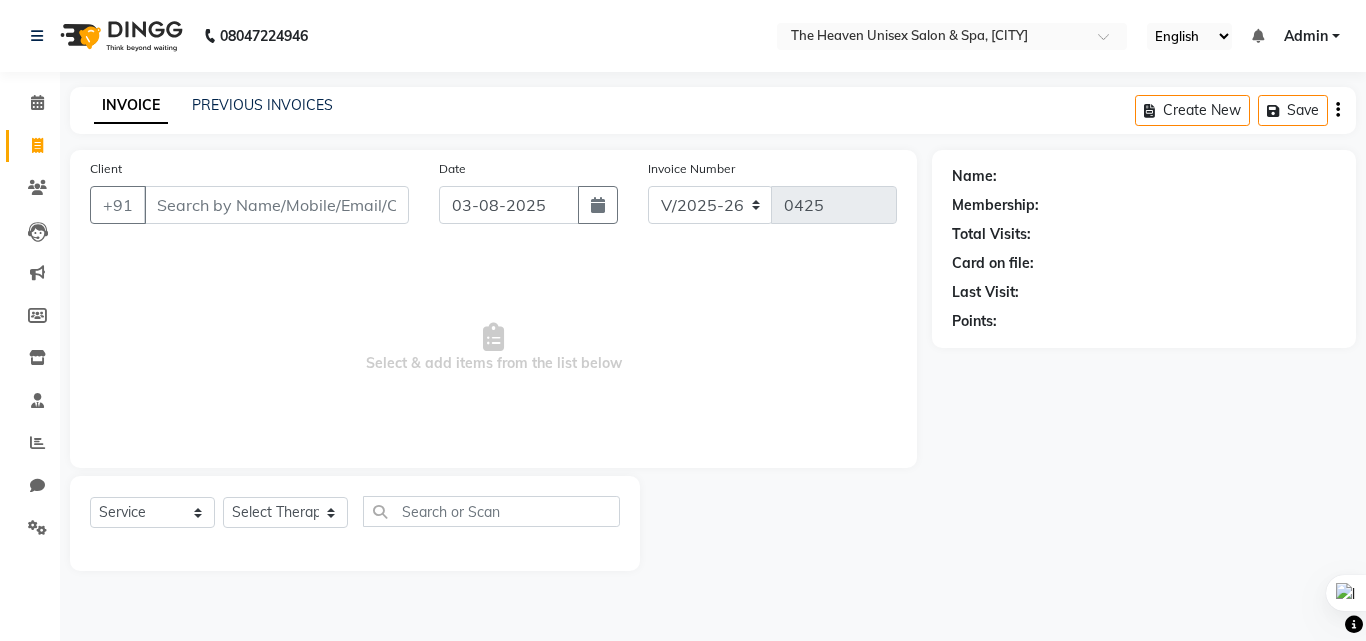 click on "Client" at bounding box center [276, 205] 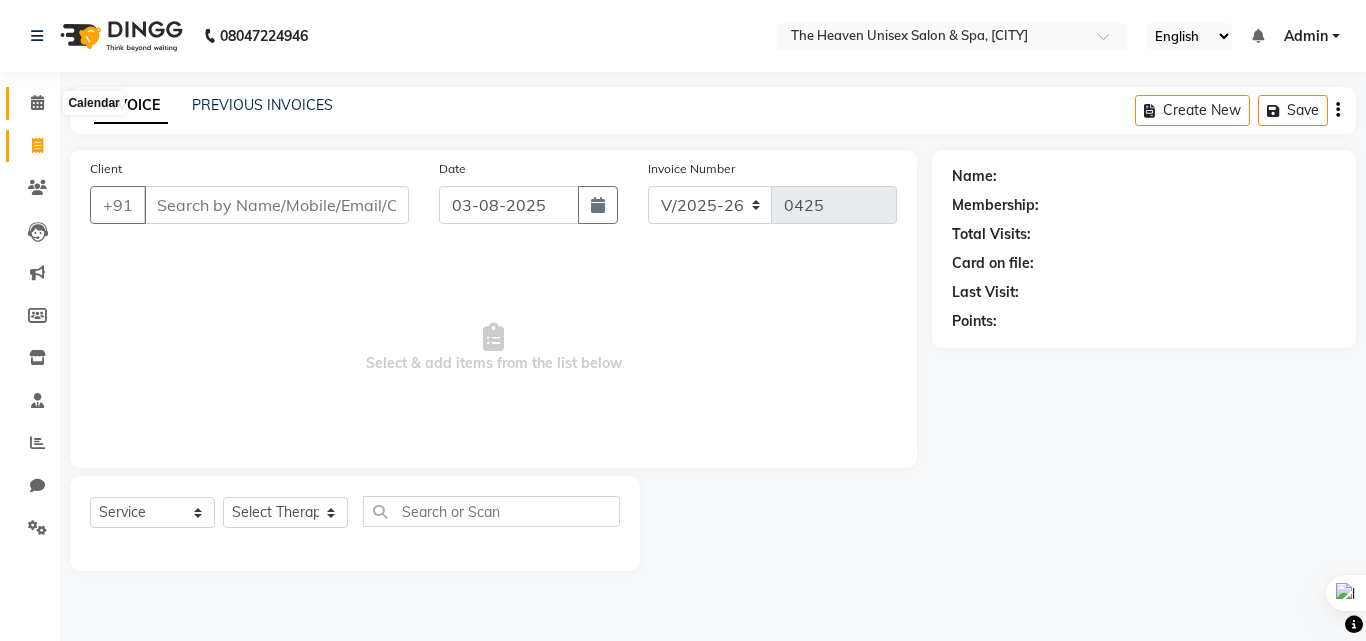 click 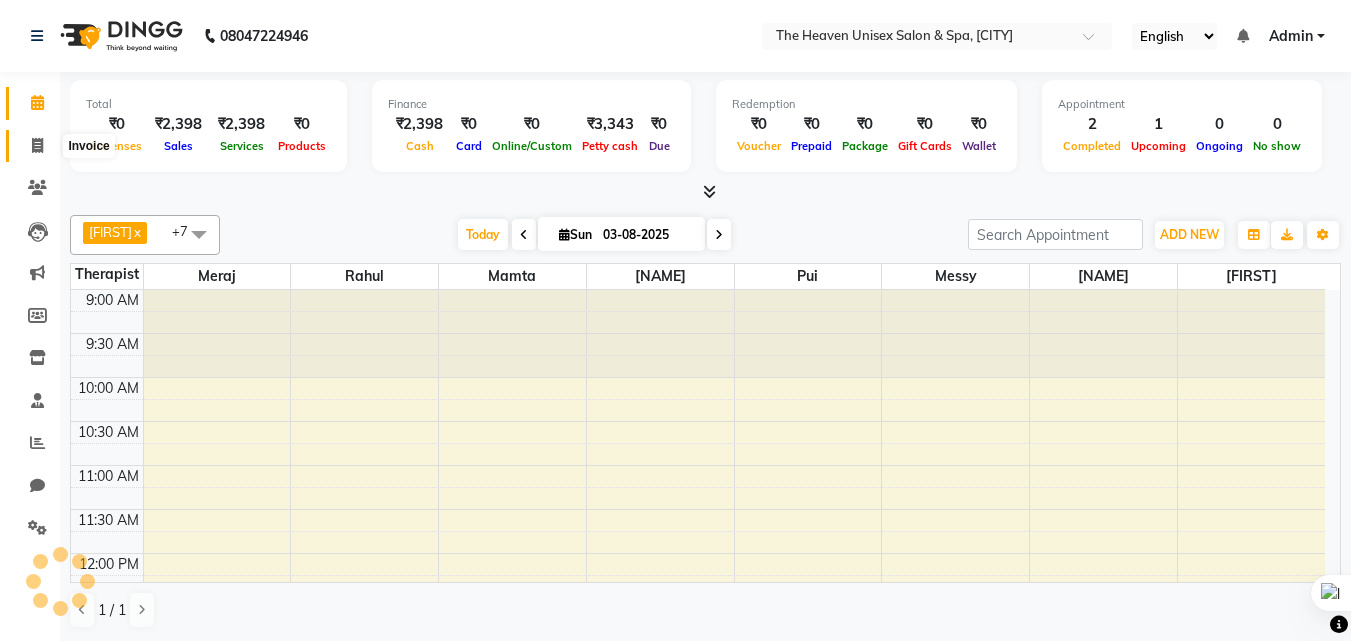 click 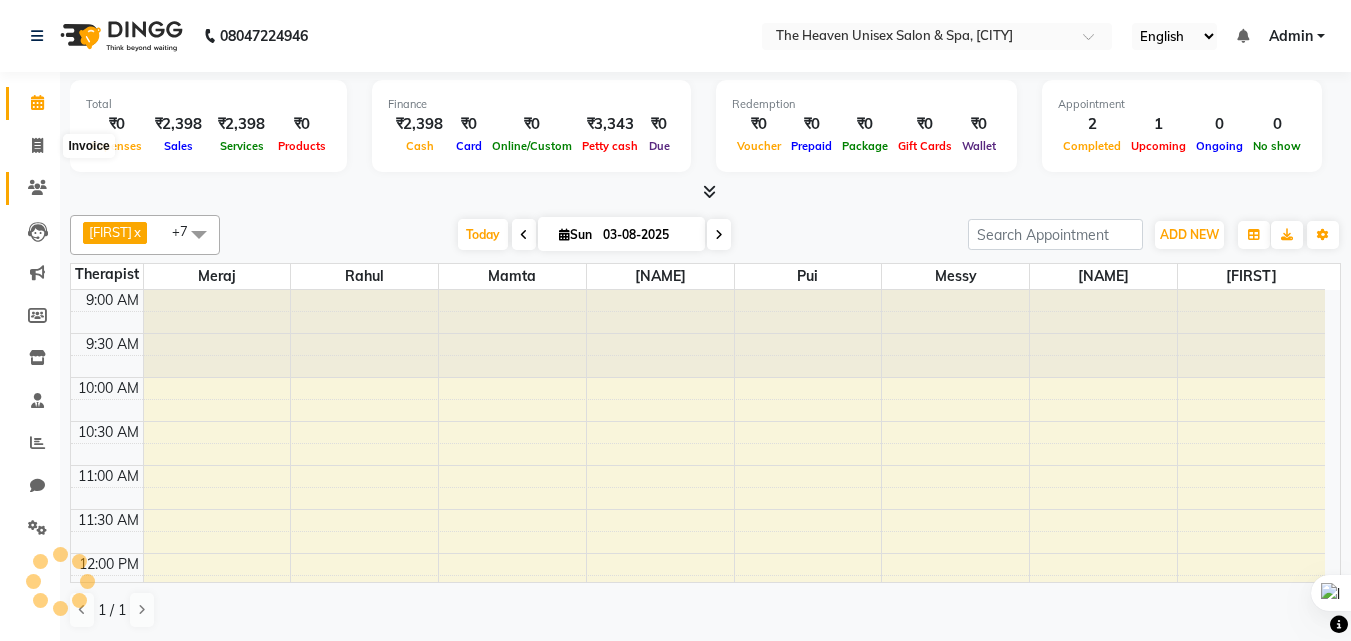 select on "8417" 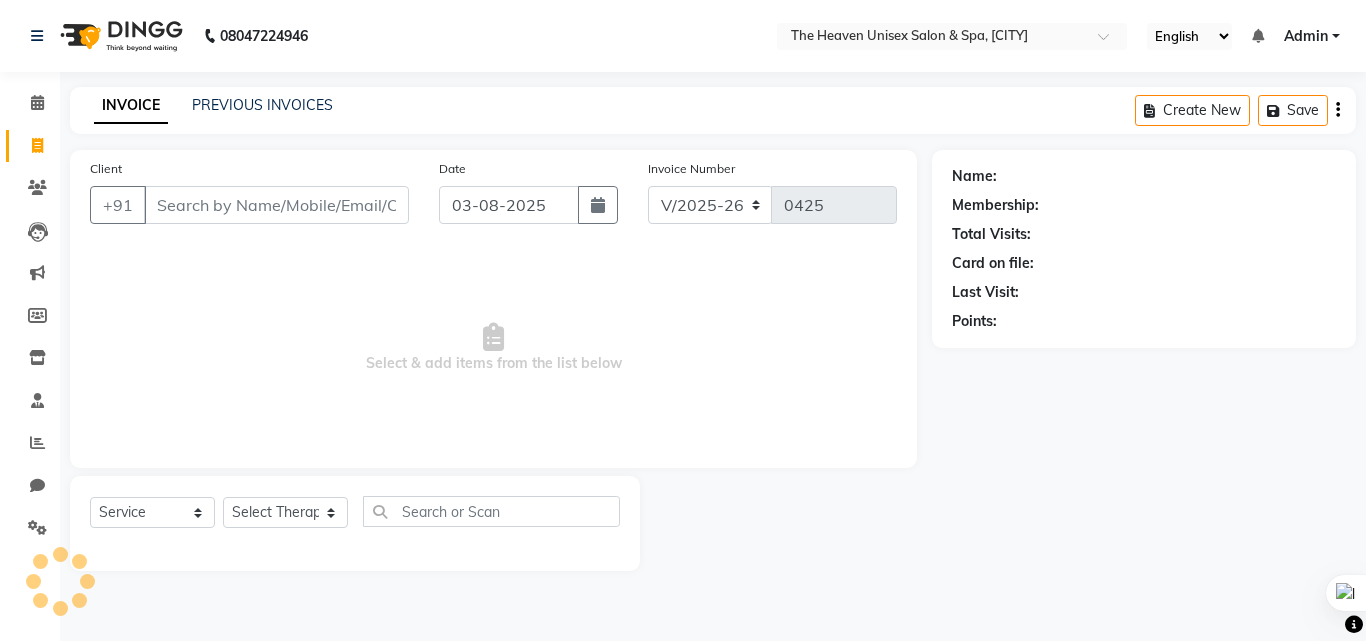 click on "Client" at bounding box center (276, 205) 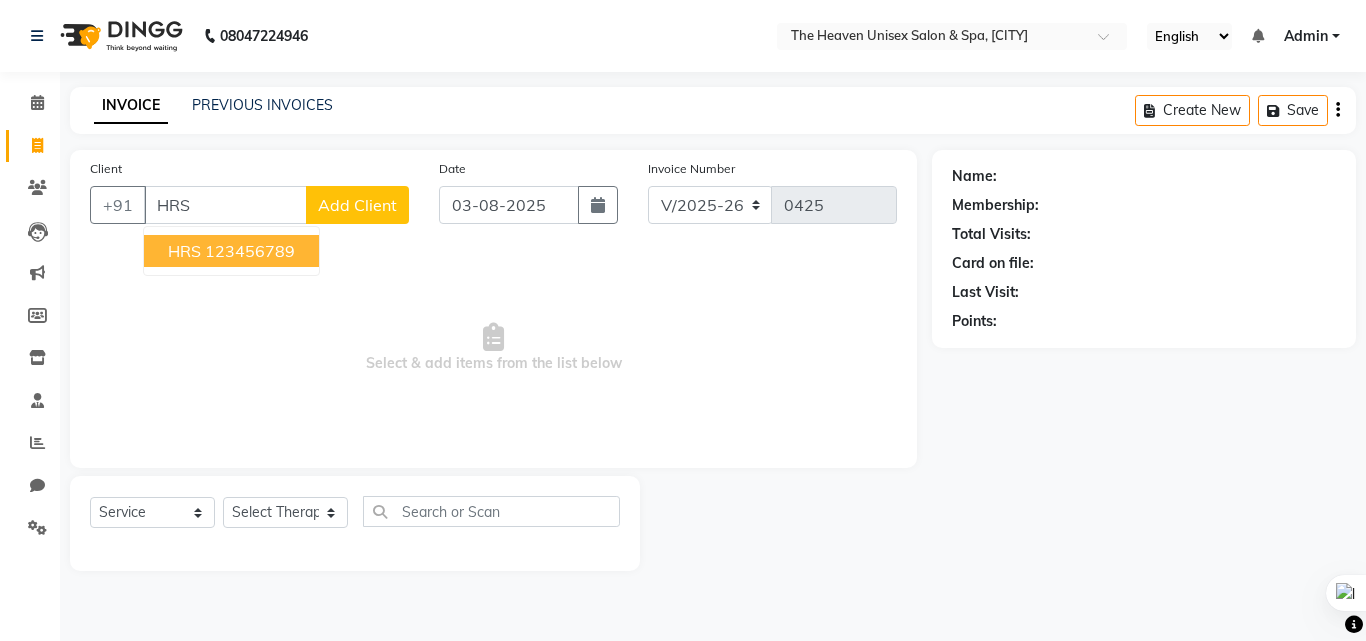 click on "123456789" at bounding box center [250, 251] 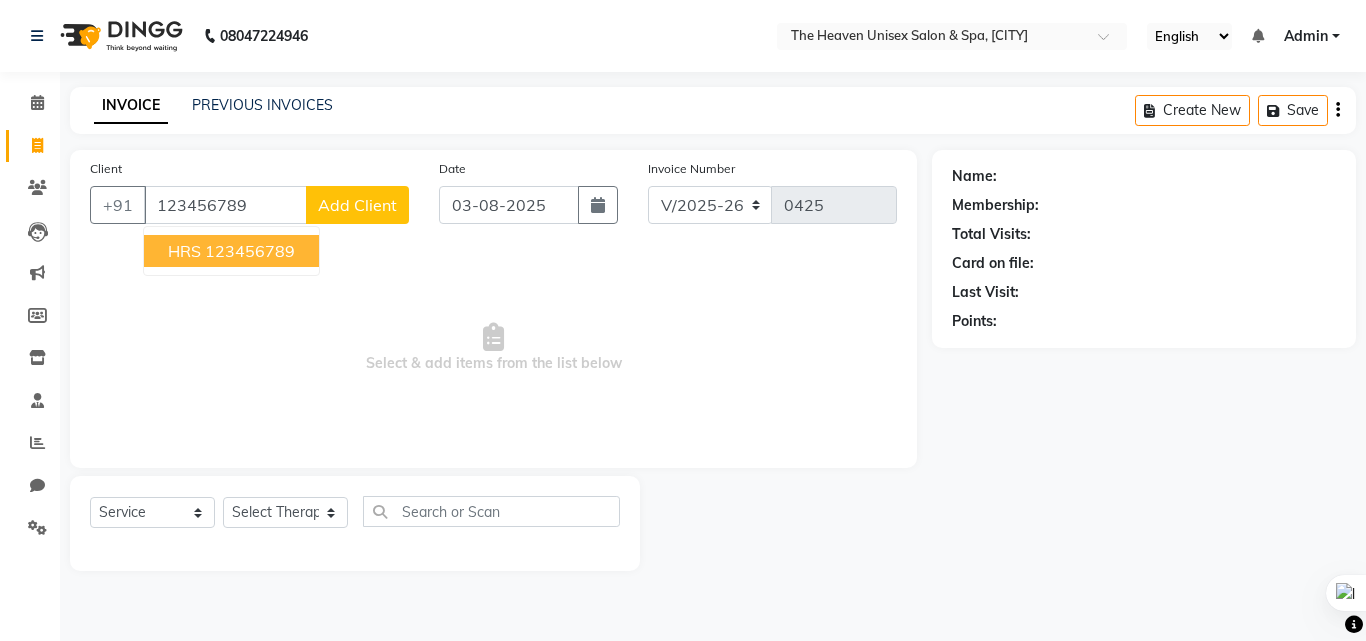 type on "123456789" 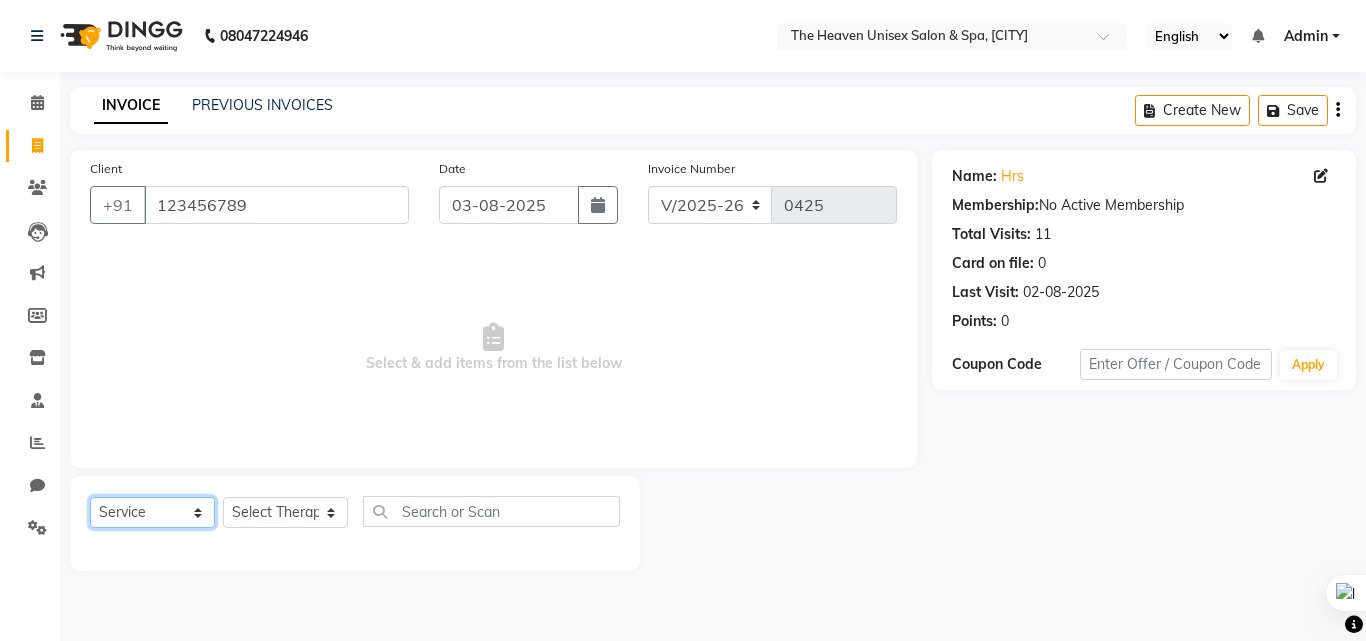click on "Select  Service  Product  Membership  Package Voucher Prepaid Gift Card" 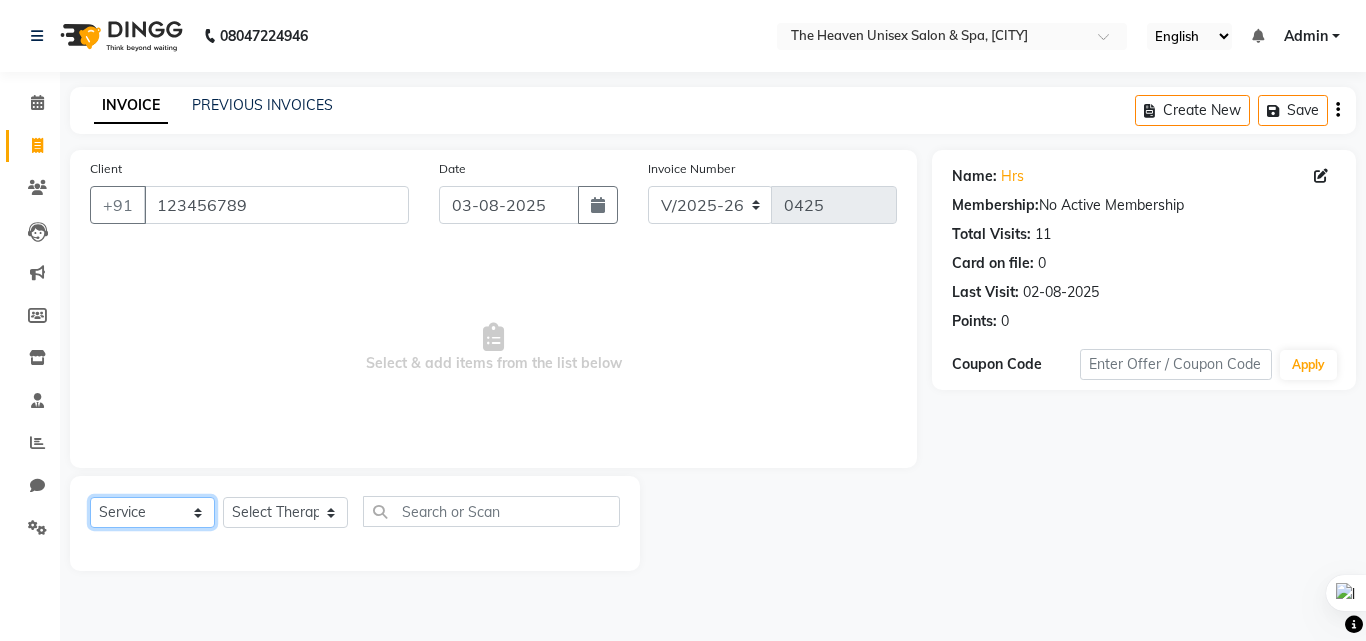 select on "P" 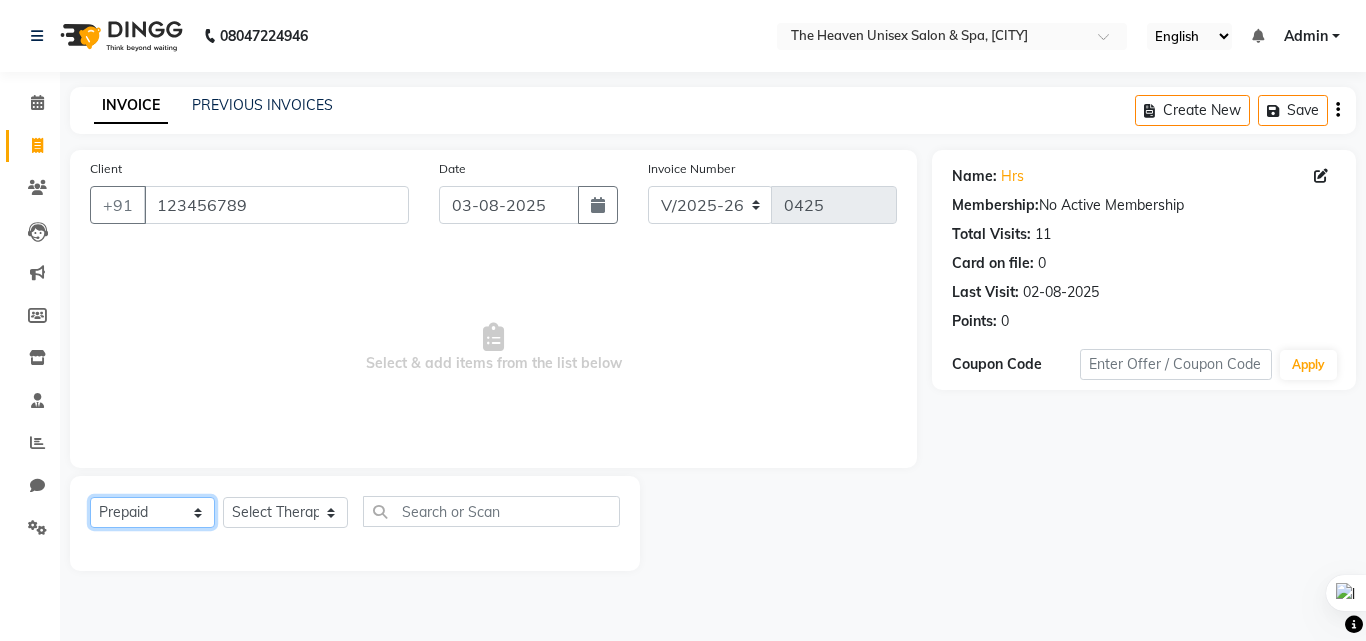 click on "Select  Service  Product  Membership  Package Voucher Prepaid Gift Card" 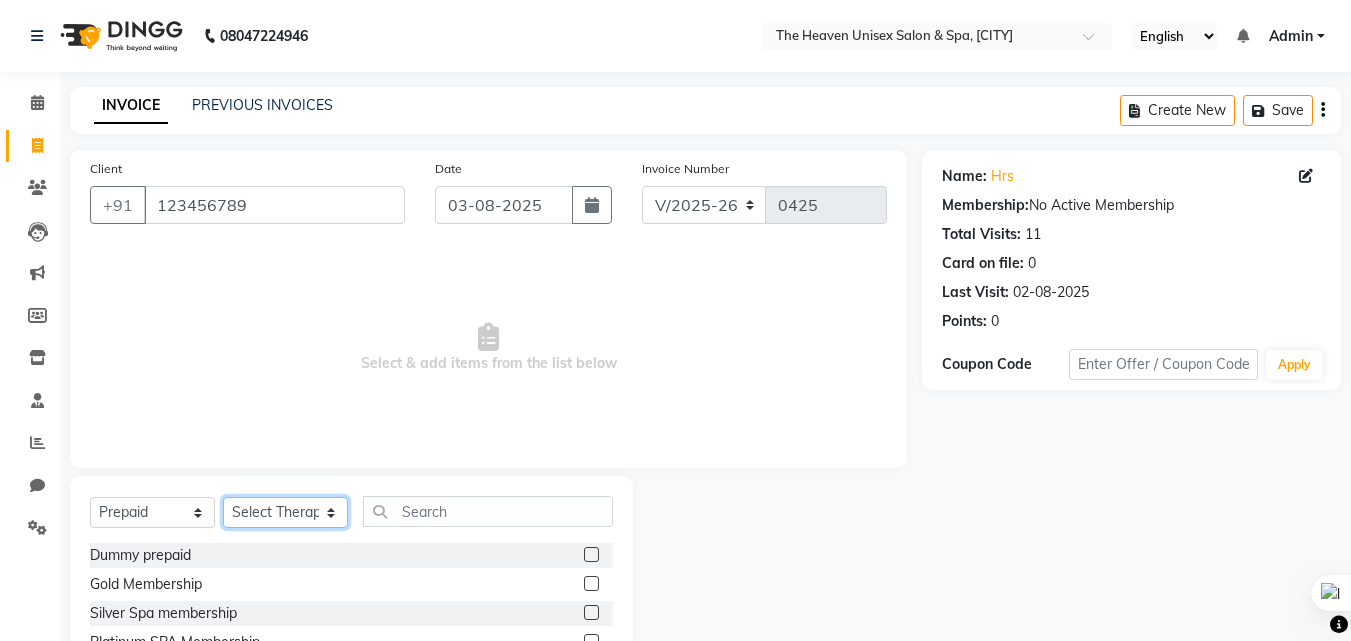 click on "Select Therapist [NAME] [NAME] [NAME] [NAME] [NAME] [NAME] [NAME] [NAME] [NAME]" 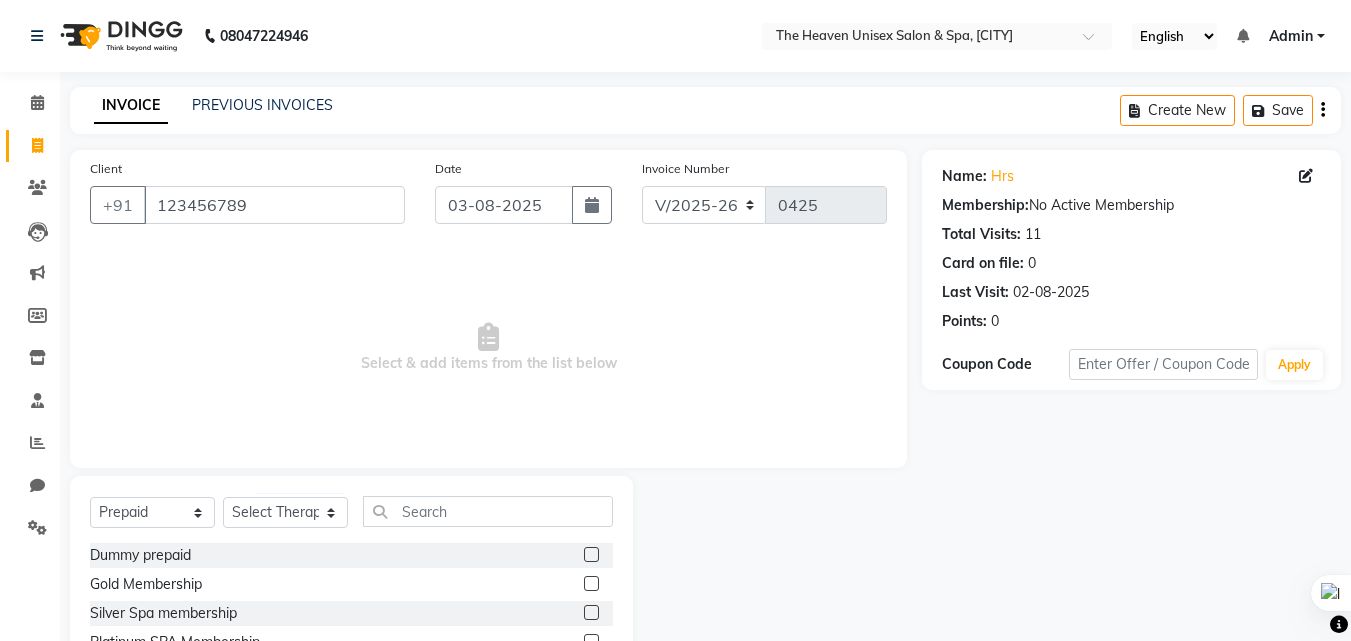 click on "Select & add items from the list below" at bounding box center [488, 348] 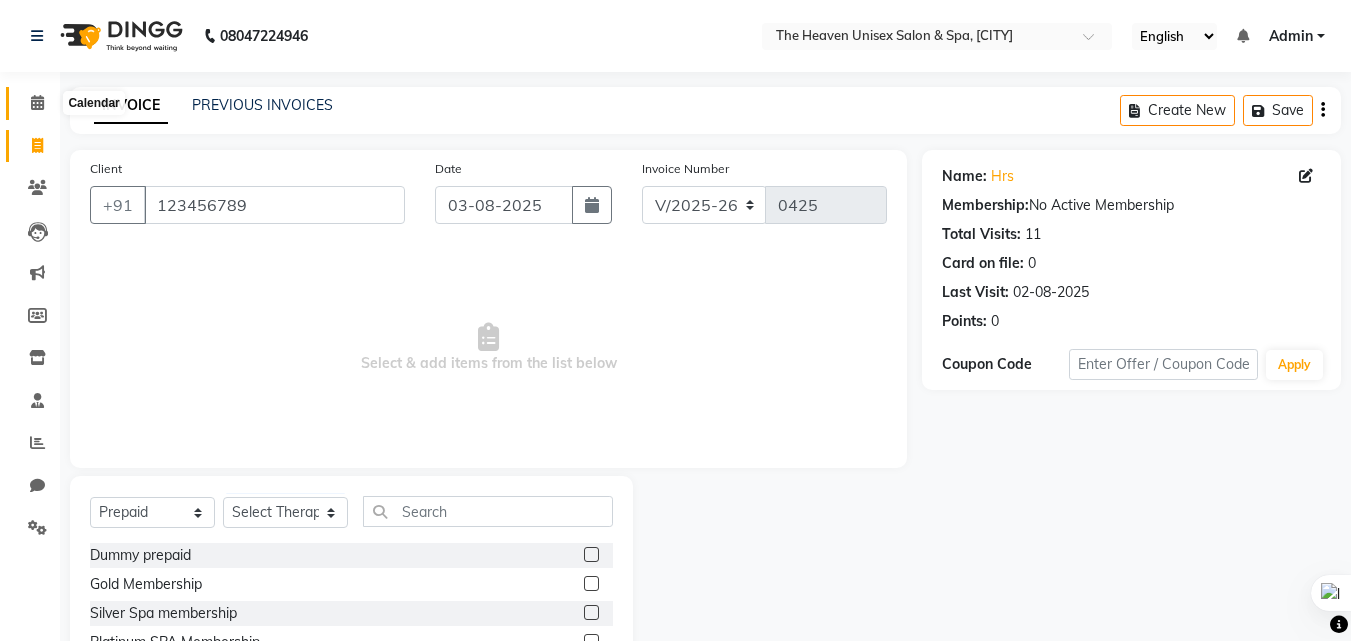 click 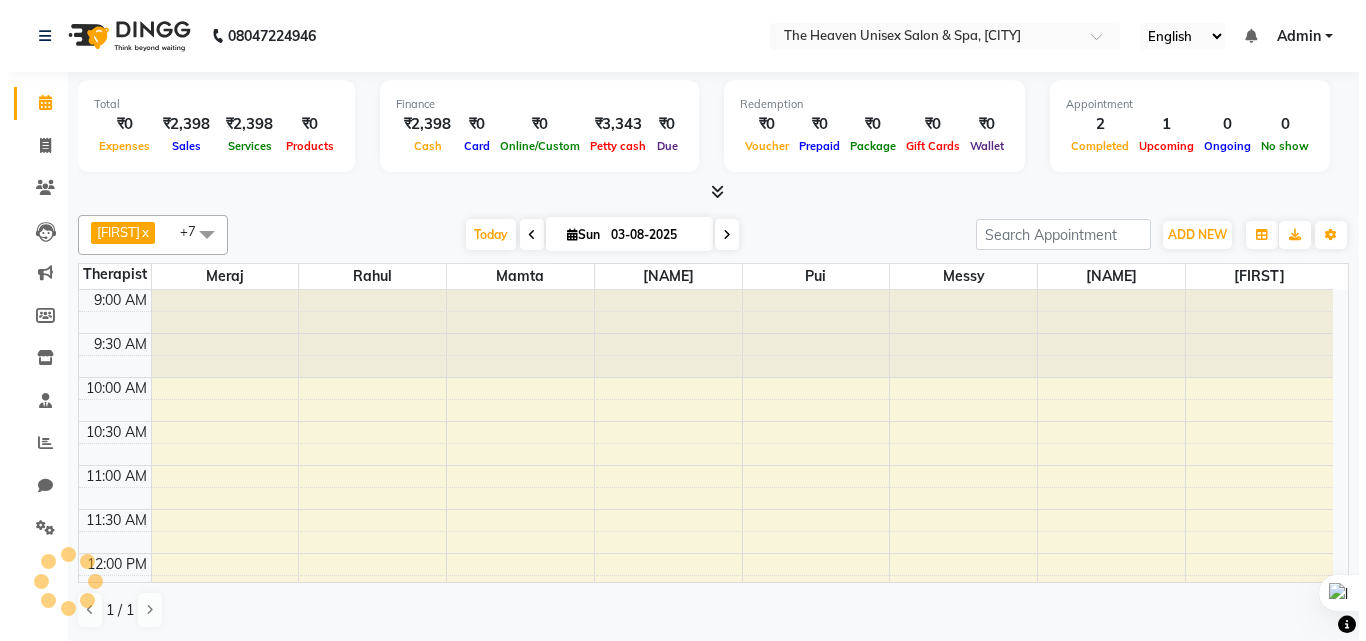 scroll, scrollTop: 0, scrollLeft: 0, axis: both 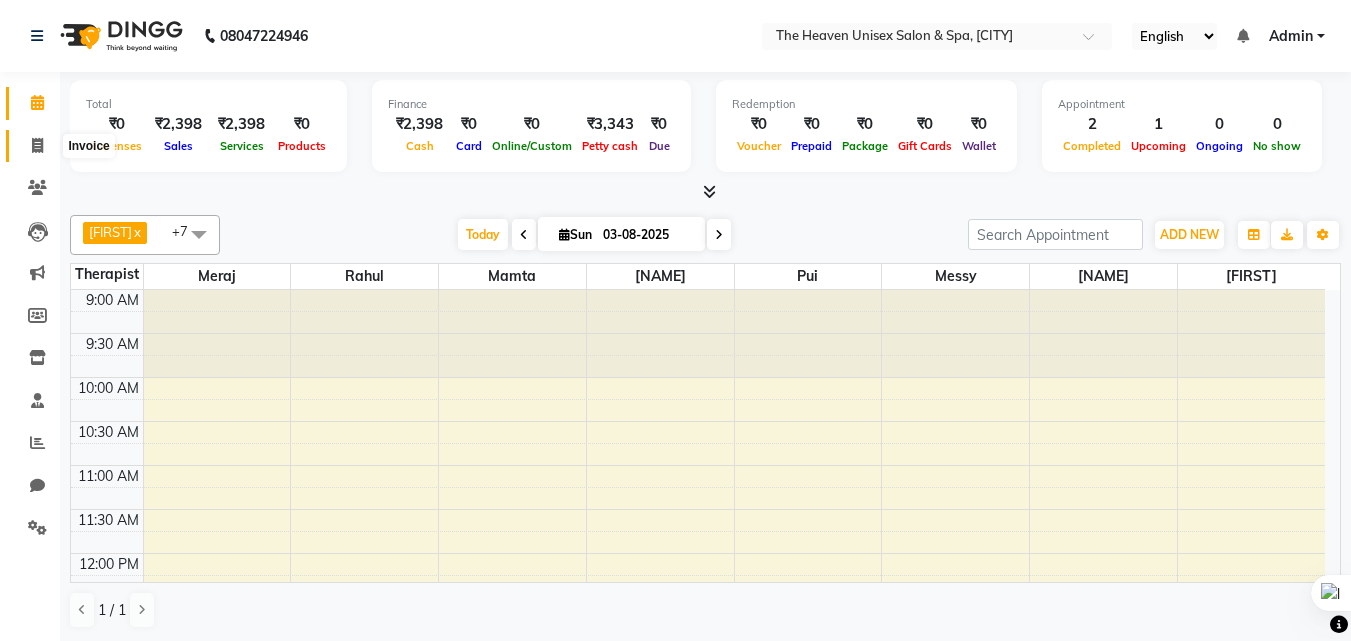 click 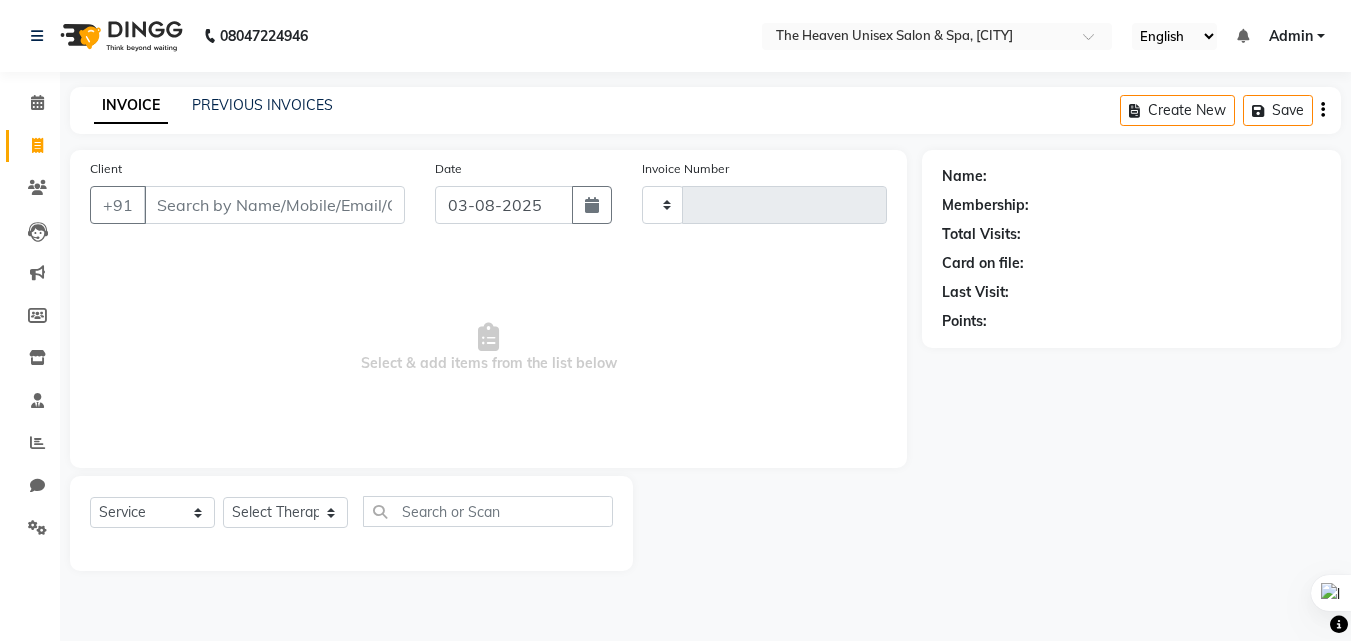 type on "0425" 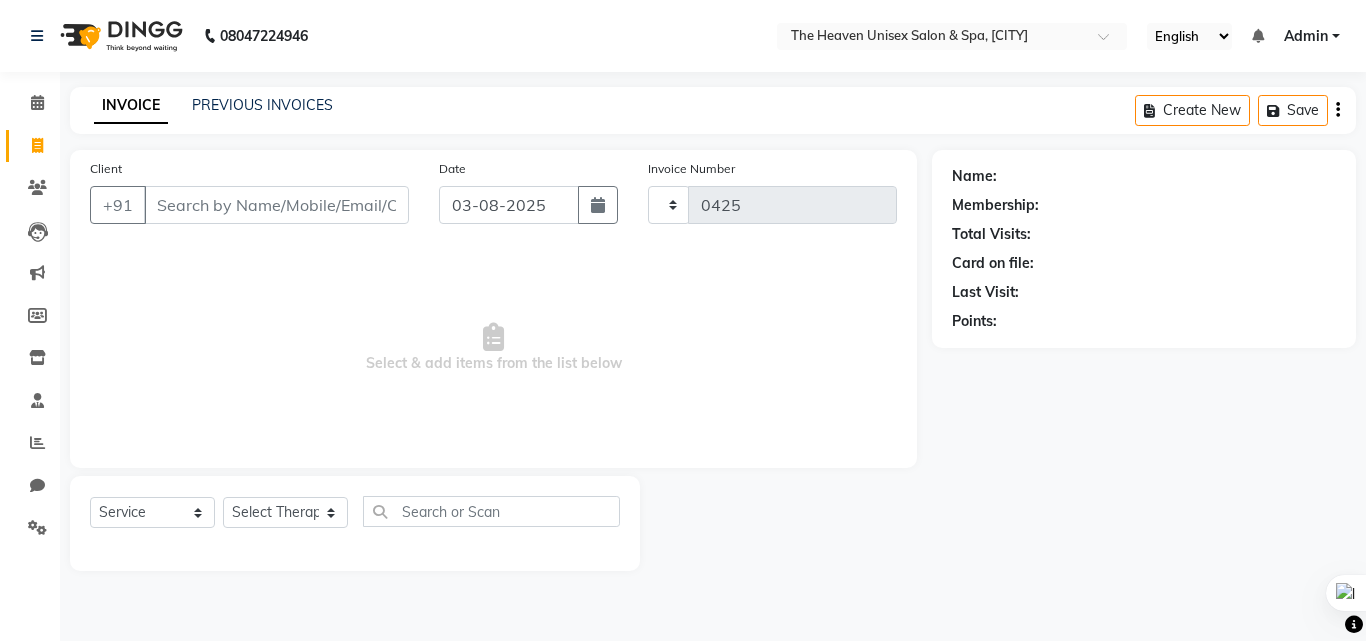select on "8417" 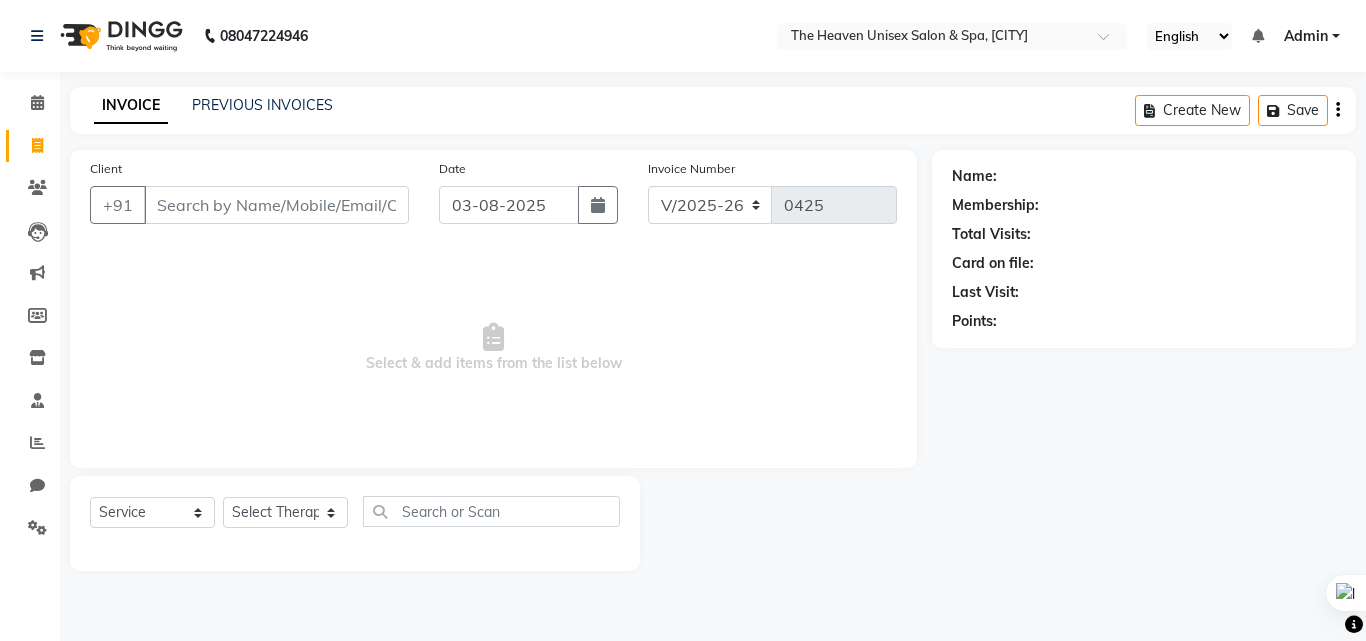 click on "Client" at bounding box center [276, 205] 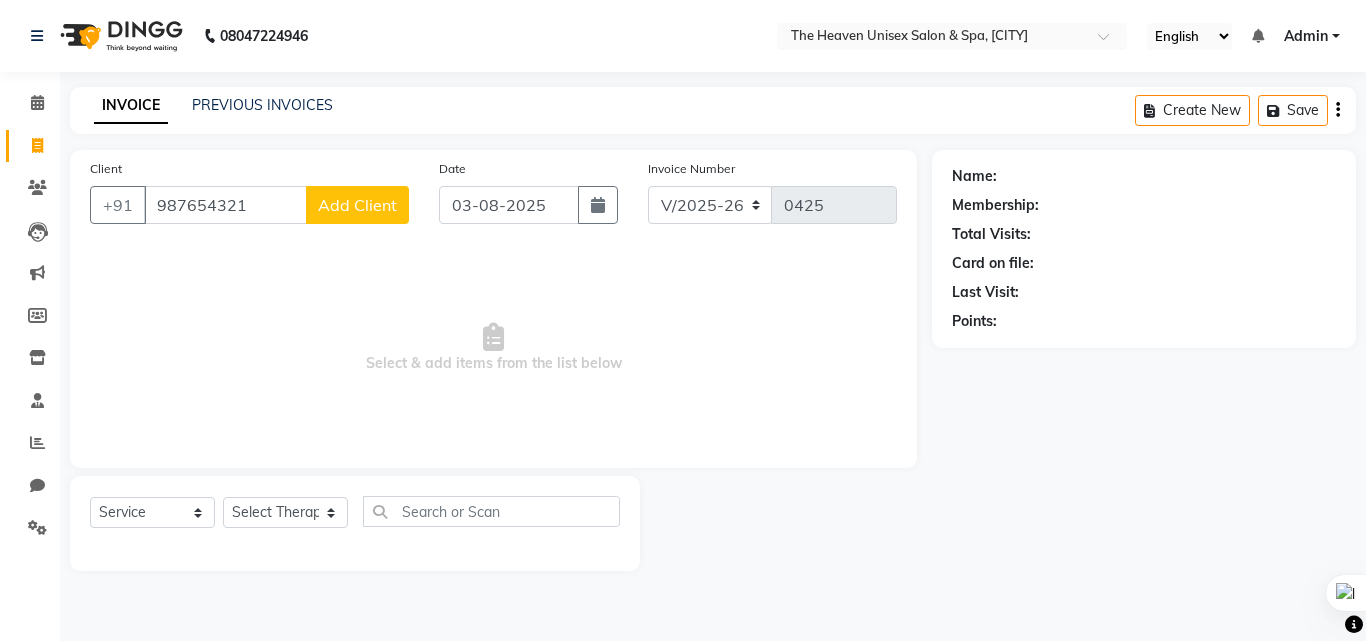 type on "987654321" 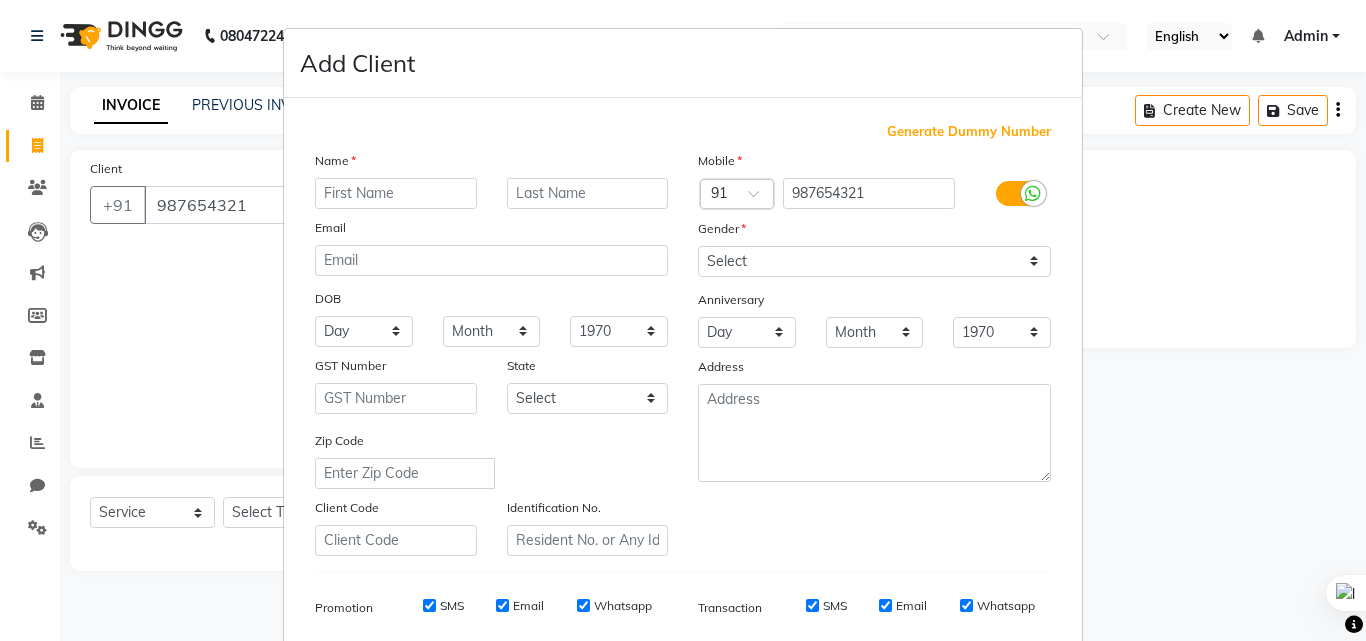 click at bounding box center [396, 193] 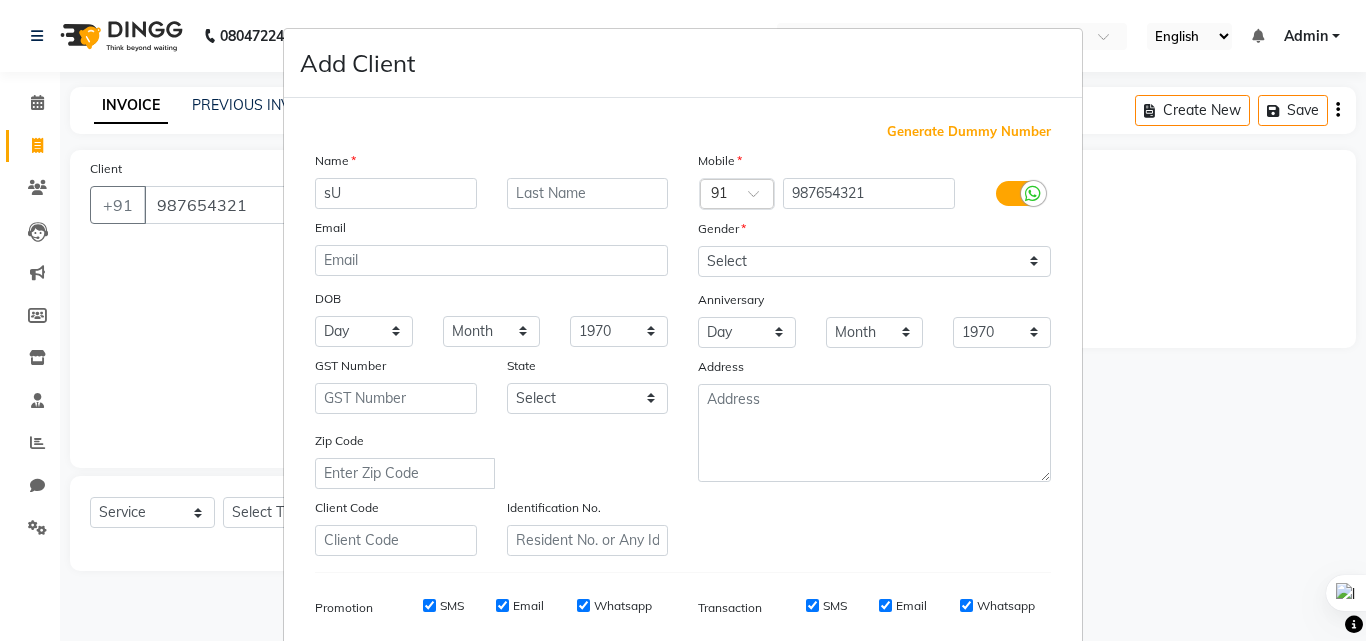 type on "s" 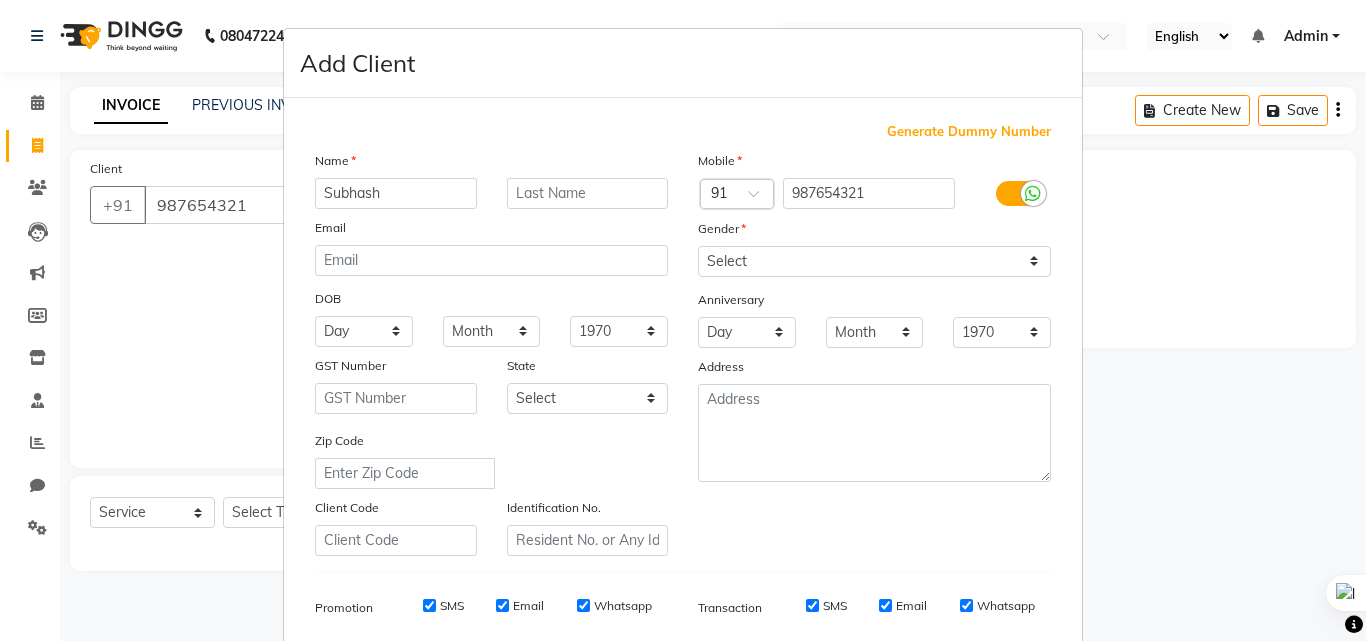 type on "Subhash" 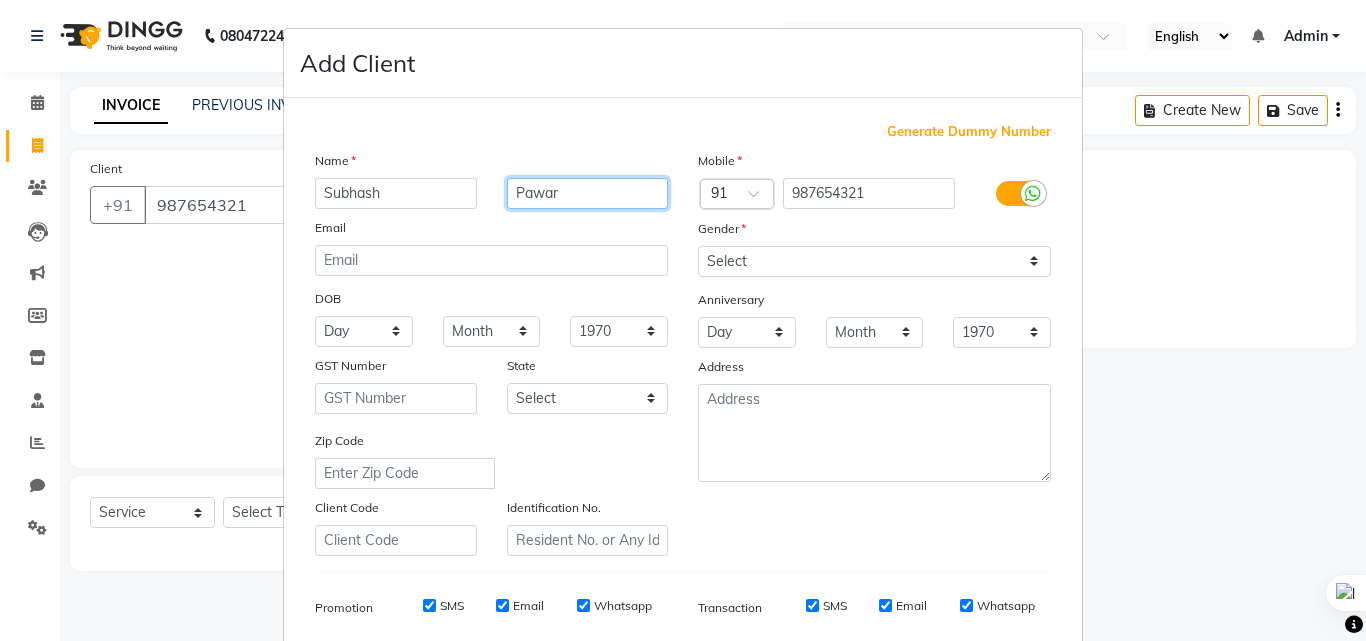 type on "Pawar" 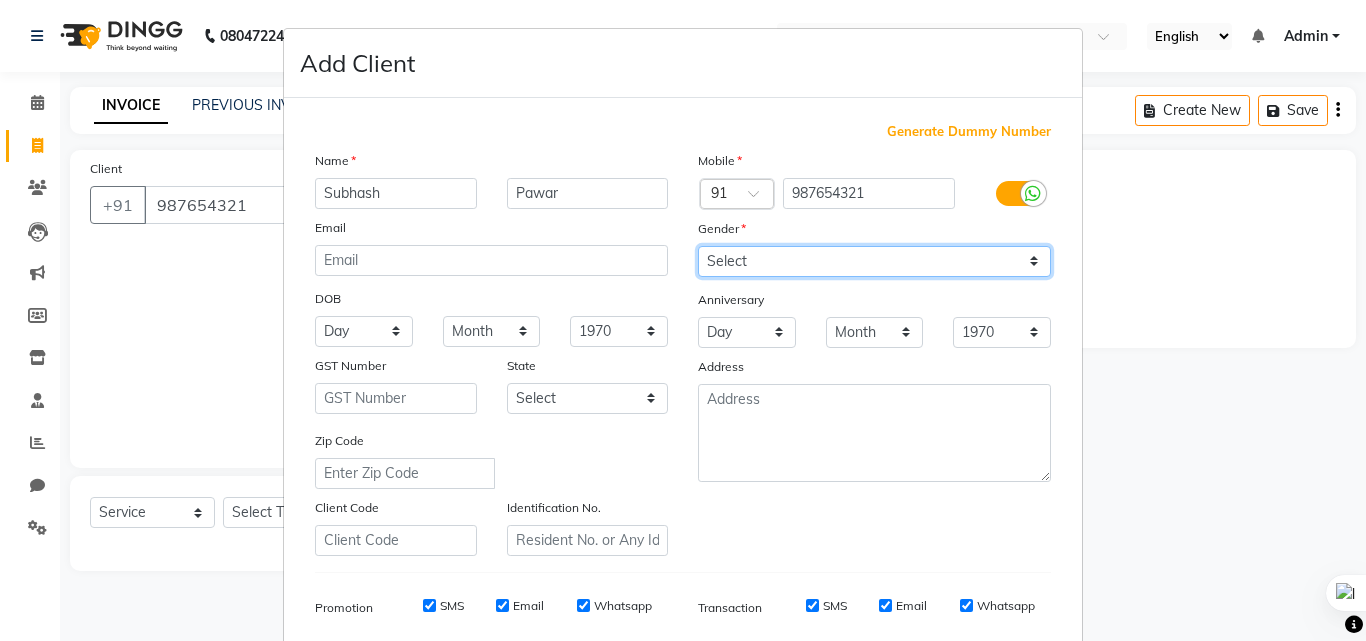 click on "Select Male Female Other Prefer Not To Say" at bounding box center [874, 261] 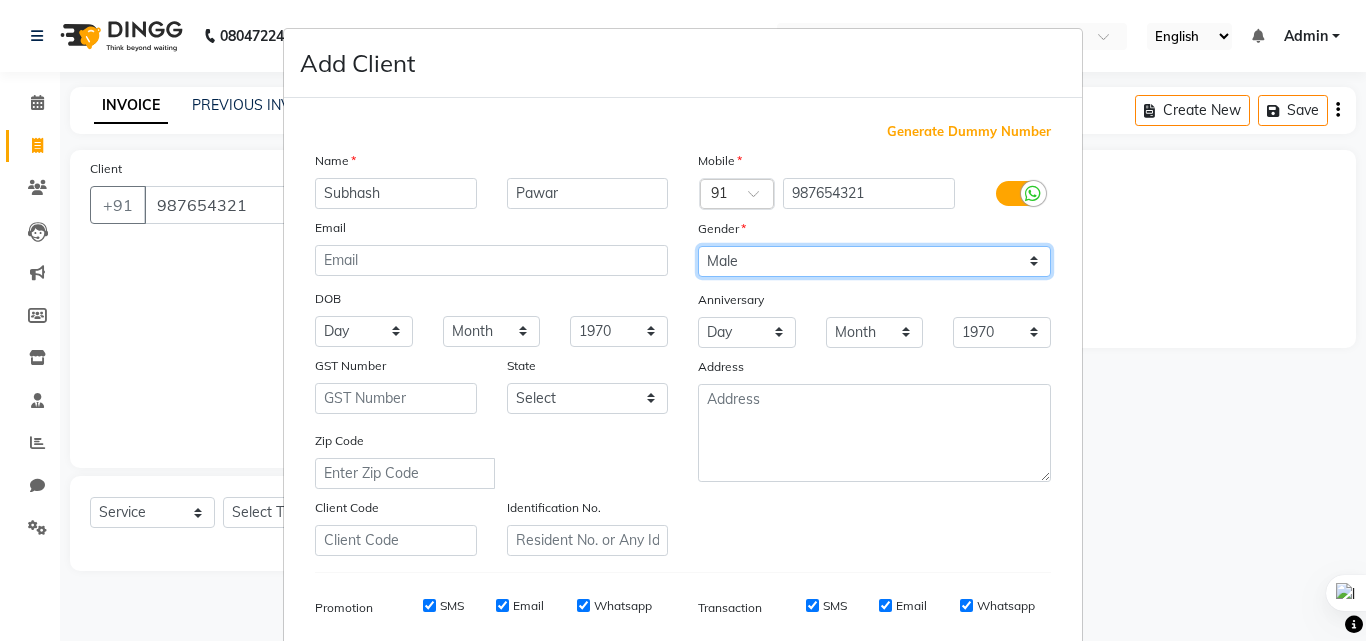 click on "Select Male Female Other Prefer Not To Say" at bounding box center (874, 261) 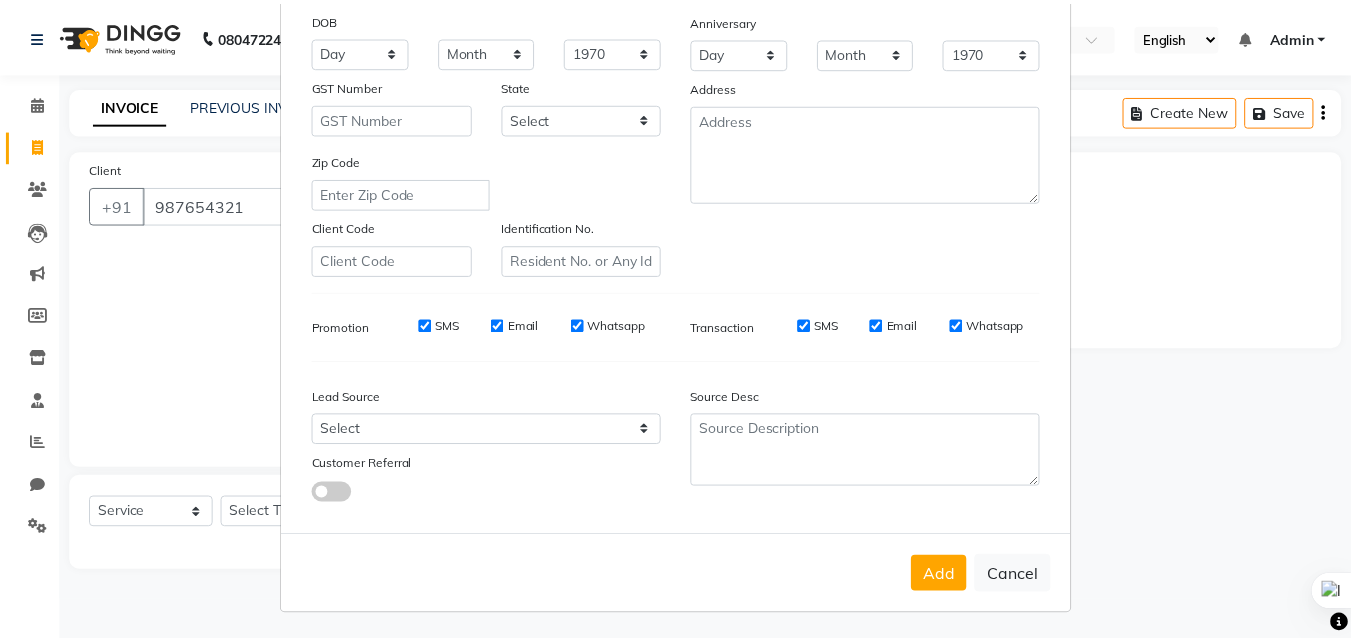 scroll, scrollTop: 282, scrollLeft: 0, axis: vertical 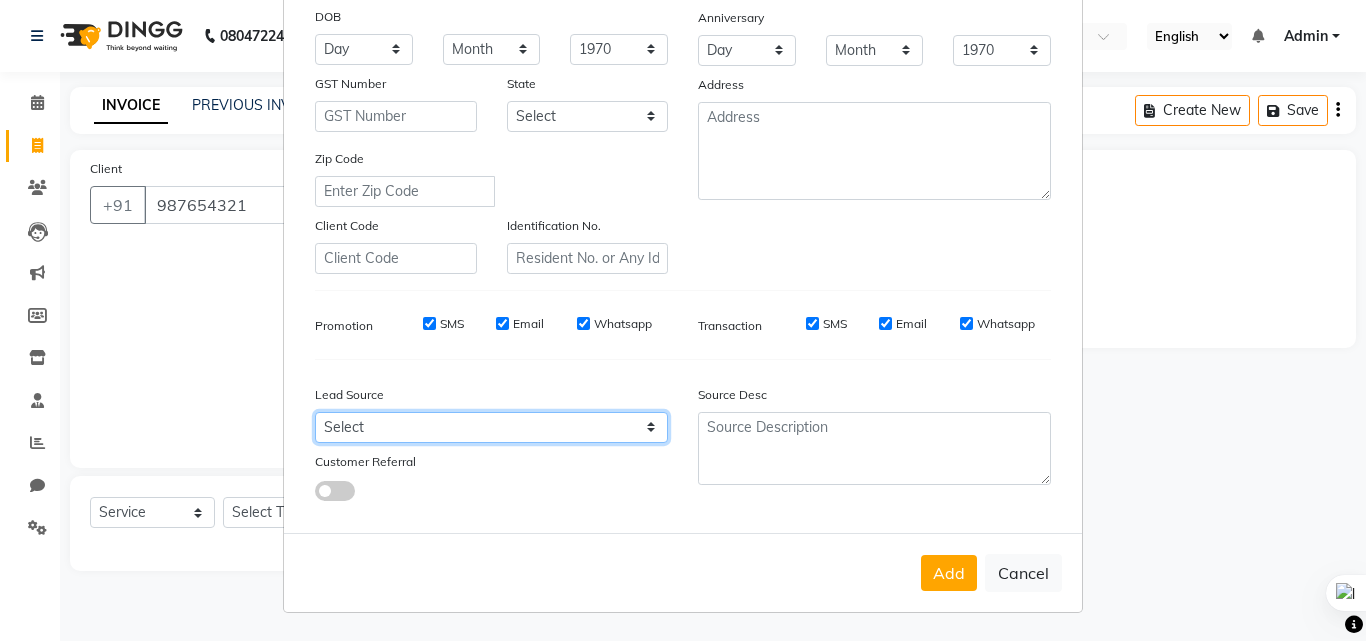 click on "Select Walk-in Referral Internet Friend Word of Mouth Advertisement Facebook JustDial Google Other" at bounding box center [491, 427] 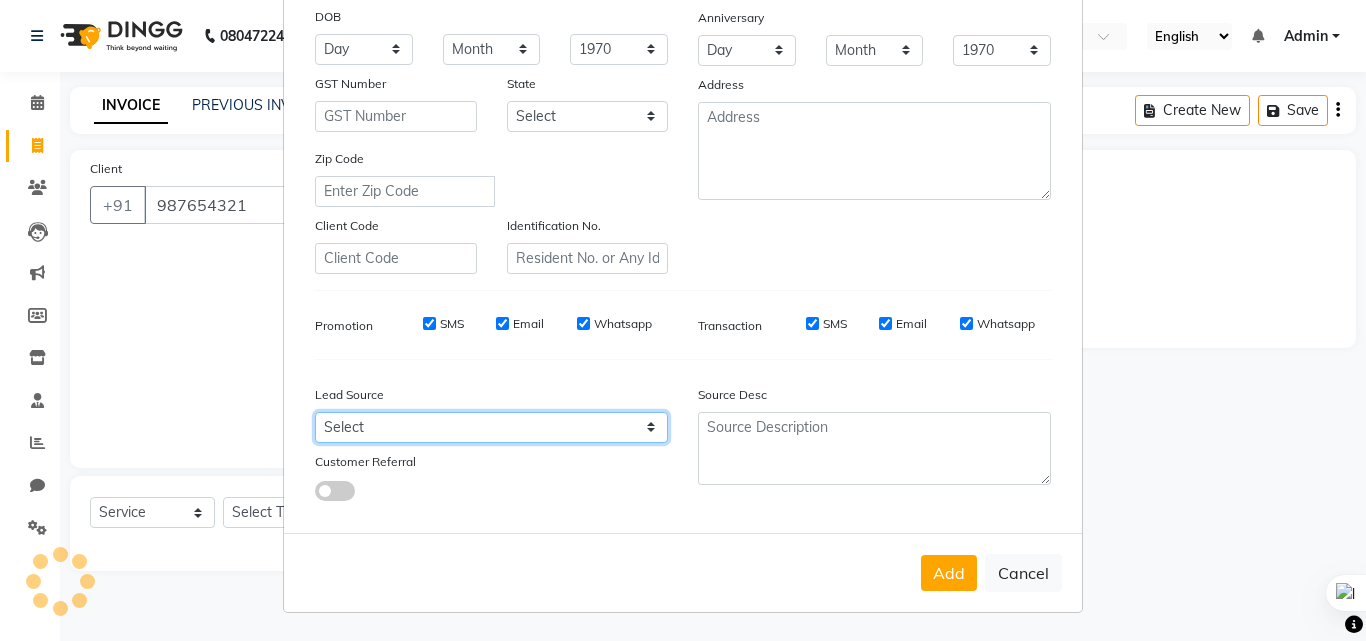 select on "55212" 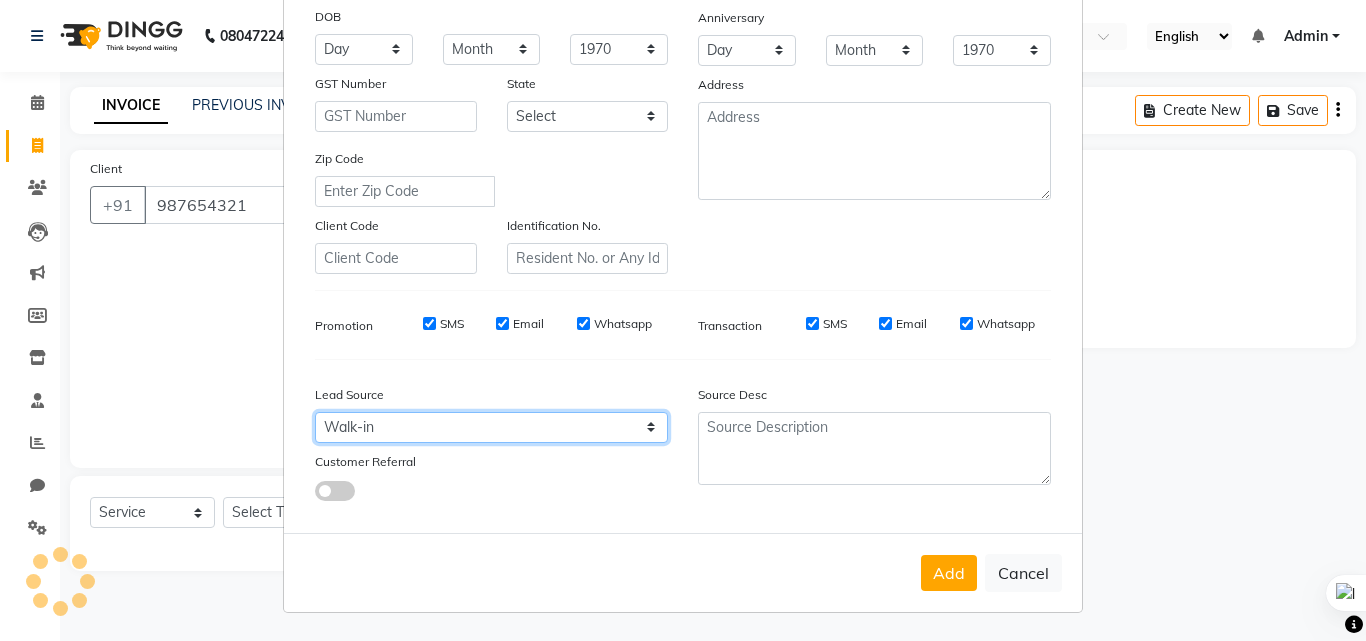 click on "Select Walk-in Referral Internet Friend Word of Mouth Advertisement Facebook JustDial Google Other" at bounding box center (491, 427) 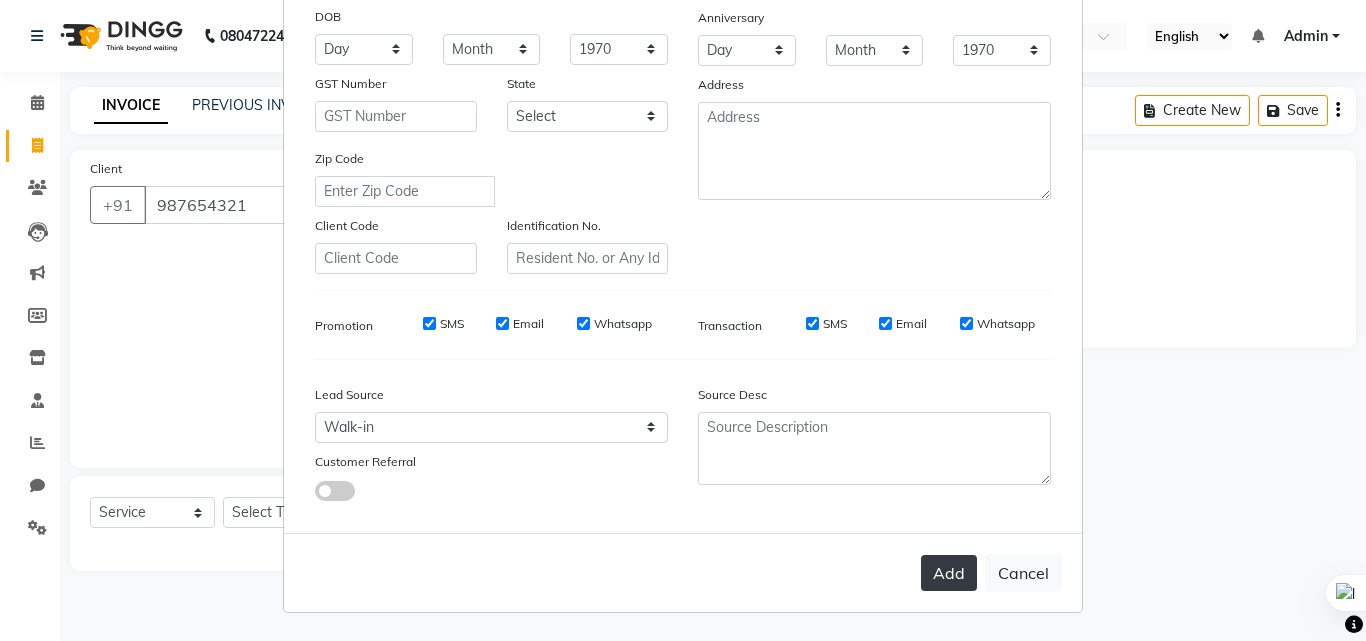 click on "Add" at bounding box center [949, 573] 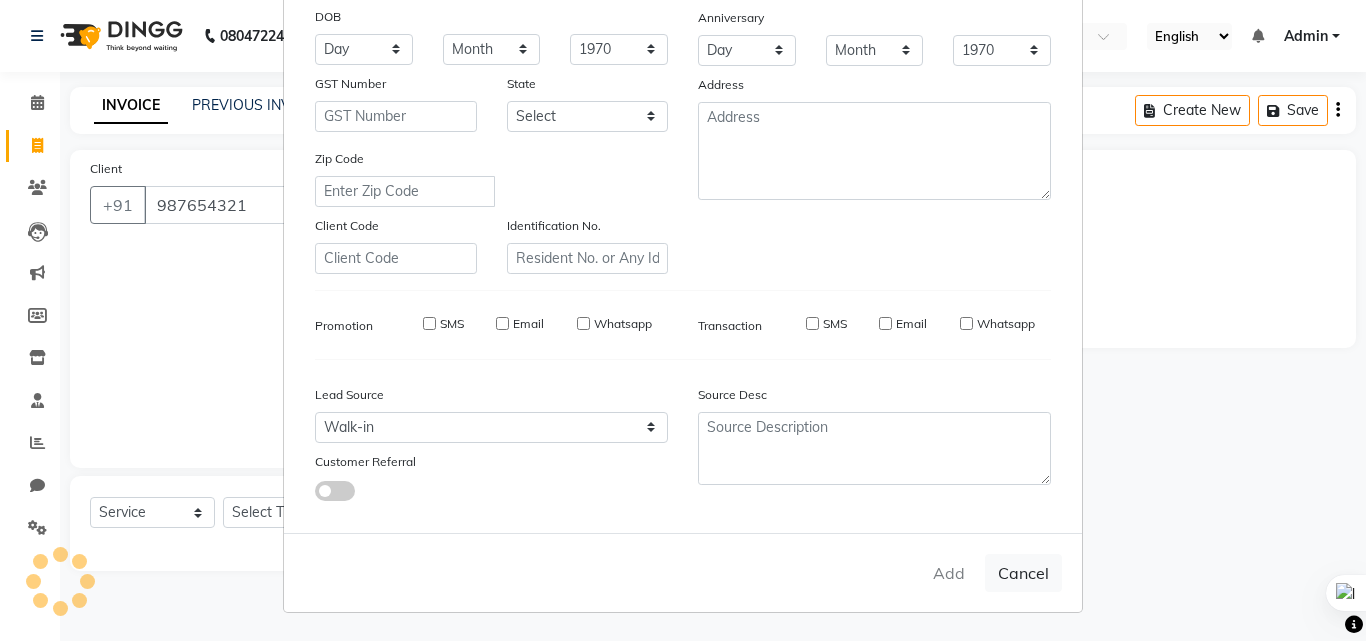 type 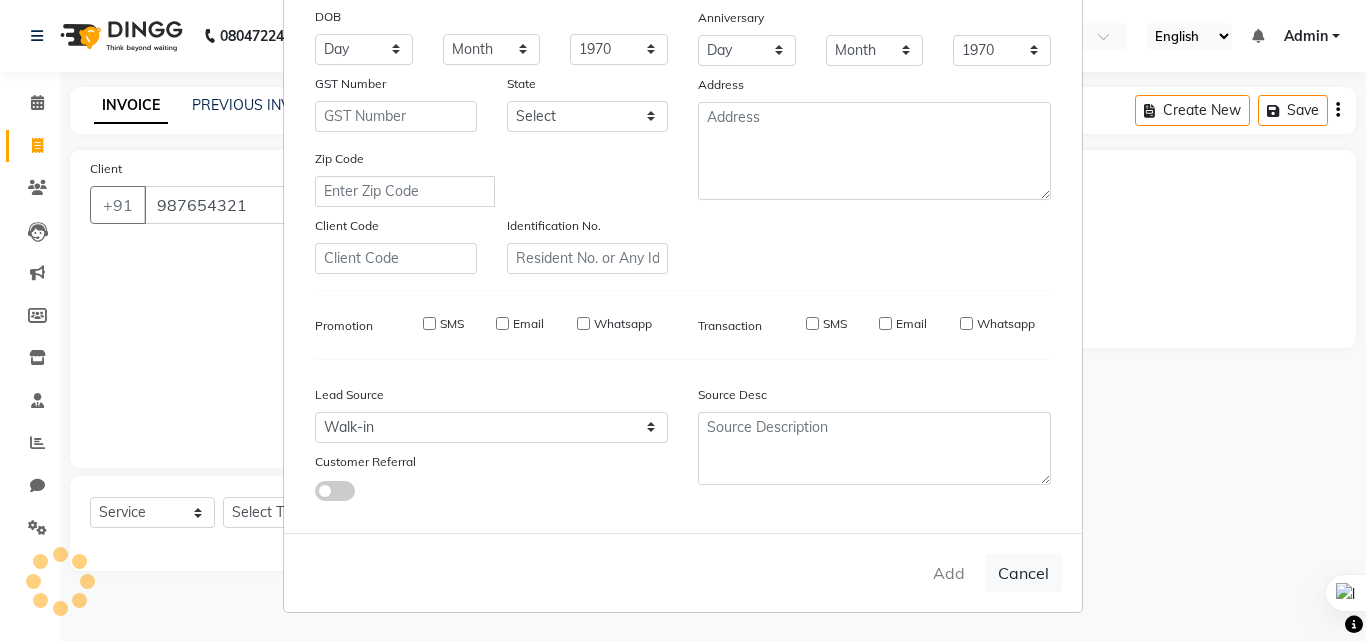 type 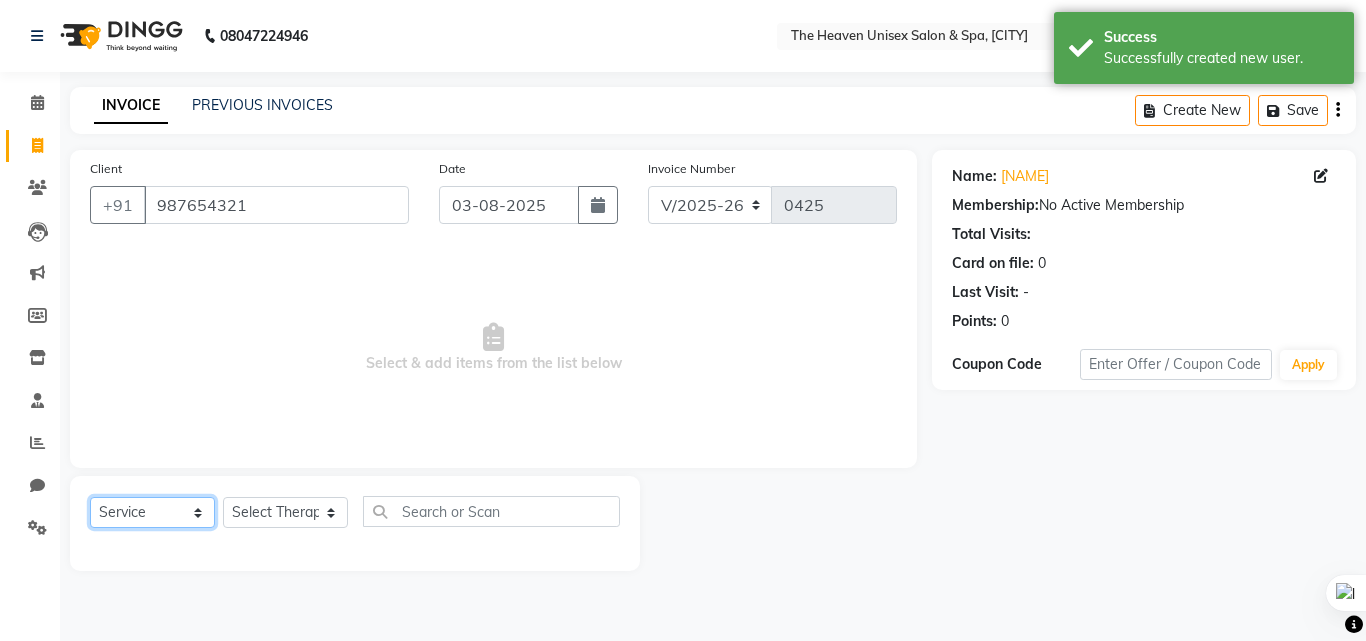 click on "Select  Service  Product  Membership  Package Voucher Prepaid Gift Card" 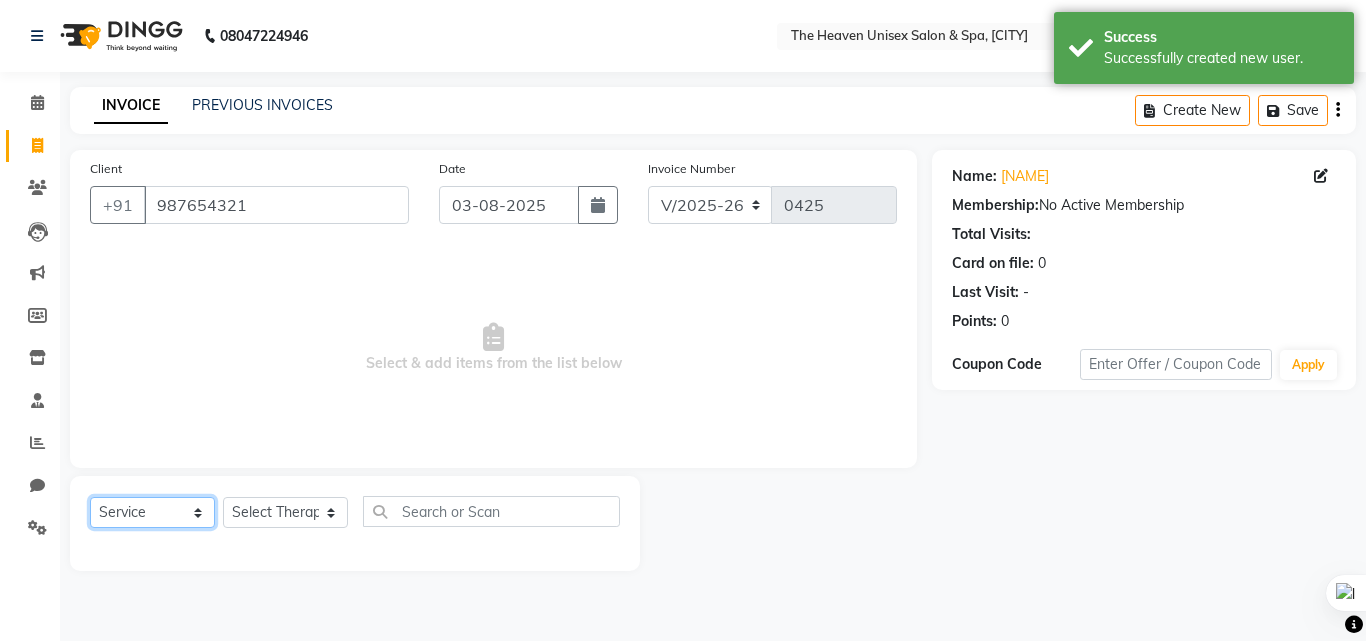 select on "P" 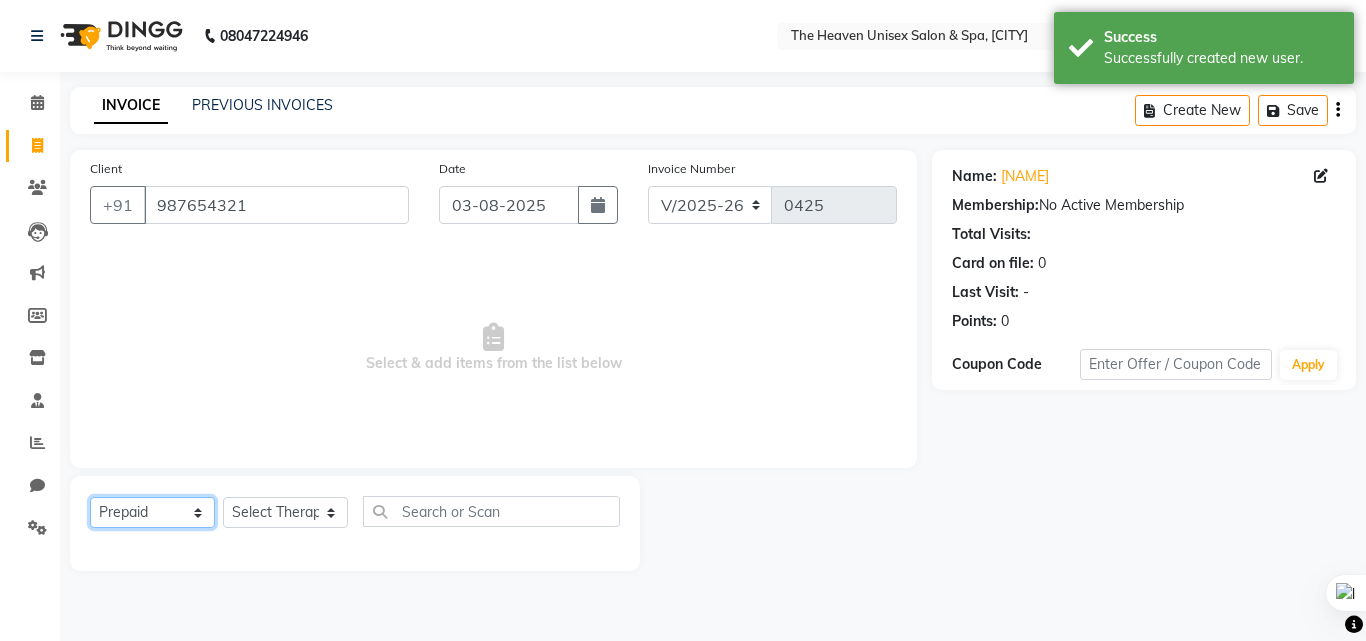 click on "Select  Service  Product  Membership  Package Voucher Prepaid Gift Card" 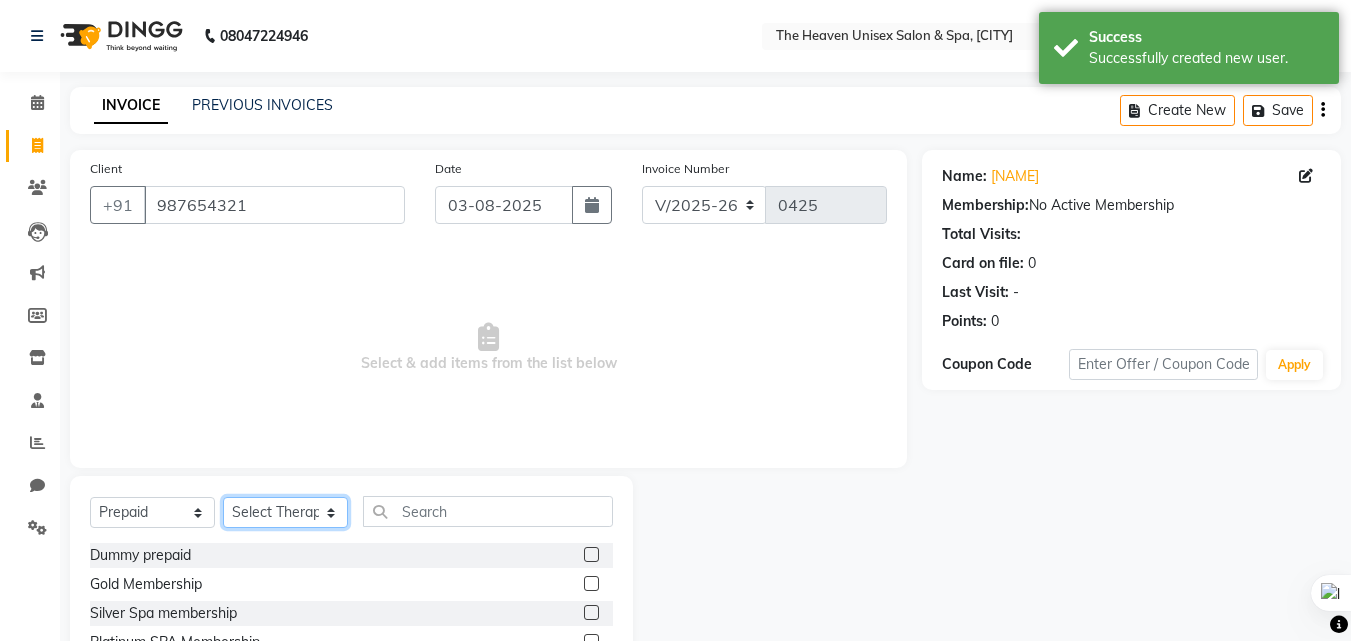 click on "Select Therapist [NAME] [NAME] [NAME] [NAME] [NAME] [NAME] [NAME] [NAME] [NAME]" 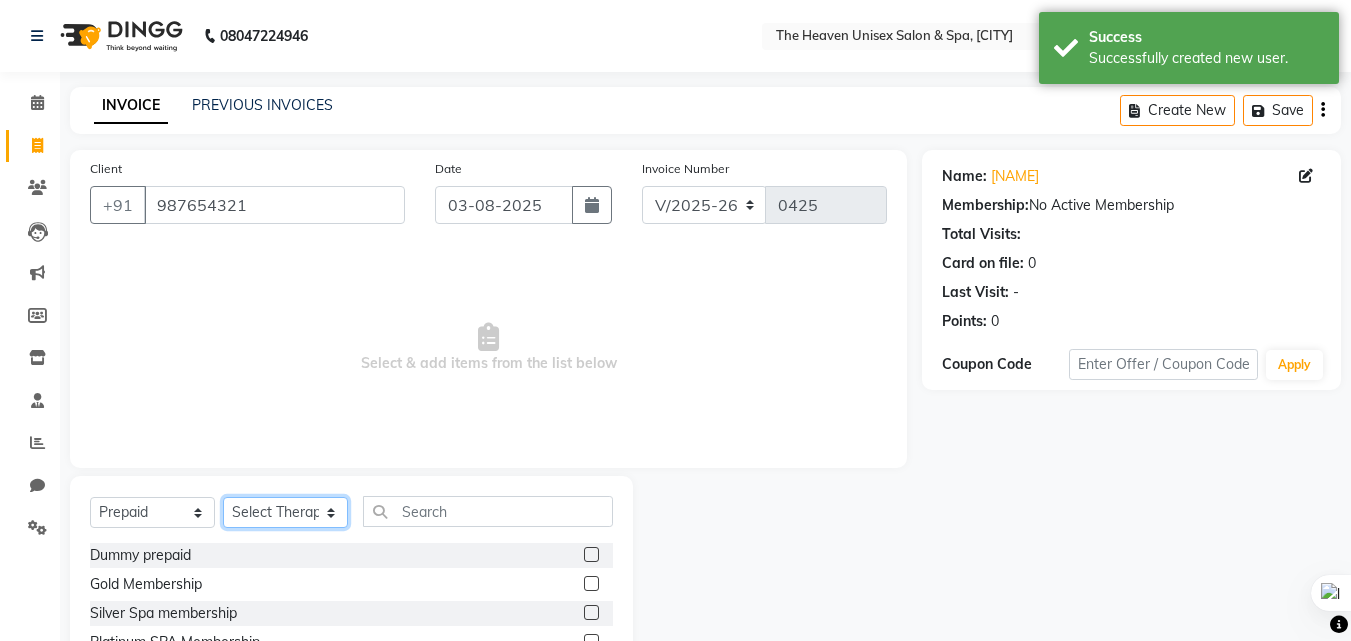 select on "83960" 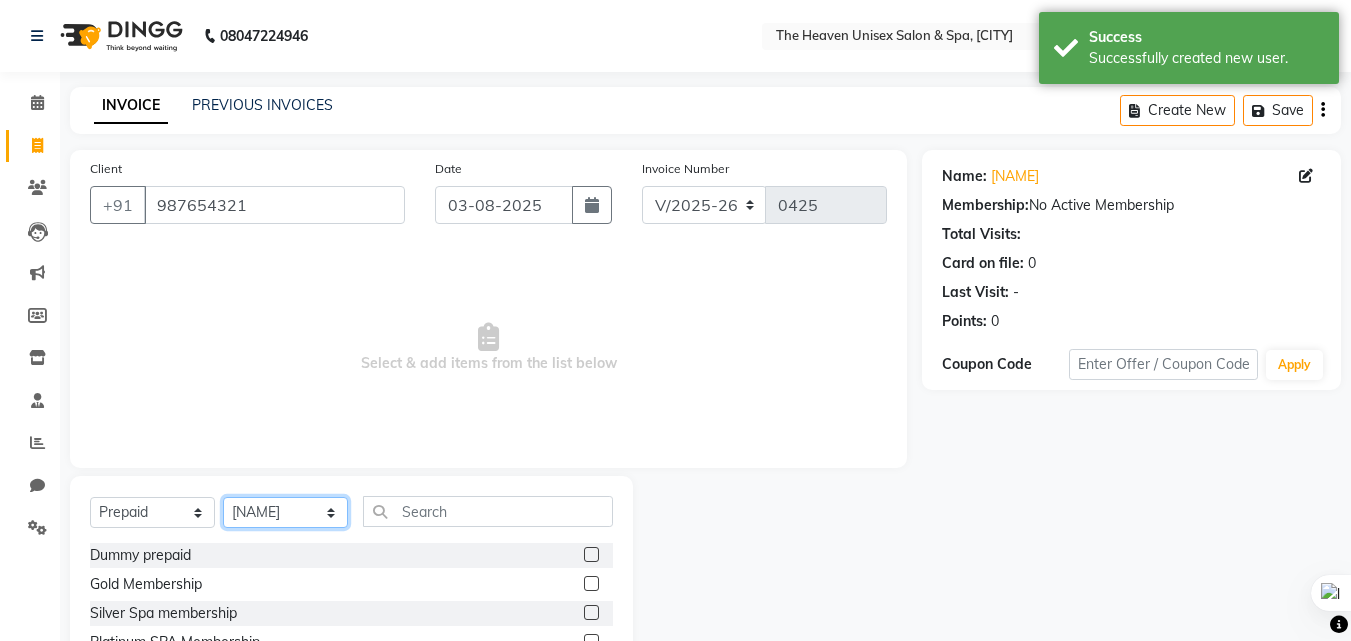 click on "Select Therapist [NAME] [NAME] [NAME] [NAME] [NAME] [NAME] [NAME] [NAME] [NAME]" 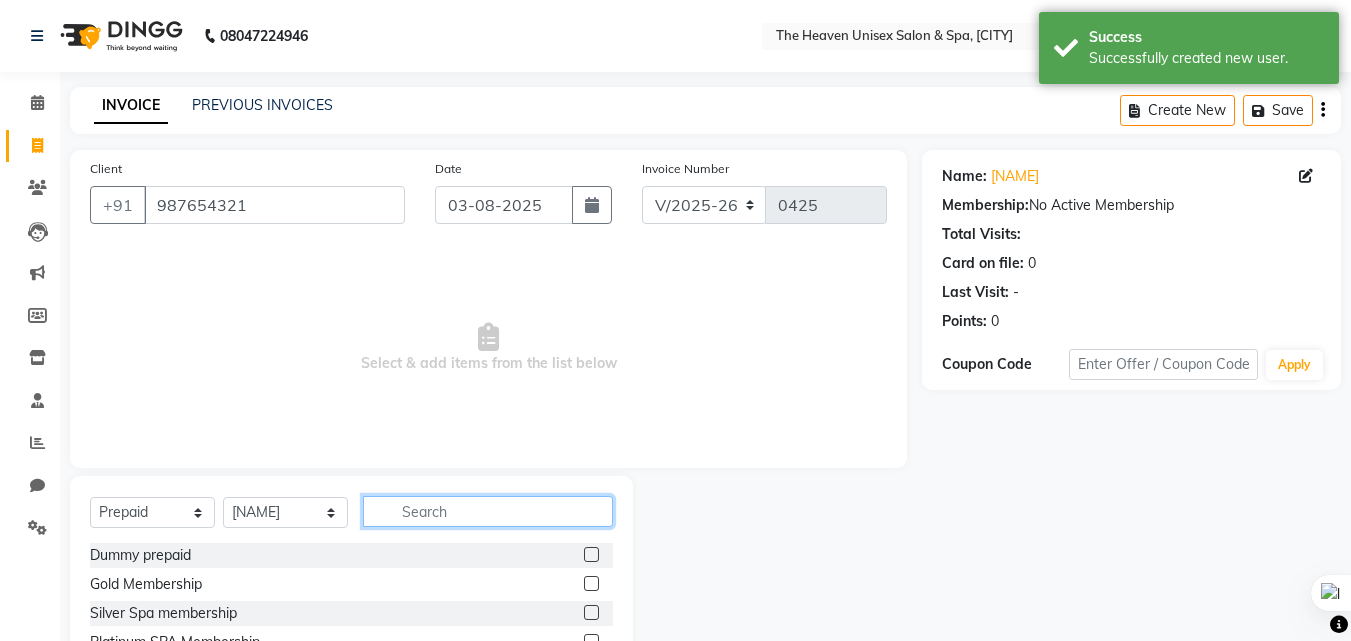 click 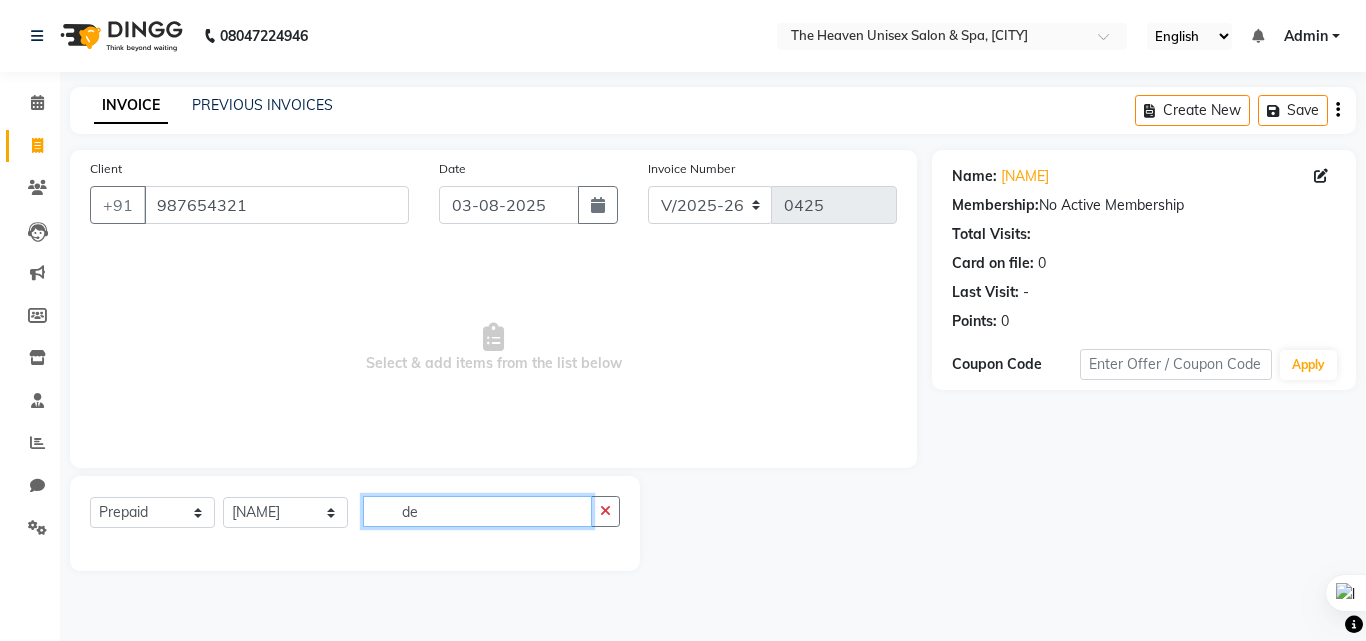 type on "d" 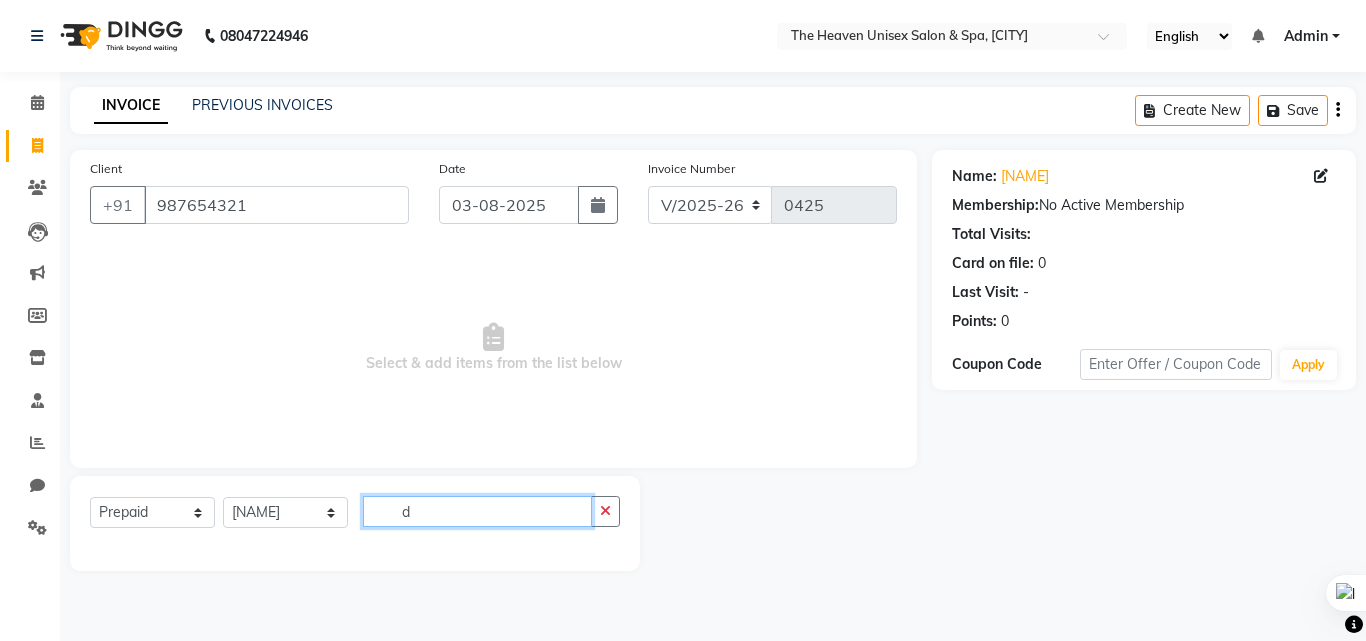 type 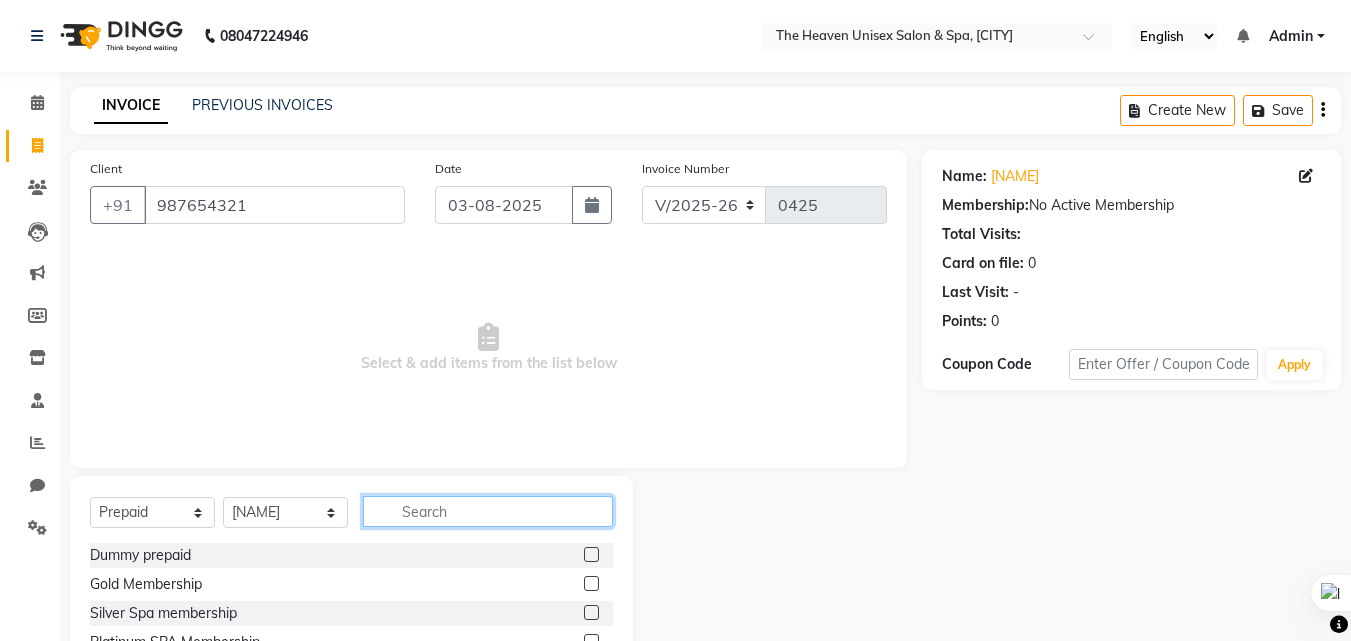 scroll, scrollTop: 3, scrollLeft: 0, axis: vertical 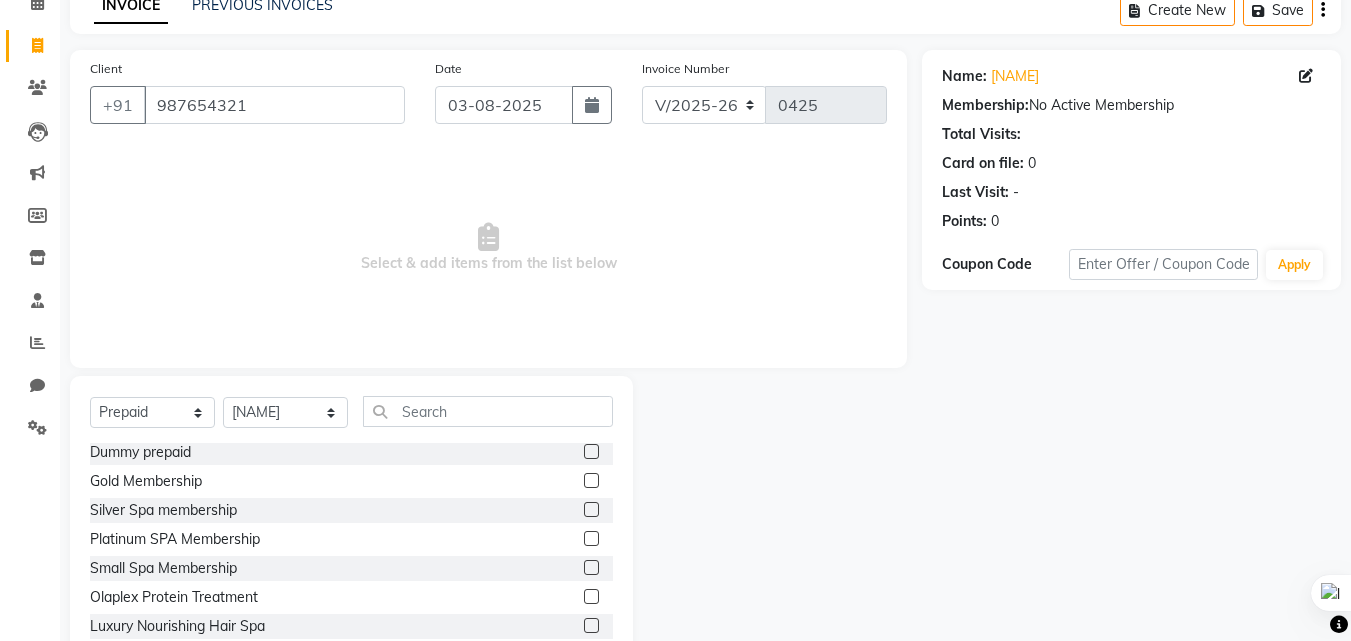 click 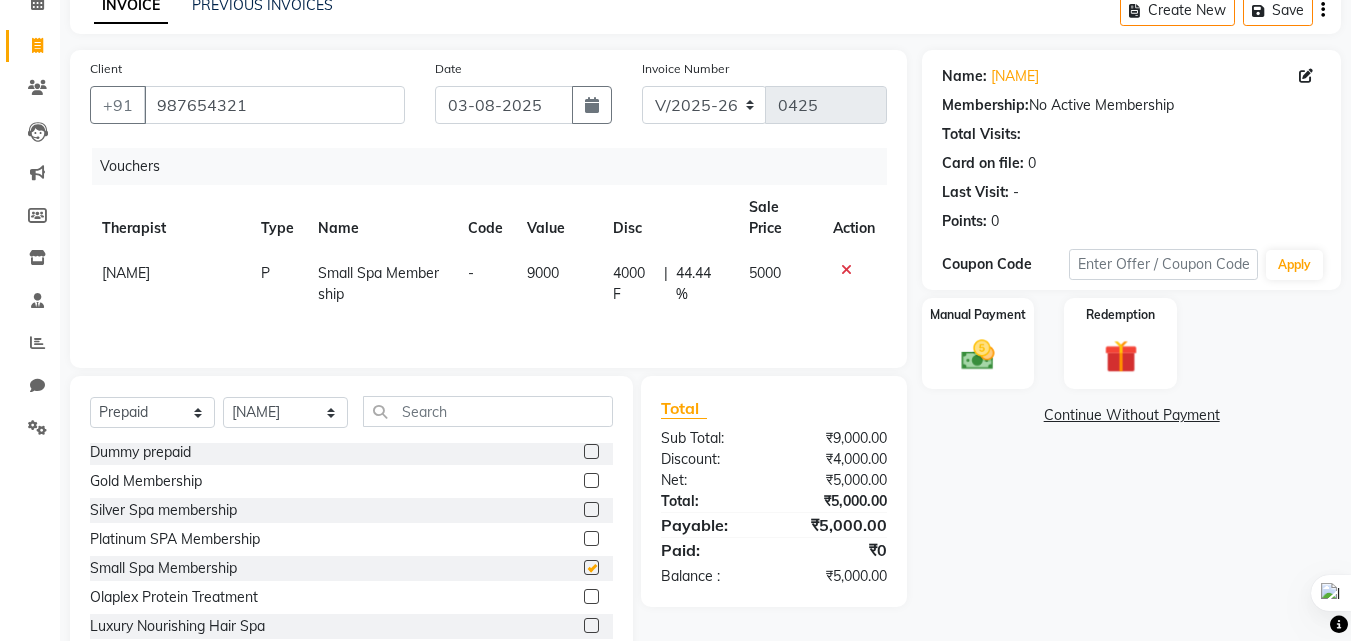 checkbox on "false" 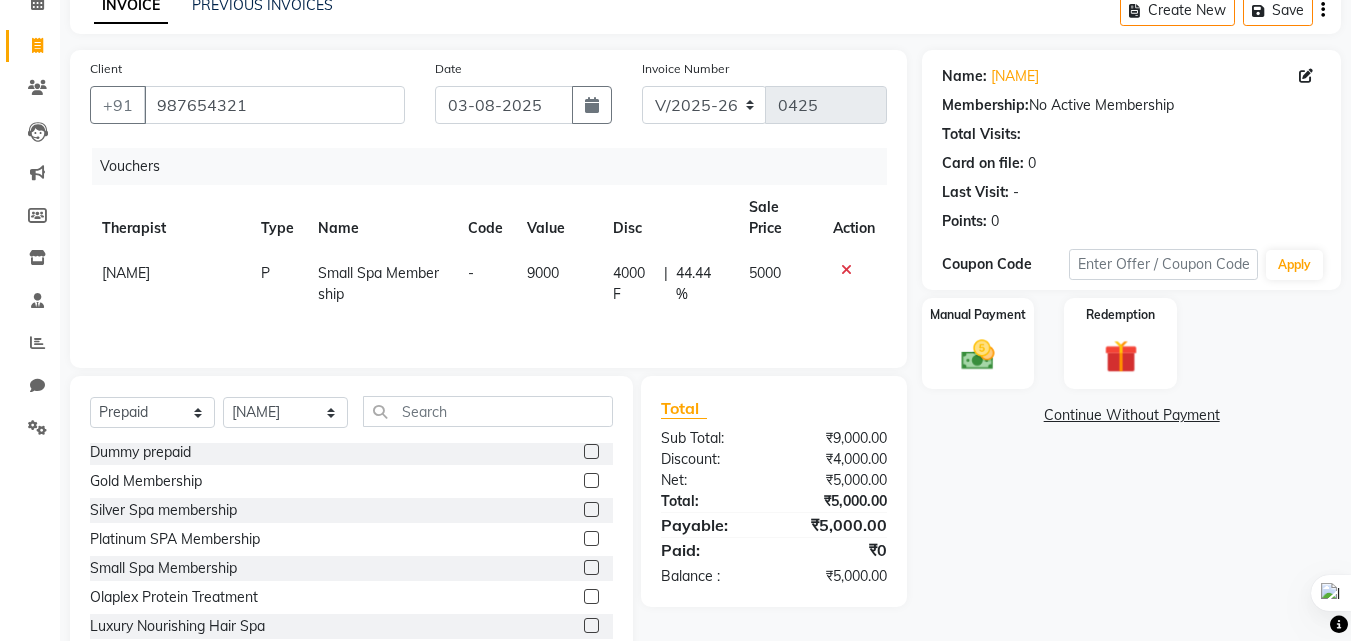 scroll, scrollTop: 0, scrollLeft: 0, axis: both 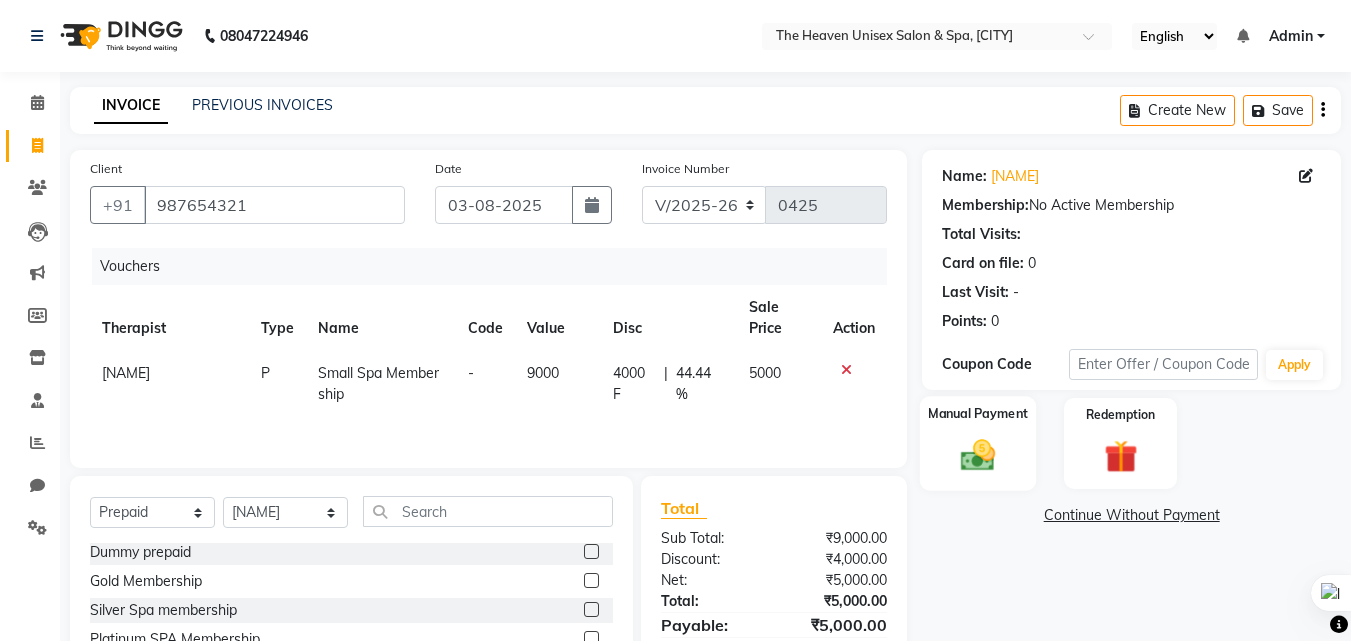 click 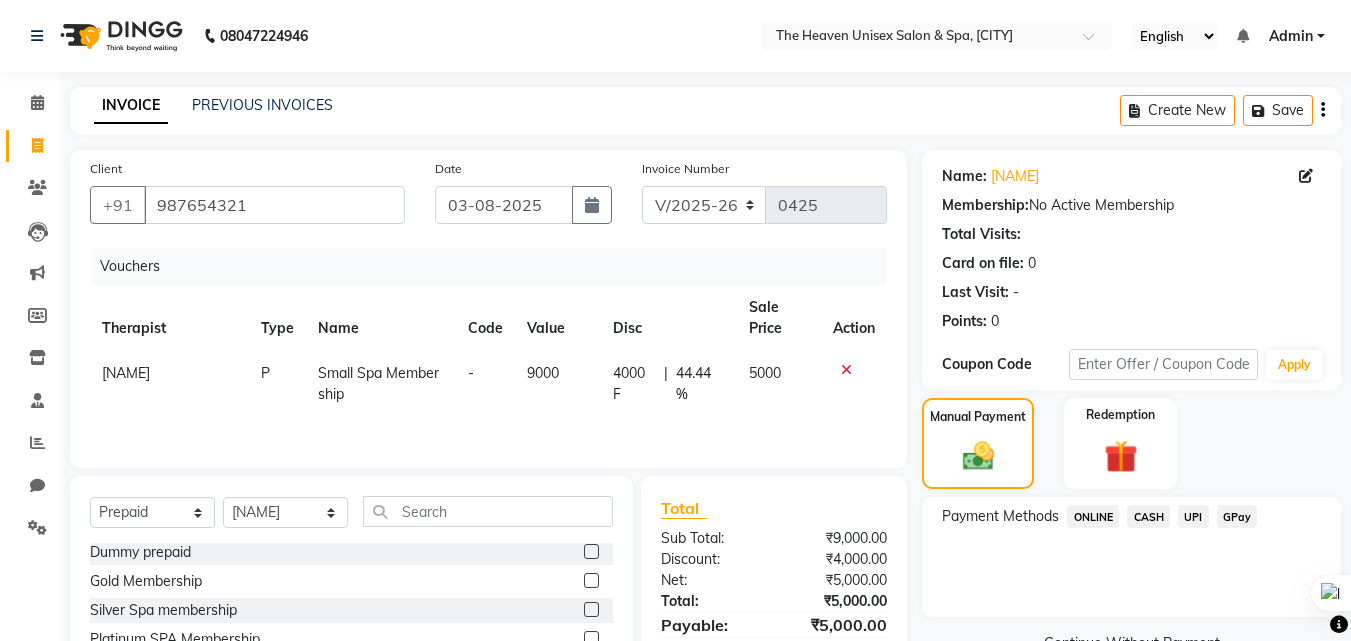 click on "CASH" 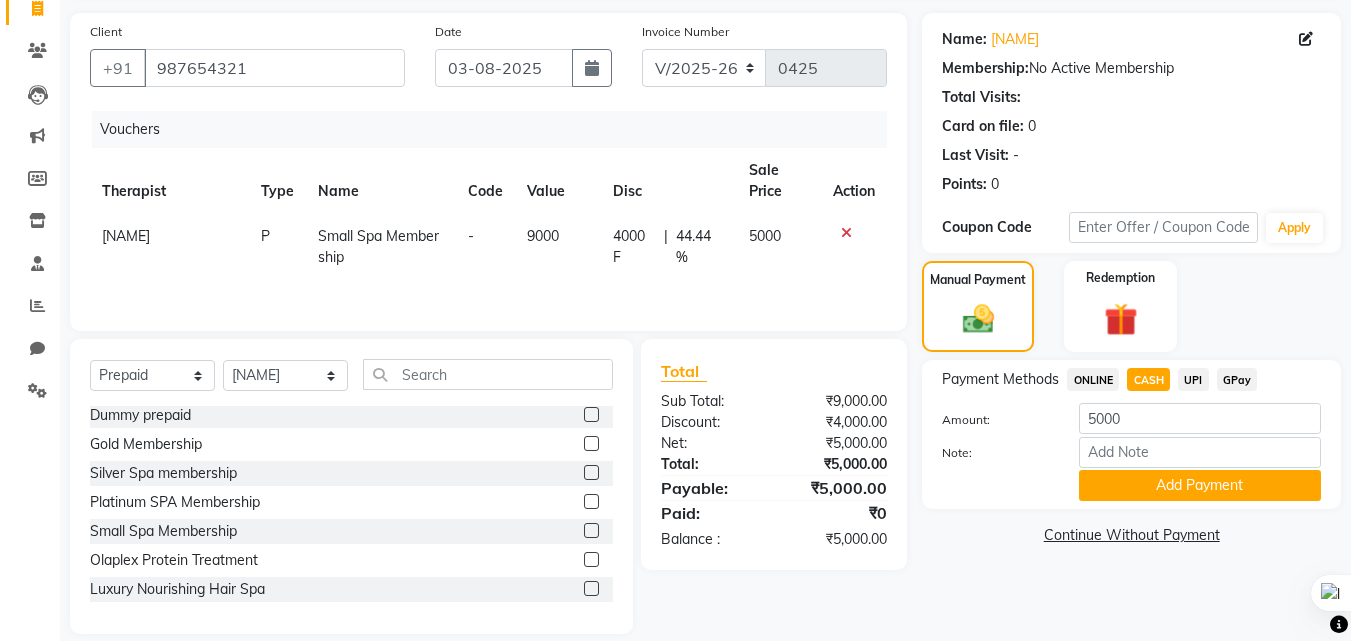 scroll, scrollTop: 160, scrollLeft: 0, axis: vertical 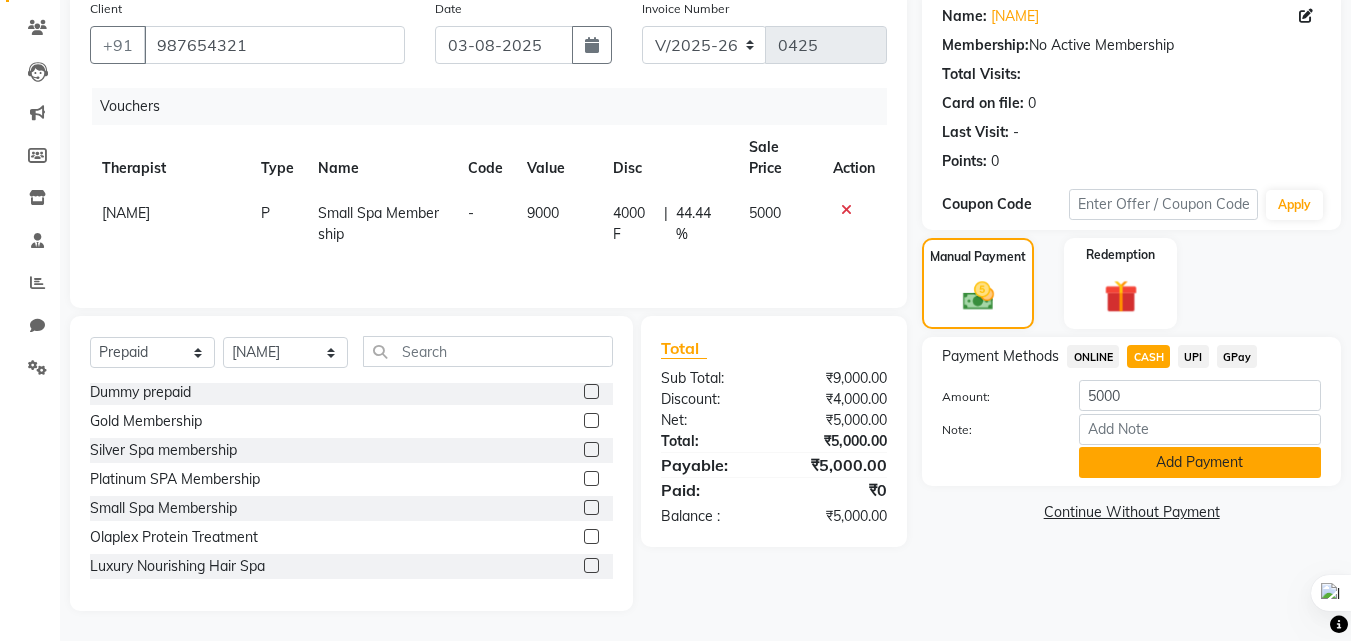 click on "Add Payment" 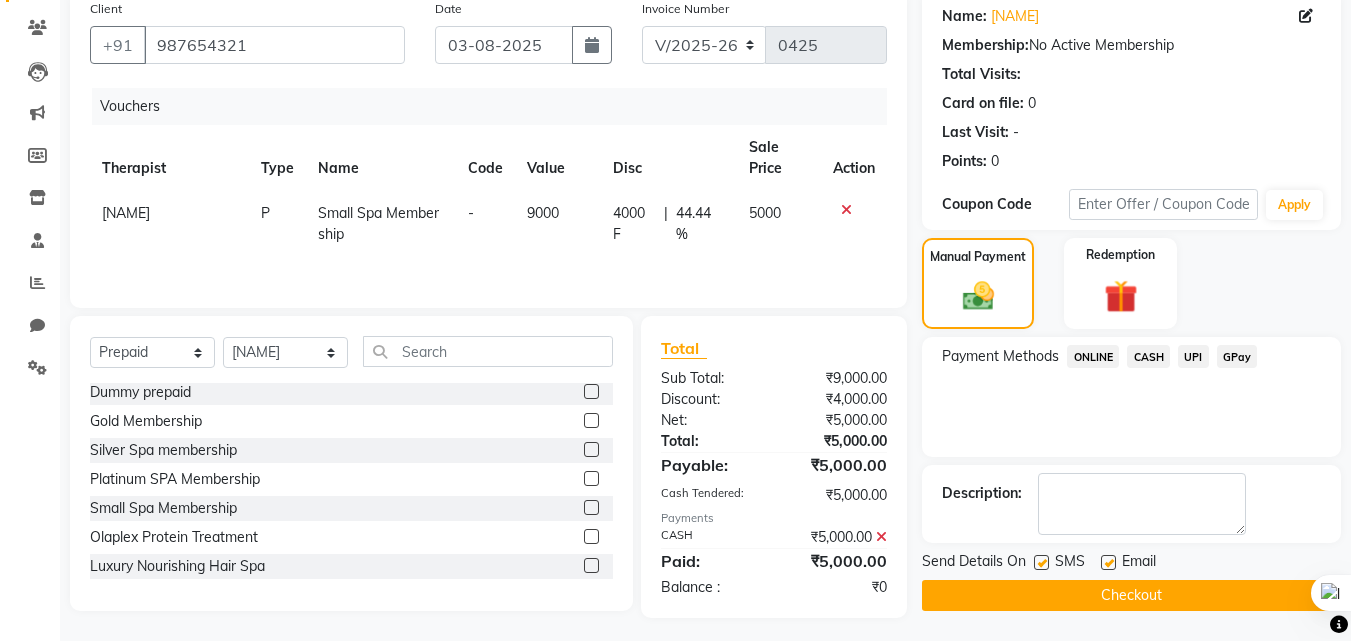 scroll, scrollTop: 167, scrollLeft: 0, axis: vertical 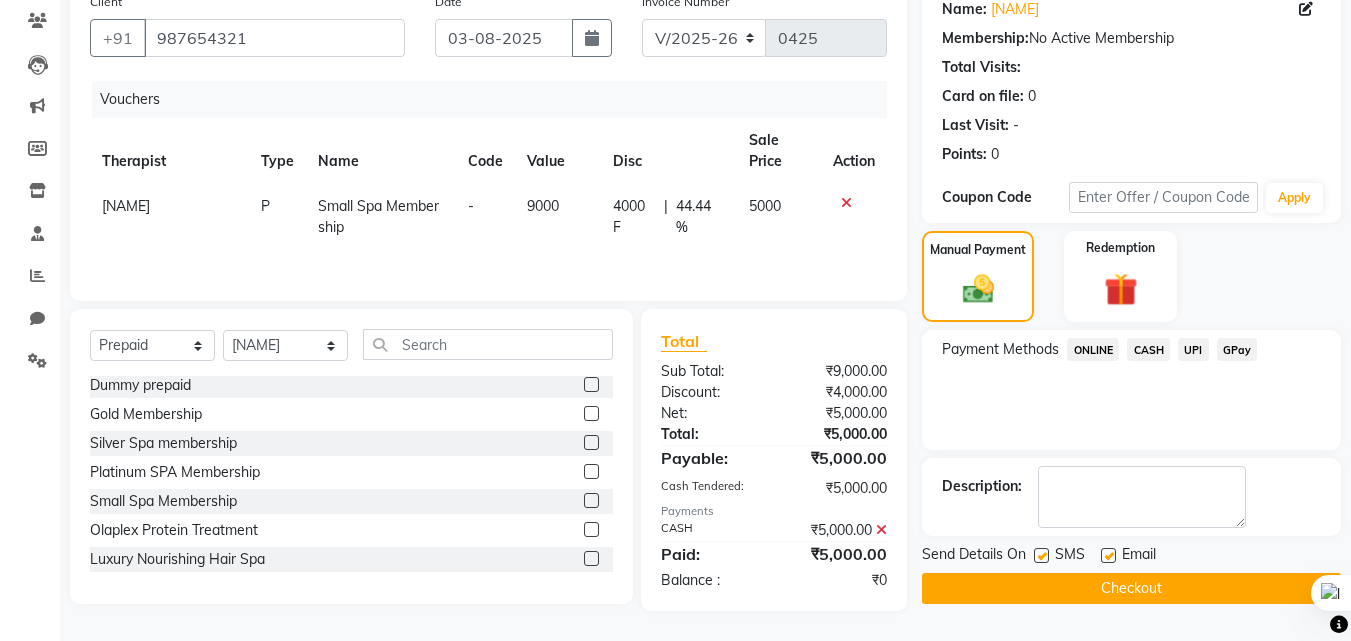 click on "Checkout" 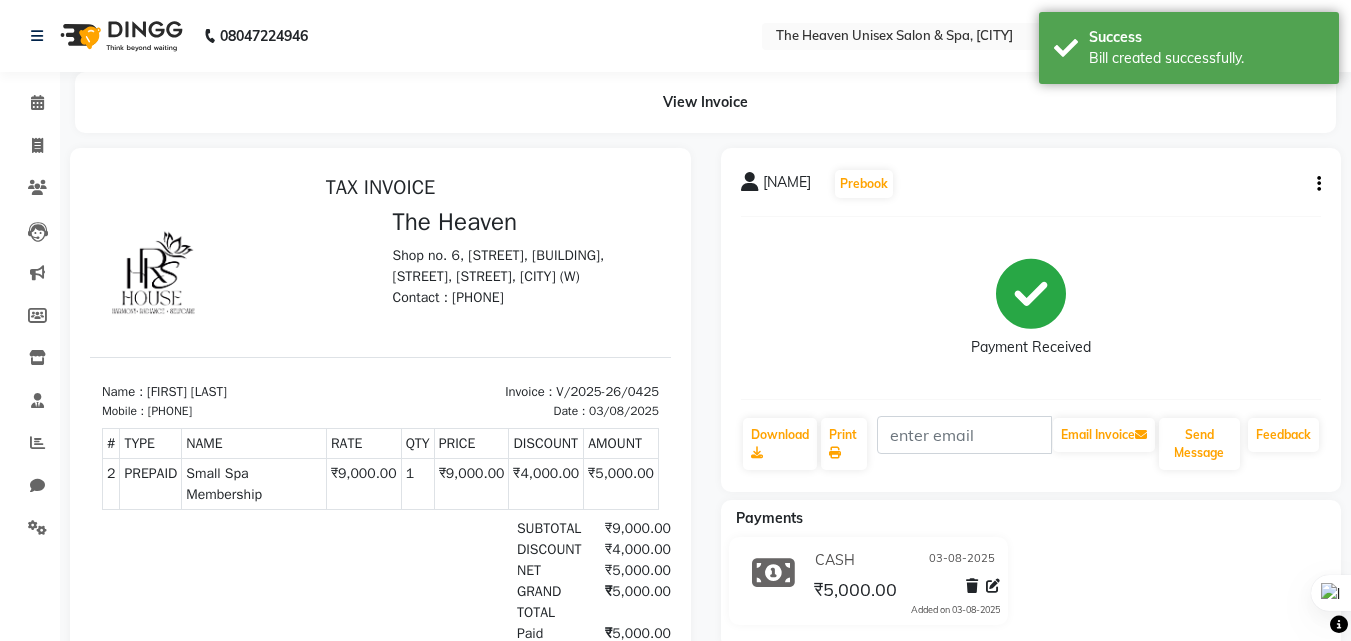 scroll, scrollTop: 0, scrollLeft: 0, axis: both 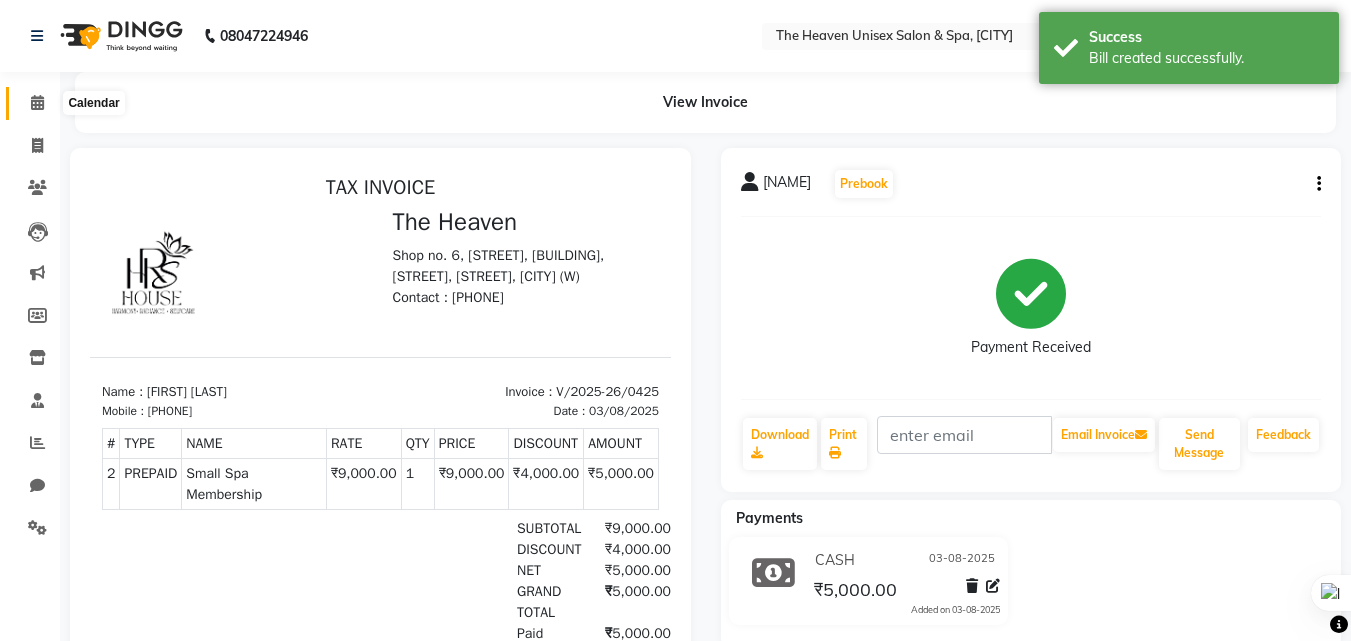 click 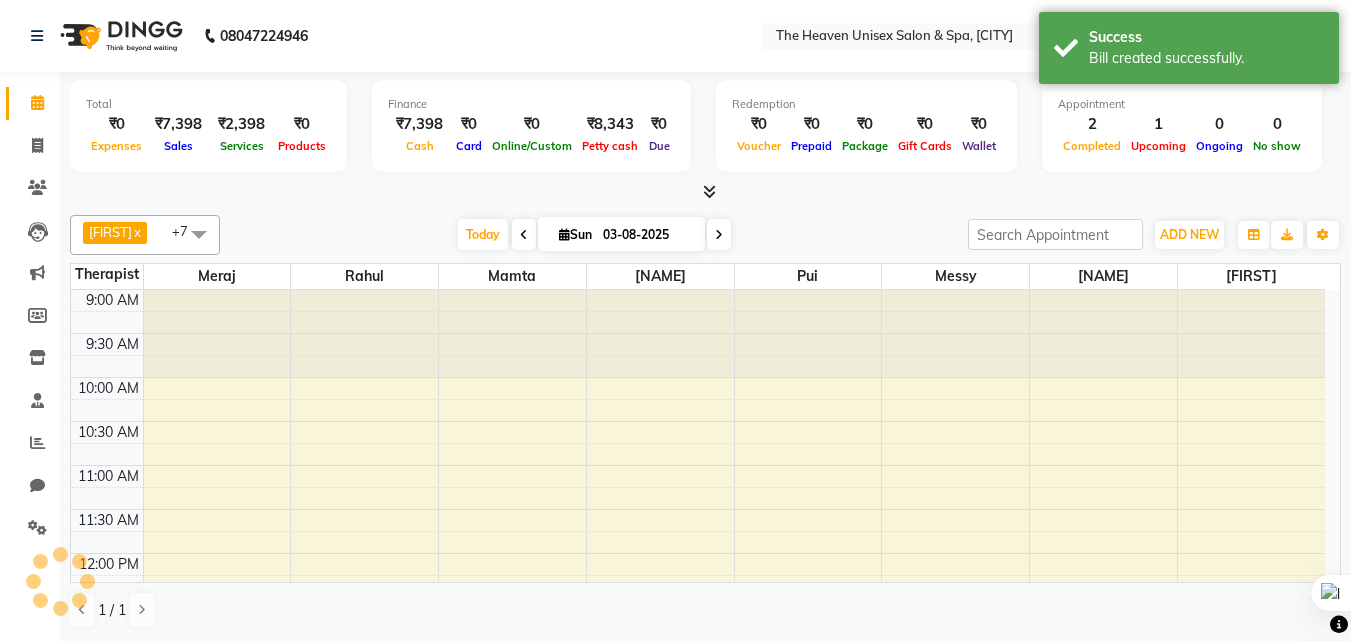 scroll, scrollTop: 0, scrollLeft: 0, axis: both 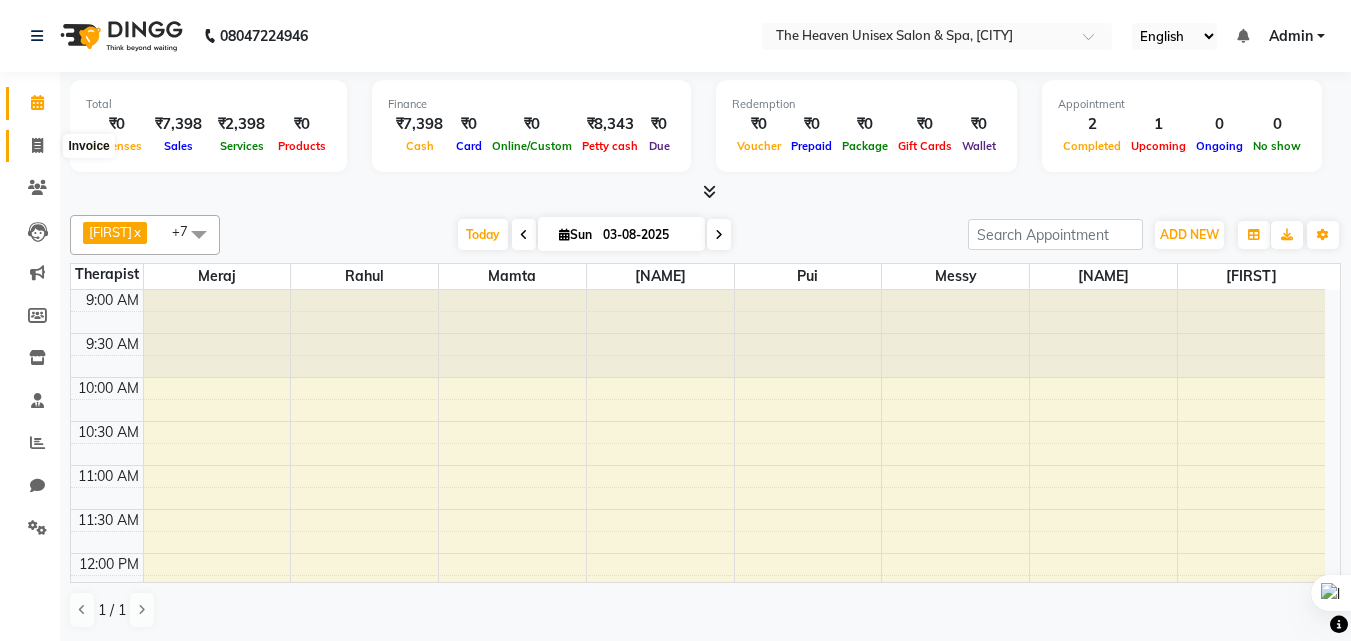 click 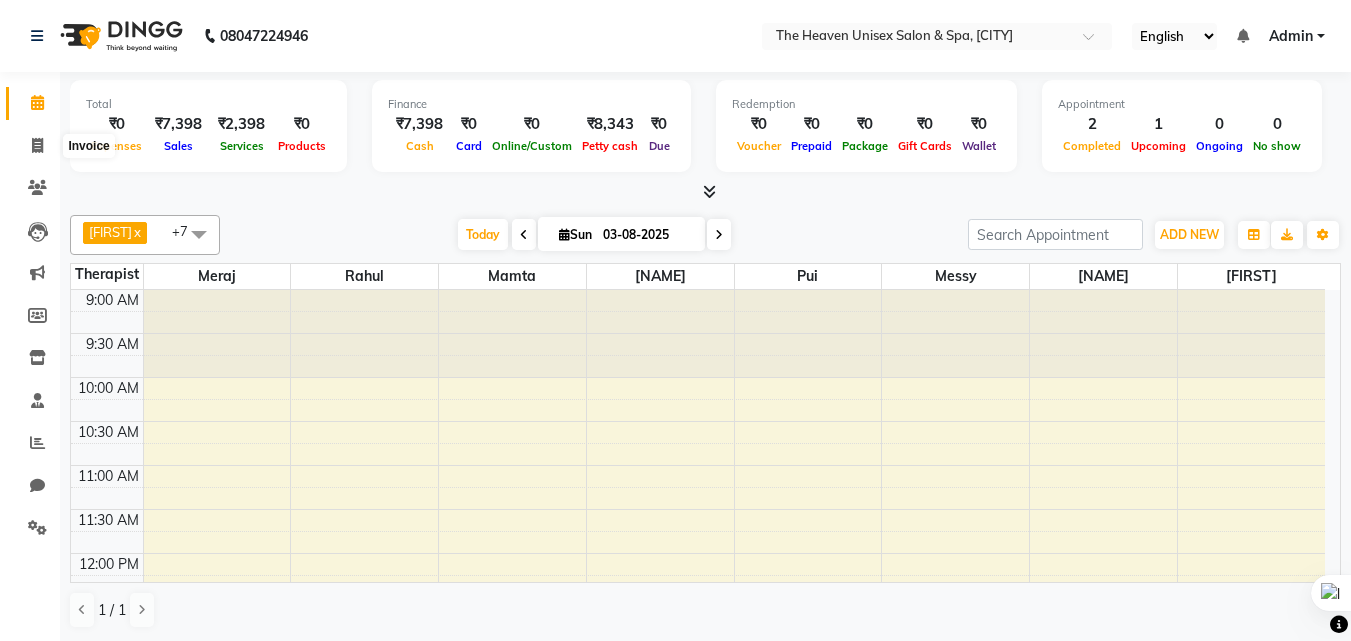 select on "8417" 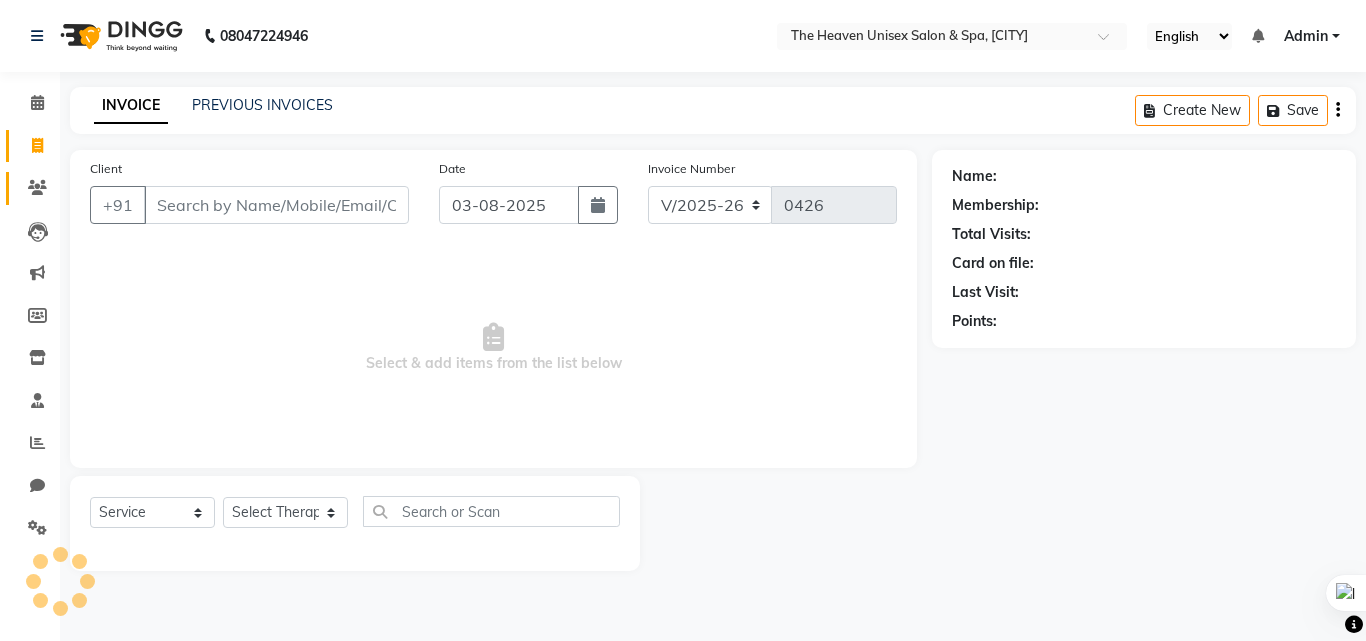click on "Clients" 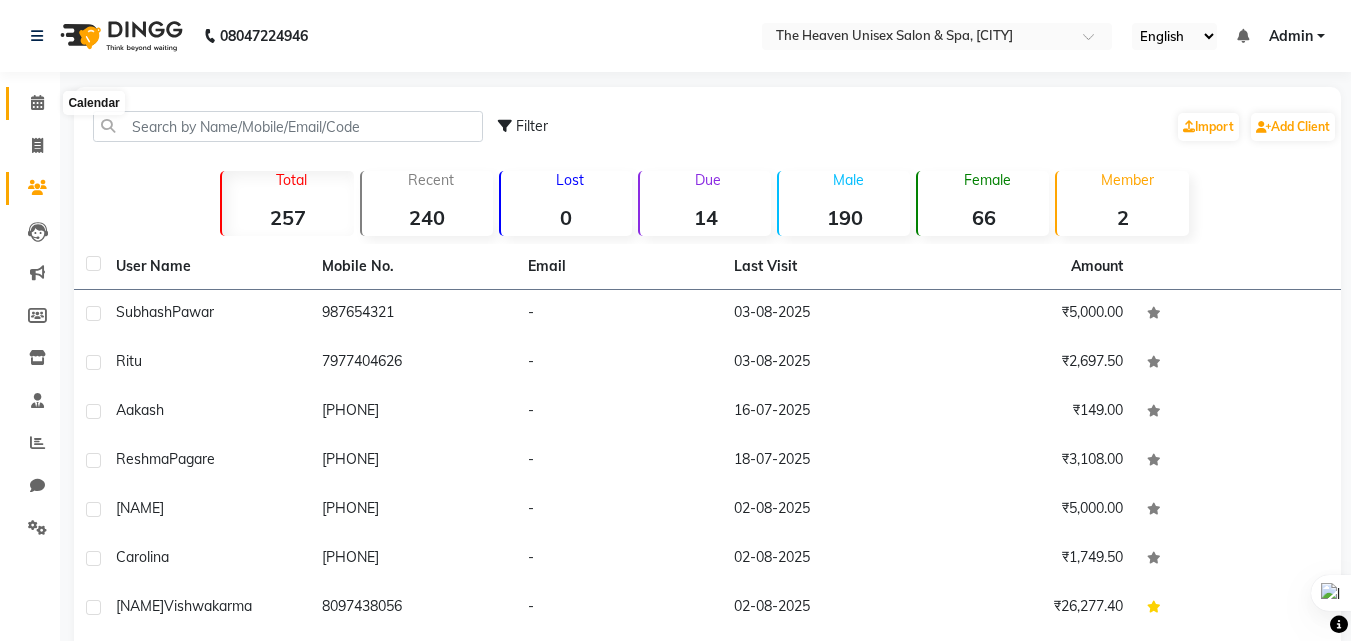 click 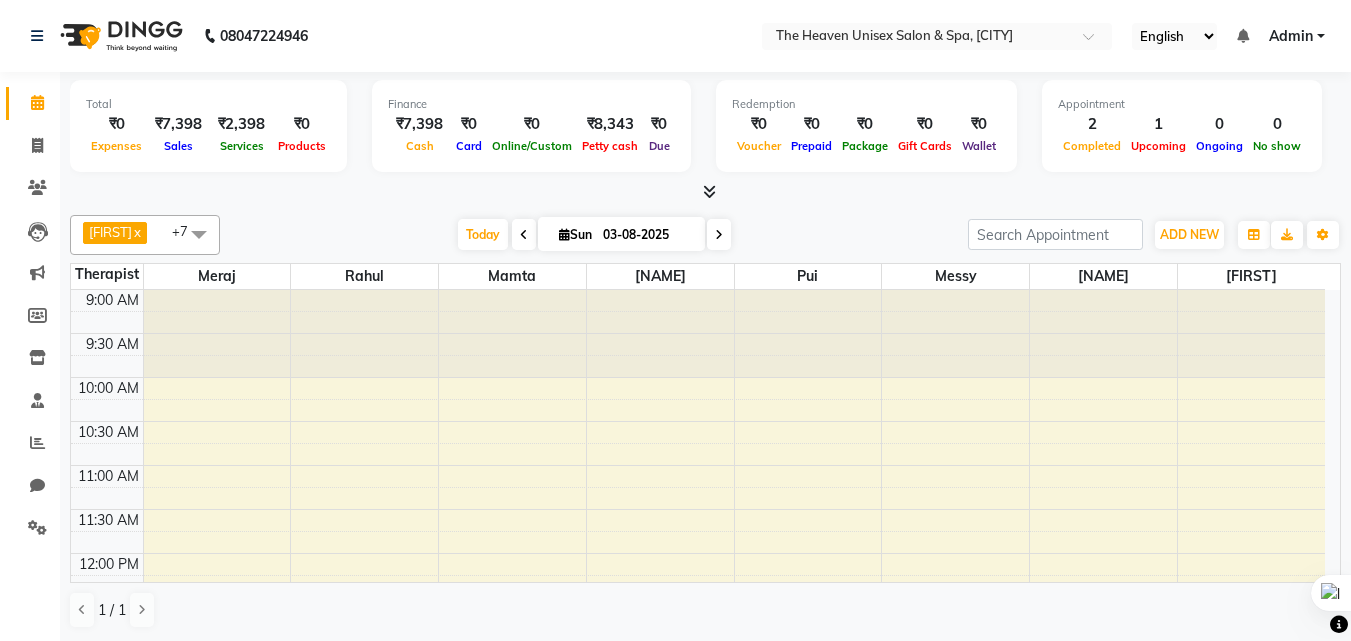 click on "9:00 AM 9:30 AM 10:00 AM 10:30 AM 11:00 AM 11:30 AM 12:00 PM 12:30 PM 1:00 PM 1:30 PM 2:00 PM 2:30 PM 3:00 PM 3:30 PM 4:00 PM 4:30 PM 5:00 PM 5:30 PM 6:00 PM 6:30 PM 7:00 PM 7:30 PM 8:00 PM 8:30 PM 9:00 PM 9:30 PM 10:00 PM 10:30 PM [NAME], TK01, 02:00 PM-02:45 PM, HAIRCUT - Master Stylist [NAME], TK02, 12:55 PM-01:55 PM, BALINESE MASSAGE - 60 MINS [NAME], TK02, 01:55 PM-02:55 PM, BALINESE MASSAGE - 60 MINS" at bounding box center [698, 905] 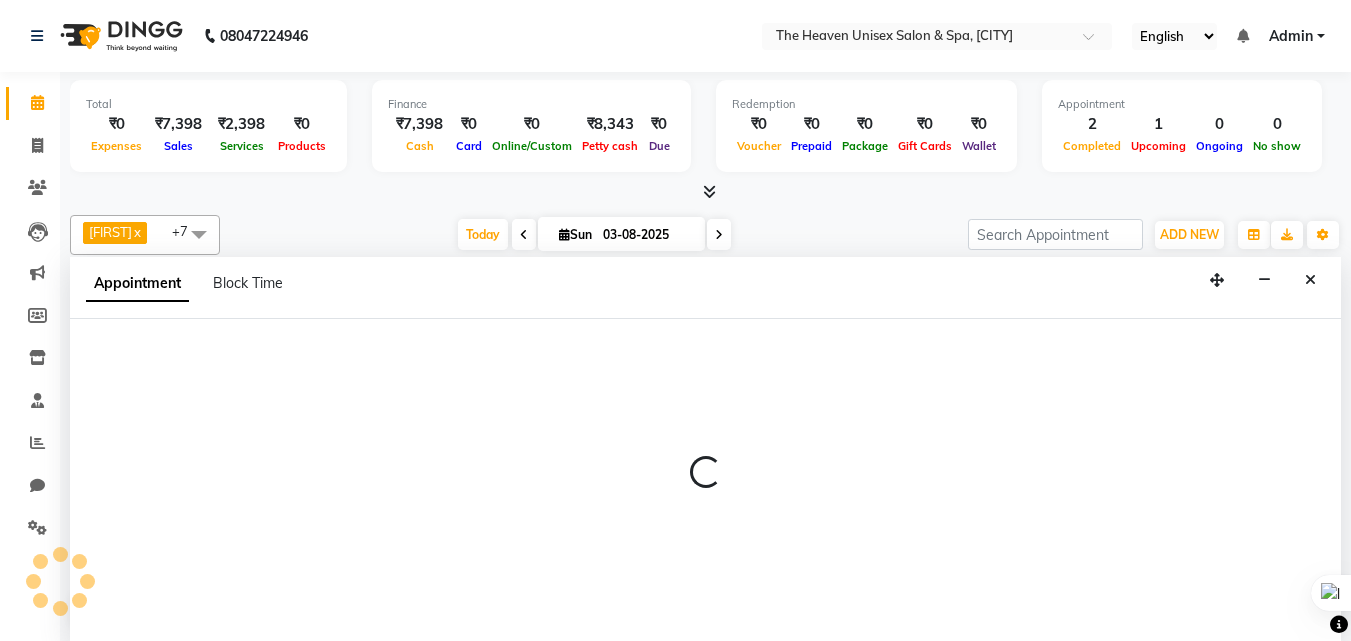 scroll, scrollTop: 1, scrollLeft: 0, axis: vertical 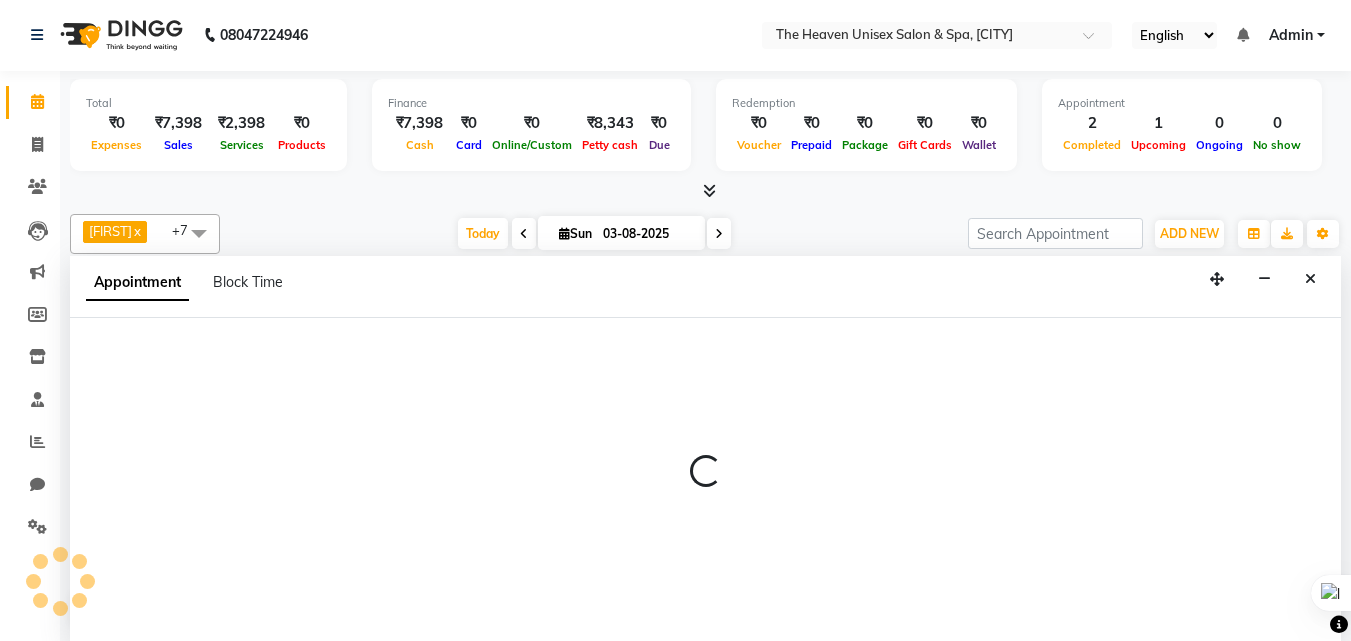 select on "83959" 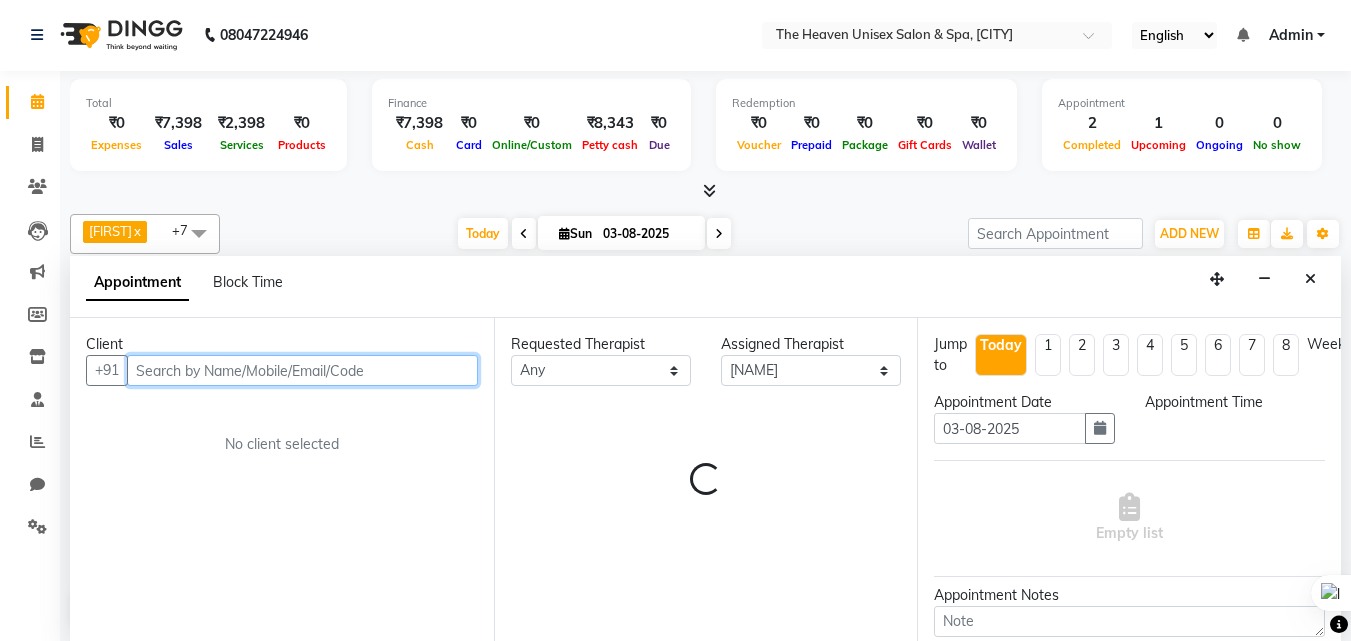 select on "630" 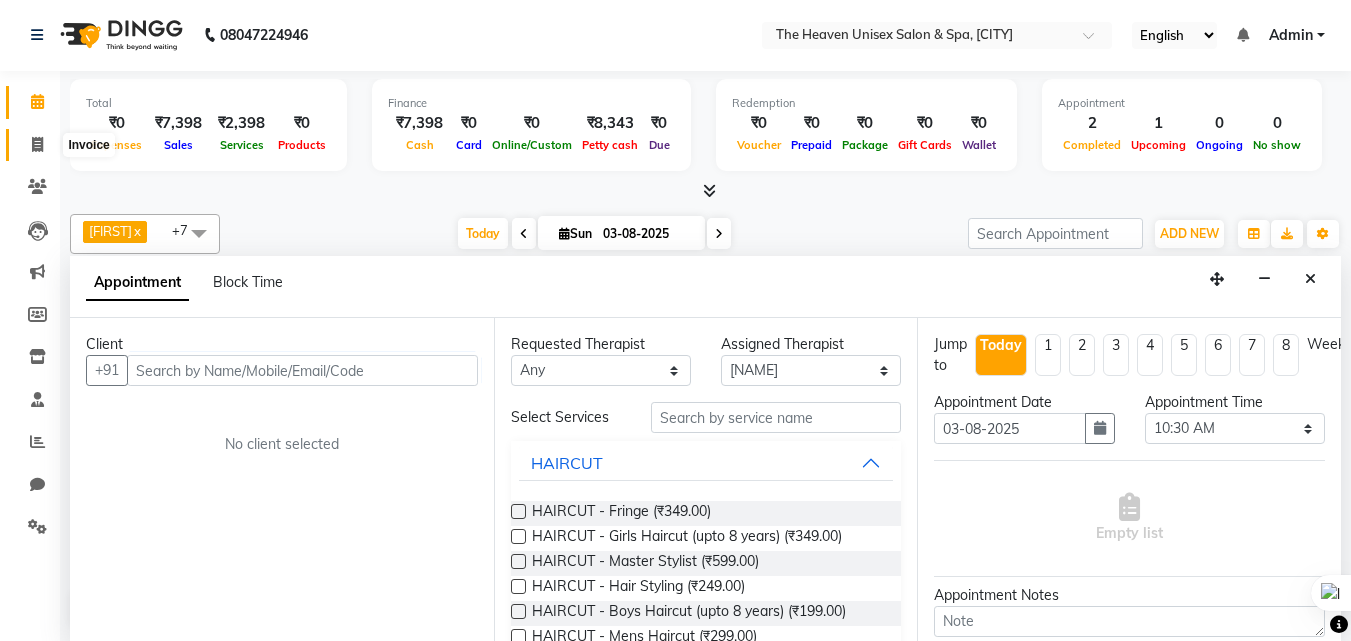 click 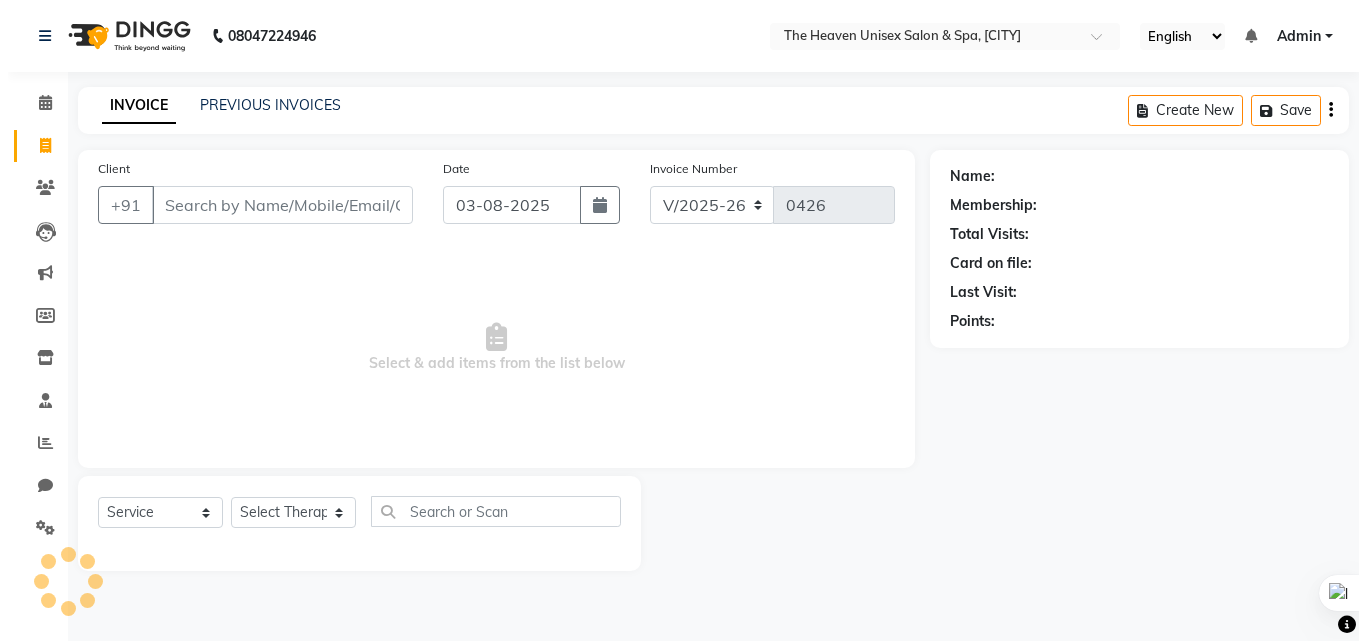 scroll, scrollTop: 0, scrollLeft: 0, axis: both 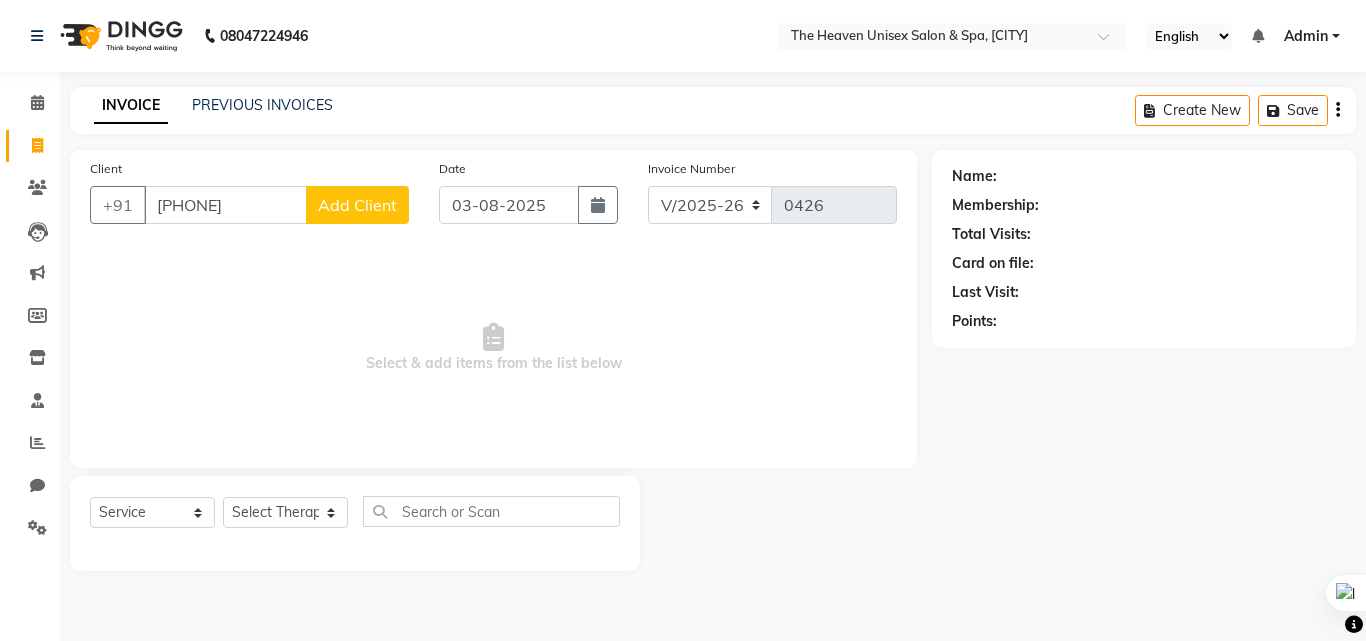 type on "[PHONE]" 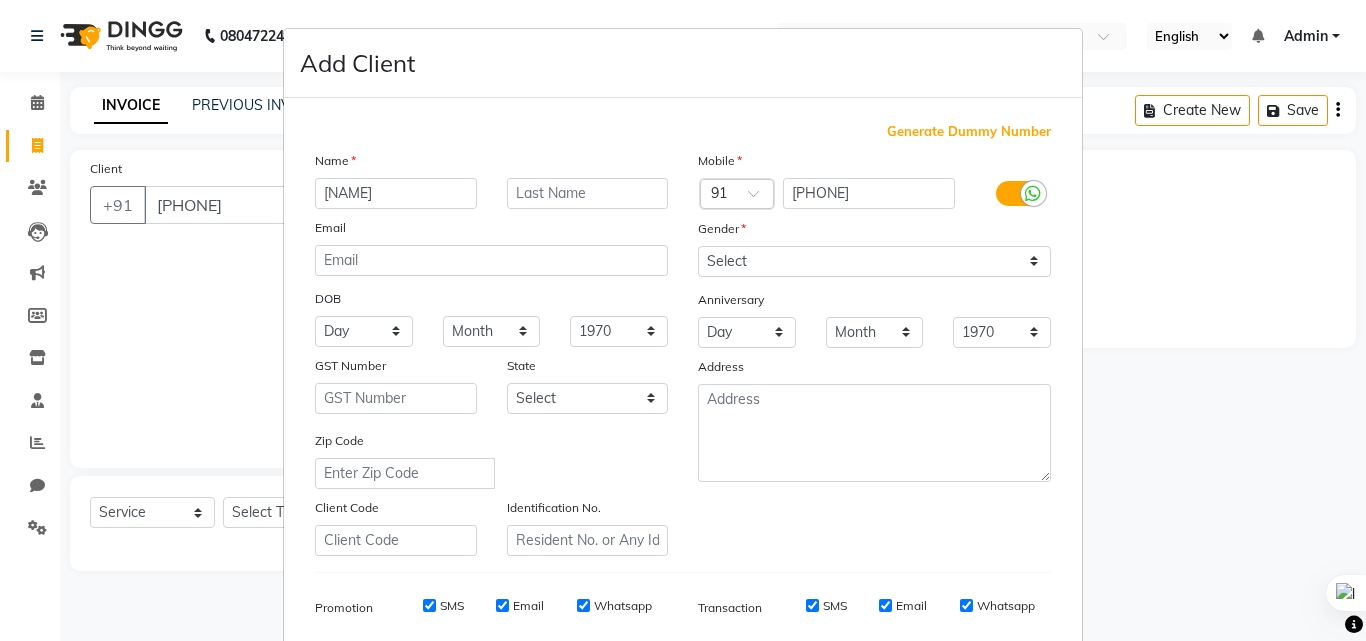 type on "[NAME]" 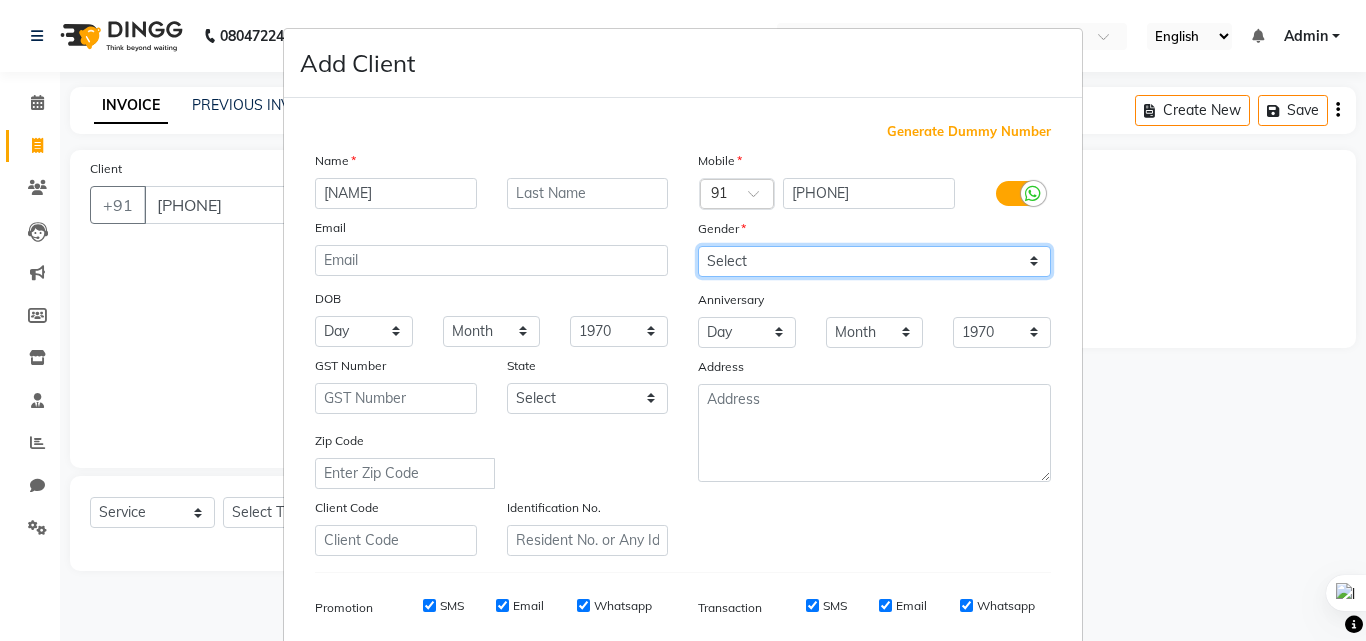 click on "Select Male Female Other Prefer Not To Say" at bounding box center (874, 261) 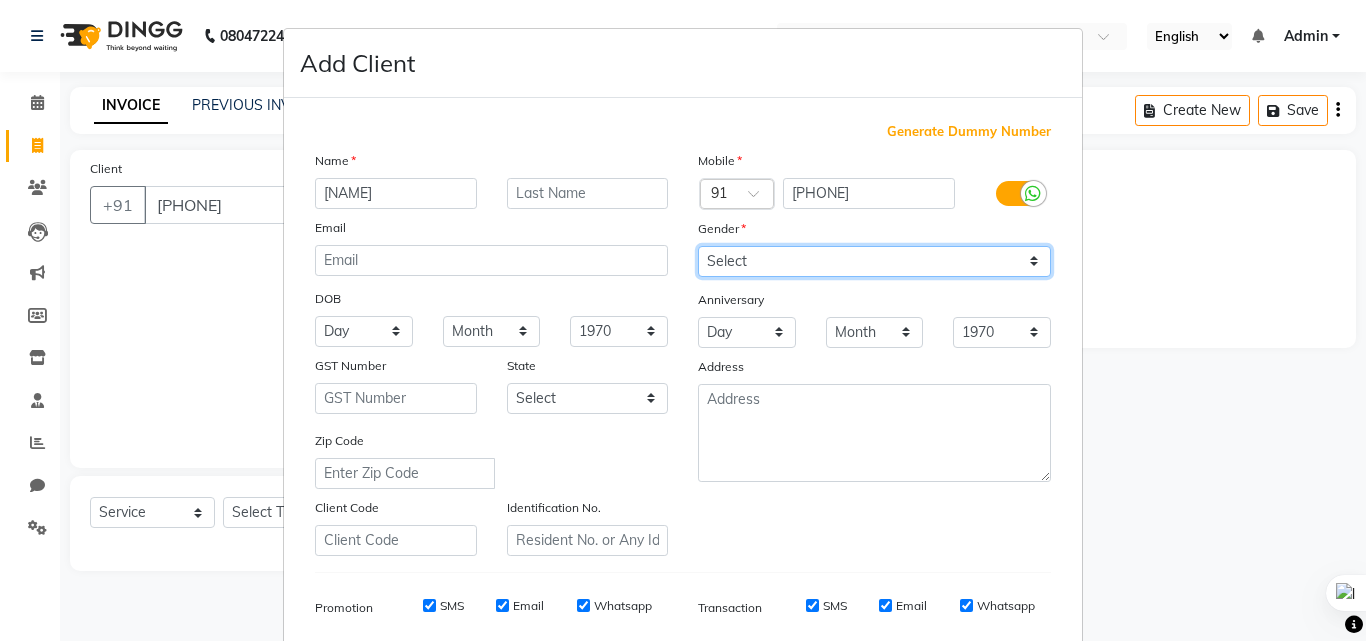 select on "male" 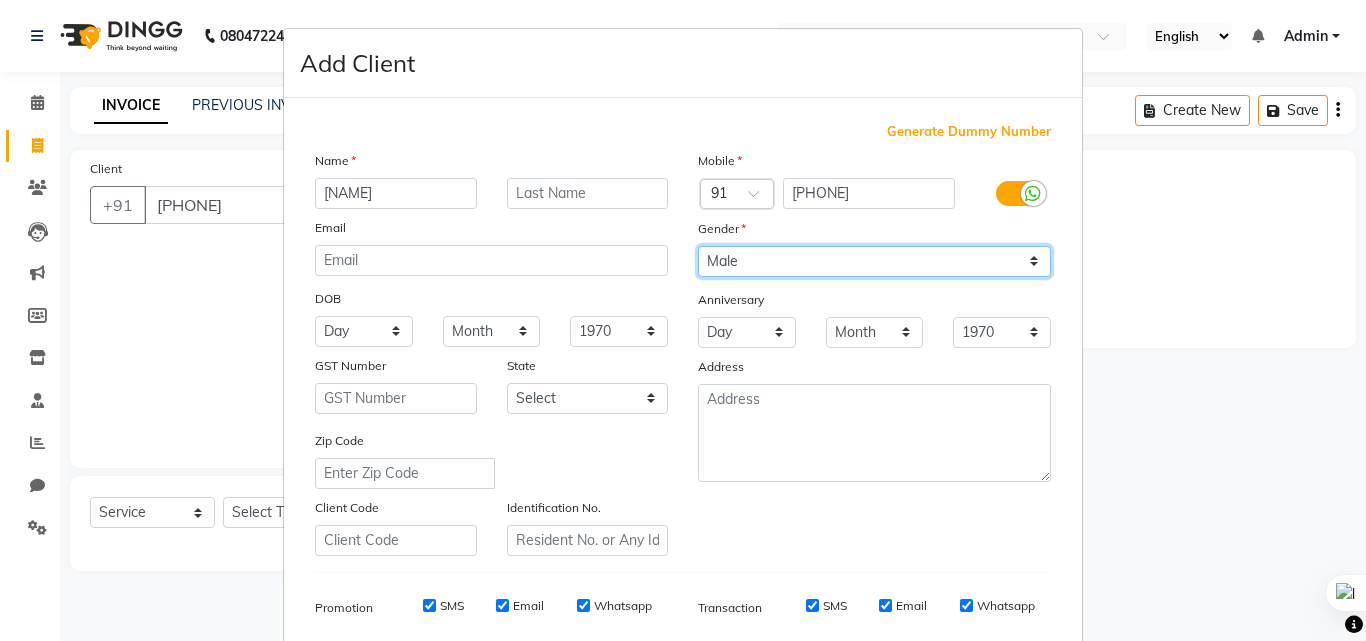click on "Select Male Female Other Prefer Not To Say" at bounding box center [874, 261] 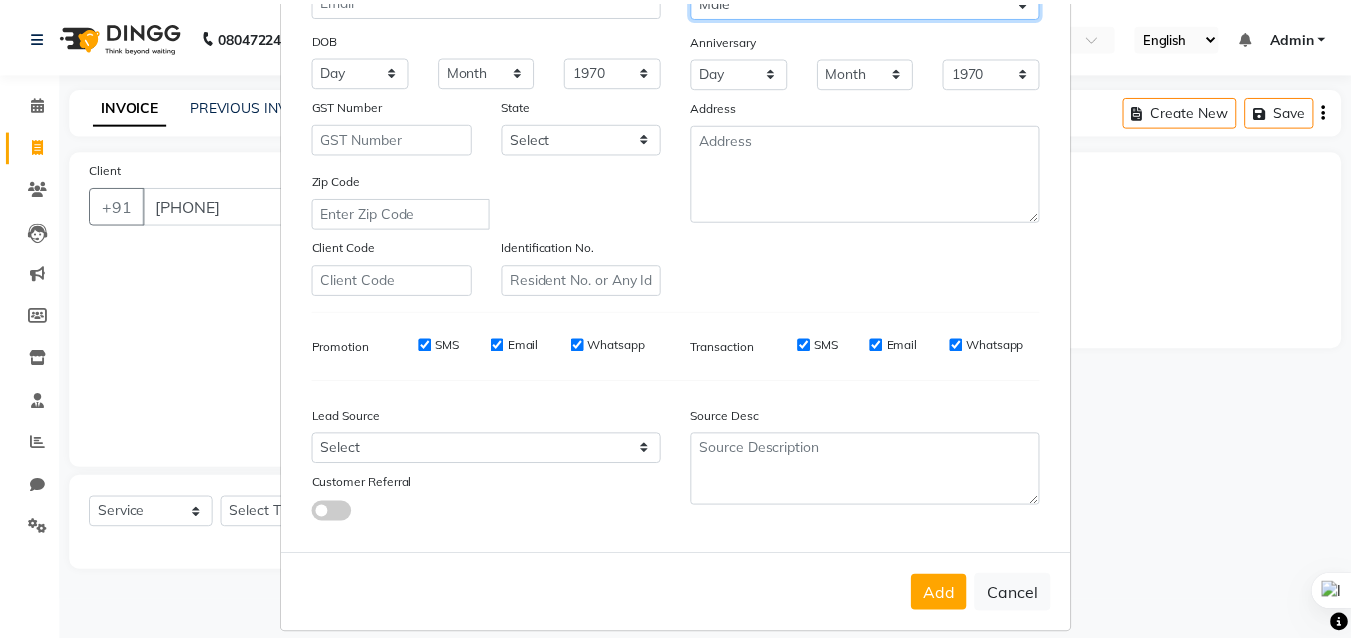 scroll, scrollTop: 282, scrollLeft: 0, axis: vertical 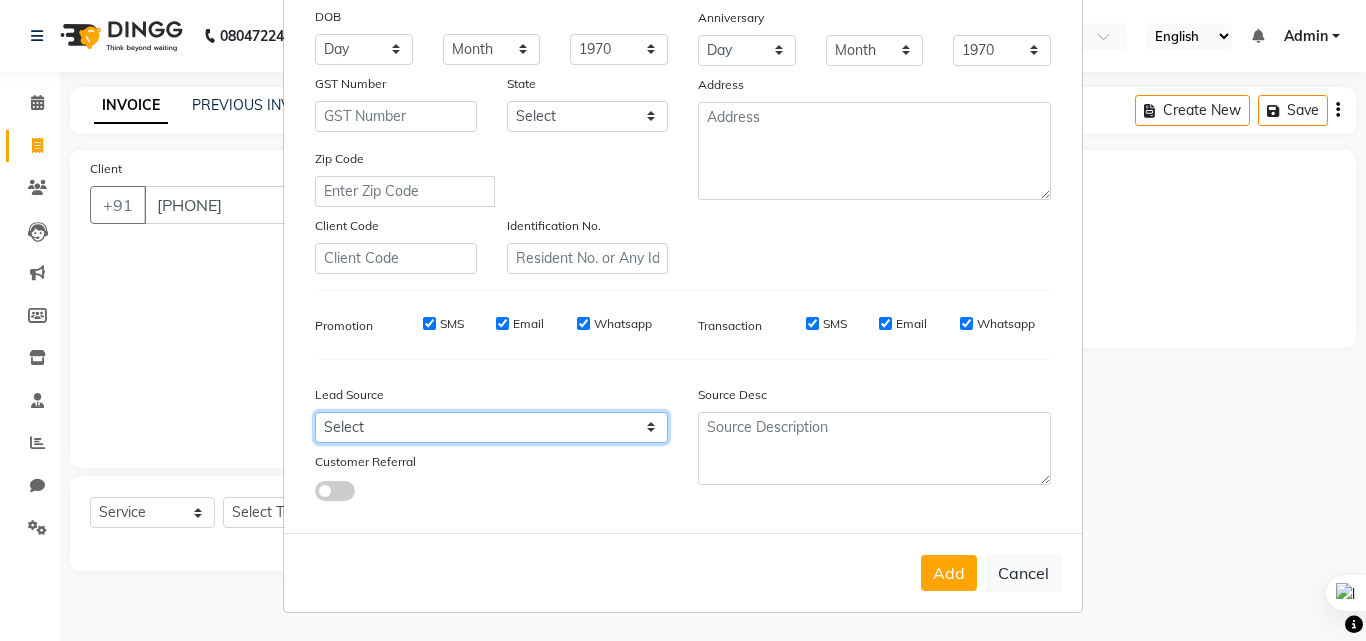 click on "Select Walk-in Referral Internet Friend Word of Mouth Advertisement Facebook JustDial Google Other" at bounding box center (491, 427) 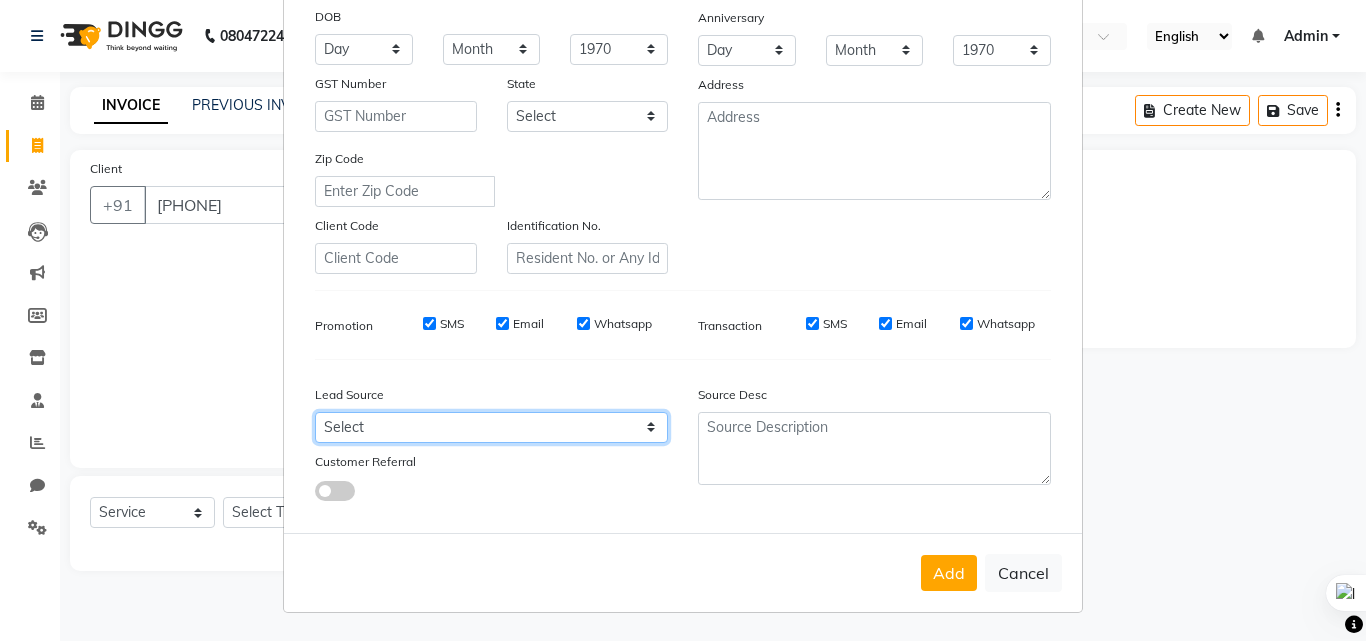select on "55212" 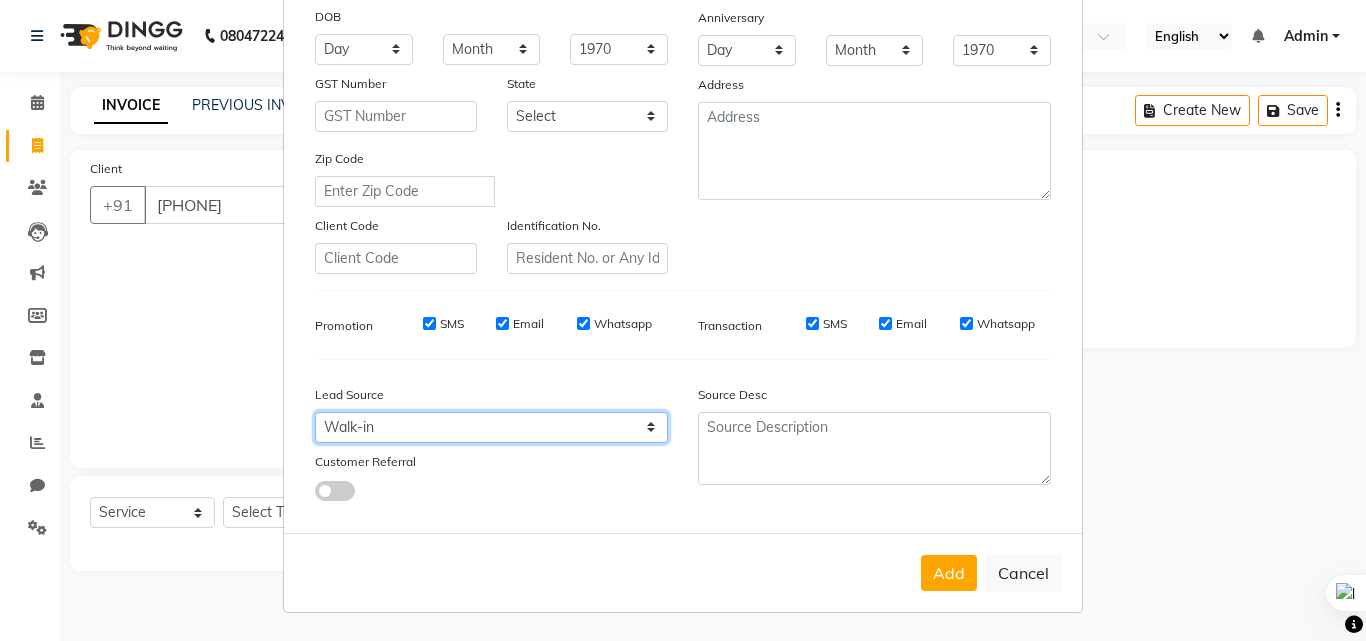 click on "Select Walk-in Referral Internet Friend Word of Mouth Advertisement Facebook JustDial Google Other" at bounding box center (491, 427) 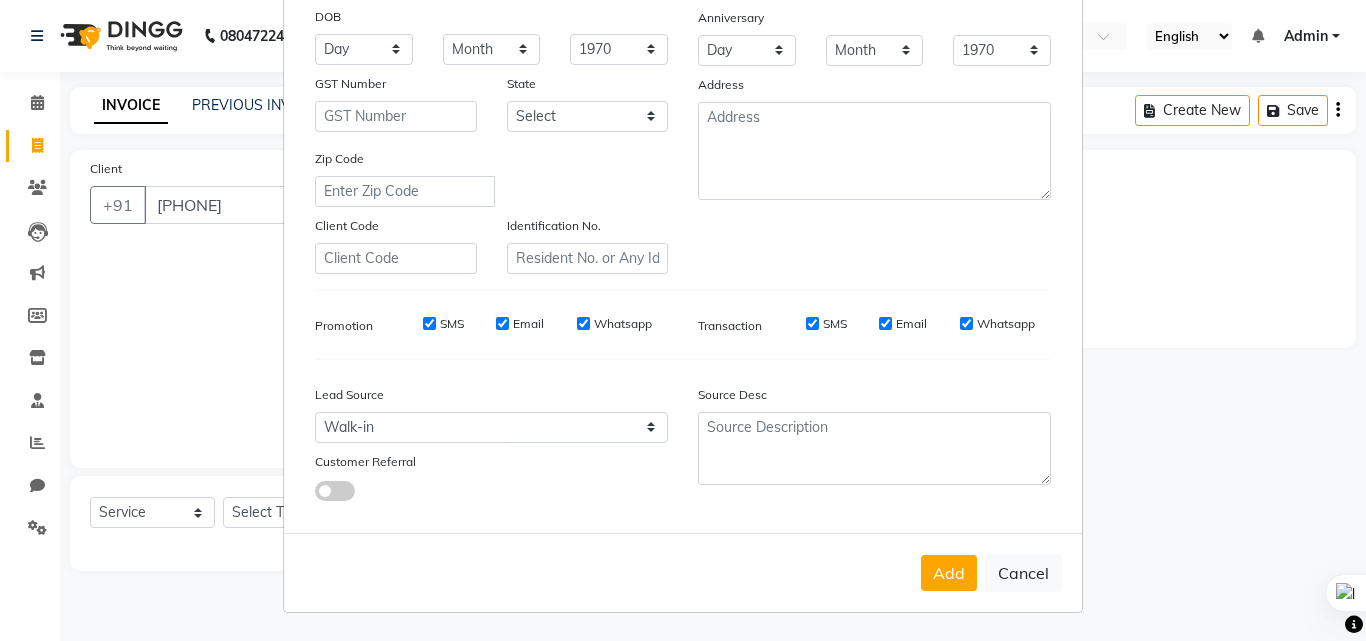 click on "Add" at bounding box center (949, 573) 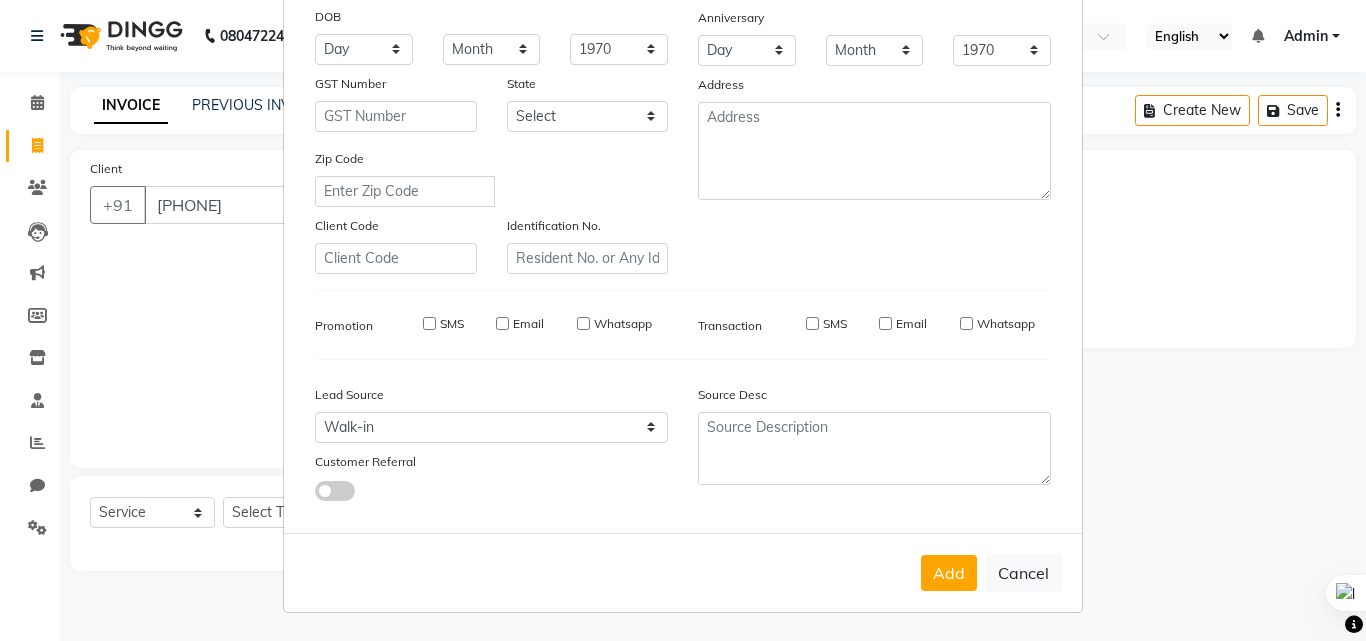 type 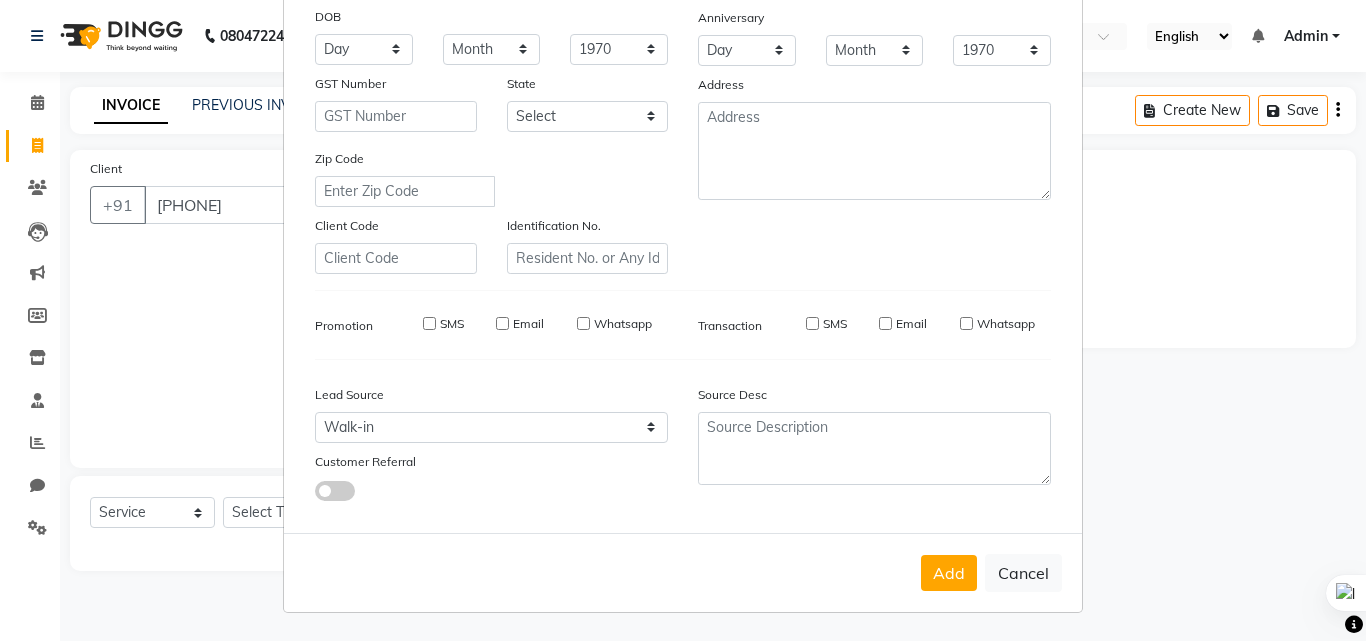 select 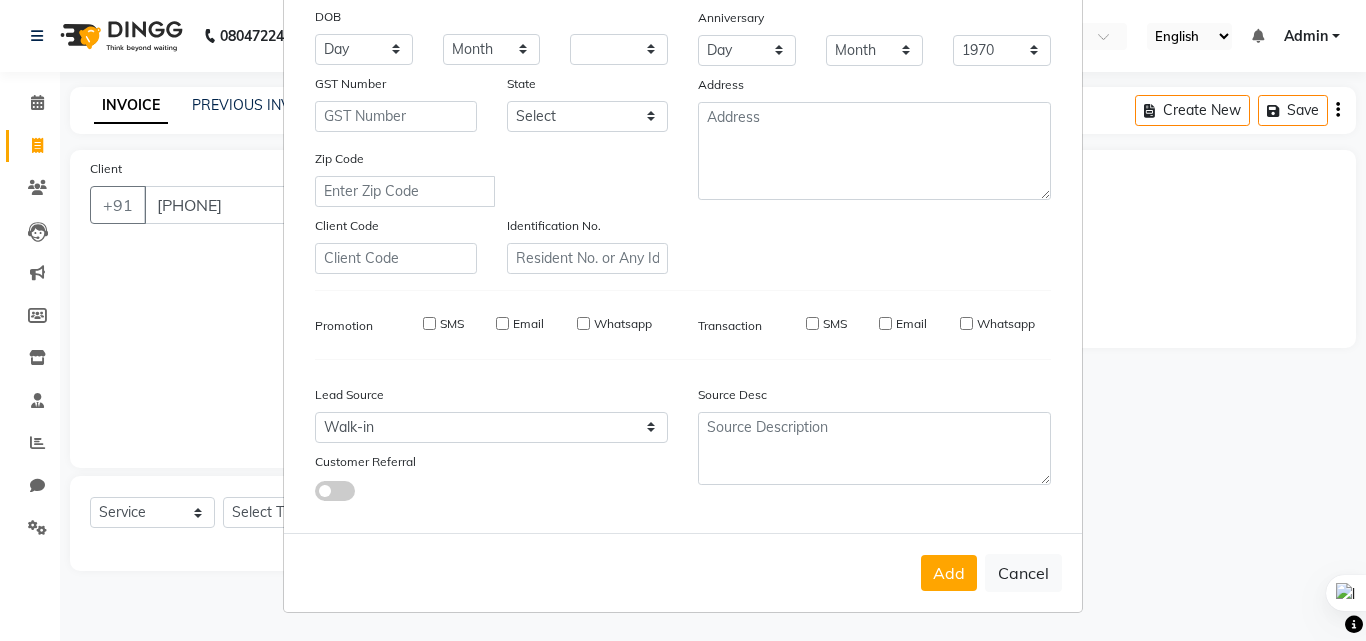 select 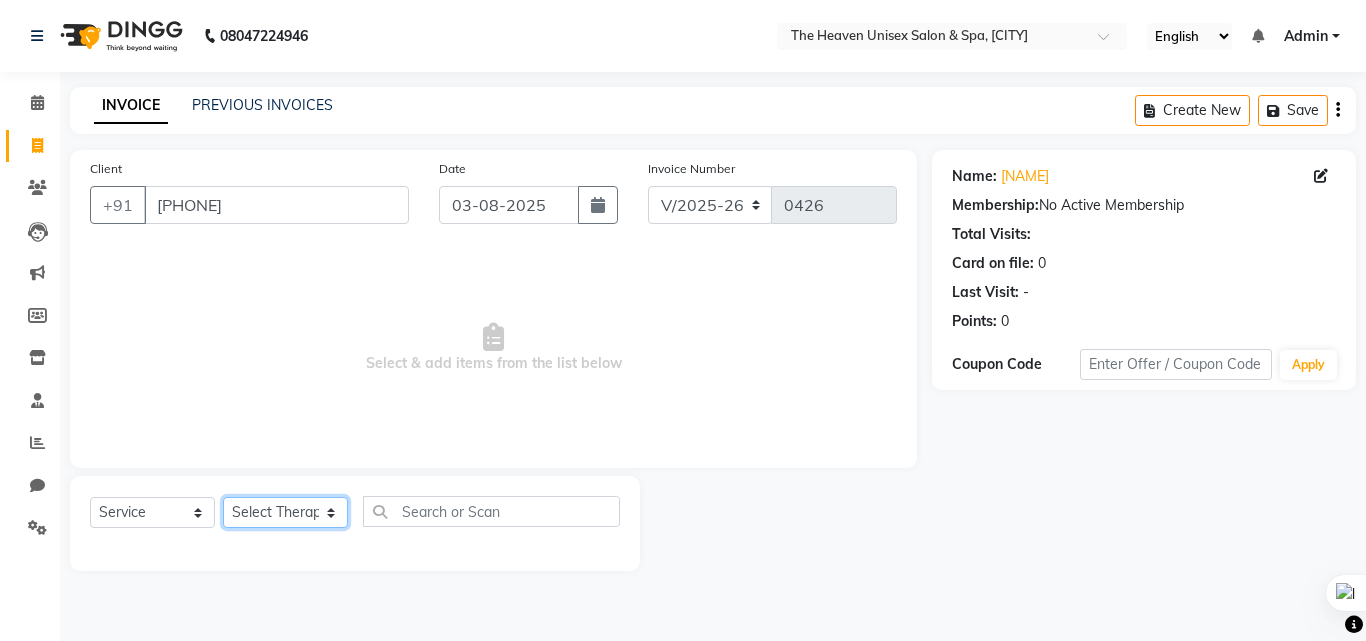 click on "Select Therapist [NAME] [NAME] [NAME] [NAME] [NAME] [NAME] [NAME] [NAME] [NAME]" 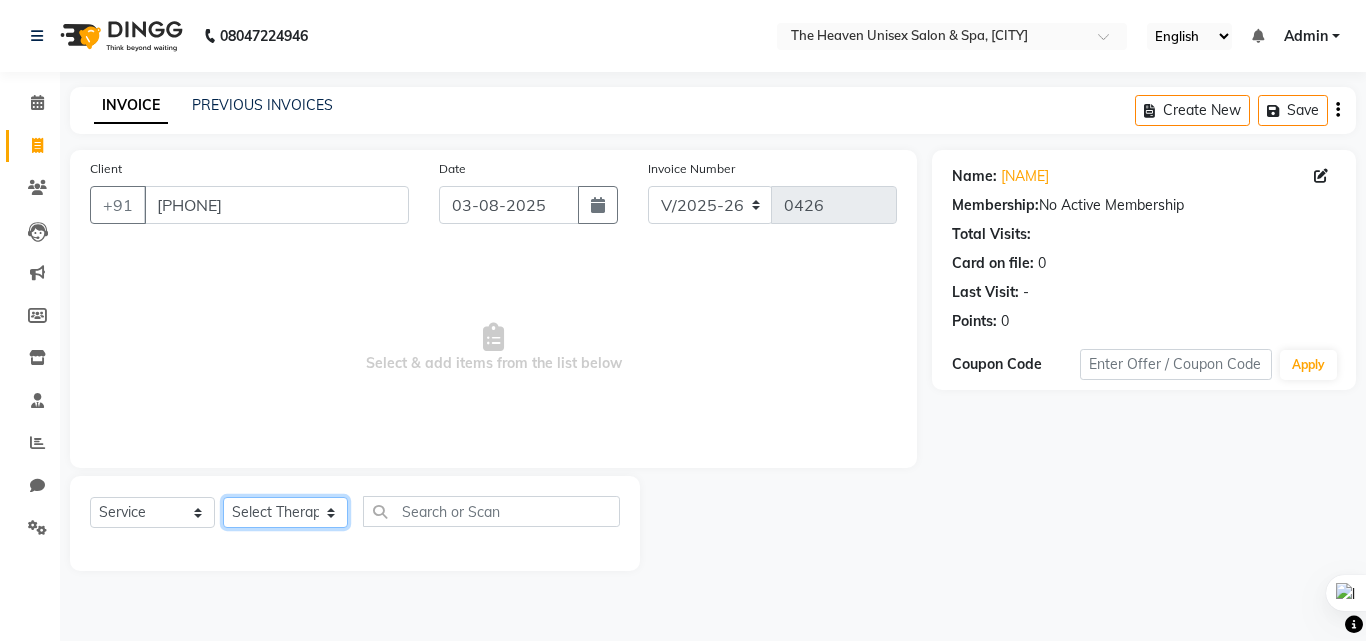 select on "82833" 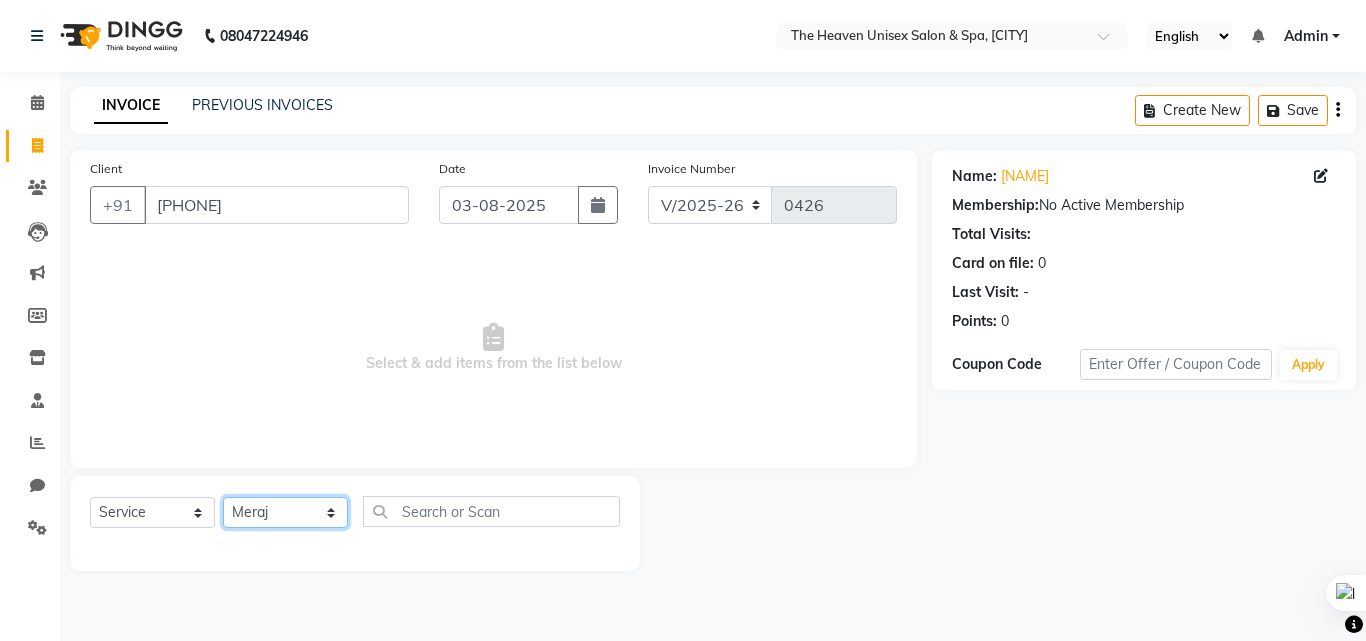 click on "Select Therapist [NAME] [NAME] [NAME] [NAME] [NAME] [NAME] [NAME] [NAME] [NAME]" 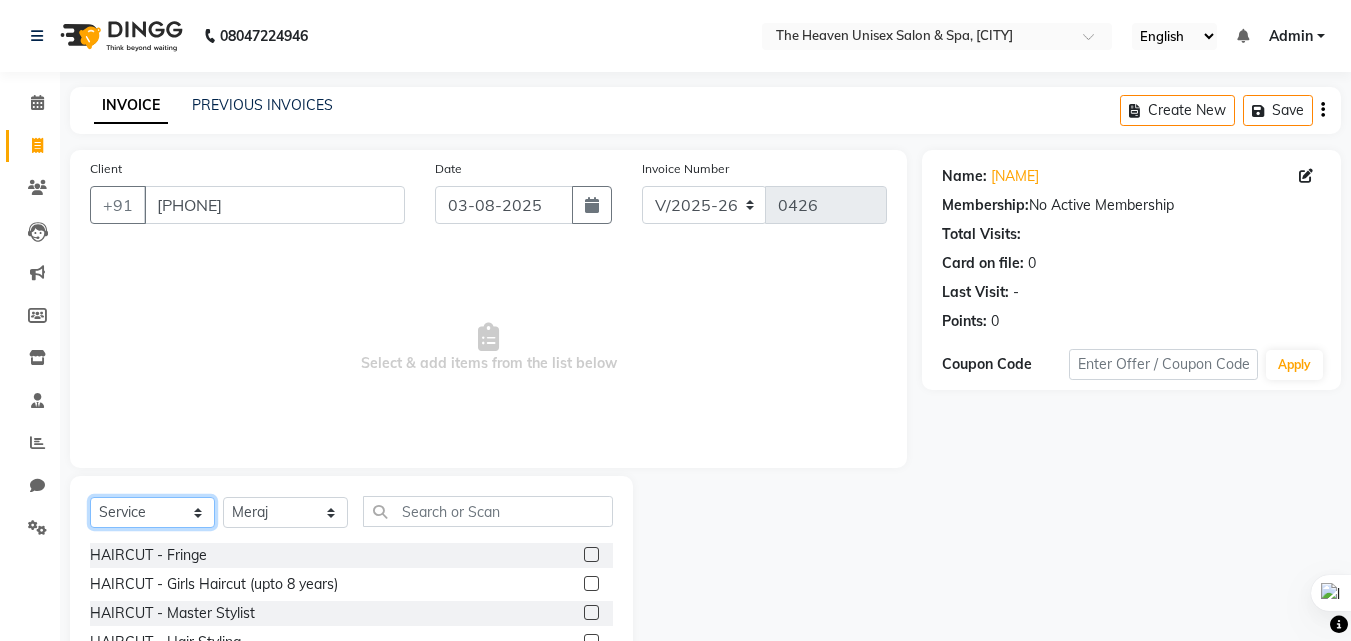 click on "Select  Service  Product  Membership  Package Voucher Prepaid Gift Card" 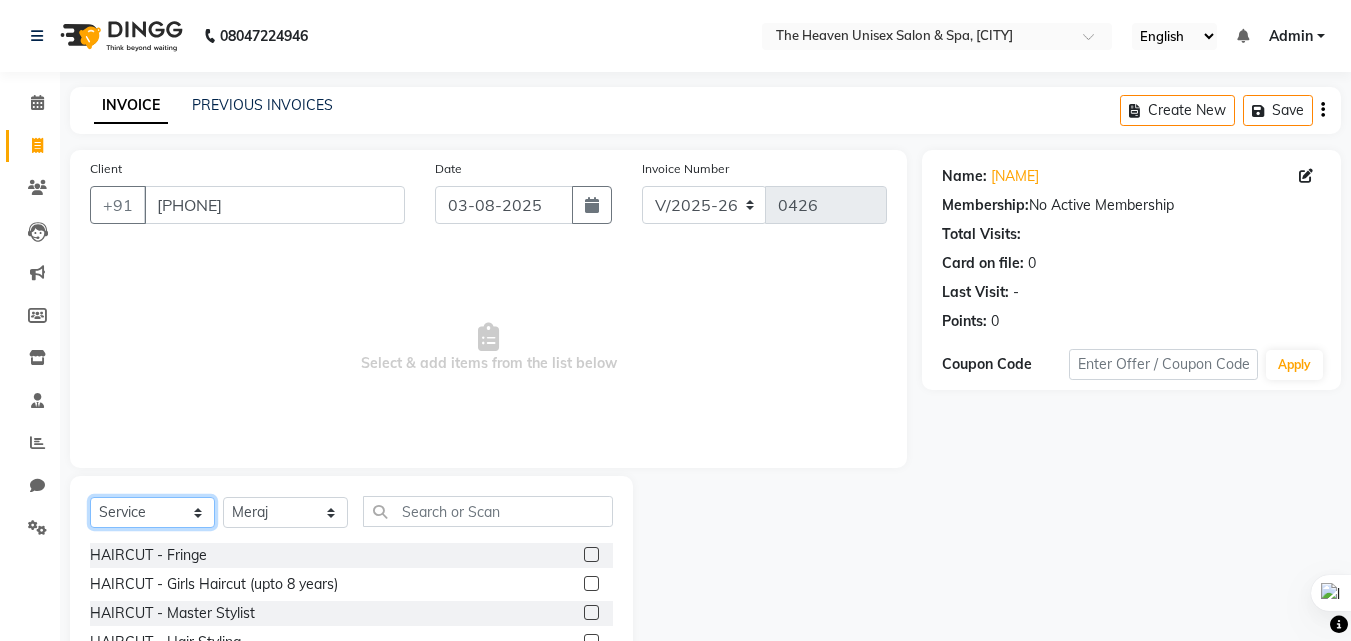 select on "package" 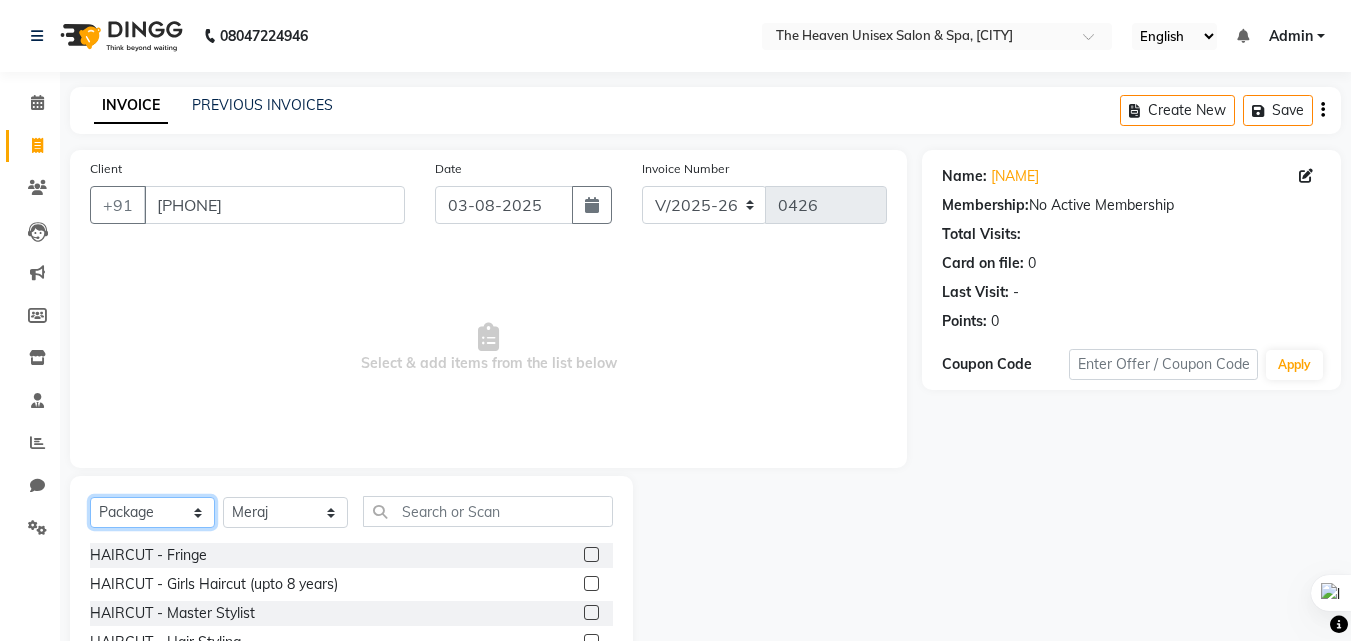 click on "Select  Service  Product  Membership  Package Voucher Prepaid Gift Card" 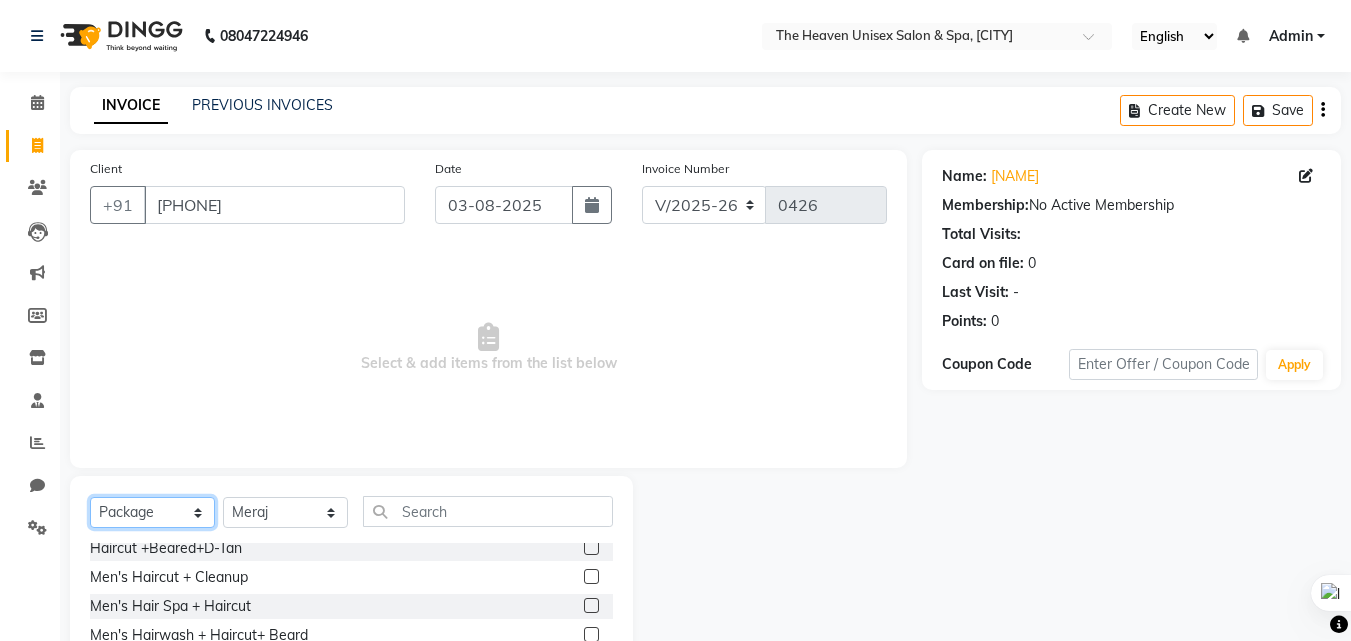 scroll, scrollTop: 100, scrollLeft: 0, axis: vertical 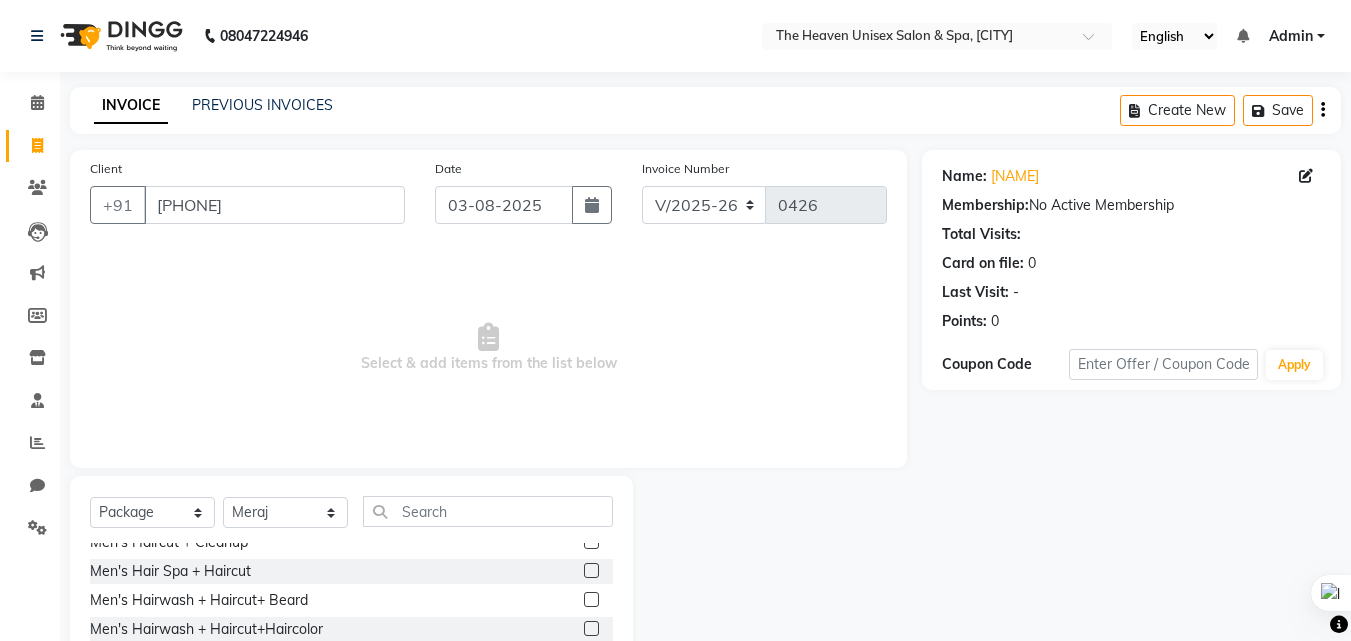 click 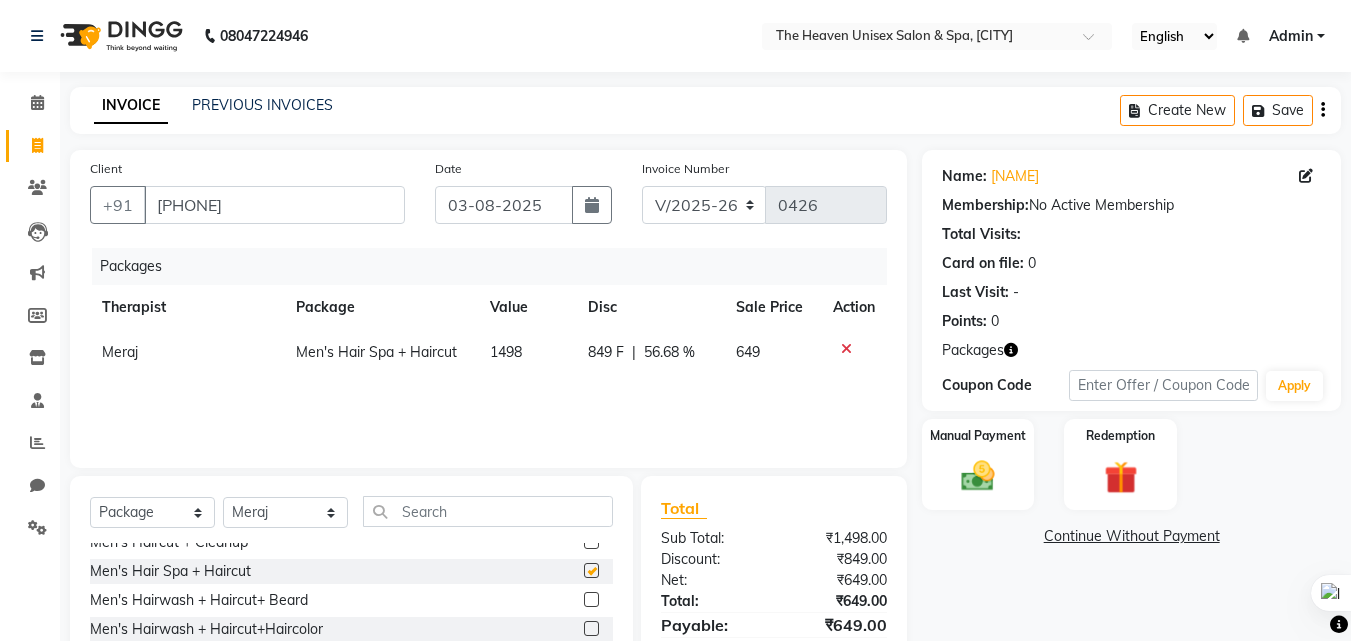 checkbox on "false" 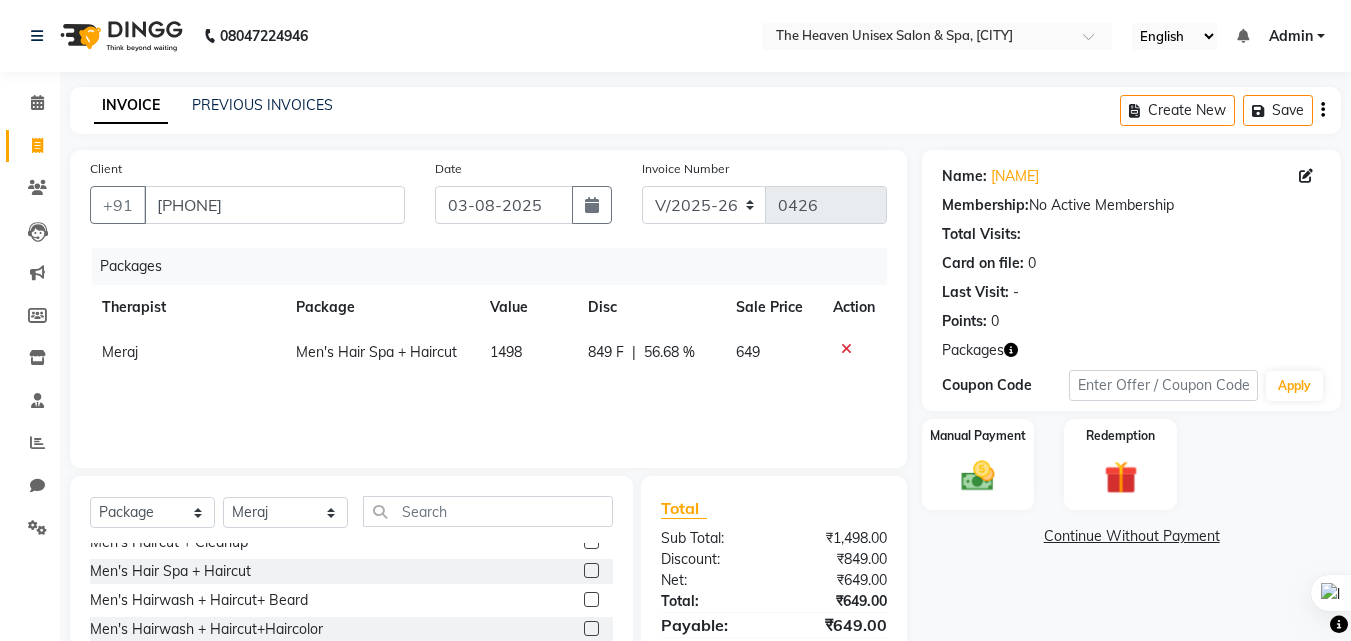 scroll, scrollTop: 200, scrollLeft: 0, axis: vertical 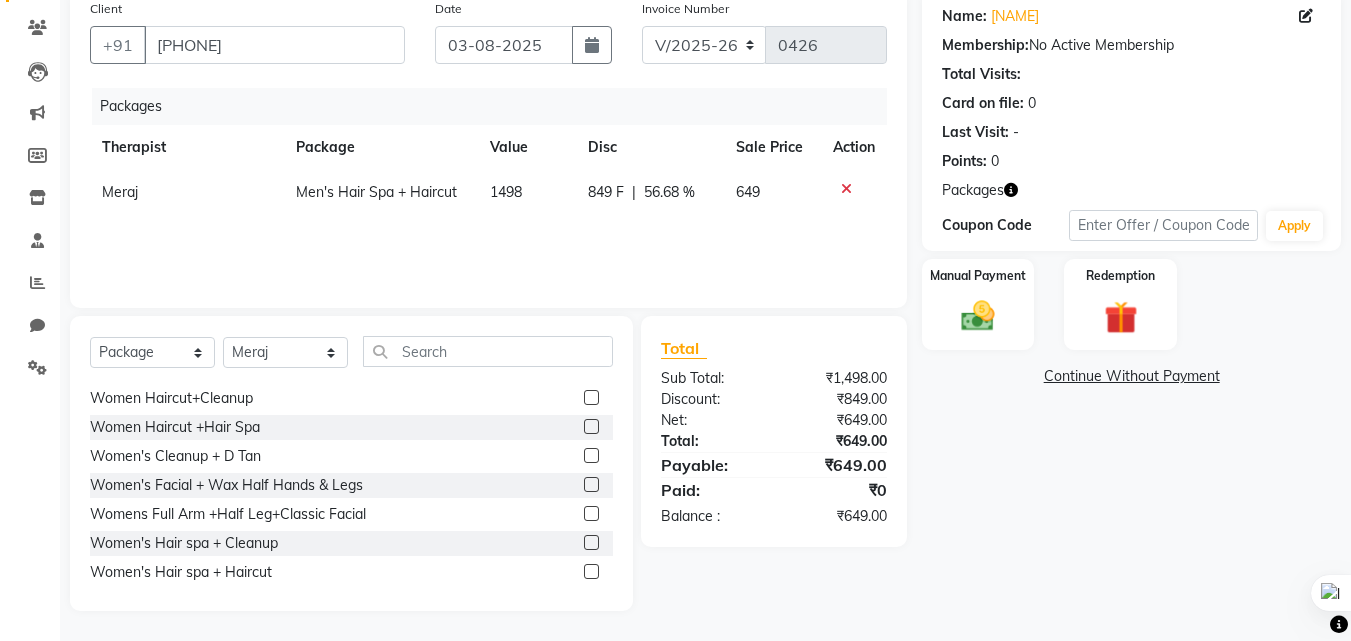 click 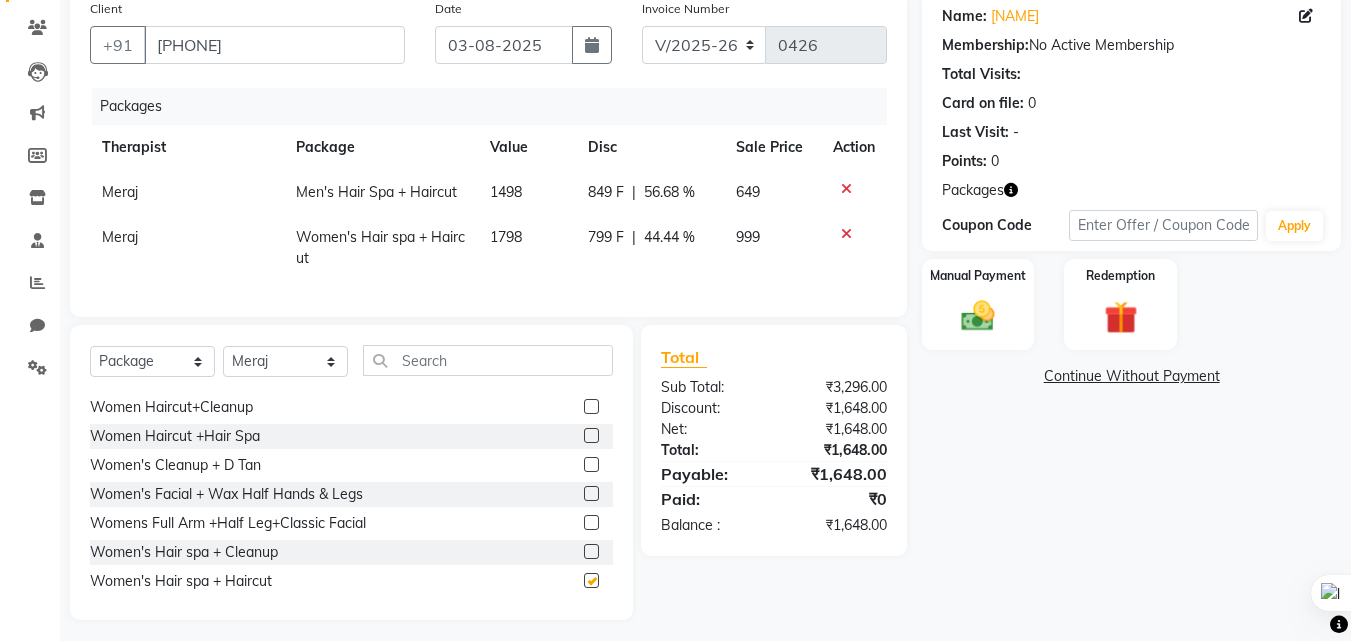 checkbox on "false" 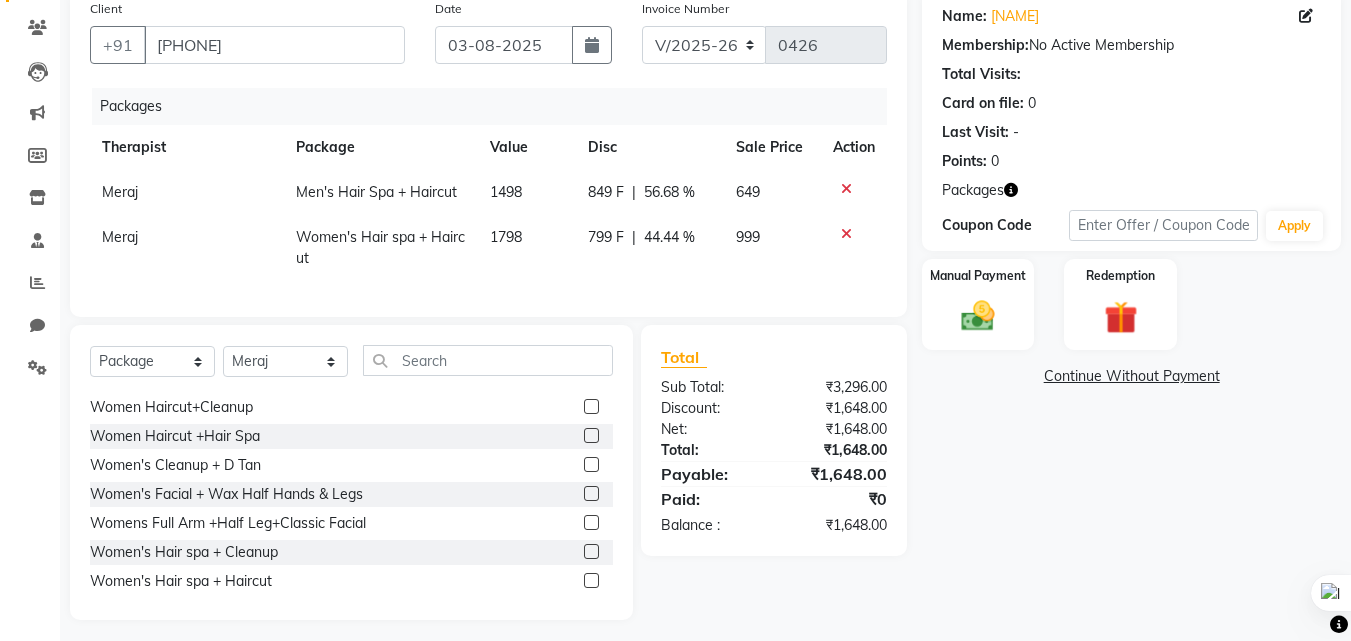 click 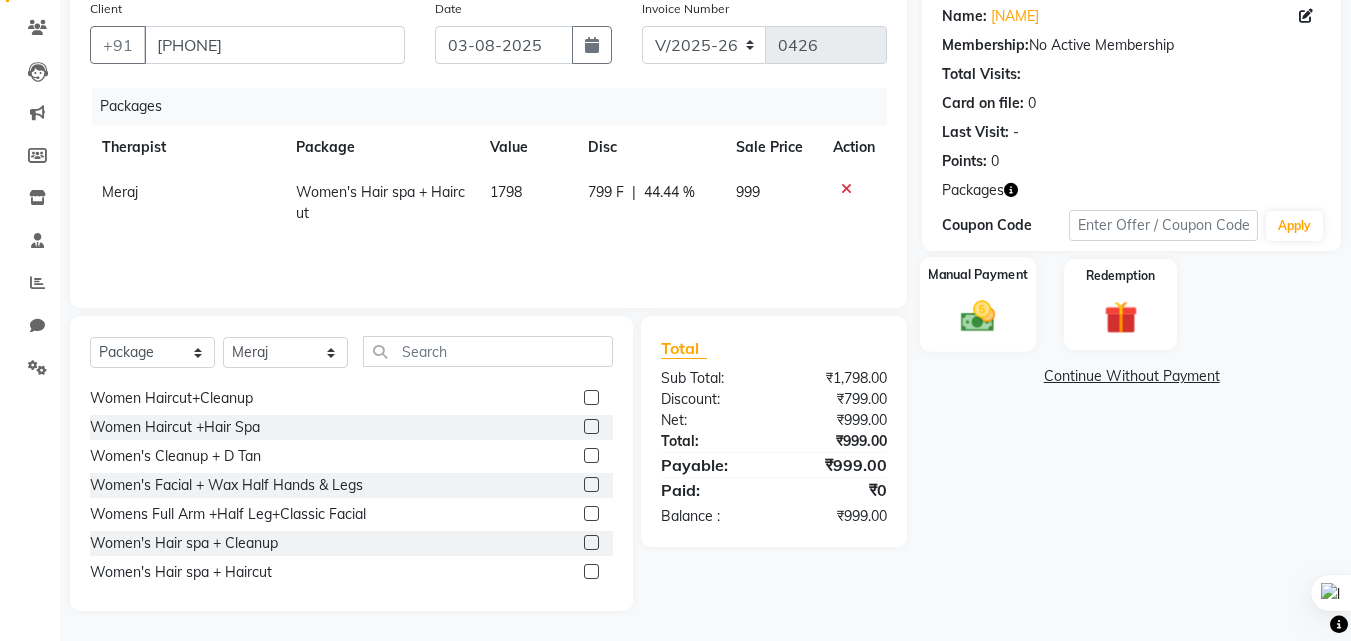 click 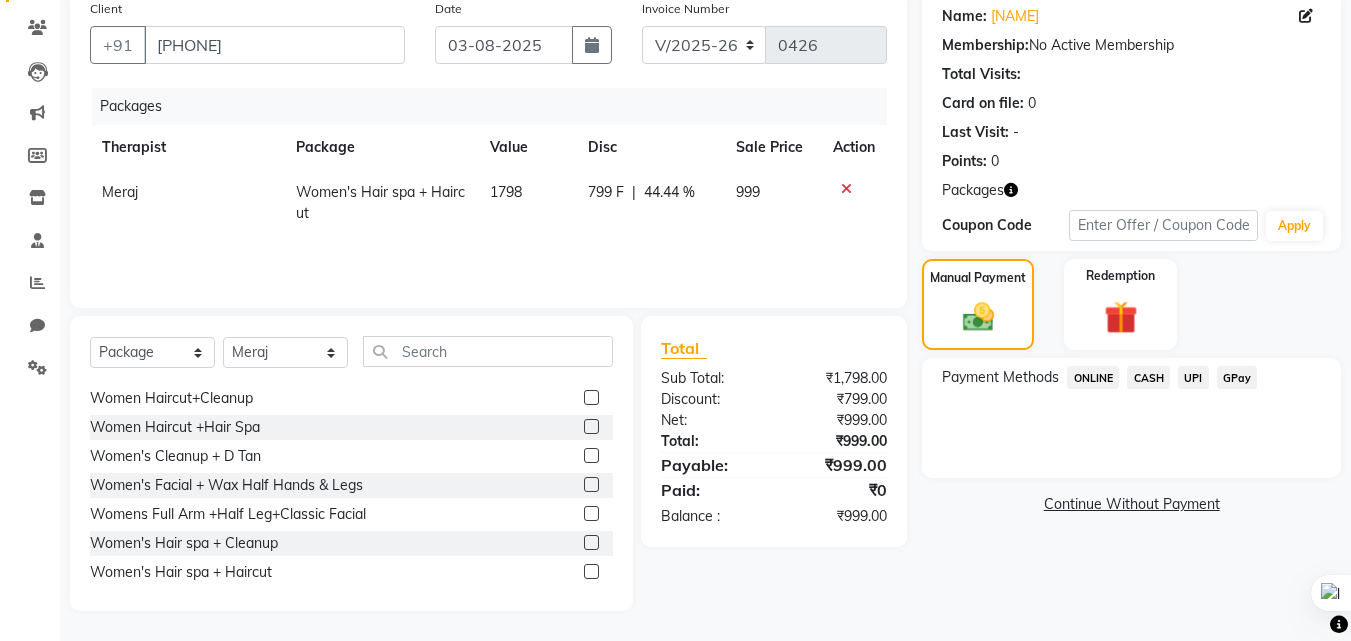 click on "UPI" 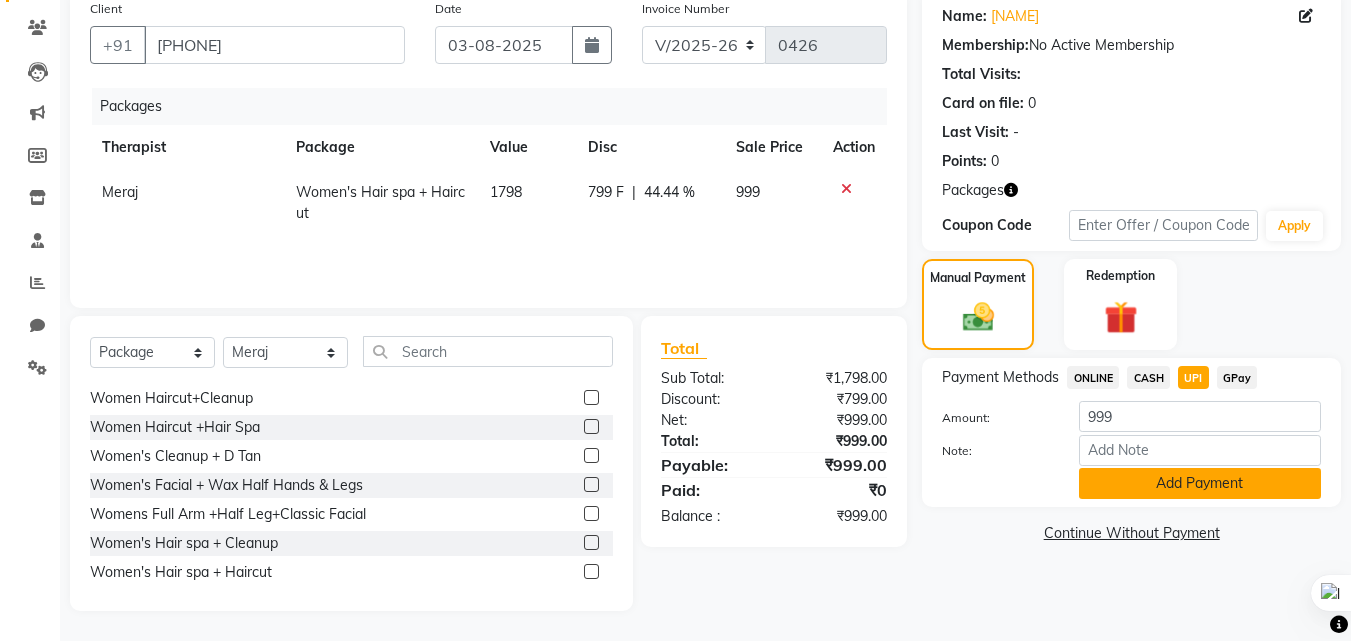 click on "Add Payment" 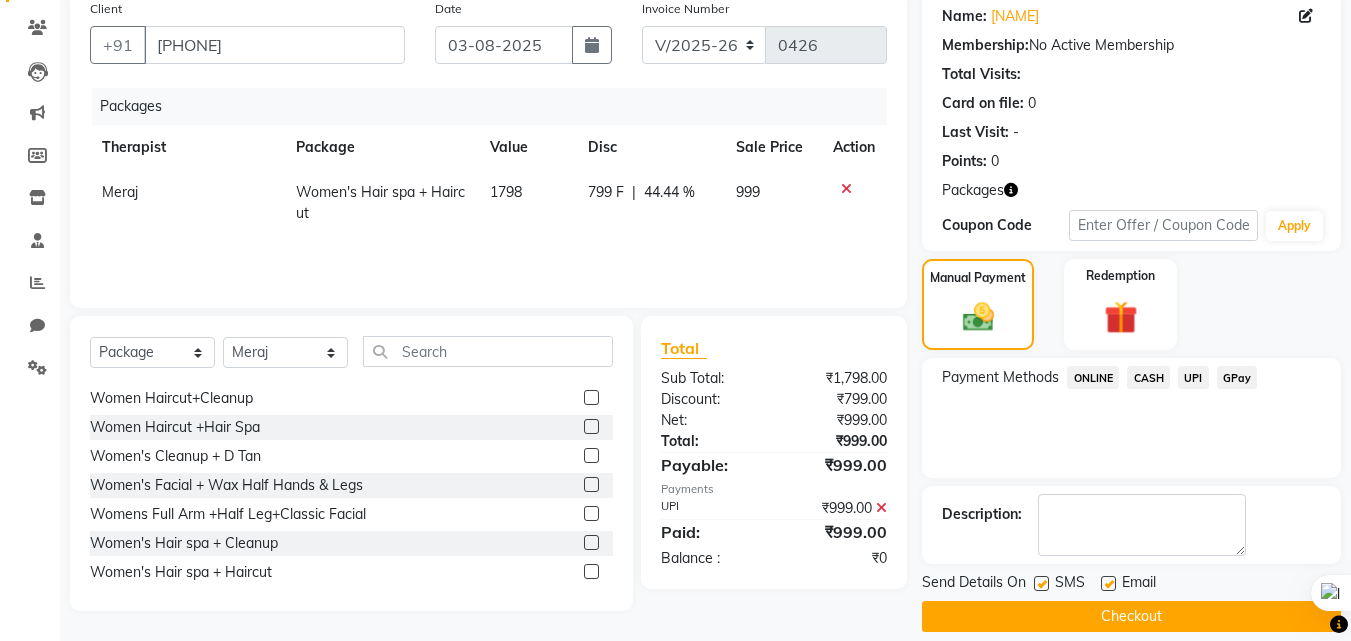 scroll, scrollTop: 181, scrollLeft: 0, axis: vertical 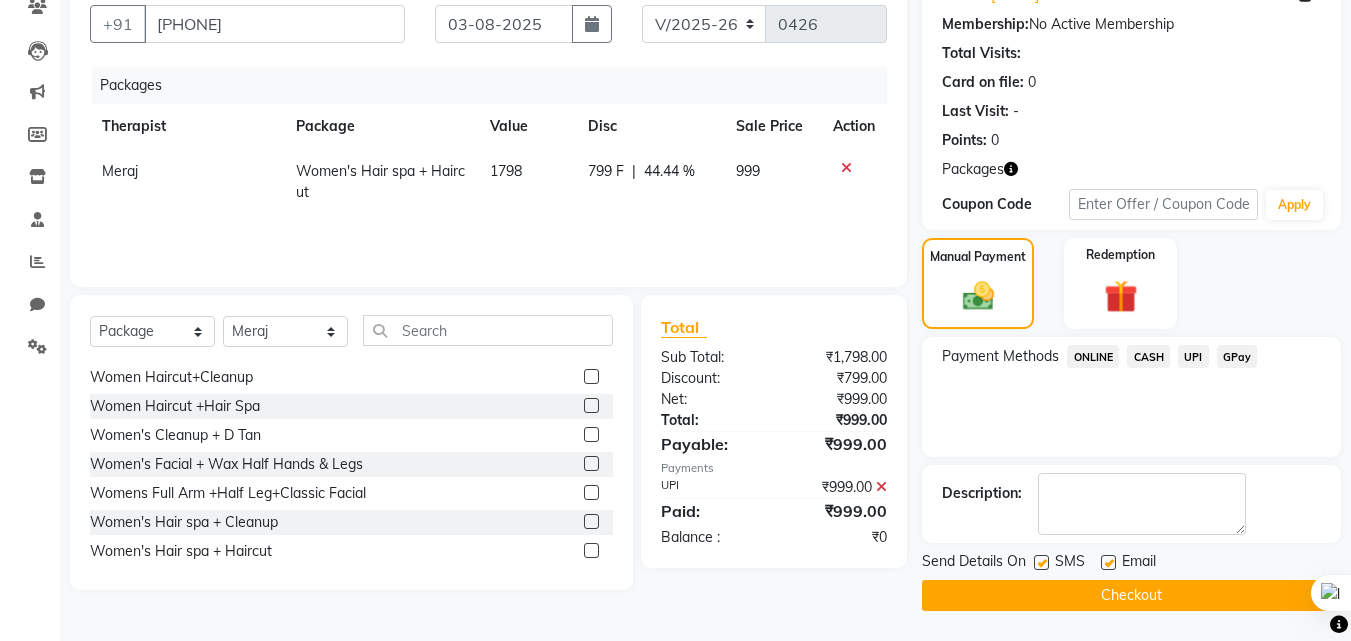 click on "Checkout" 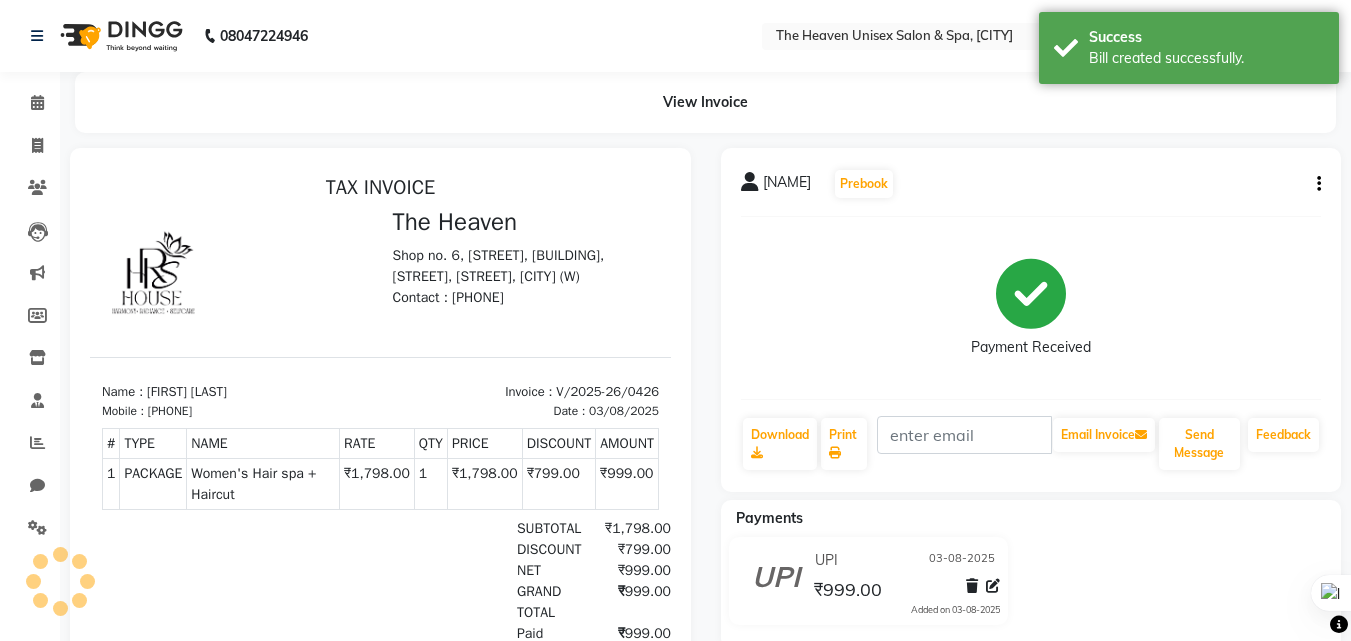 scroll, scrollTop: 0, scrollLeft: 0, axis: both 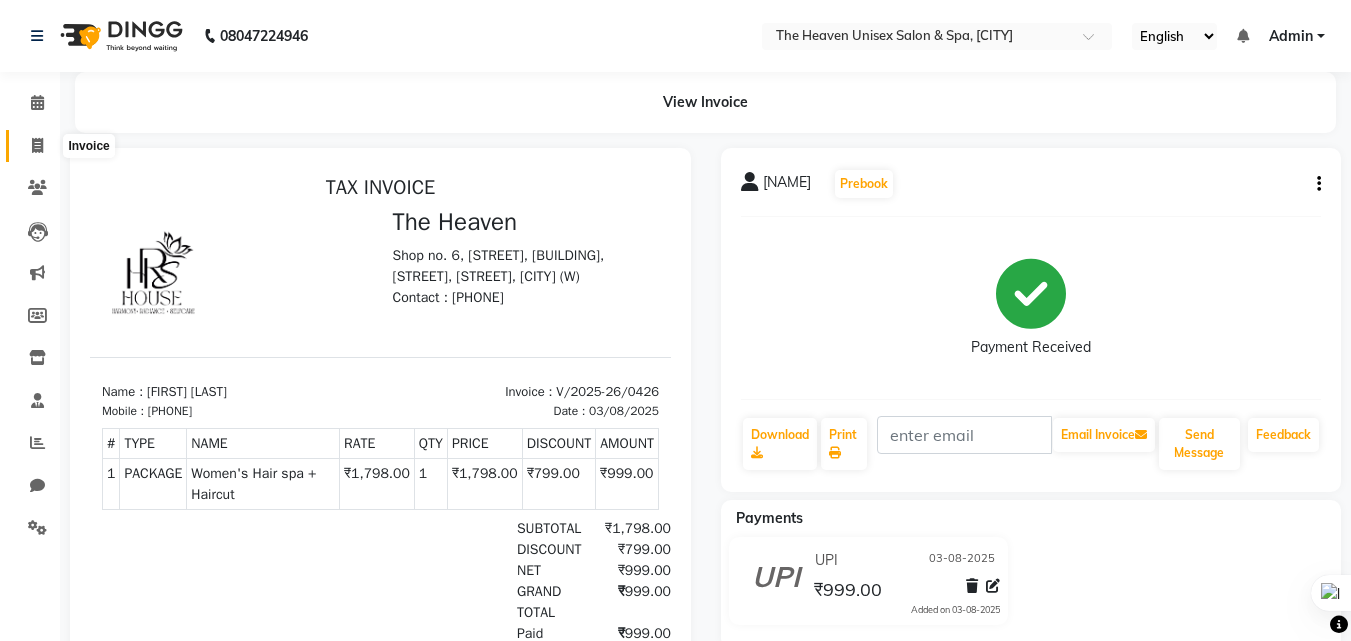 click 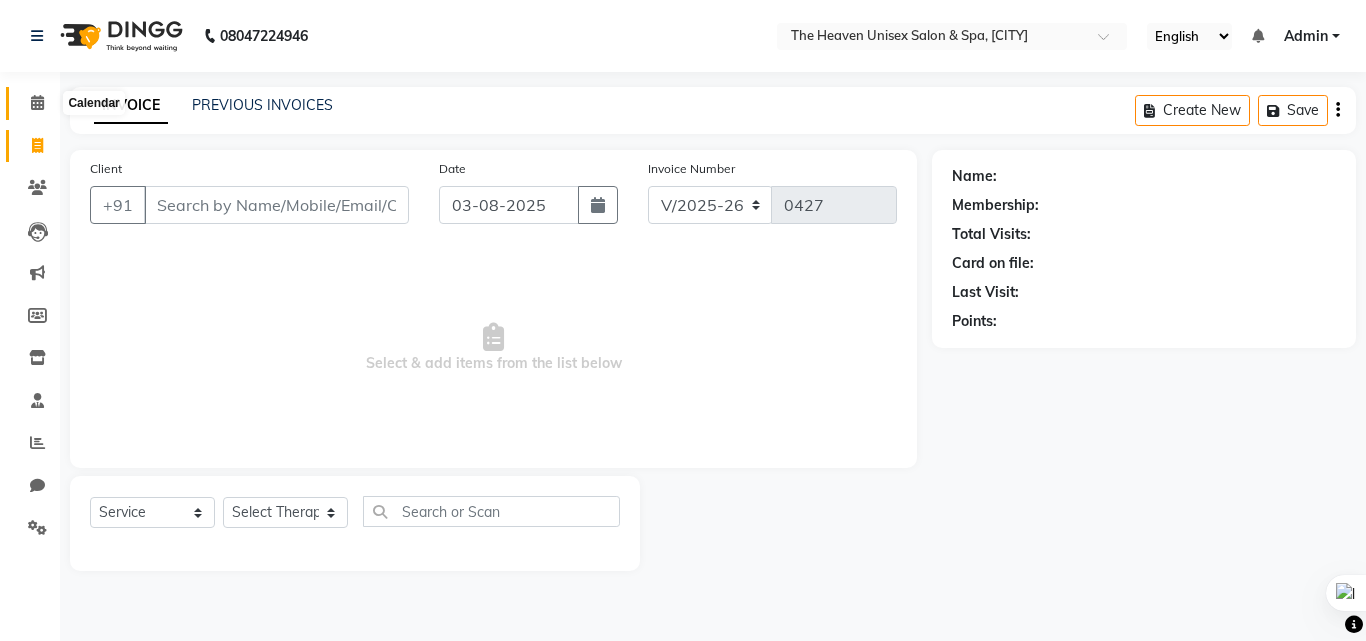 click 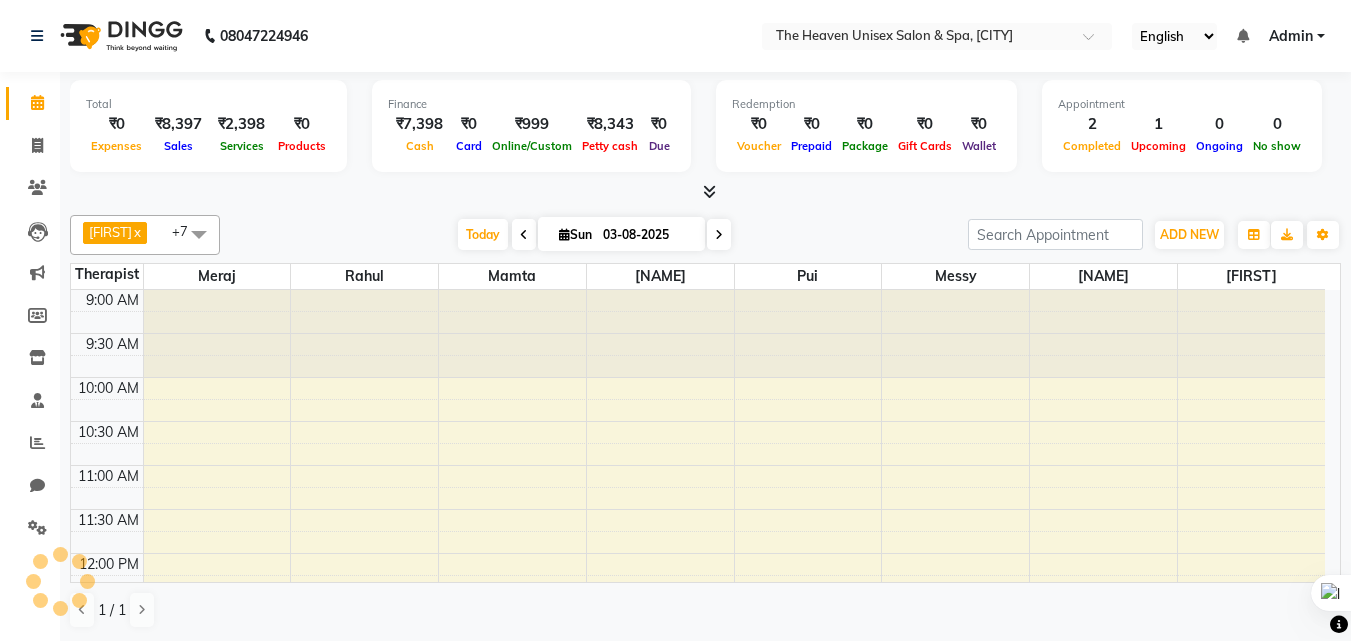 scroll, scrollTop: 0, scrollLeft: 0, axis: both 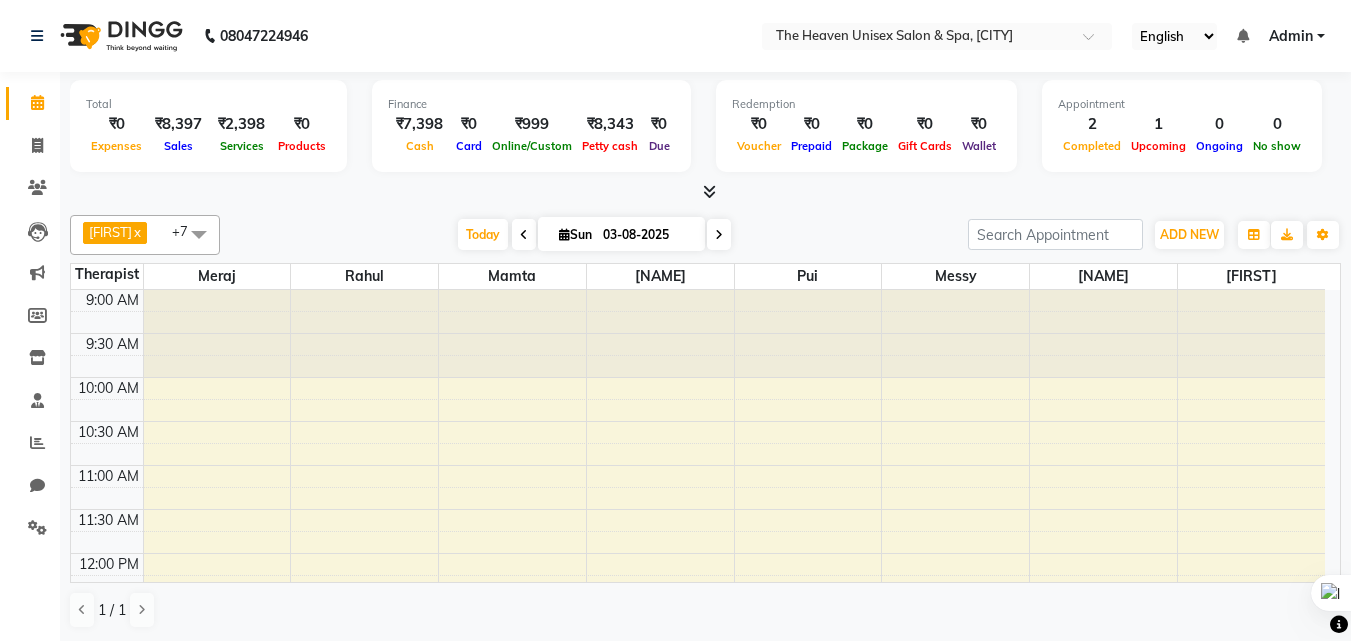 click at bounding box center (524, 235) 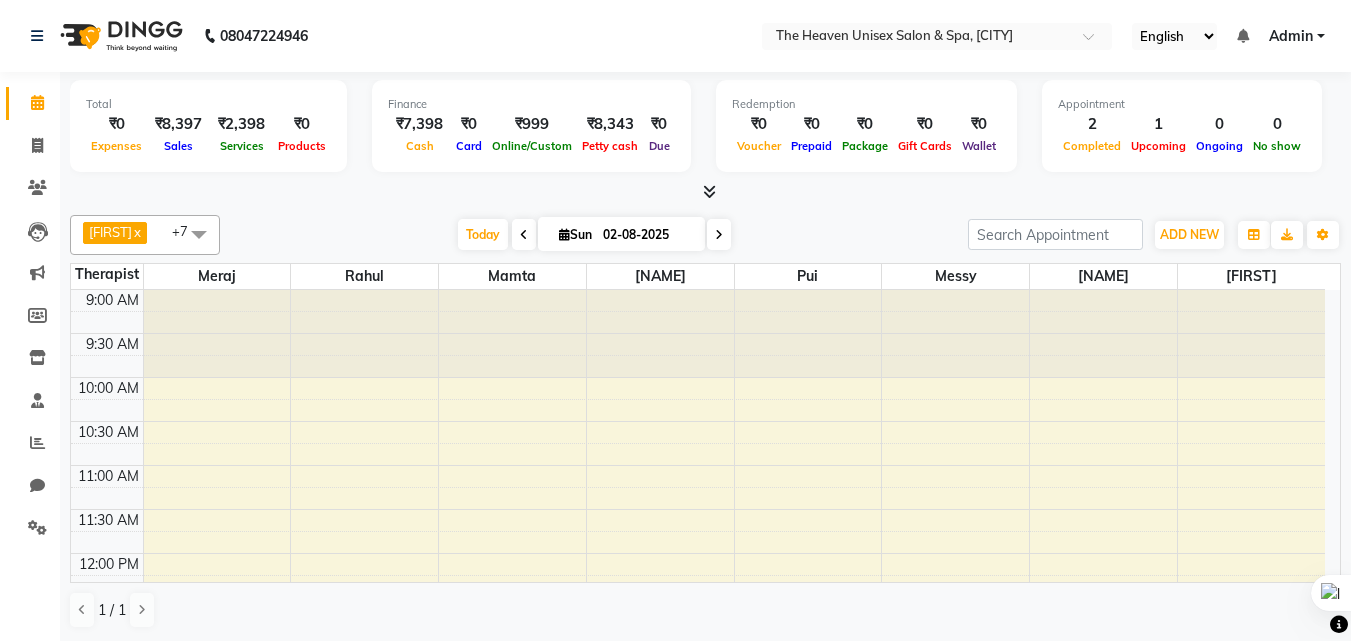 scroll, scrollTop: 529, scrollLeft: 0, axis: vertical 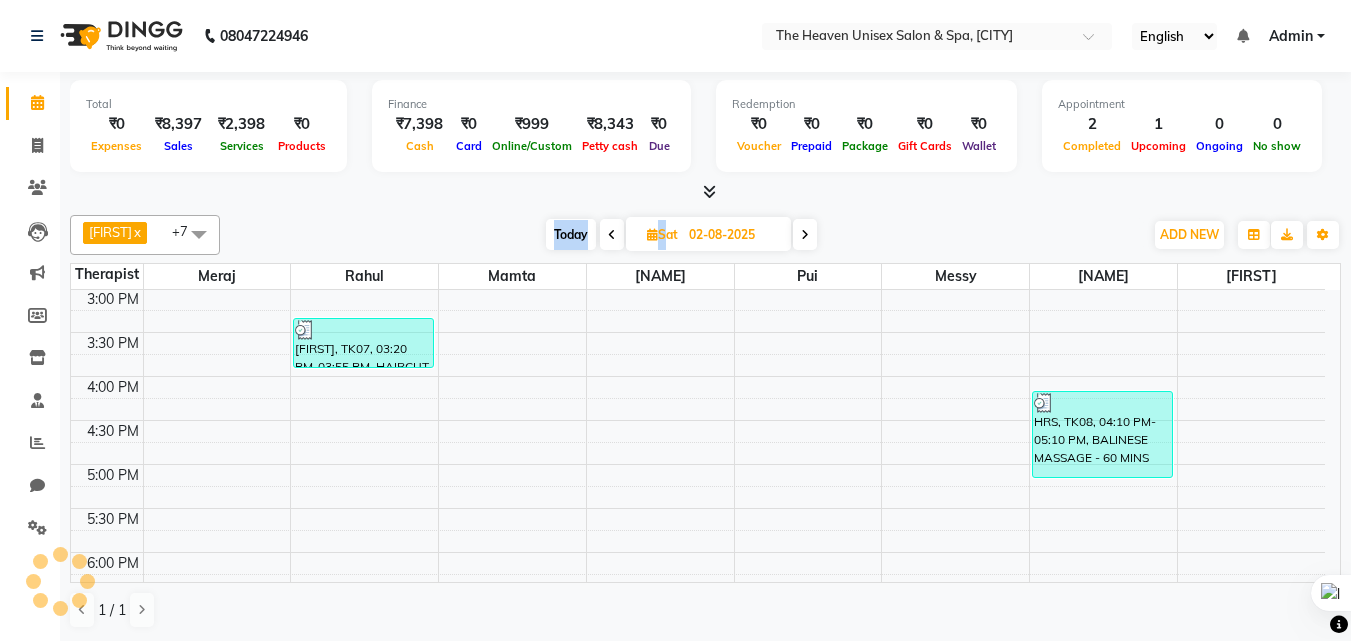 click on "Today  Sat 02-08-2025" at bounding box center (681, 235) 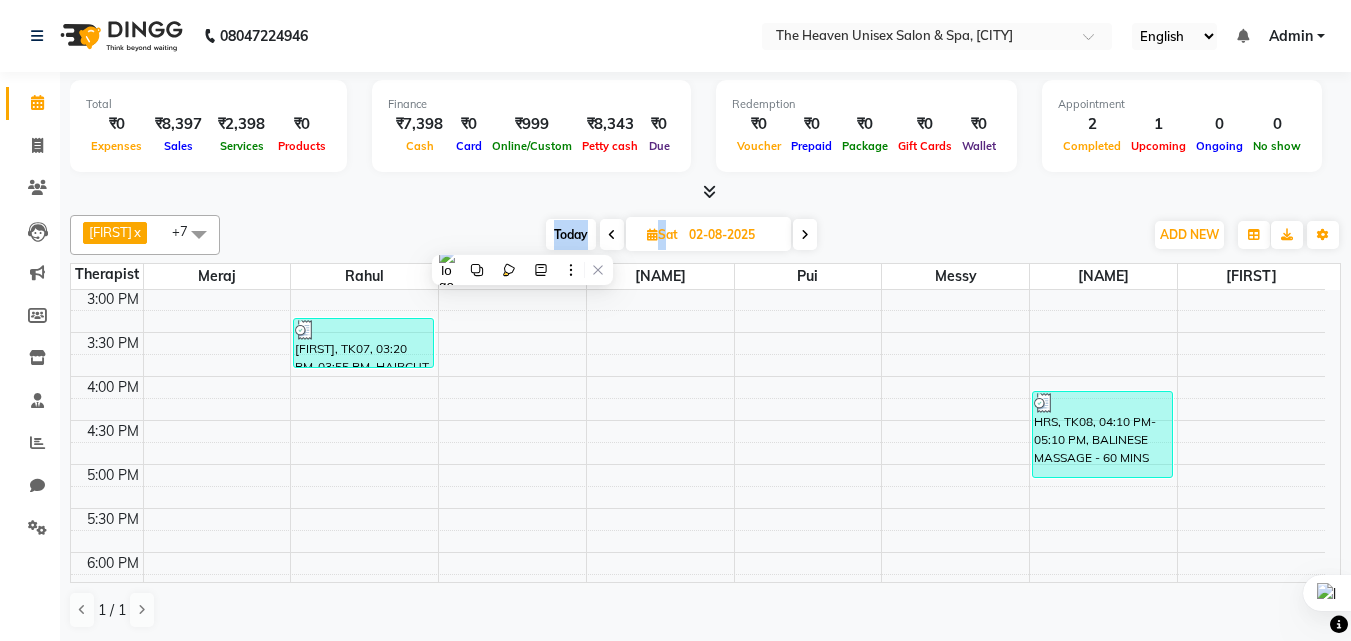 click at bounding box center (612, 234) 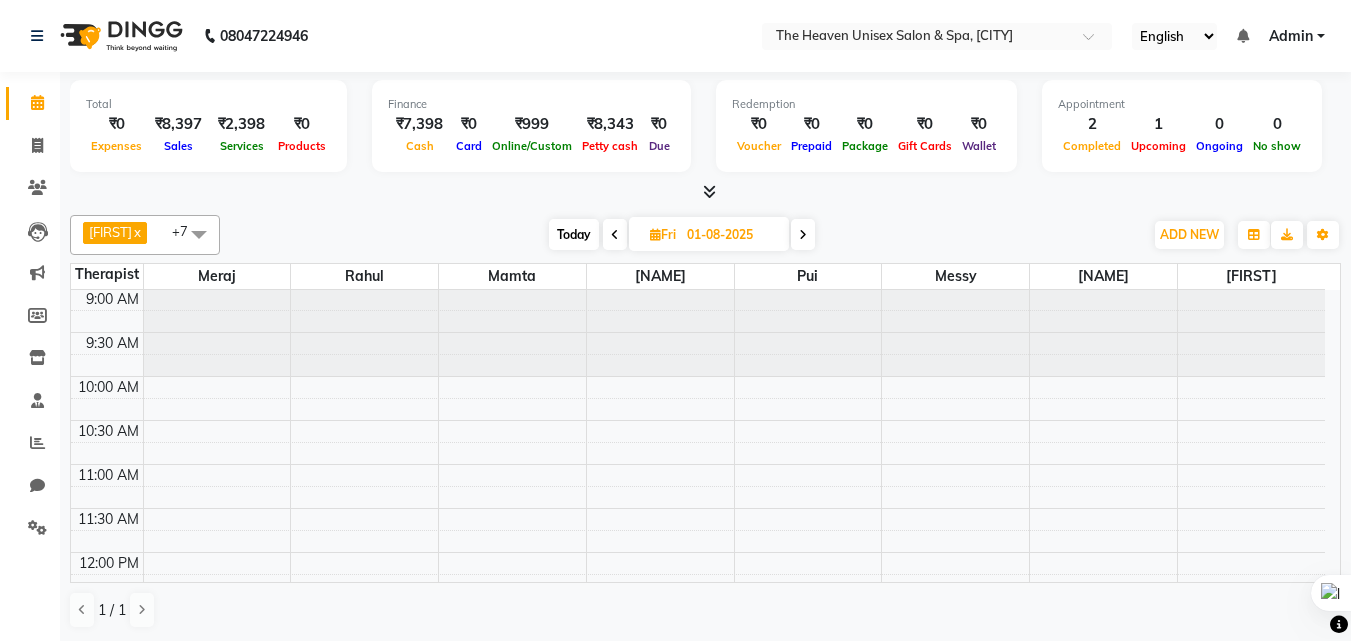 scroll, scrollTop: 0, scrollLeft: 0, axis: both 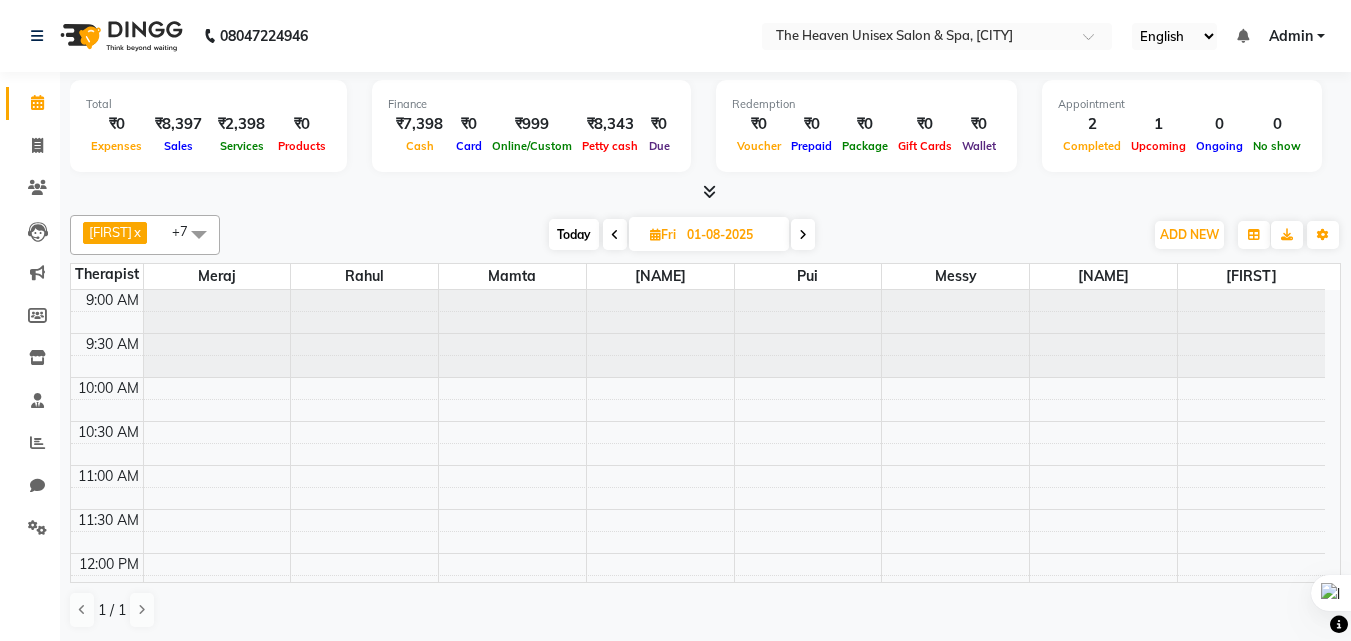click at bounding box center [615, 235] 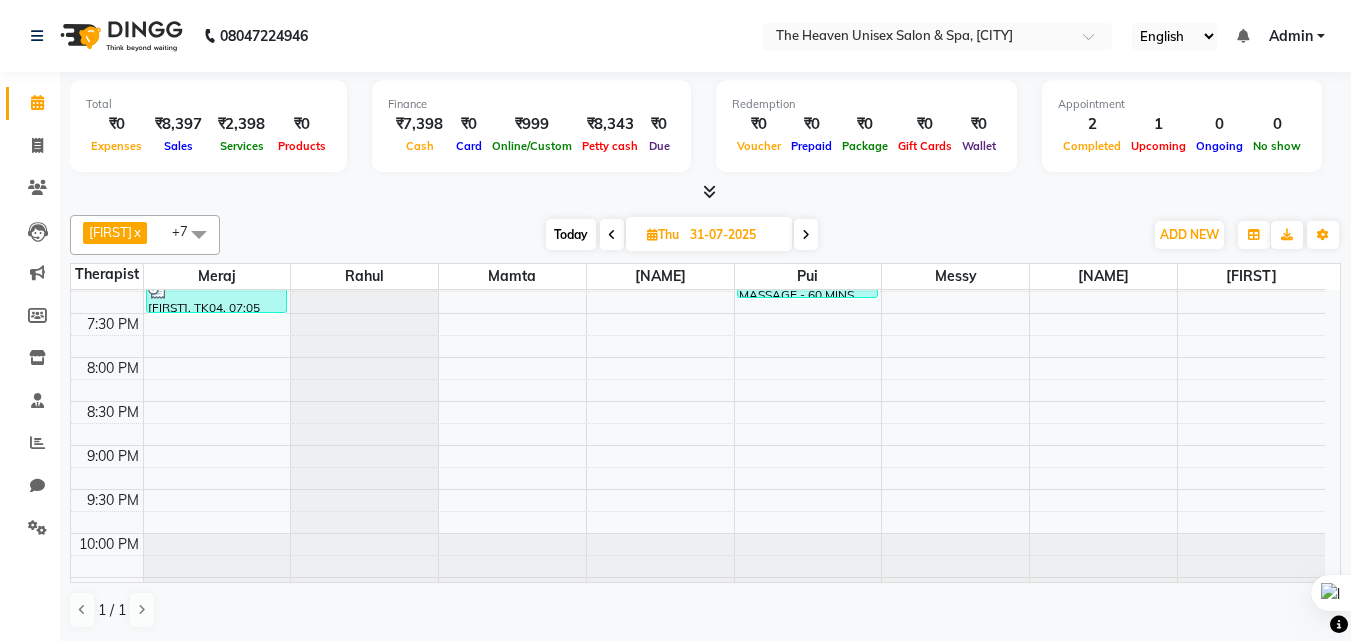 scroll, scrollTop: 939, scrollLeft: 0, axis: vertical 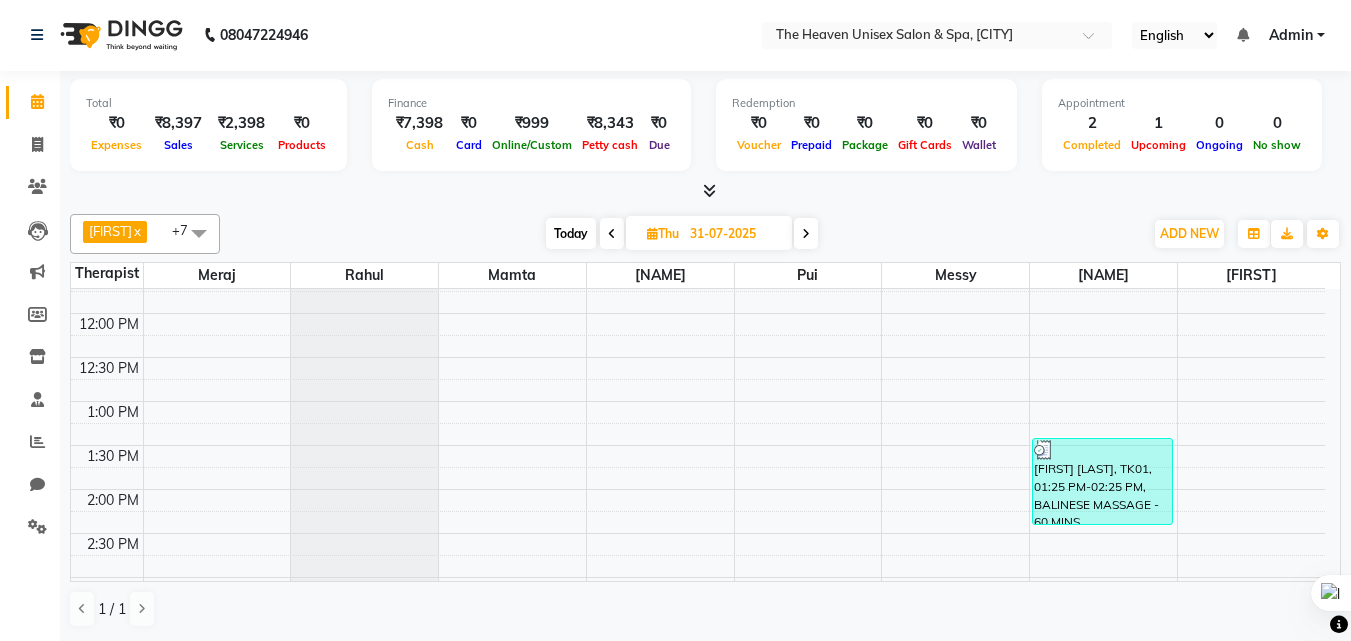 click at bounding box center [806, 234] 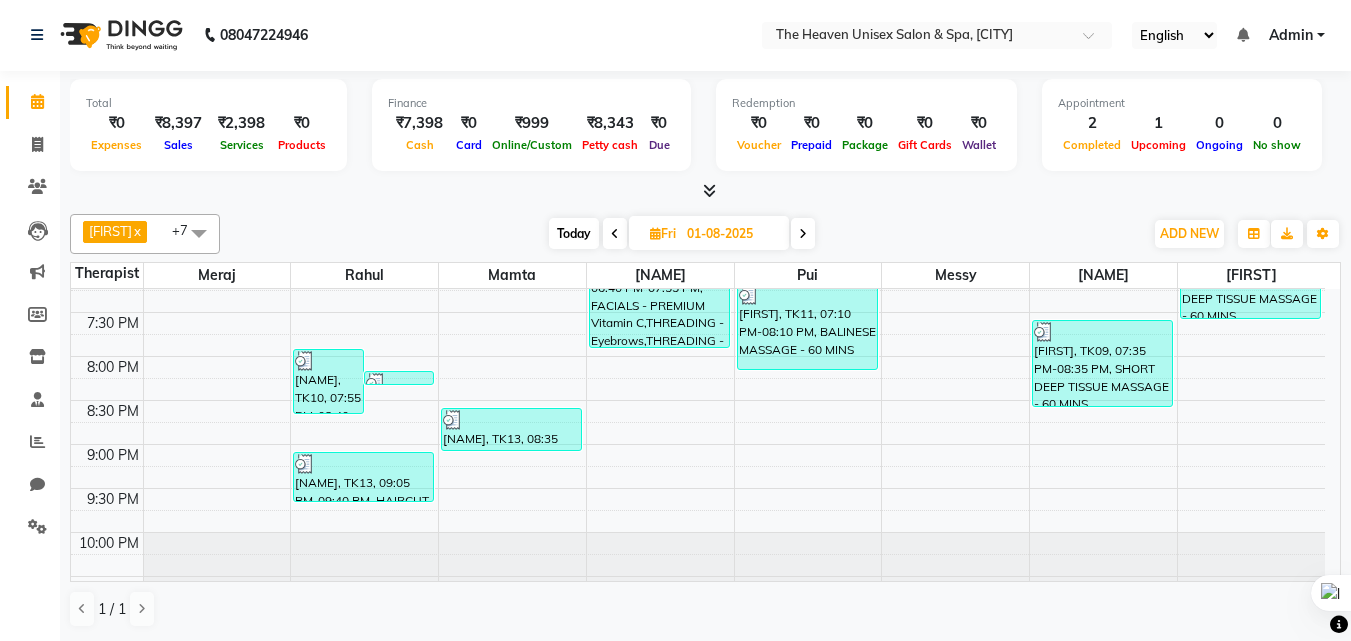 scroll, scrollTop: 939, scrollLeft: 0, axis: vertical 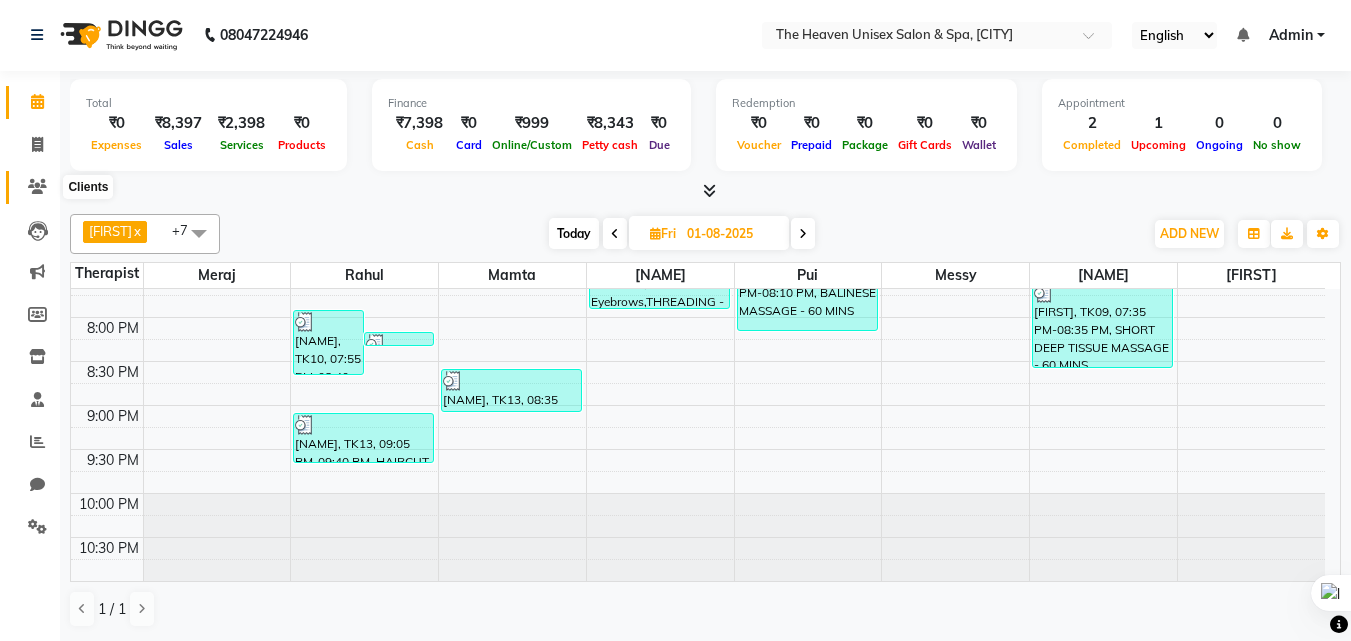 click 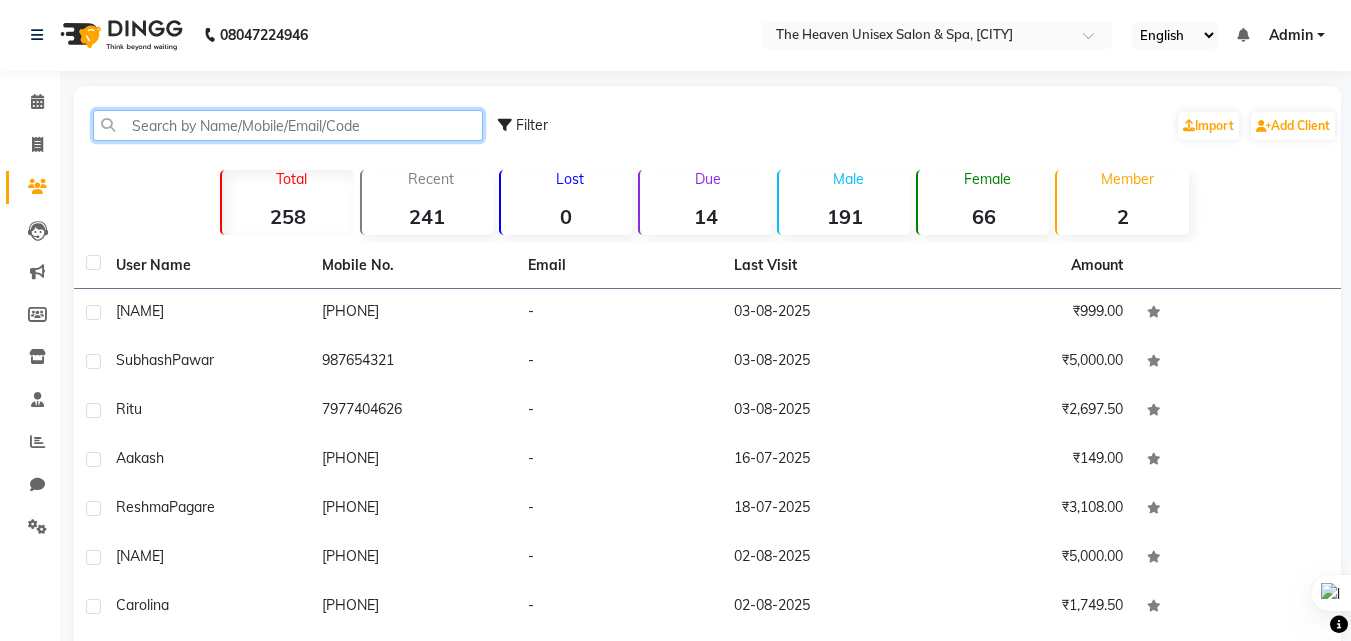 click 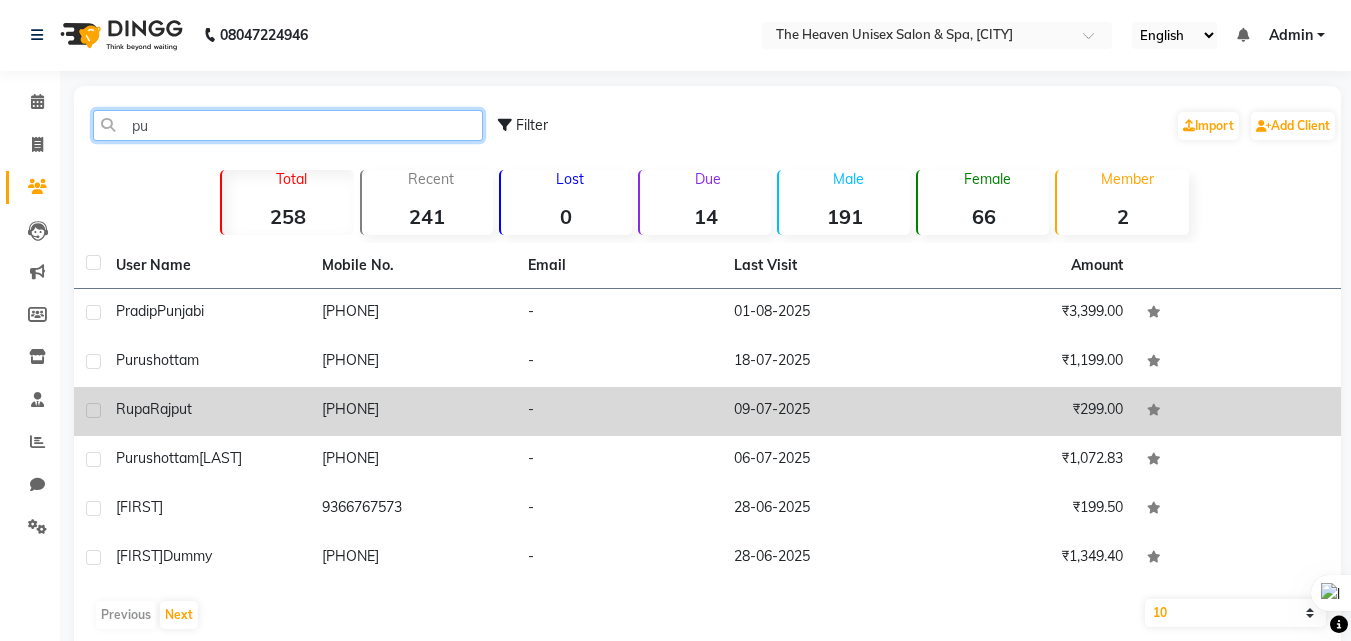 scroll, scrollTop: 76, scrollLeft: 0, axis: vertical 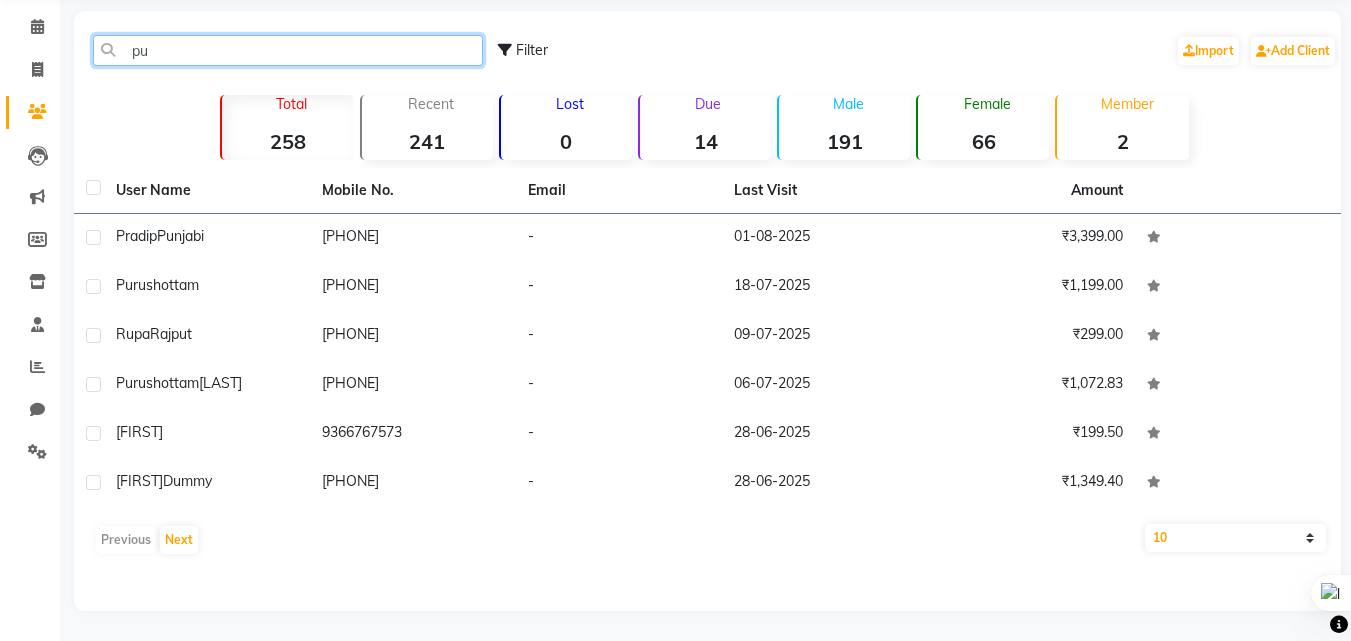 type on "p" 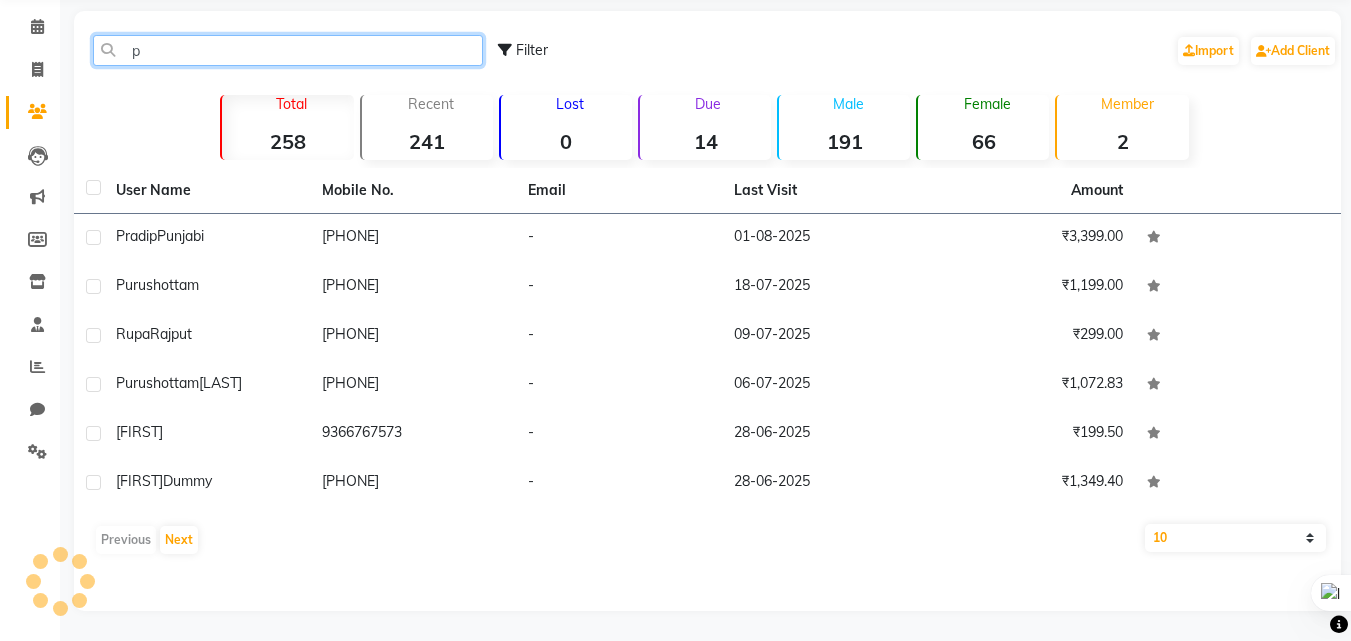 type 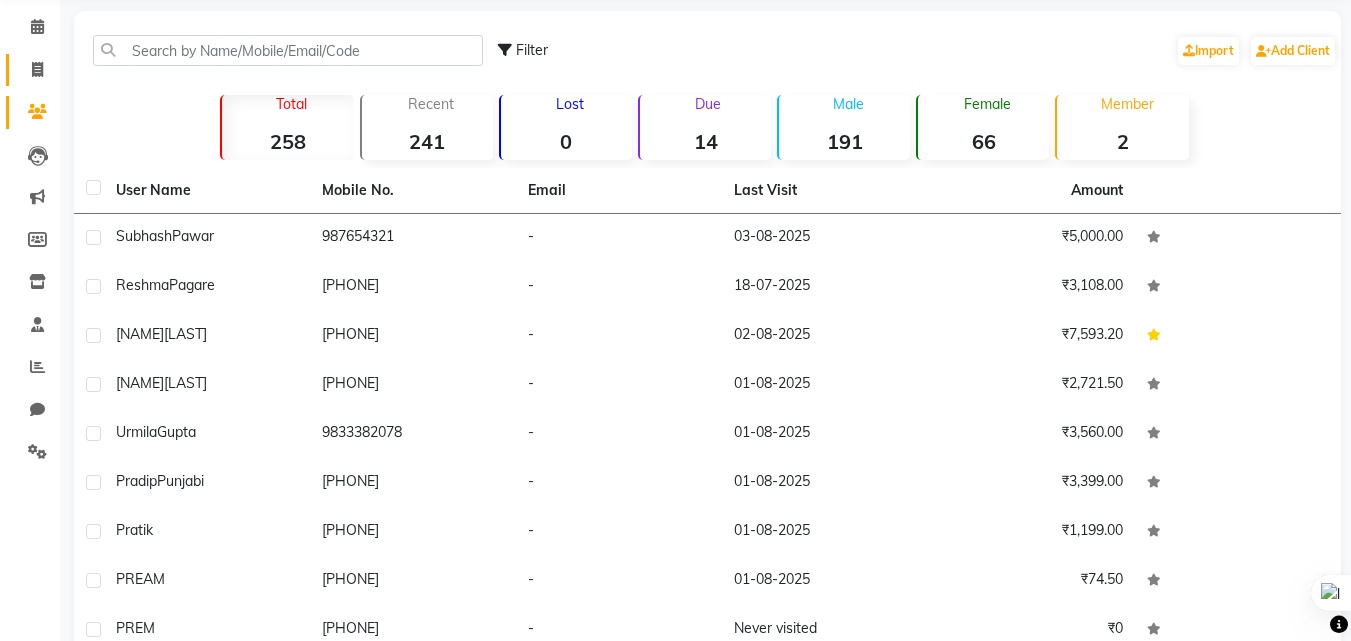 click on "Invoice" 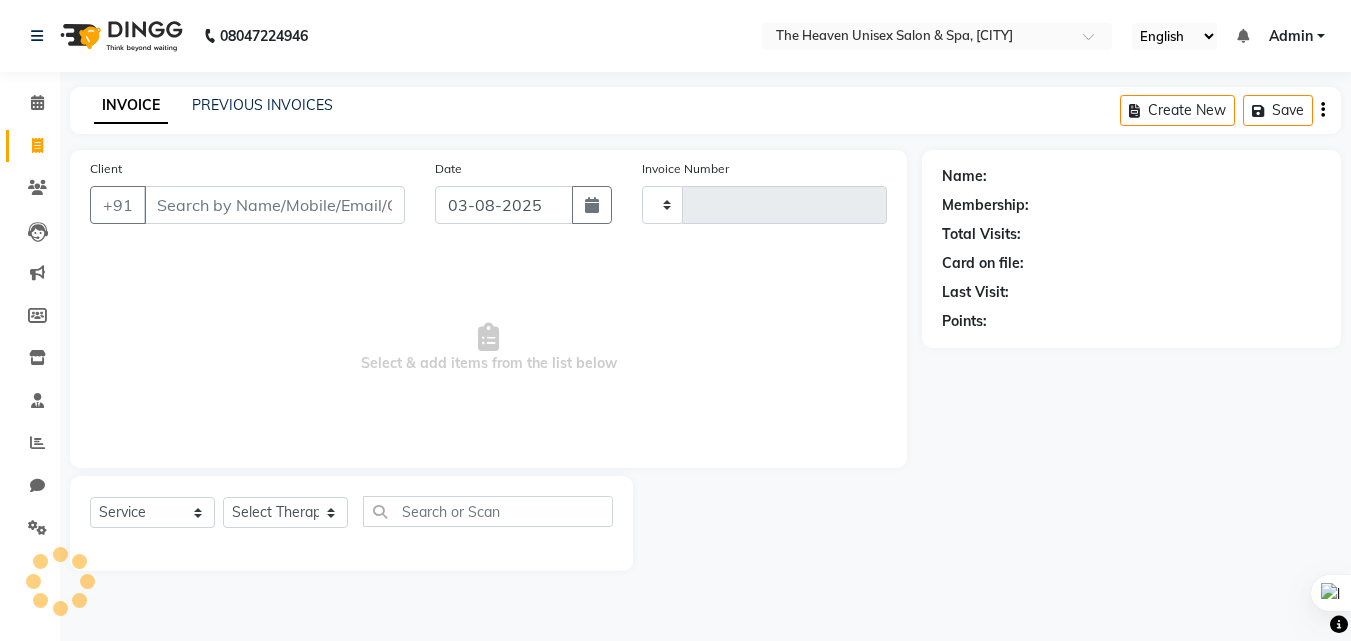 scroll, scrollTop: 0, scrollLeft: 0, axis: both 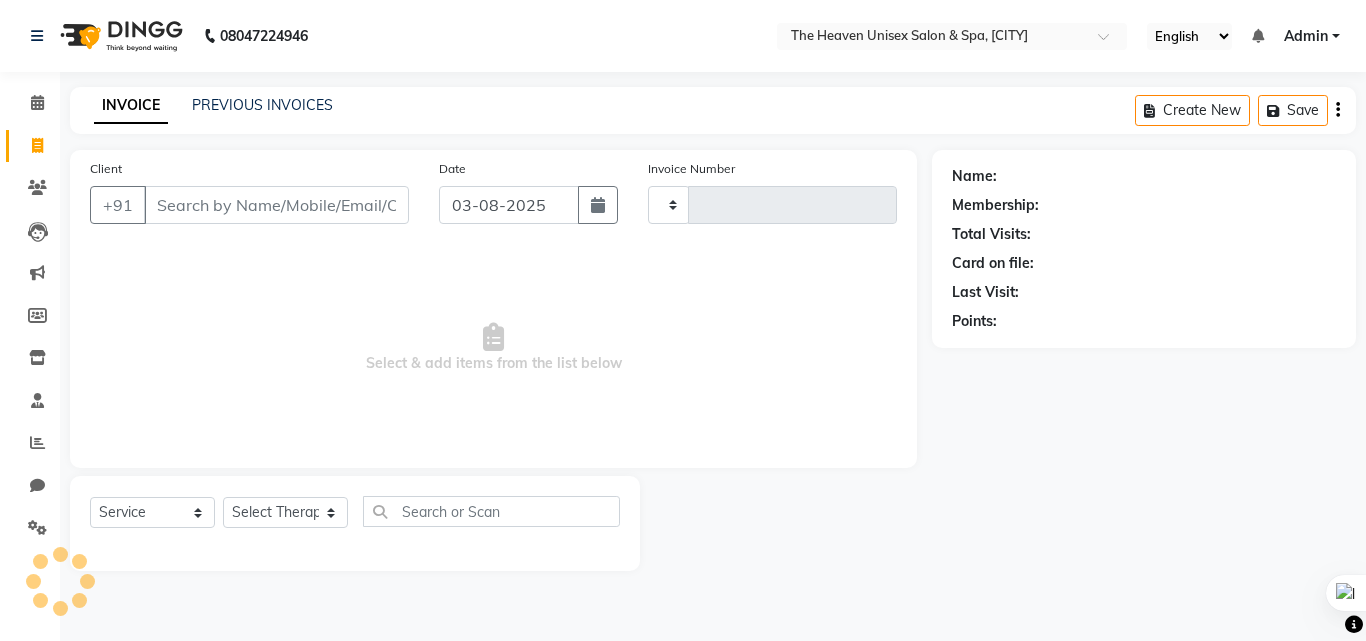 type on "0427" 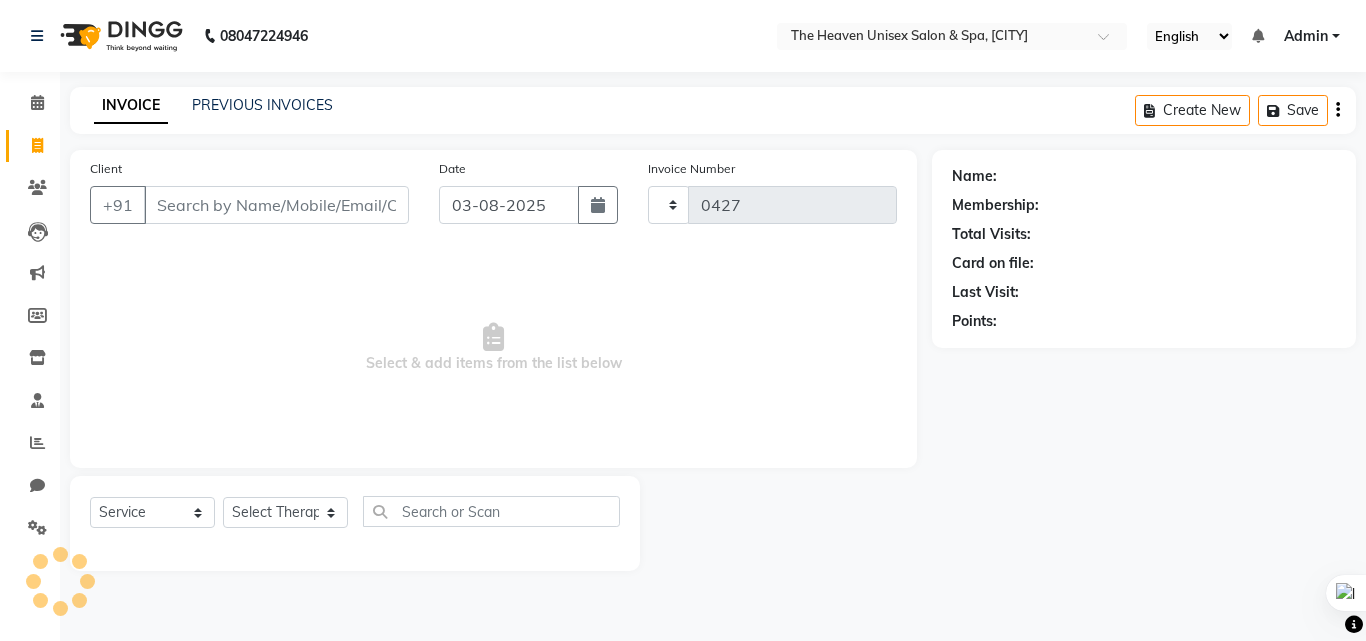 select on "8417" 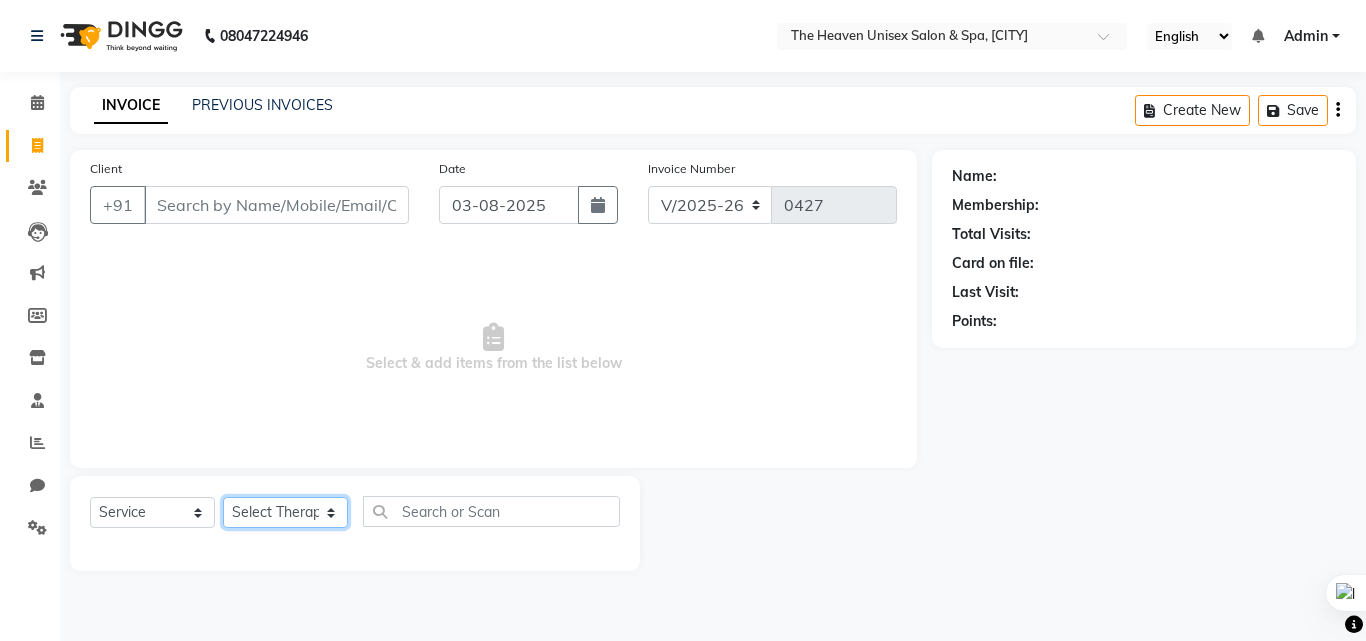 click on "Select Therapist [NAME] [NAME] [NAME] [NAME] [NAME] [NAME] [NAME] [NAME] [NAME]" 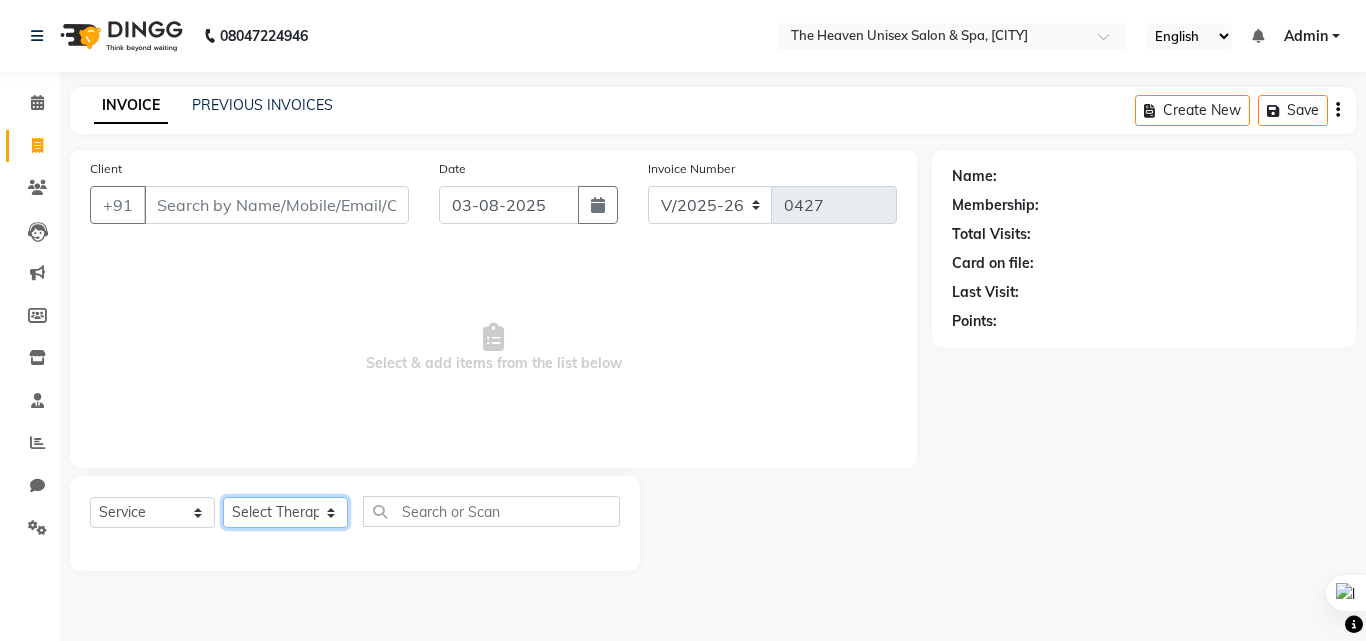 select on "82834" 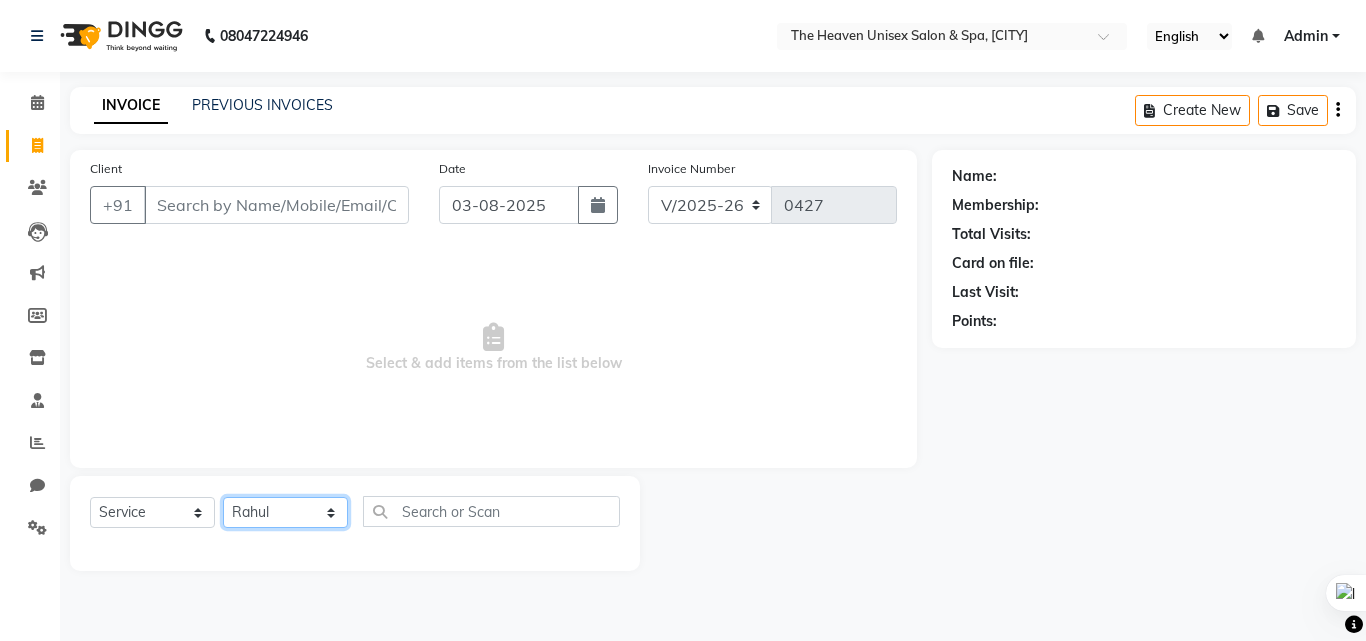 click on "Select Therapist [NAME] [NAME] [NAME] [NAME] [NAME] [NAME] [NAME] [NAME] [NAME]" 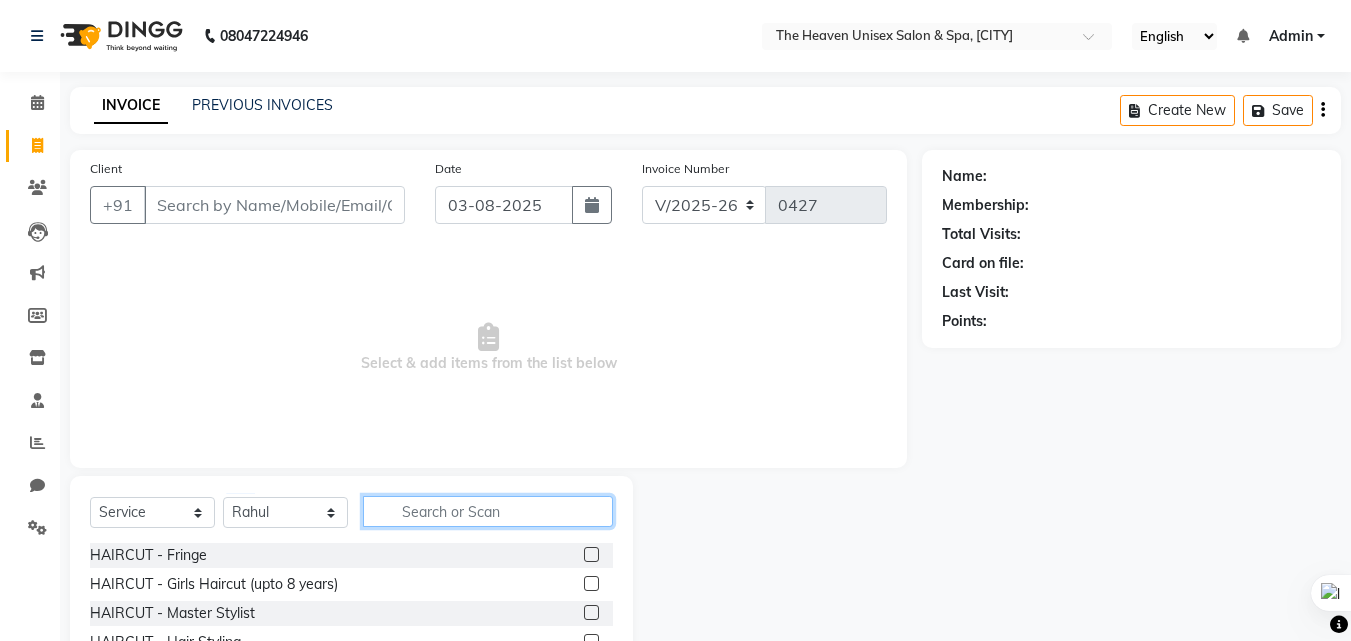 click 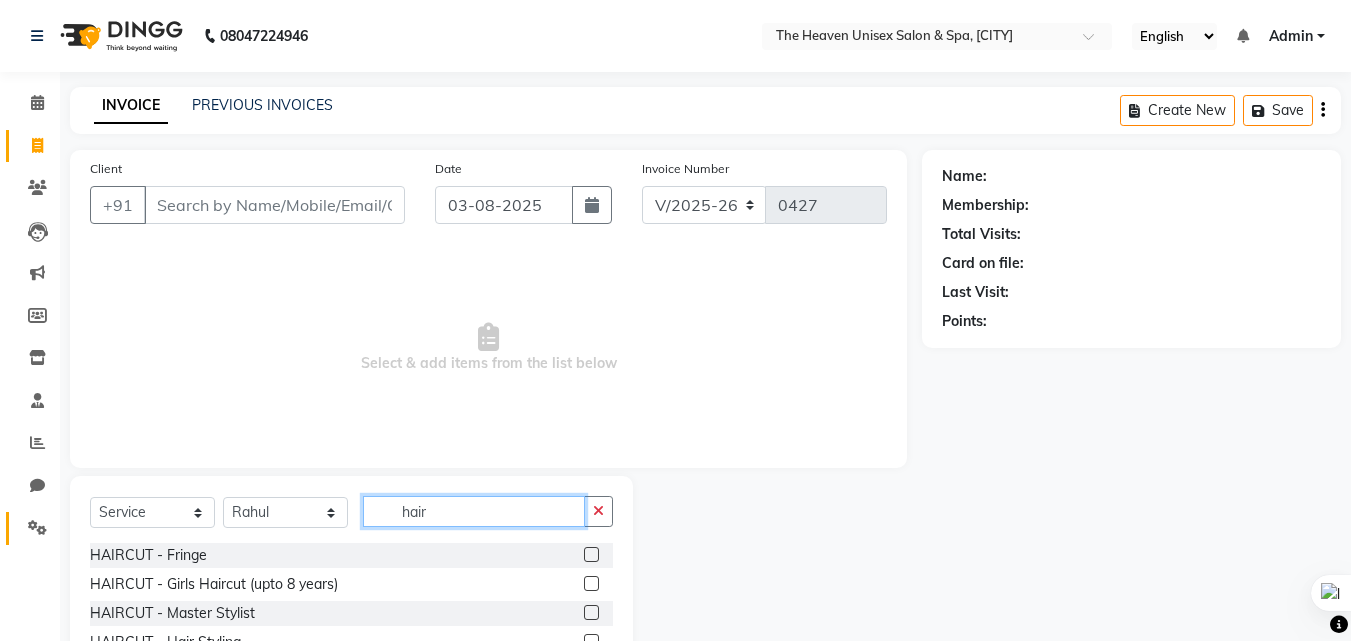 scroll, scrollTop: 160, scrollLeft: 0, axis: vertical 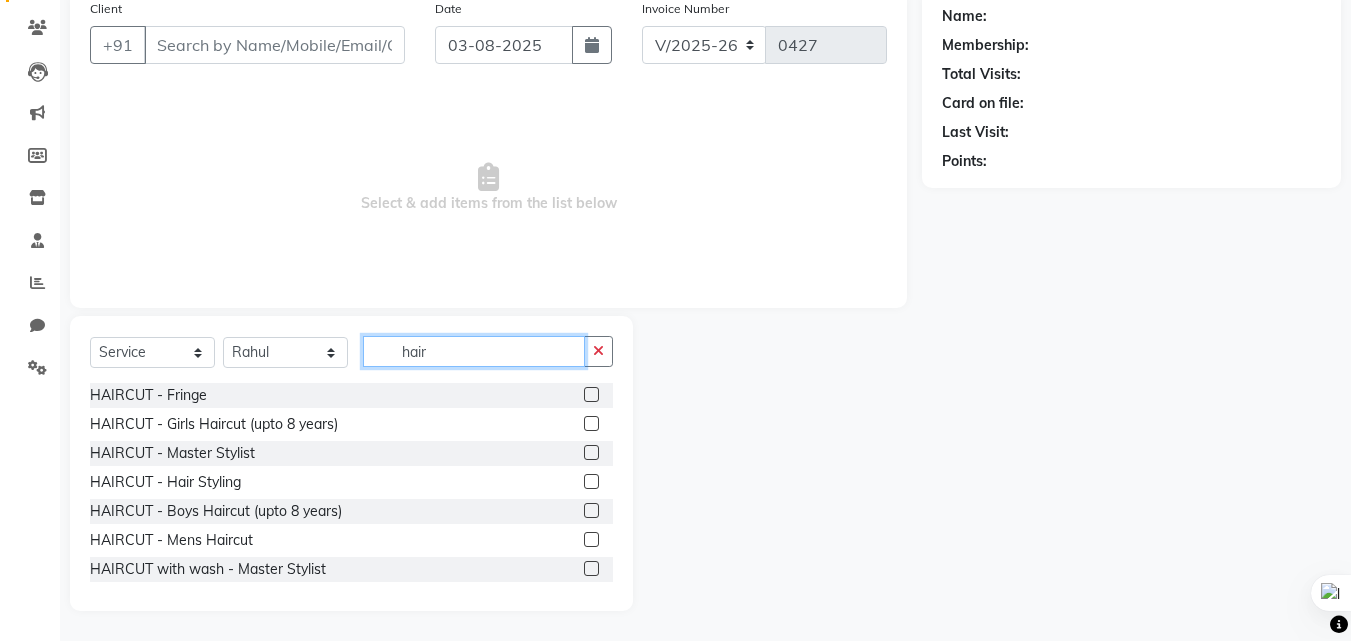 type on "hair" 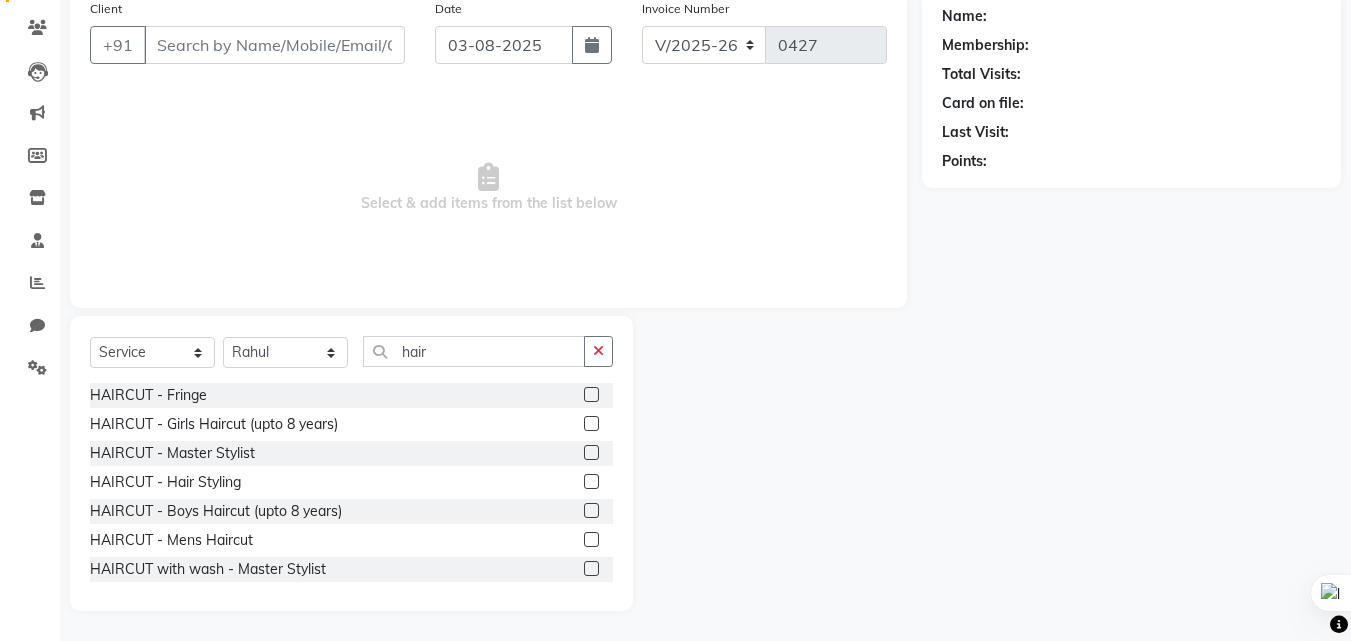 click 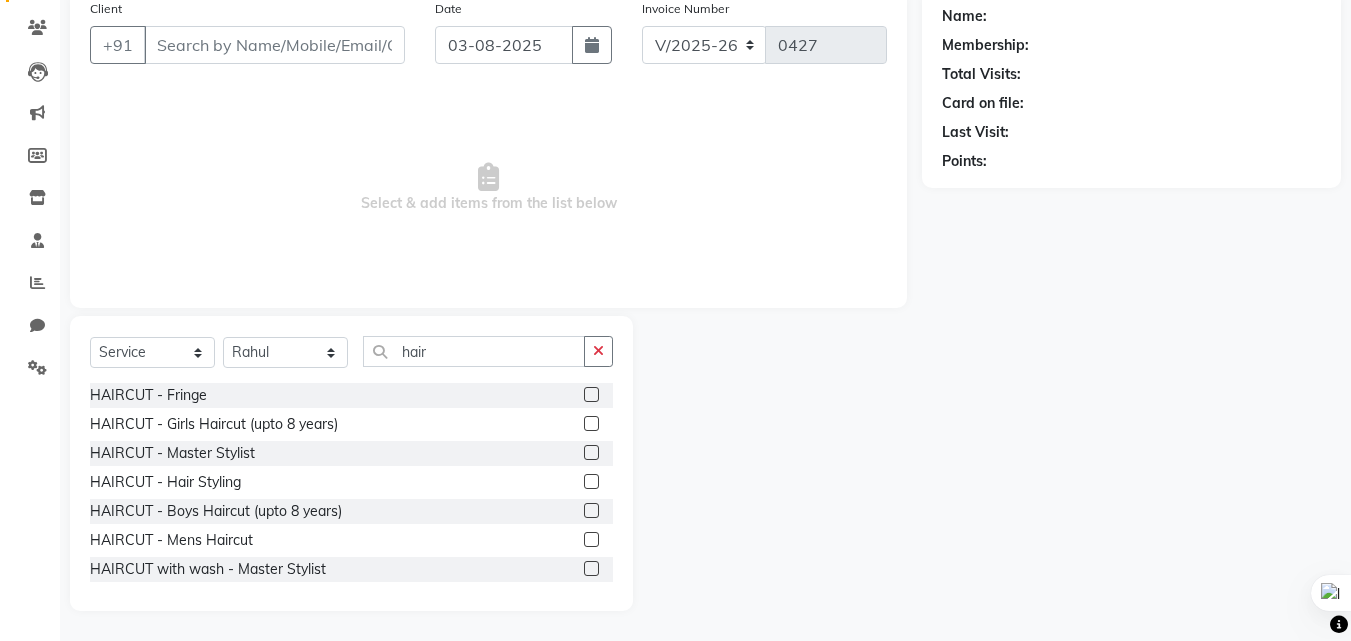 click 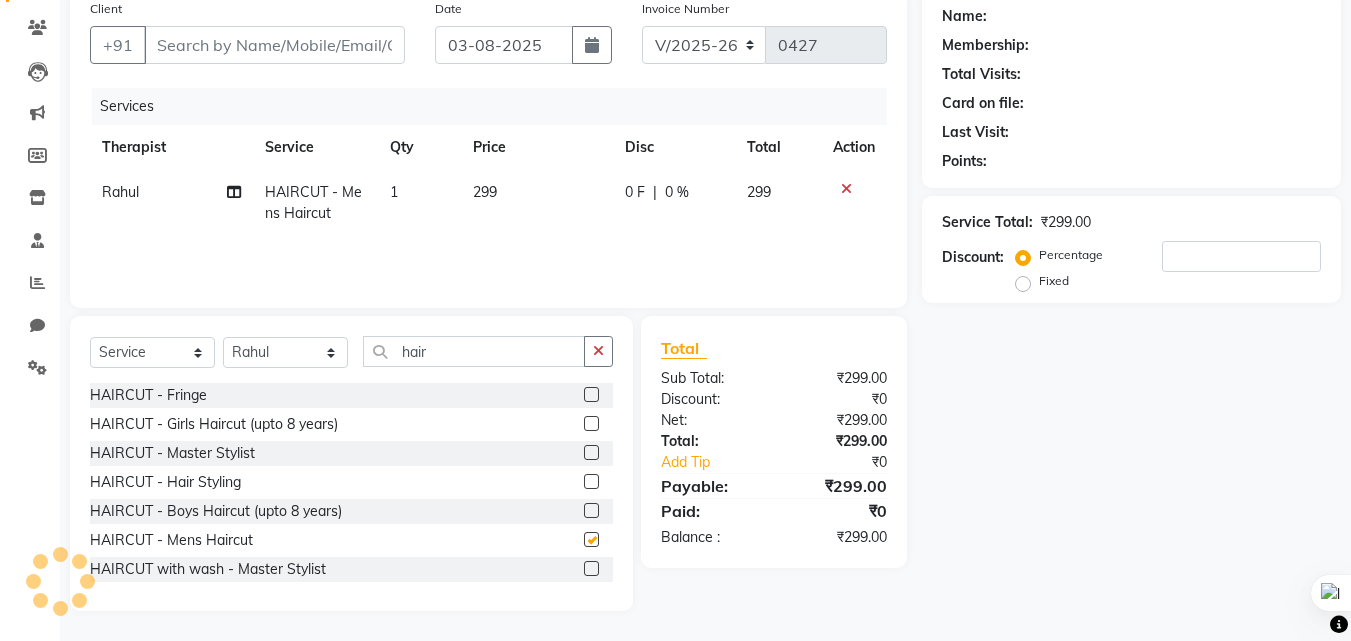 checkbox on "false" 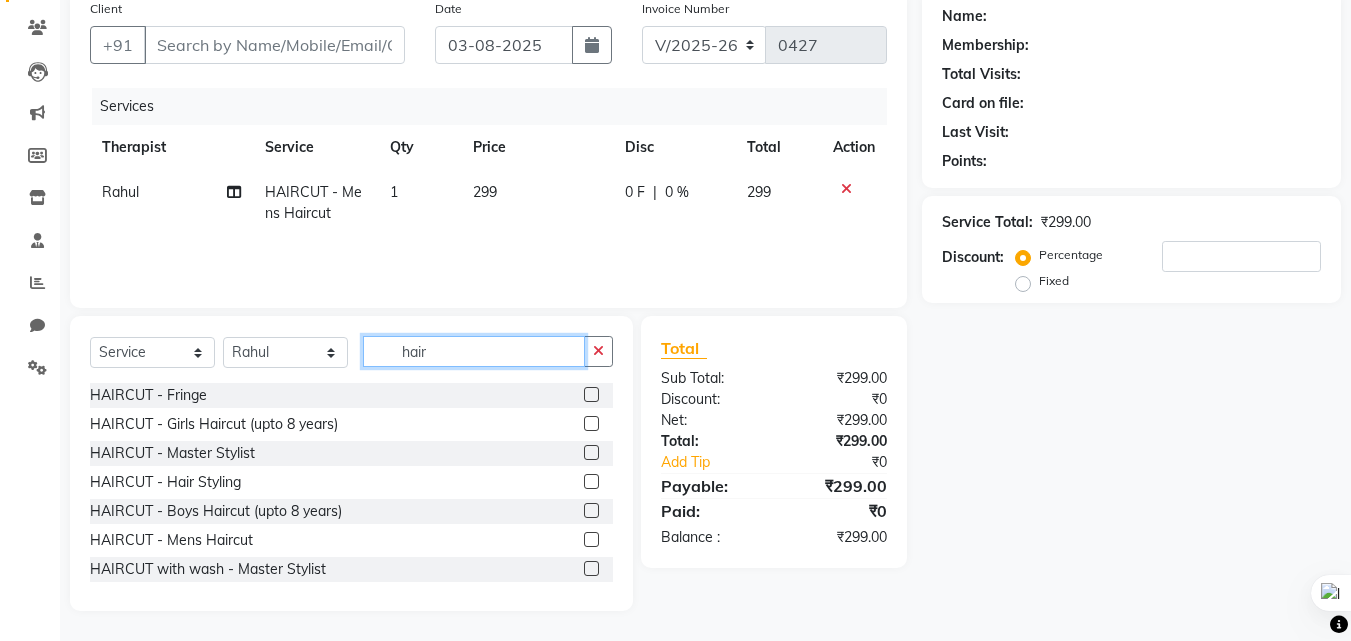click on "hair" 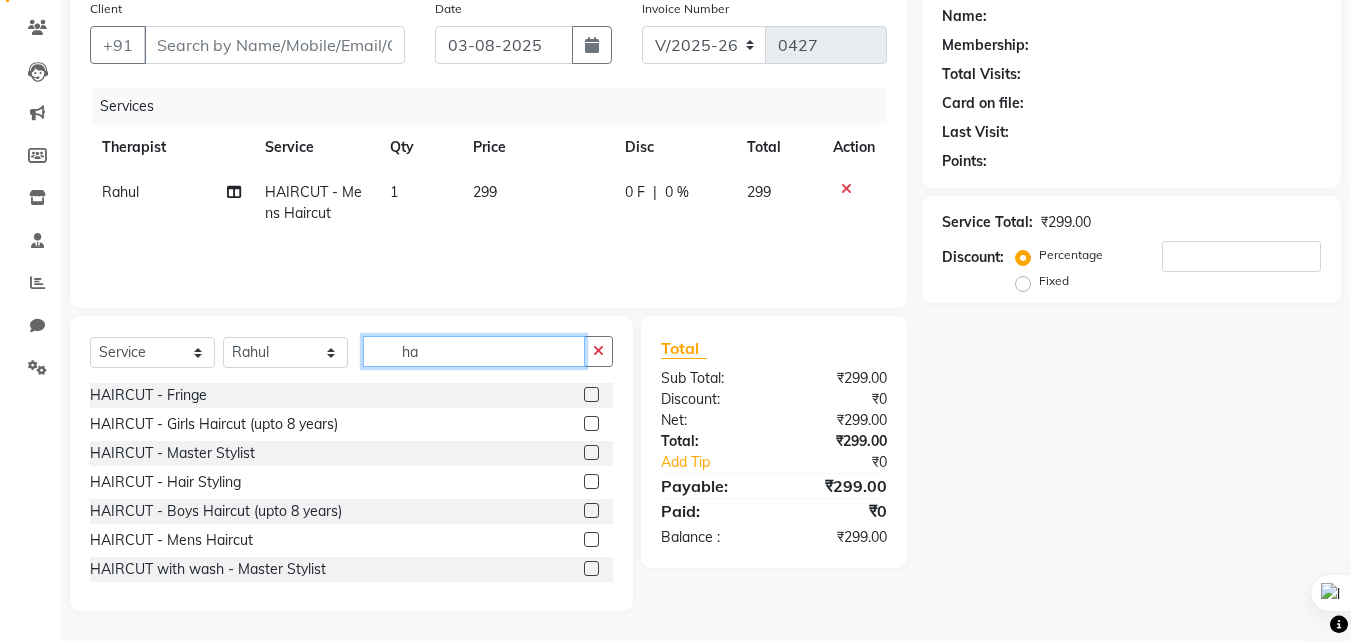 type on "h" 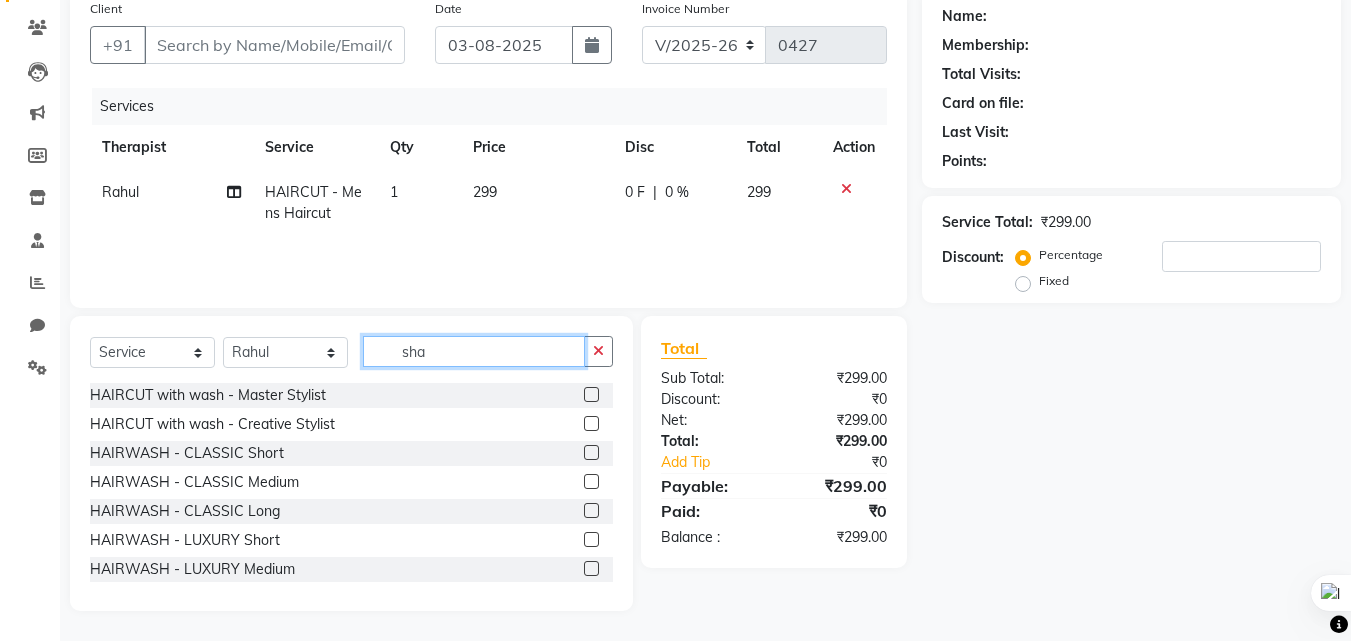 scroll, scrollTop: 117, scrollLeft: 0, axis: vertical 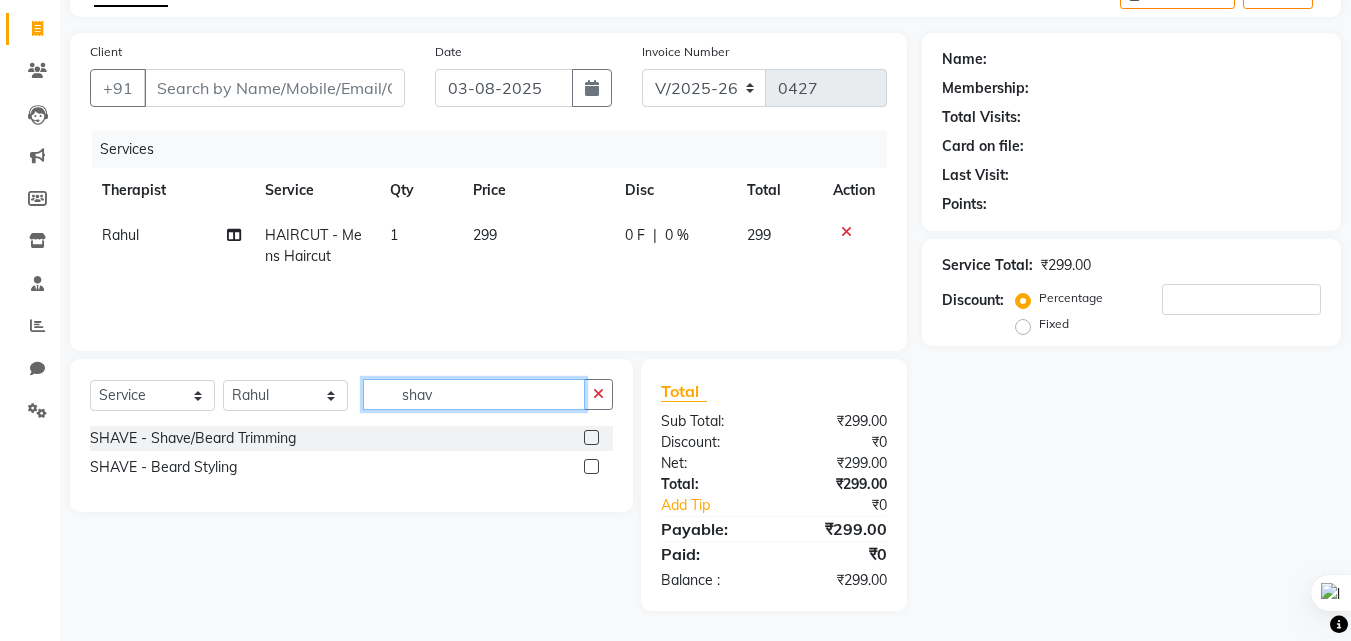 type on "shav" 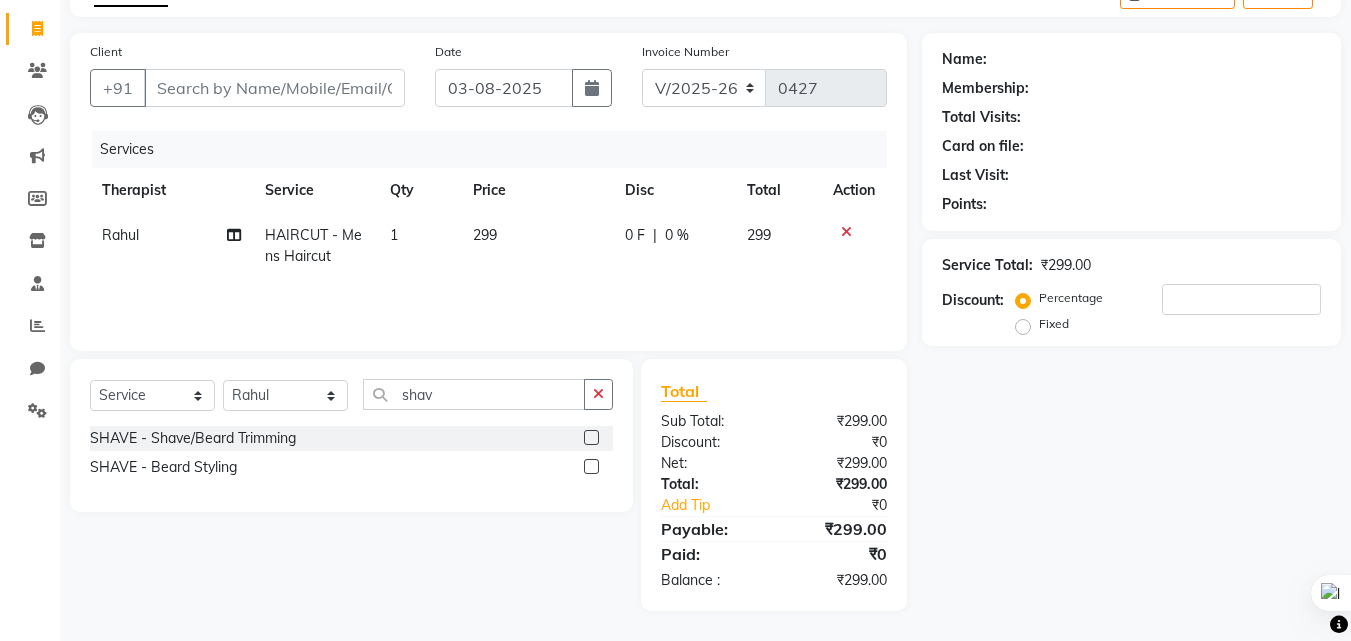 click 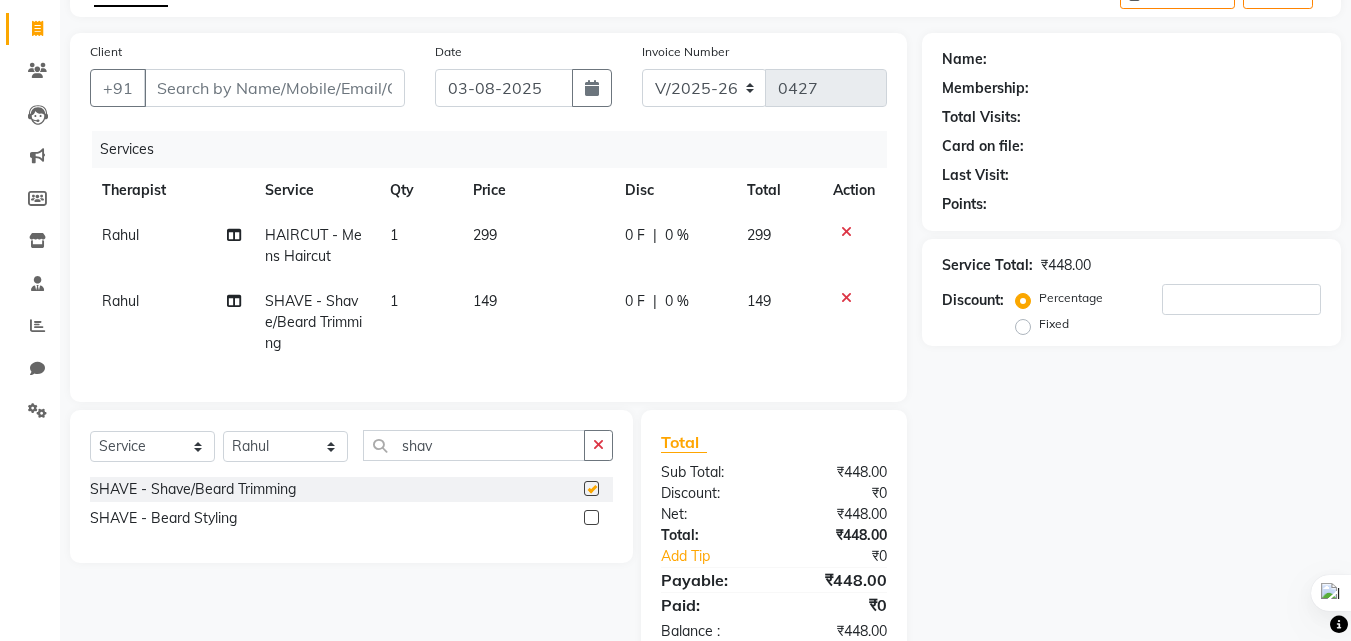 checkbox on "false" 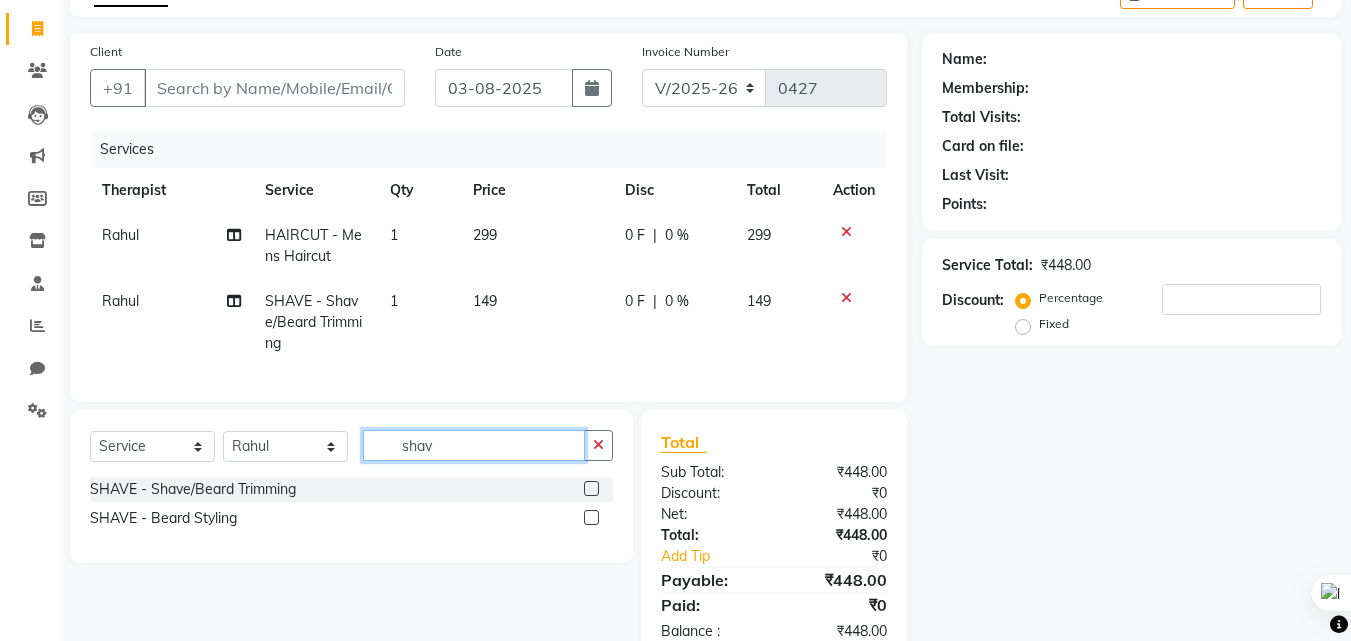 click on "shav" 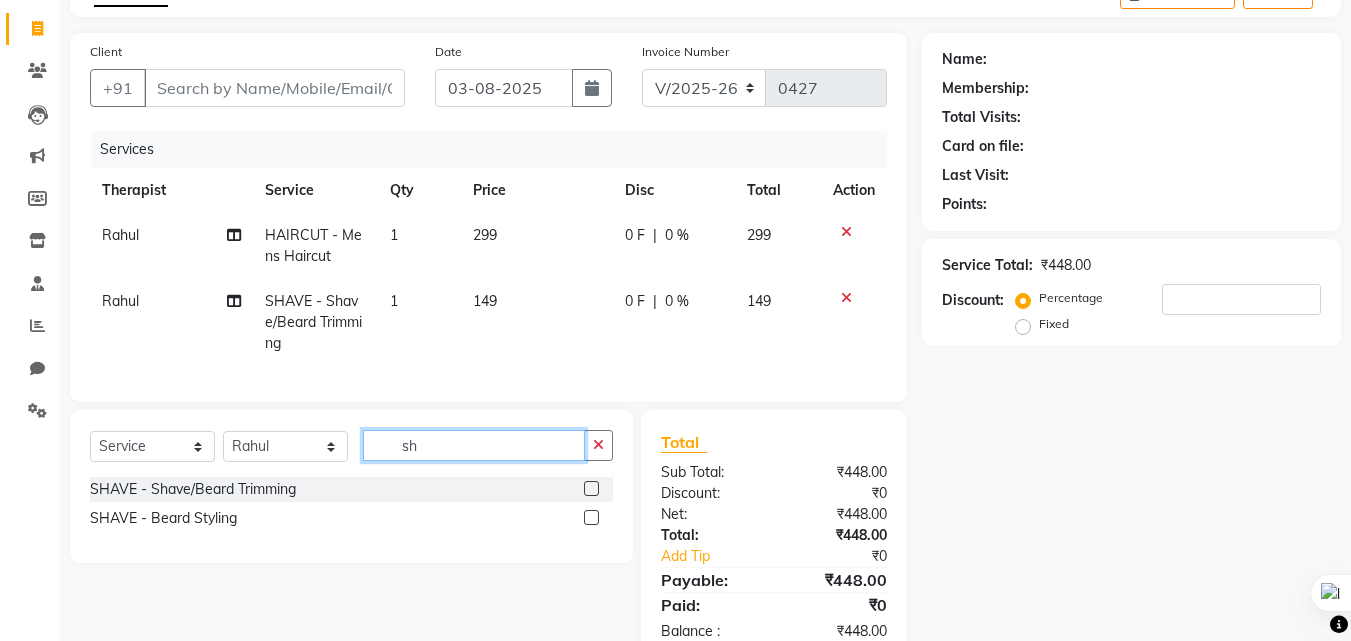 type on "s" 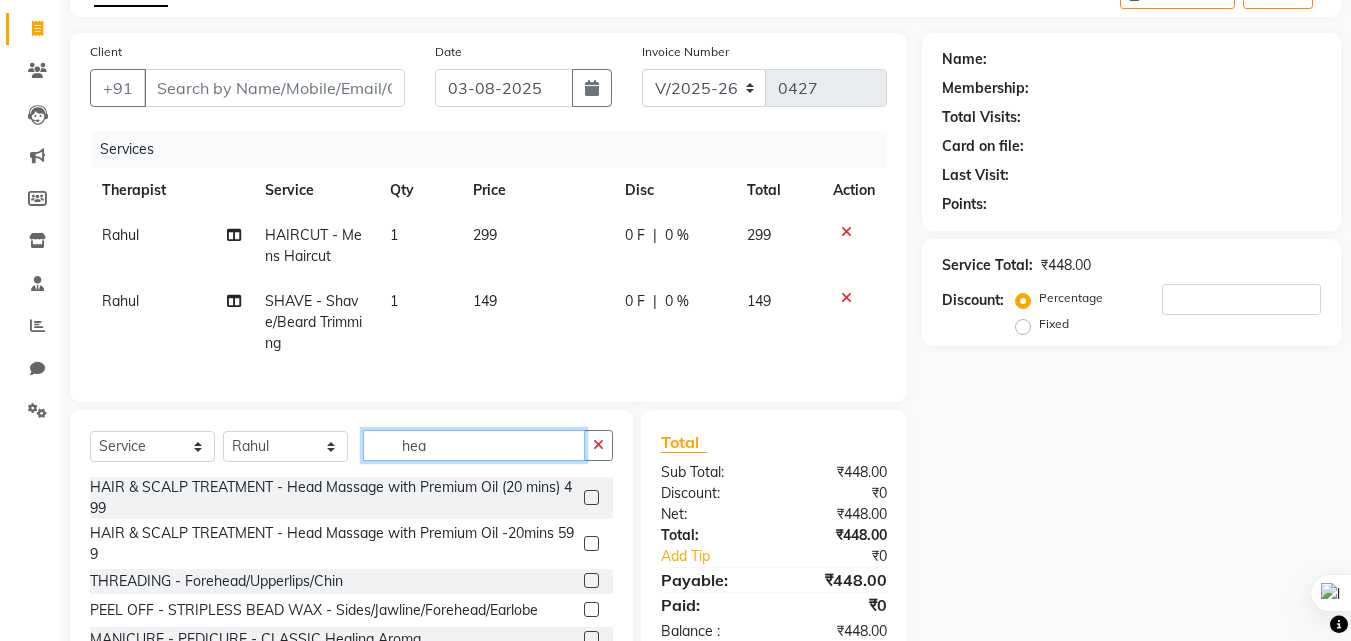 type on "hea" 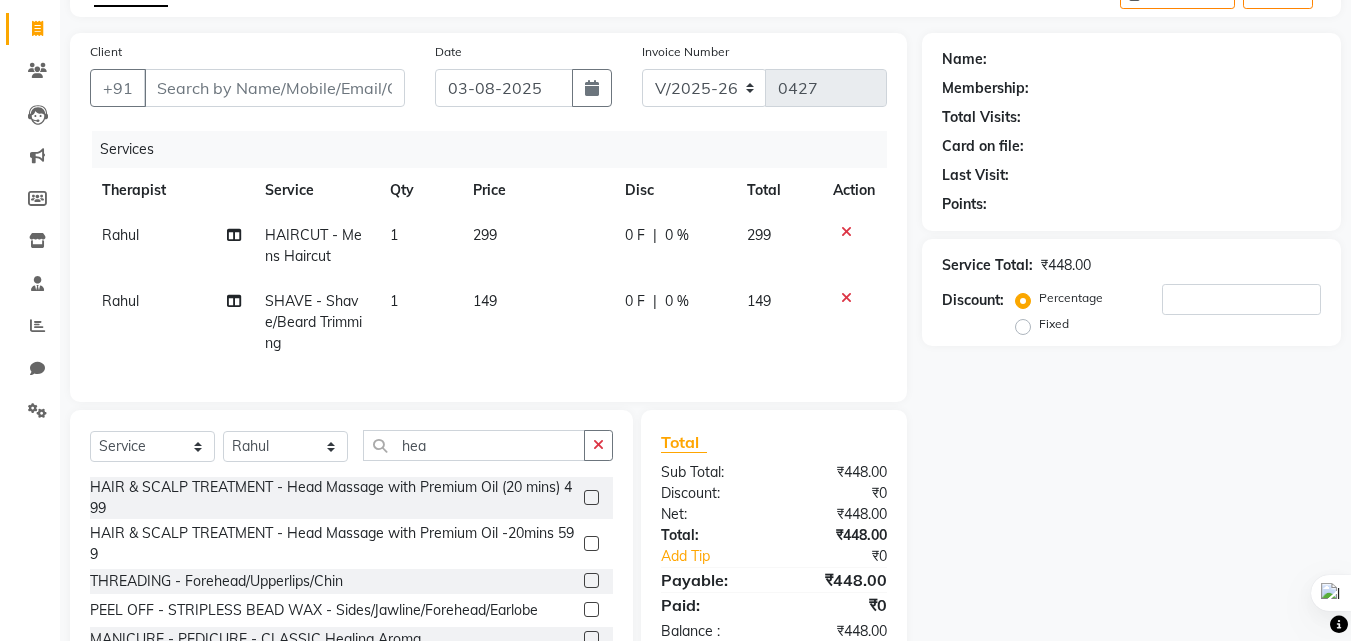 click 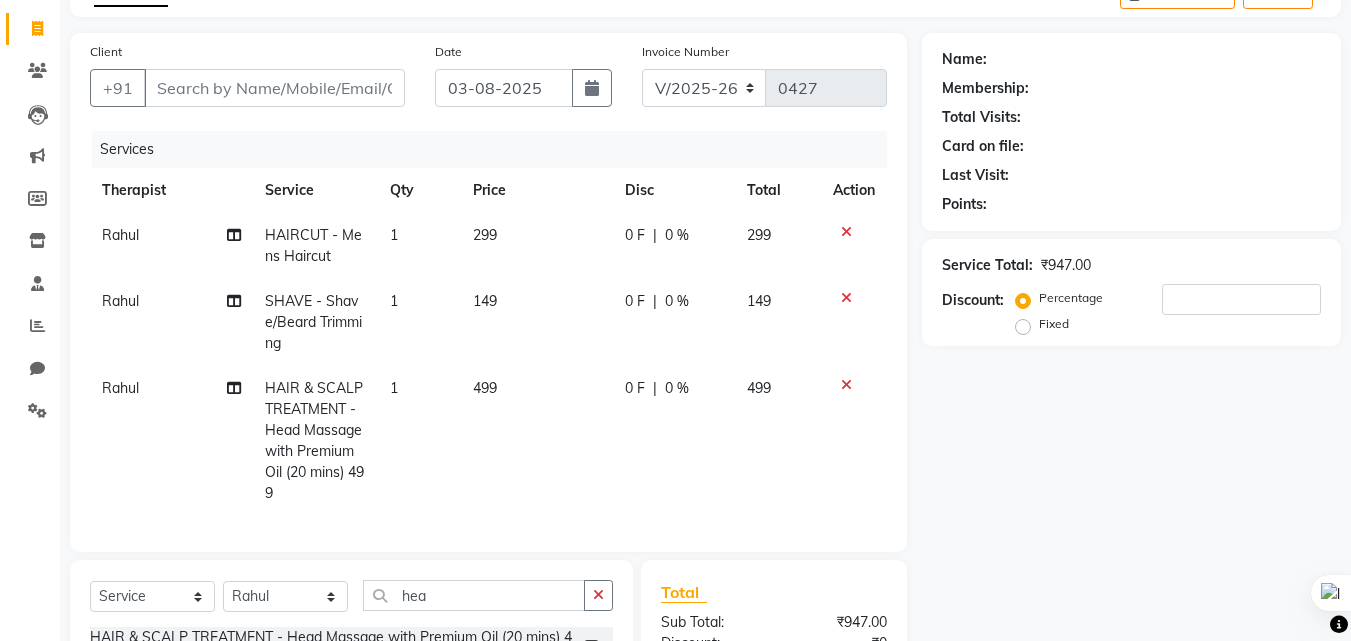 checkbox on "false" 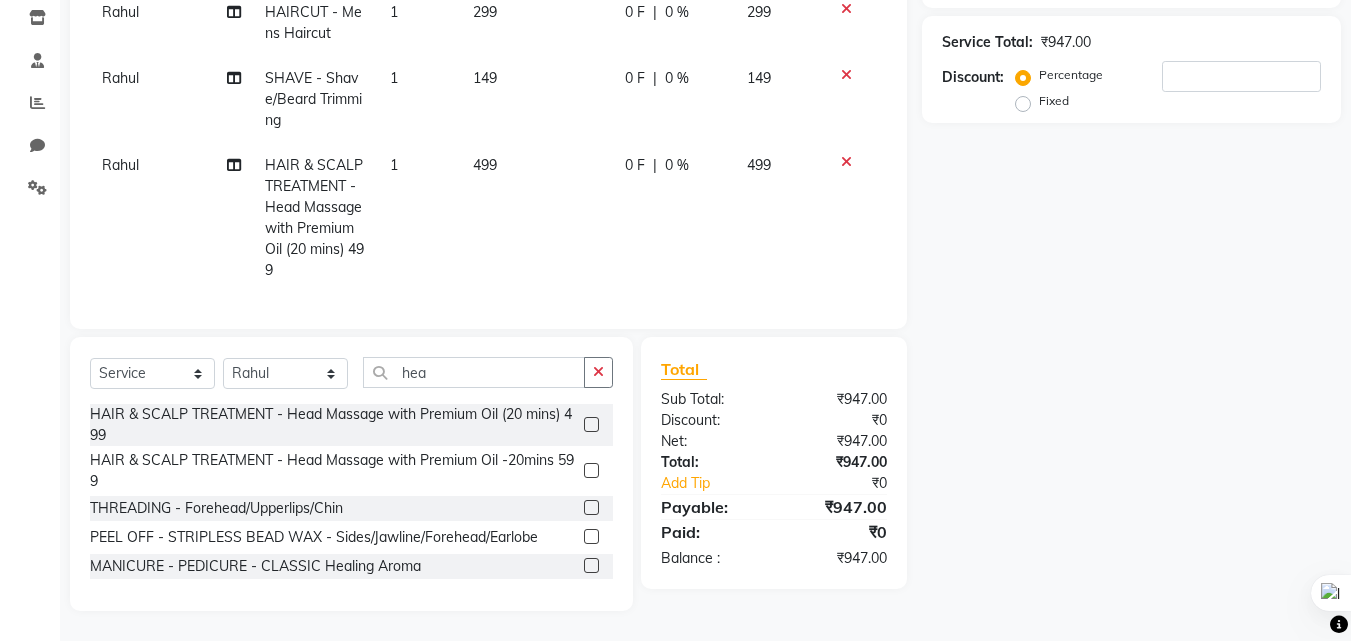 click on "Service Total:  ₹947.00  Discount:  Percentage   Fixed" 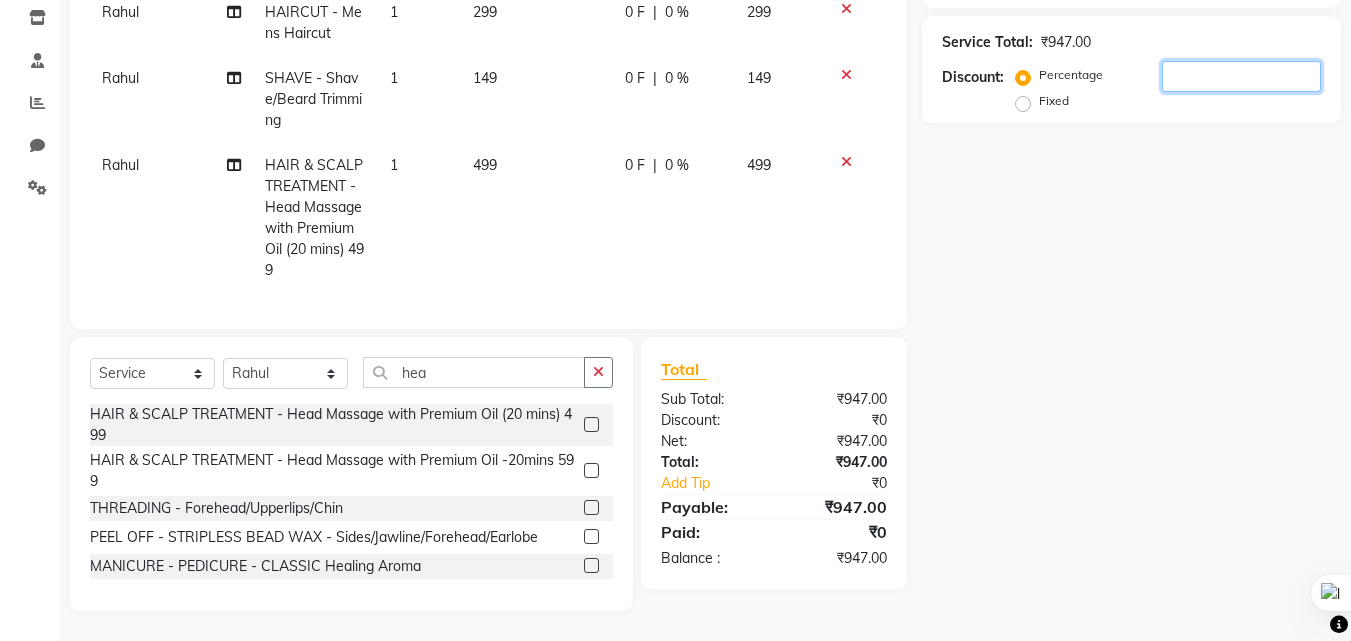 click 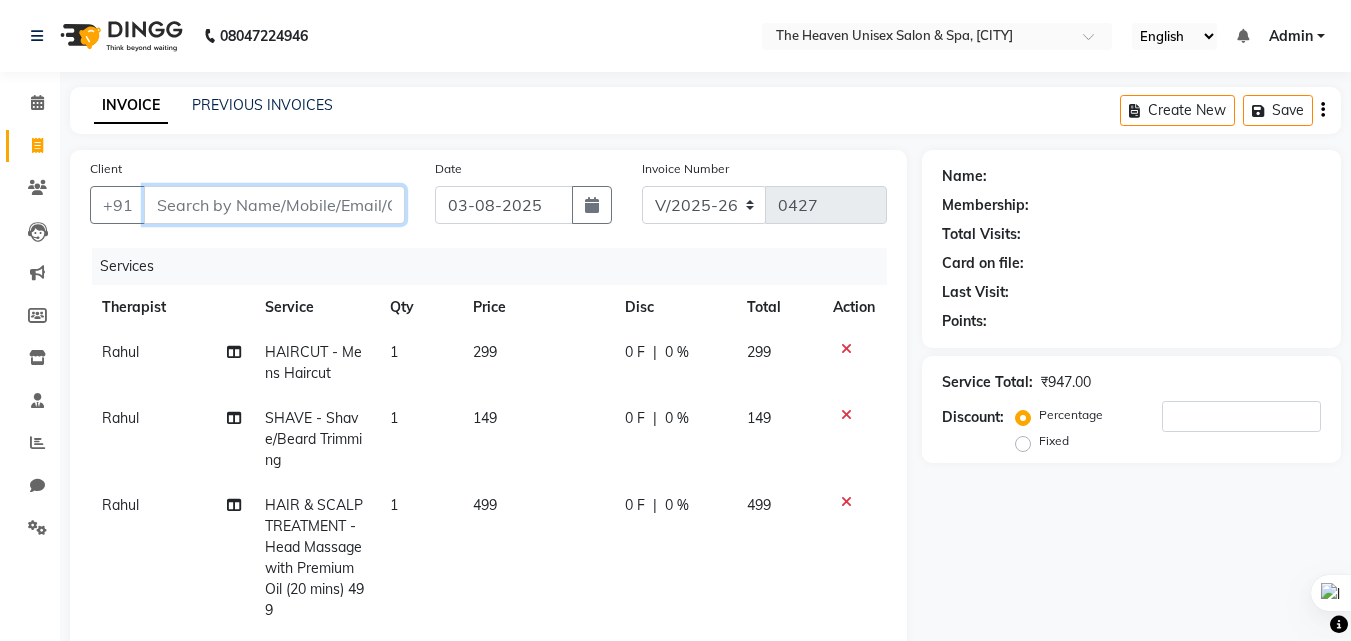 click on "Client" at bounding box center (274, 205) 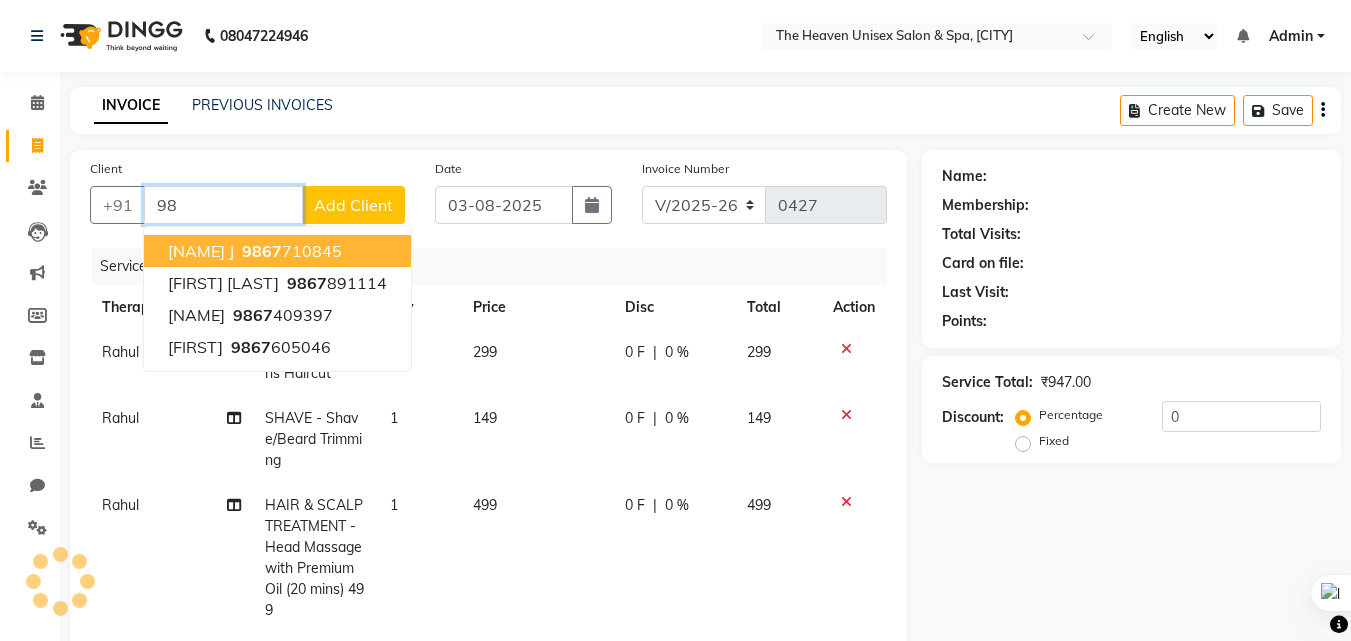 type on "9" 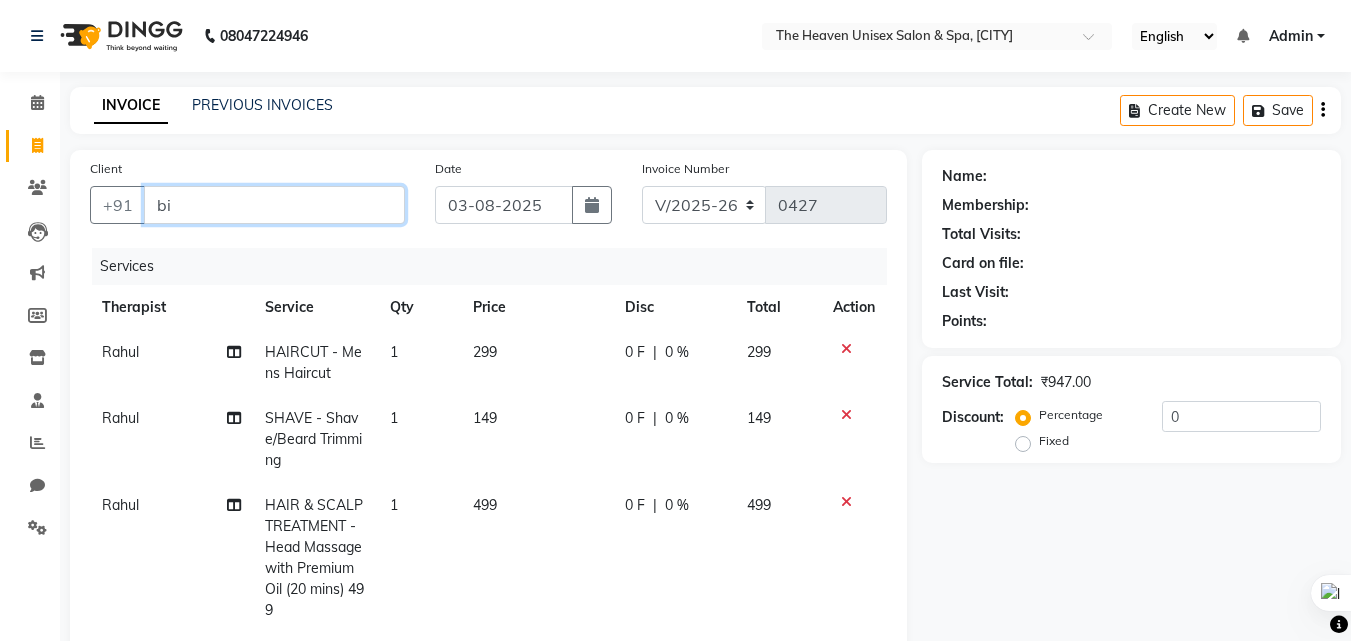 type on "b" 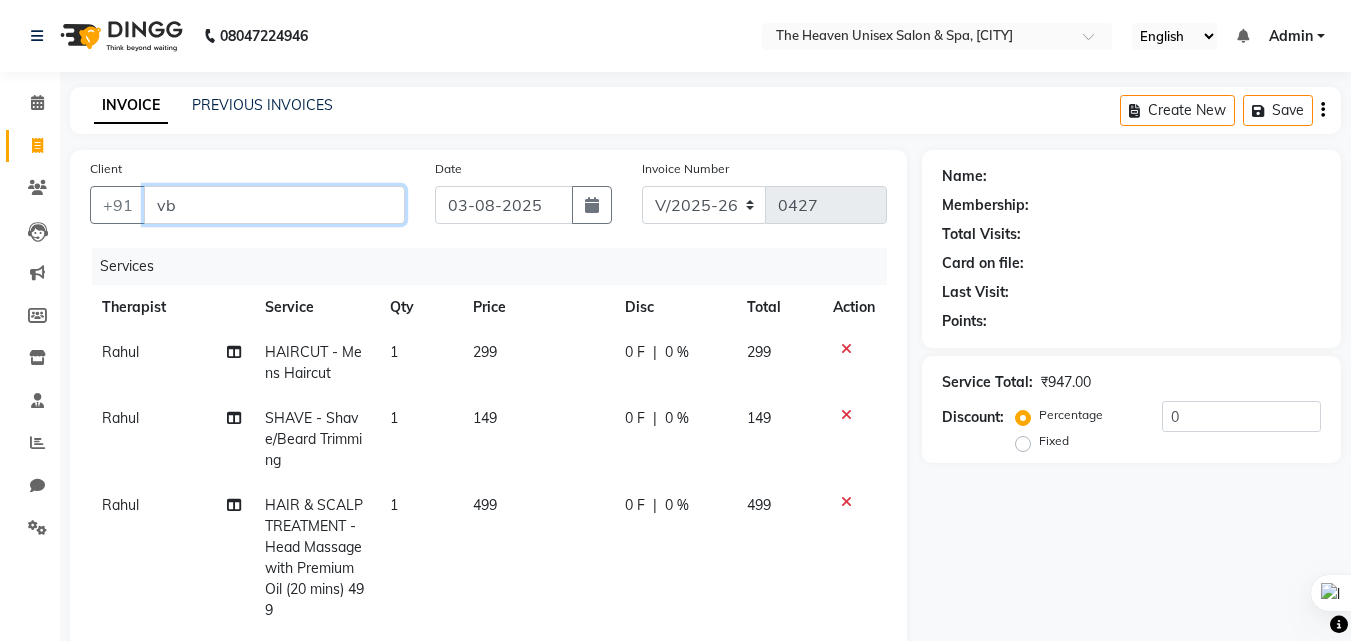 type on "v" 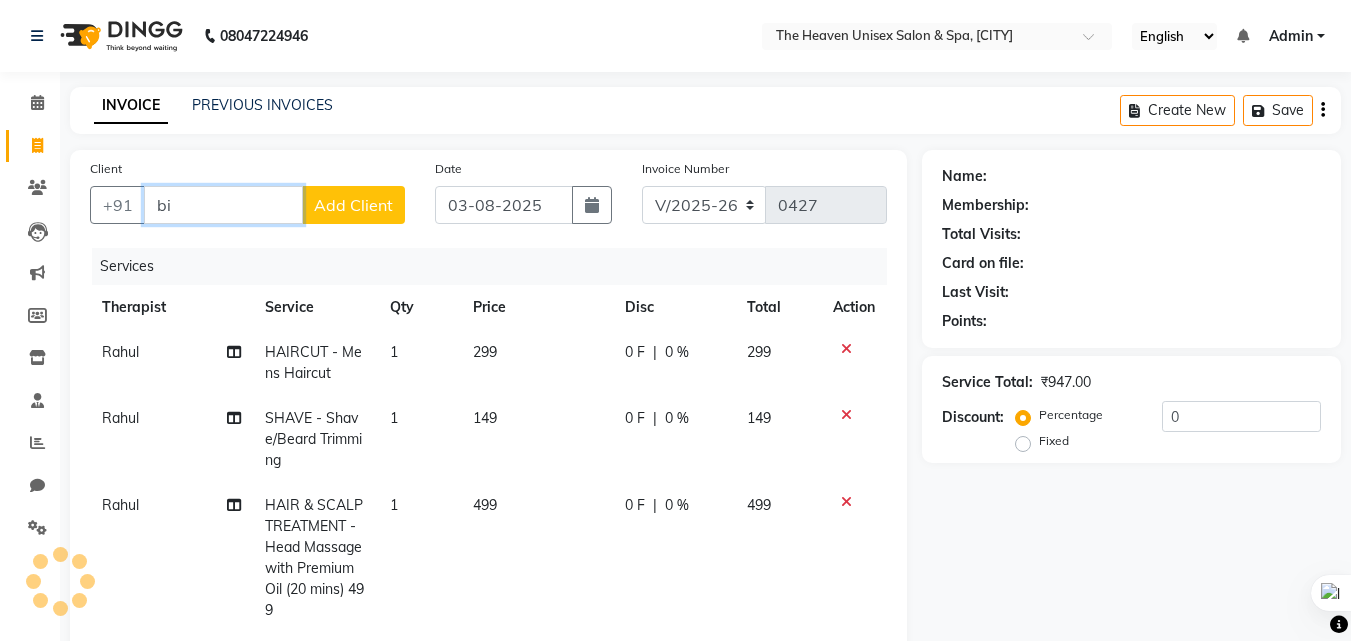 type on "b" 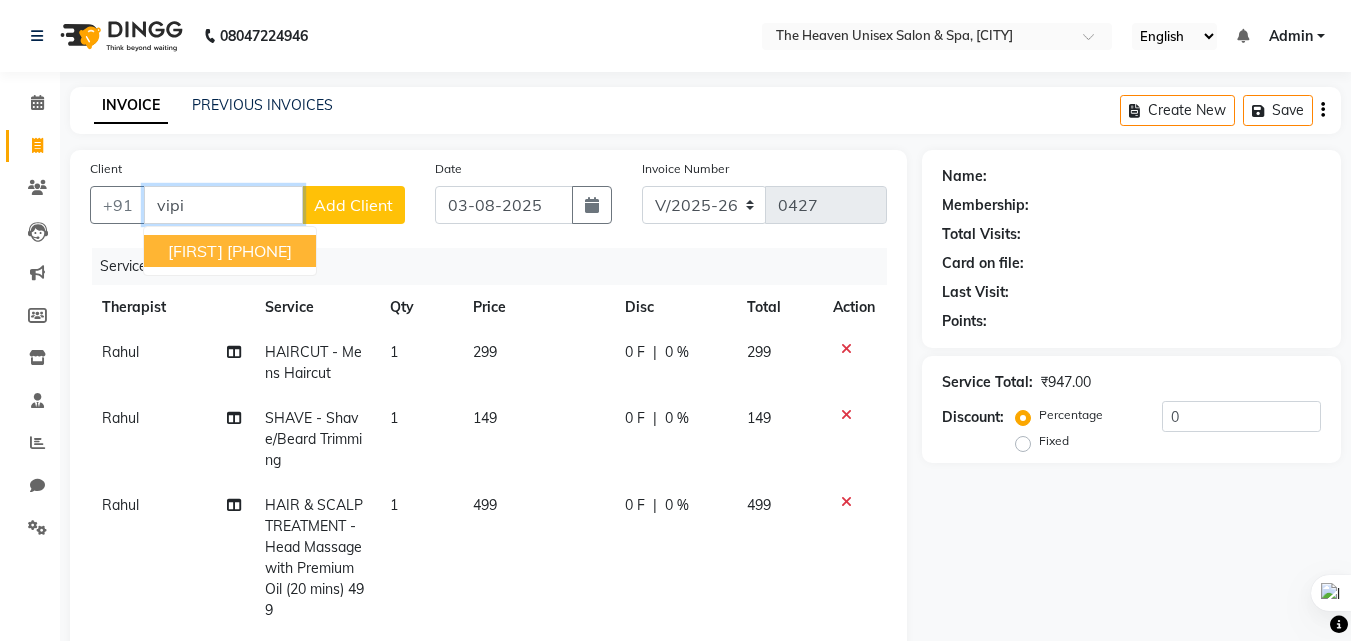 click on "[PHONE]" at bounding box center [259, 251] 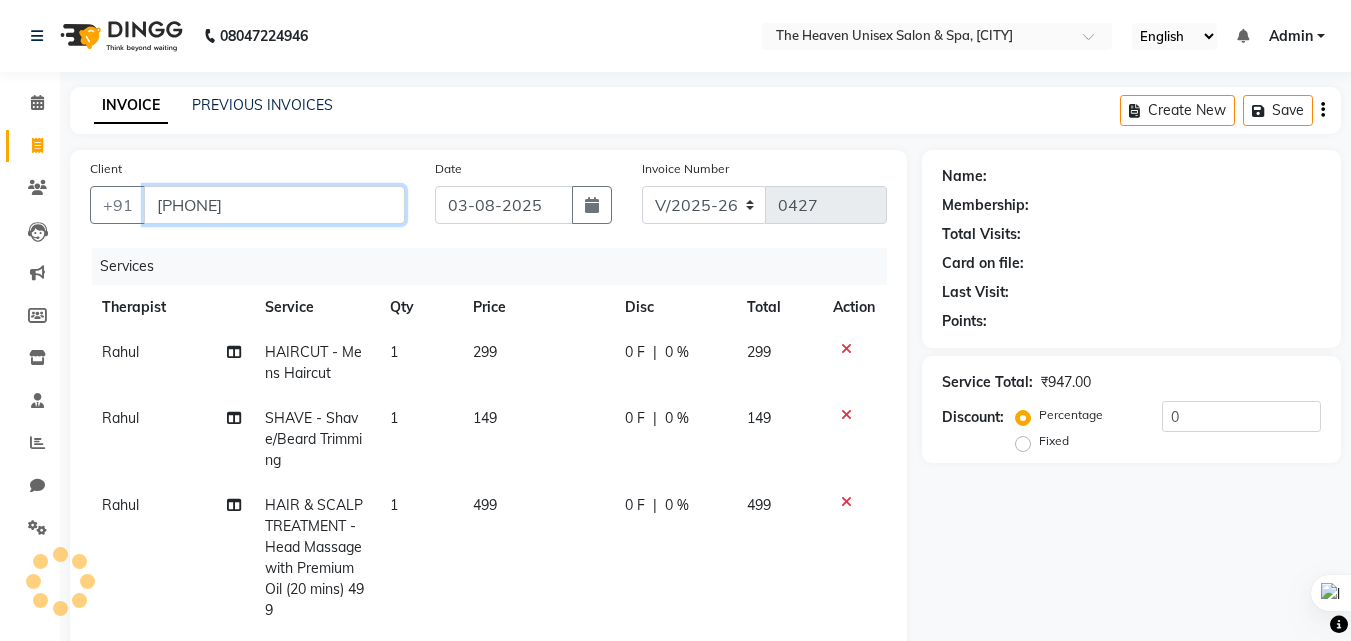 type on "[PHONE]" 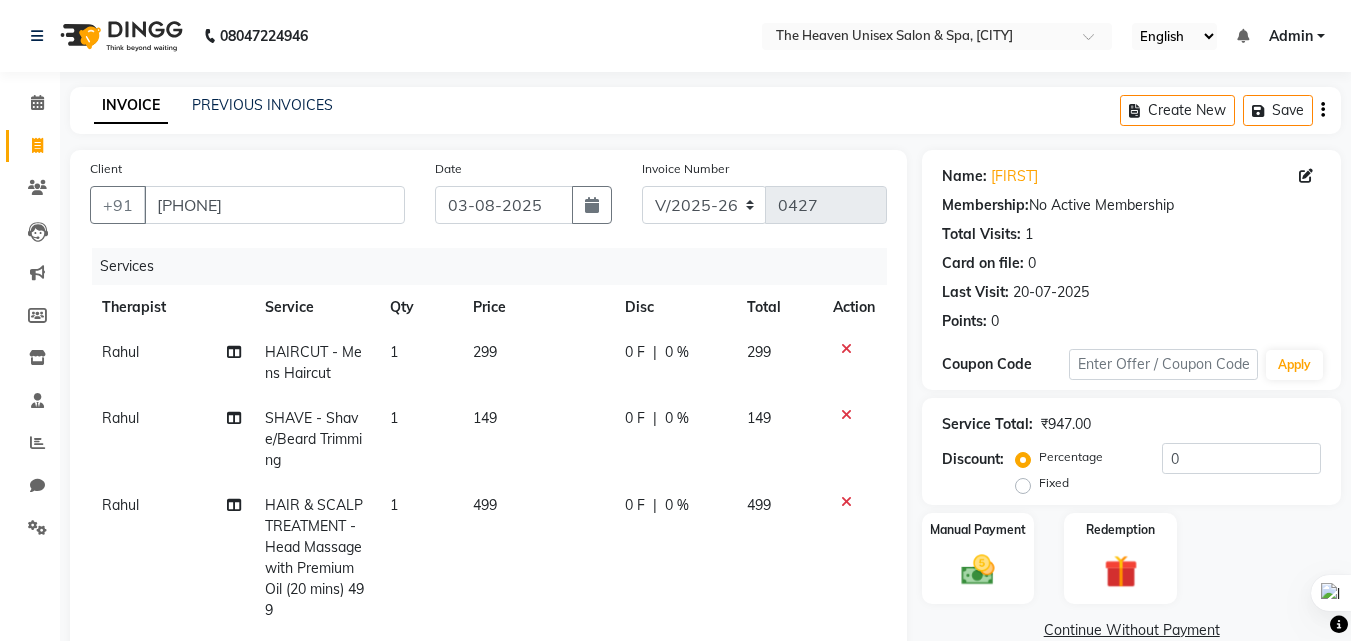 scroll, scrollTop: 355, scrollLeft: 0, axis: vertical 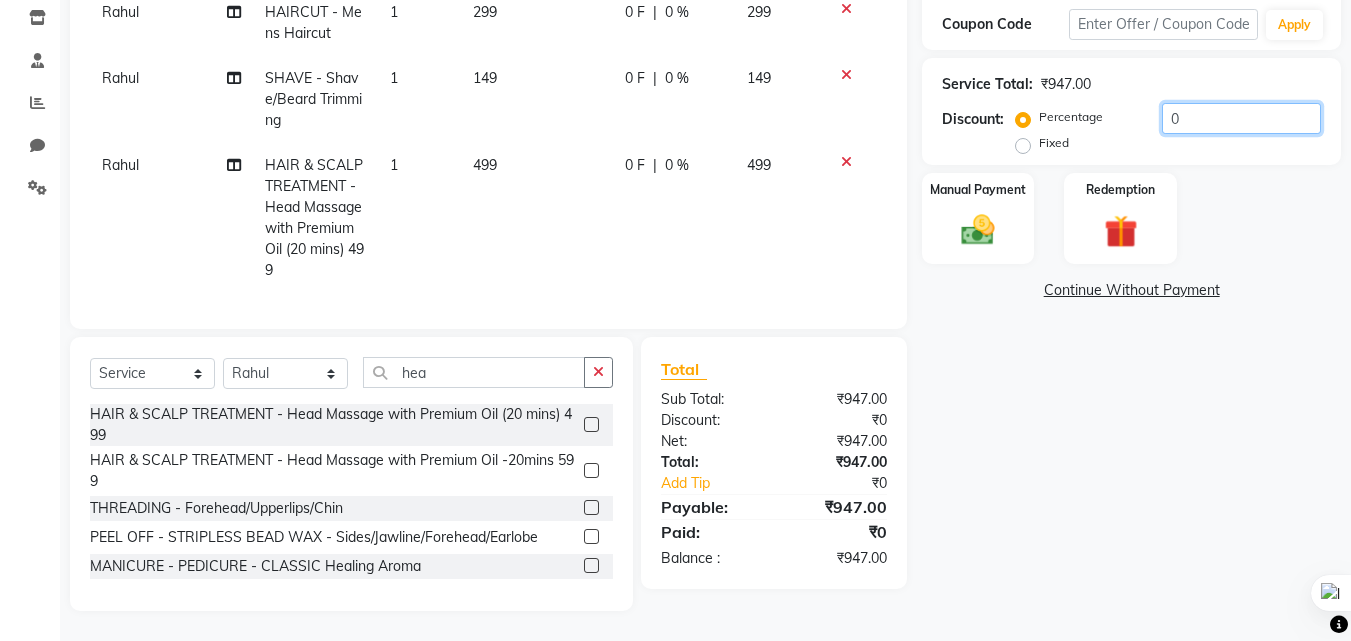 click on "0" 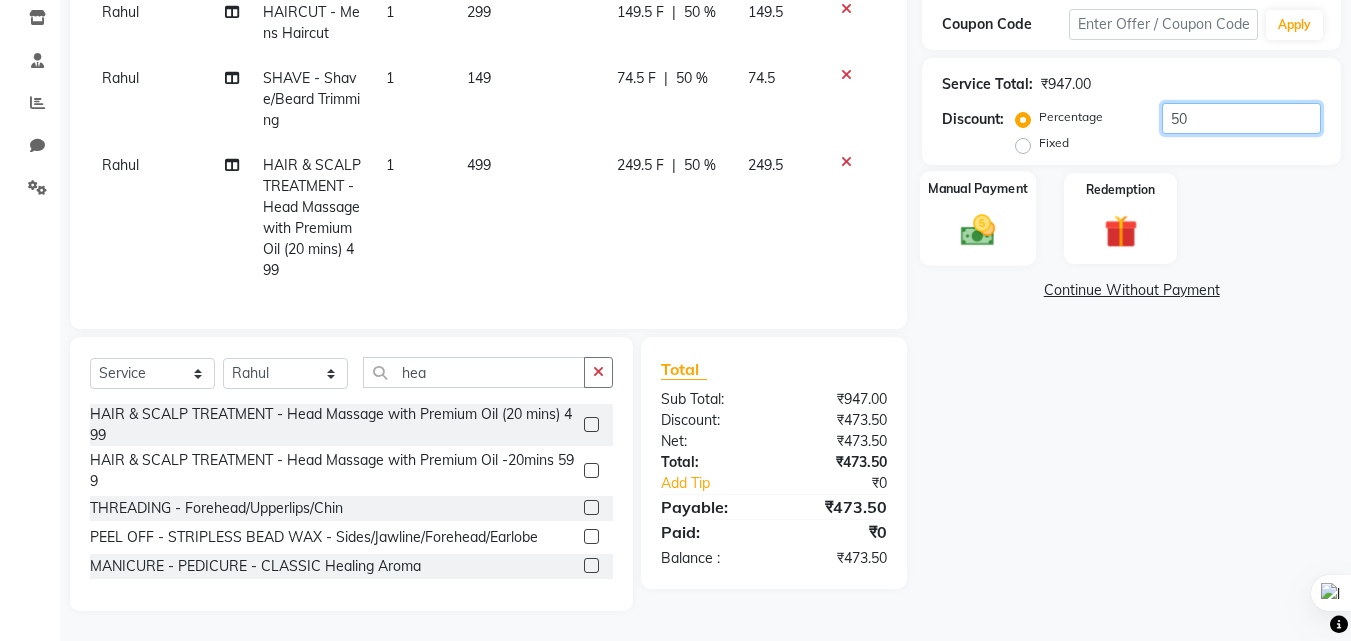 type on "50" 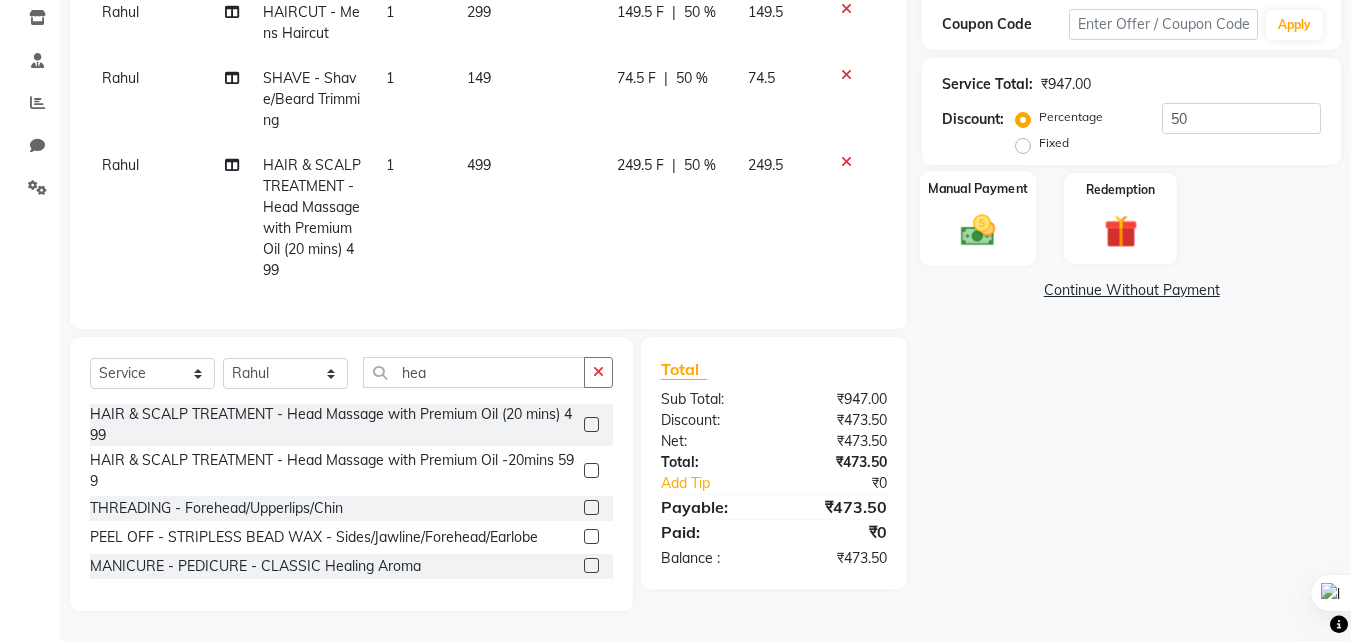 click on "Manual Payment" 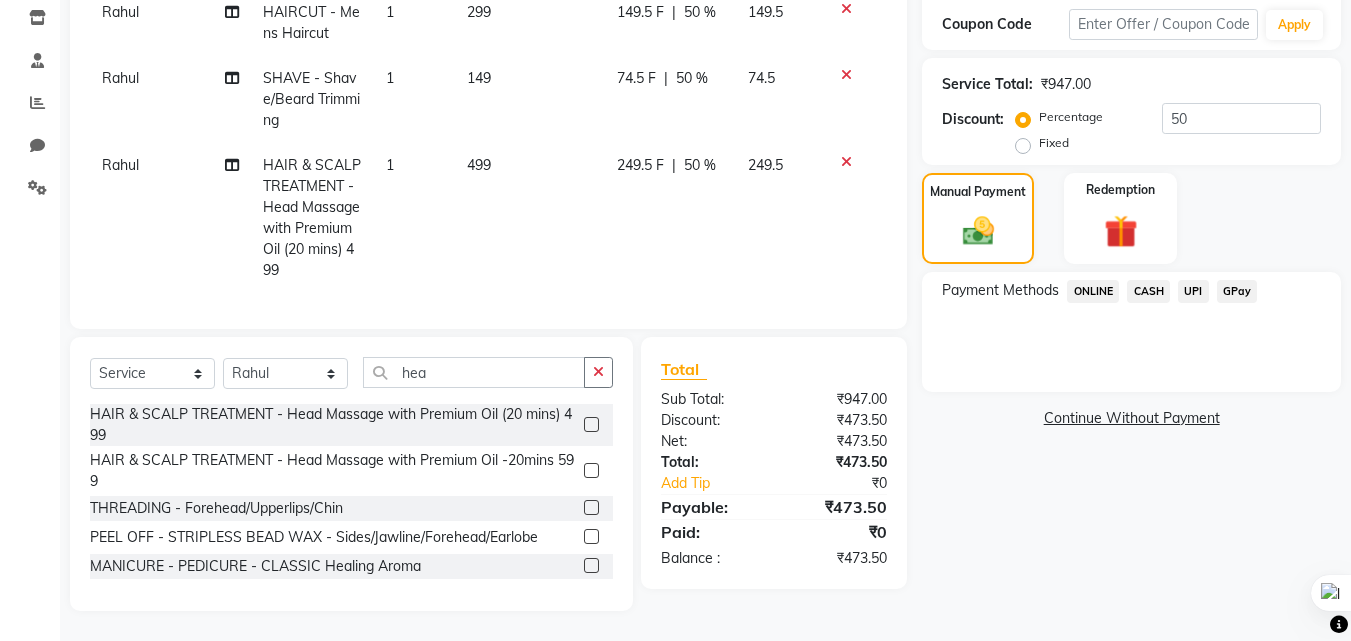 click on "Rahul" 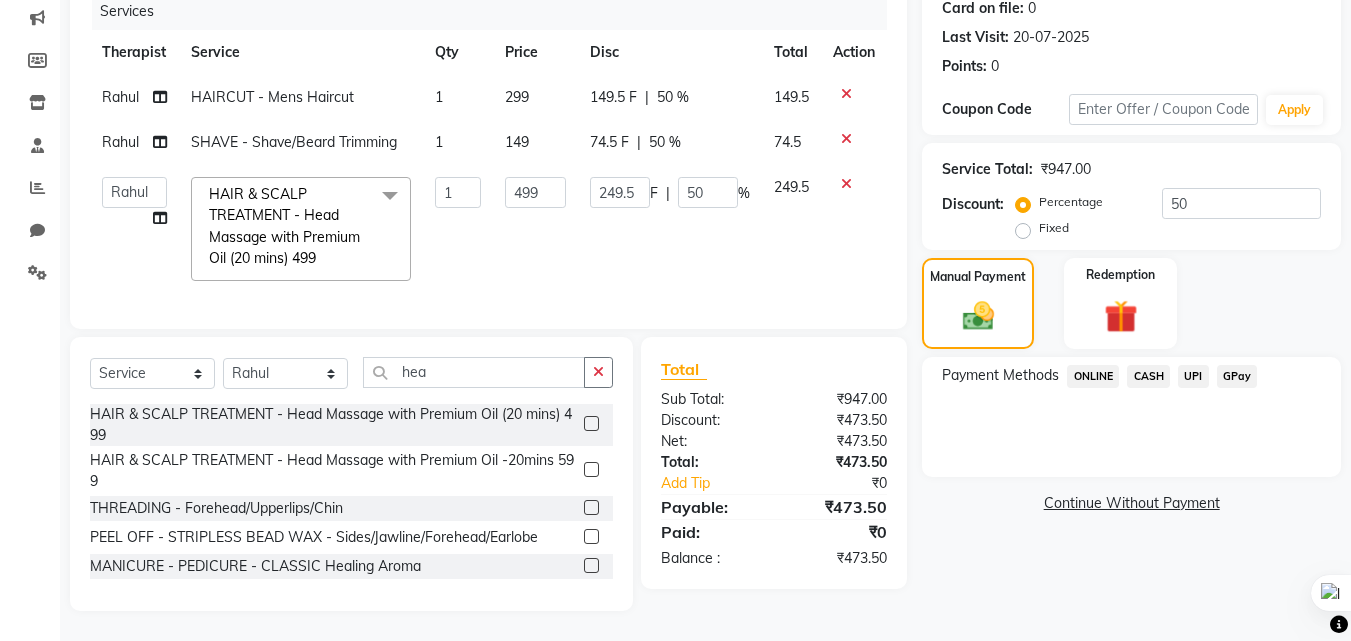 scroll, scrollTop: 270, scrollLeft: 0, axis: vertical 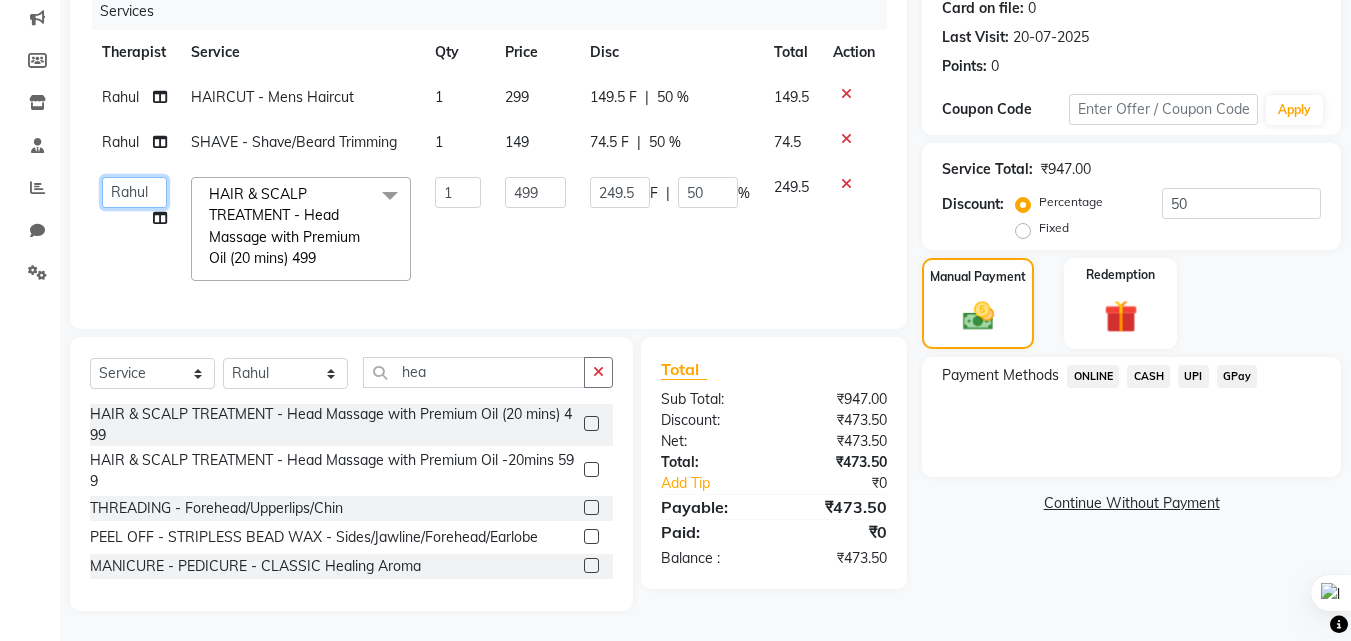 click on "[NAME] HRS House [NAME] [NAME] [NAME] [NAME] [NAME] [NAME] [NAME] [NAME]" 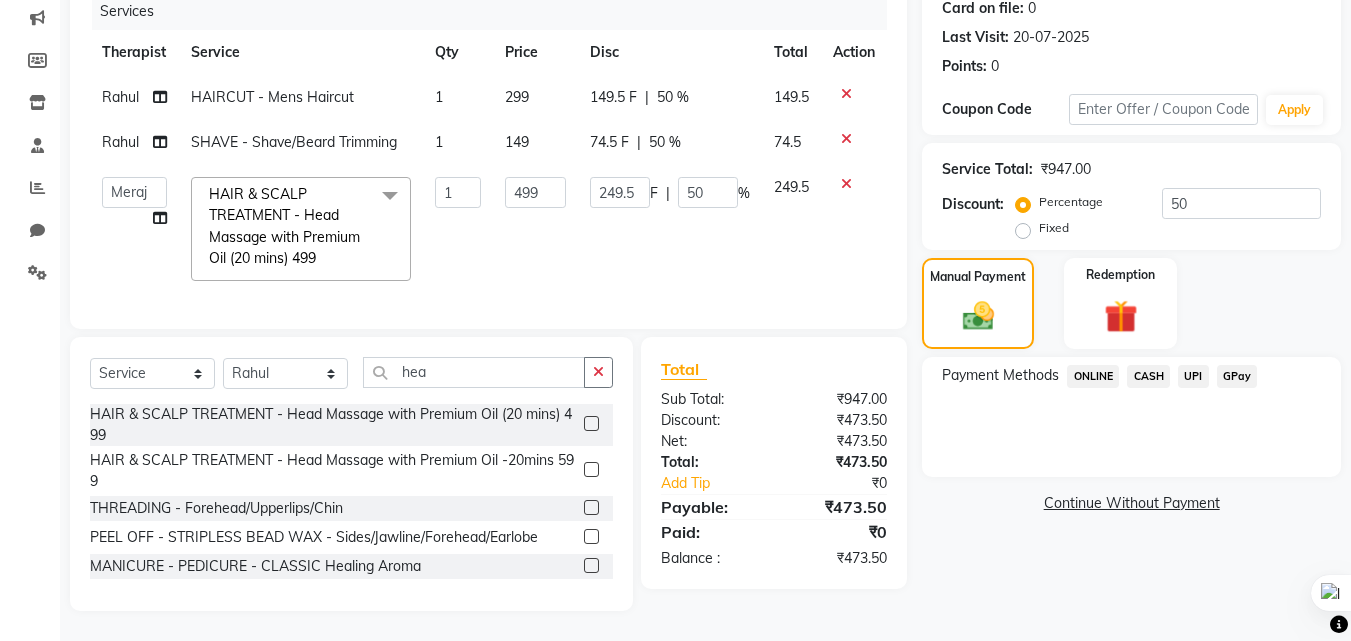 select on "82833" 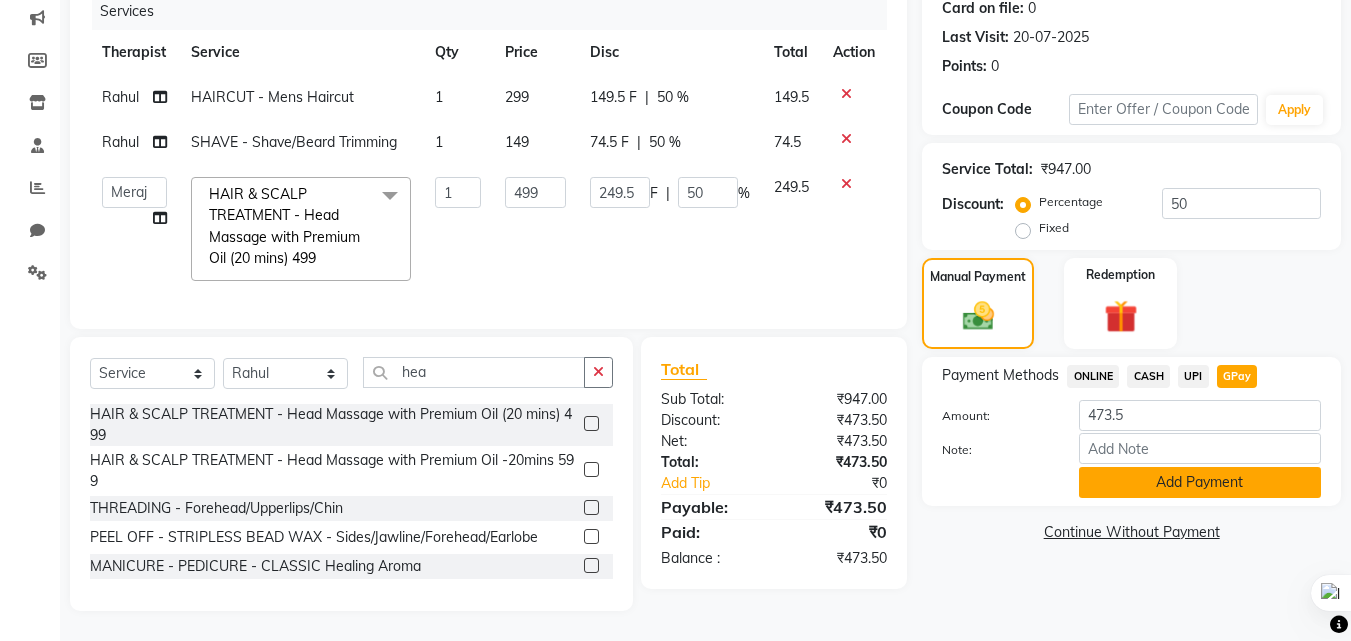 click on "Add Payment" 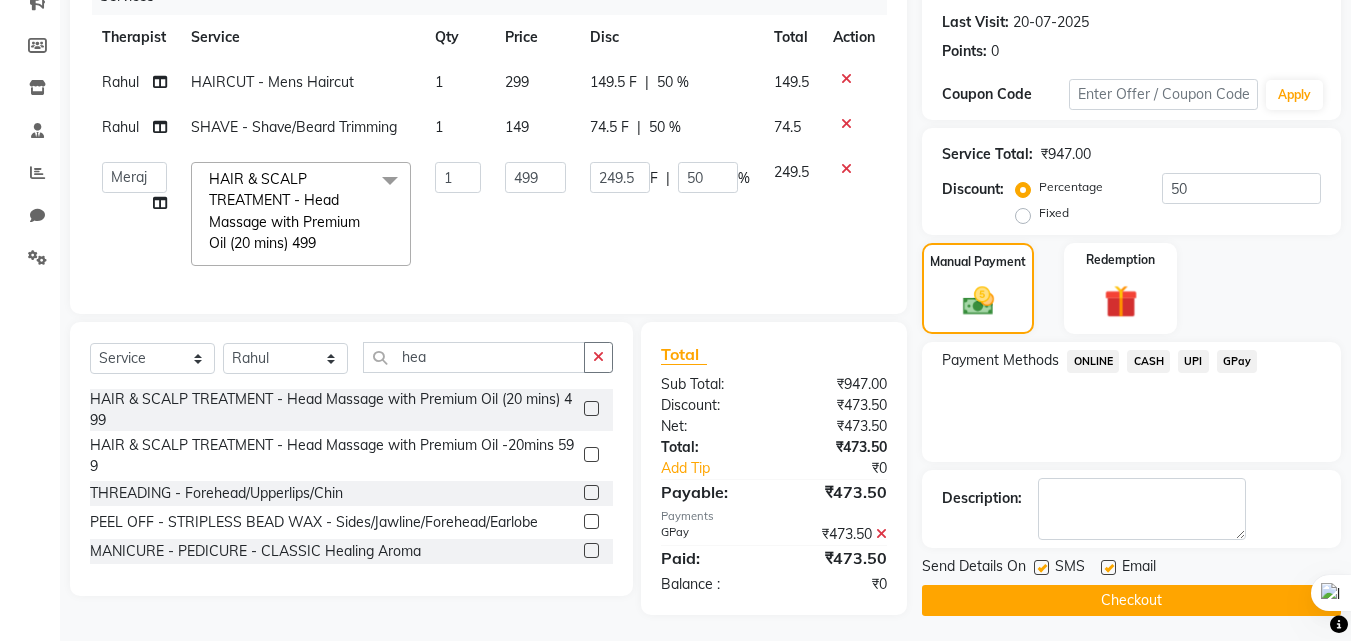 click on "Checkout" 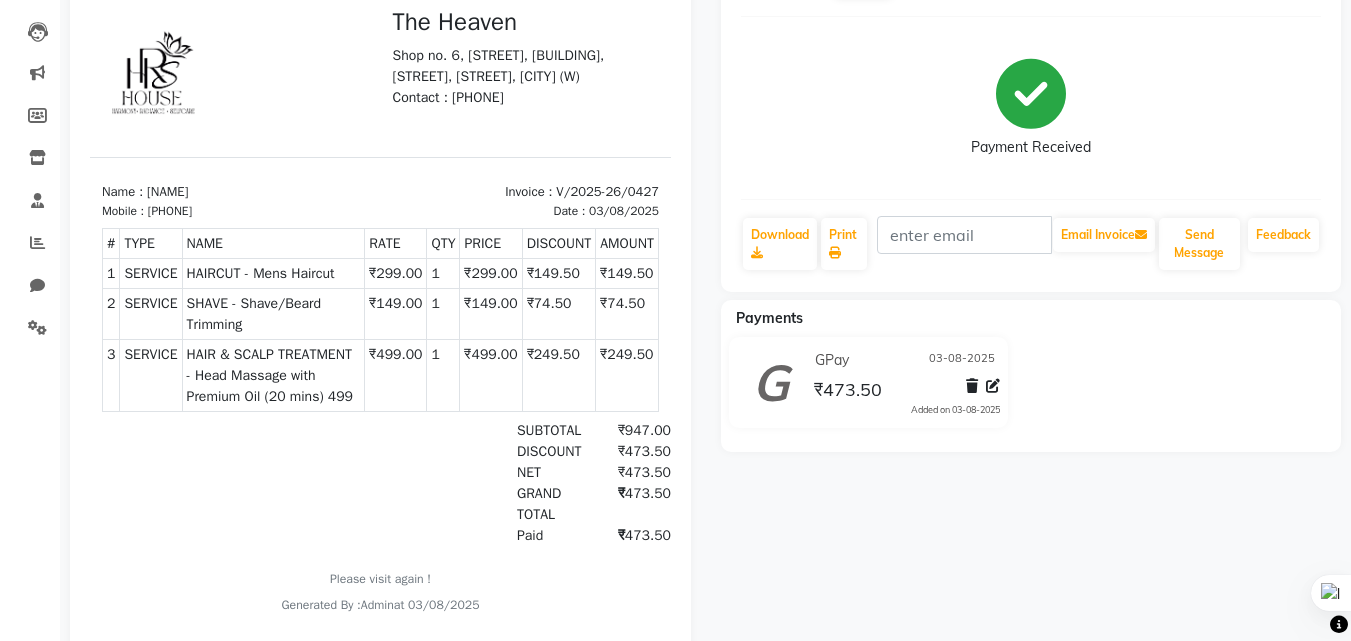 scroll, scrollTop: 0, scrollLeft: 0, axis: both 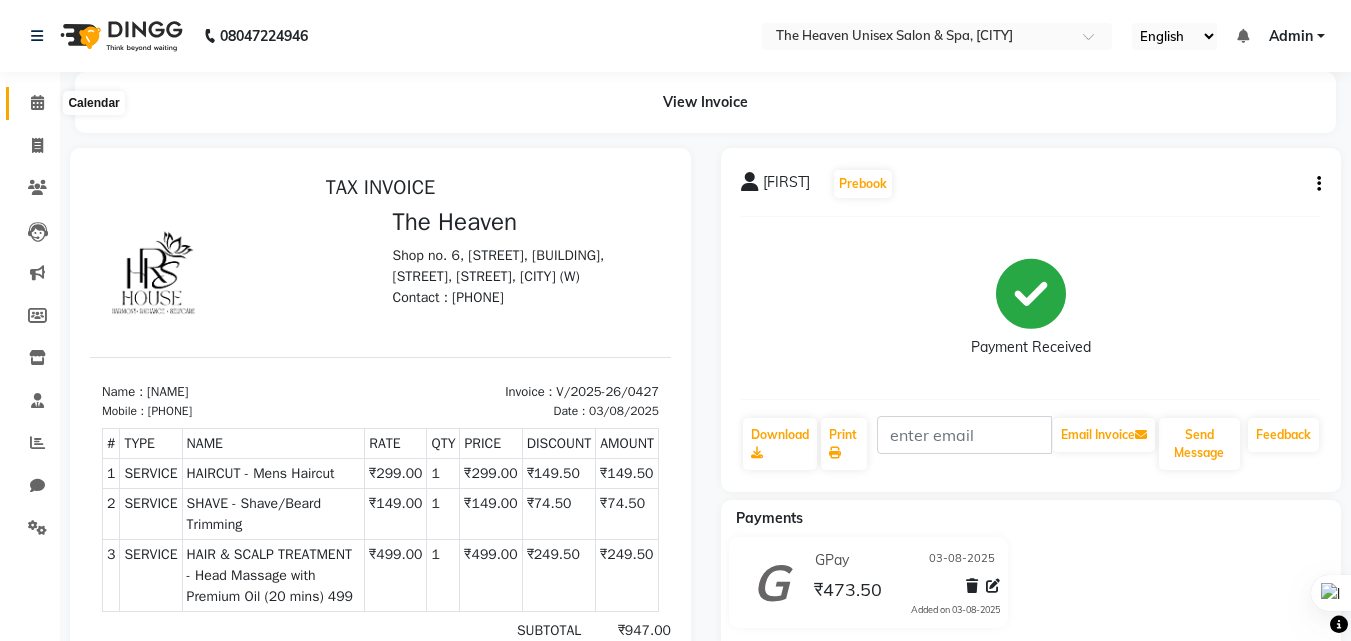 click 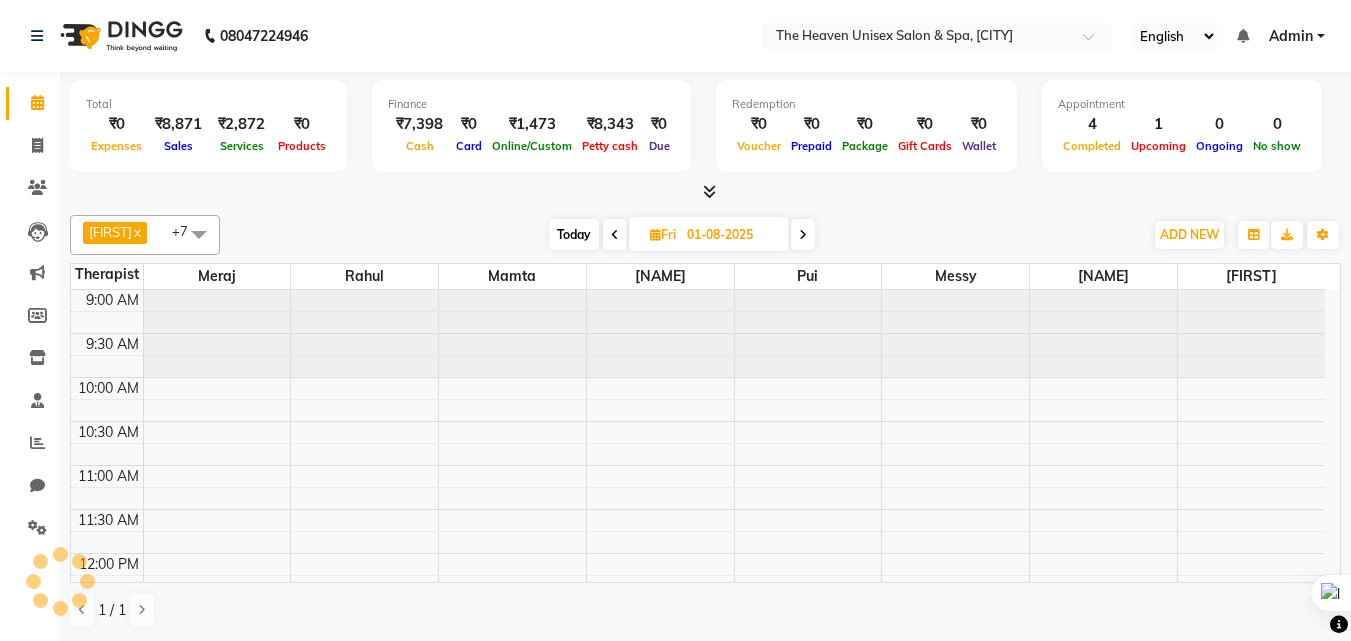scroll, scrollTop: 0, scrollLeft: 0, axis: both 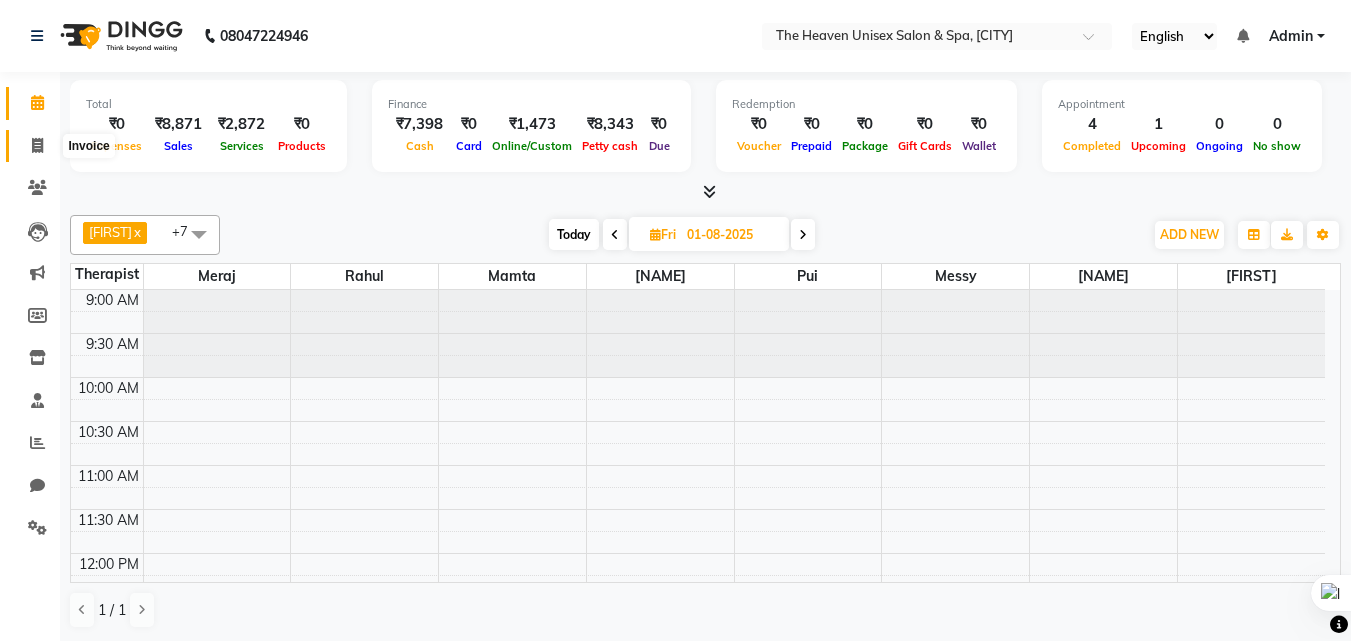 click 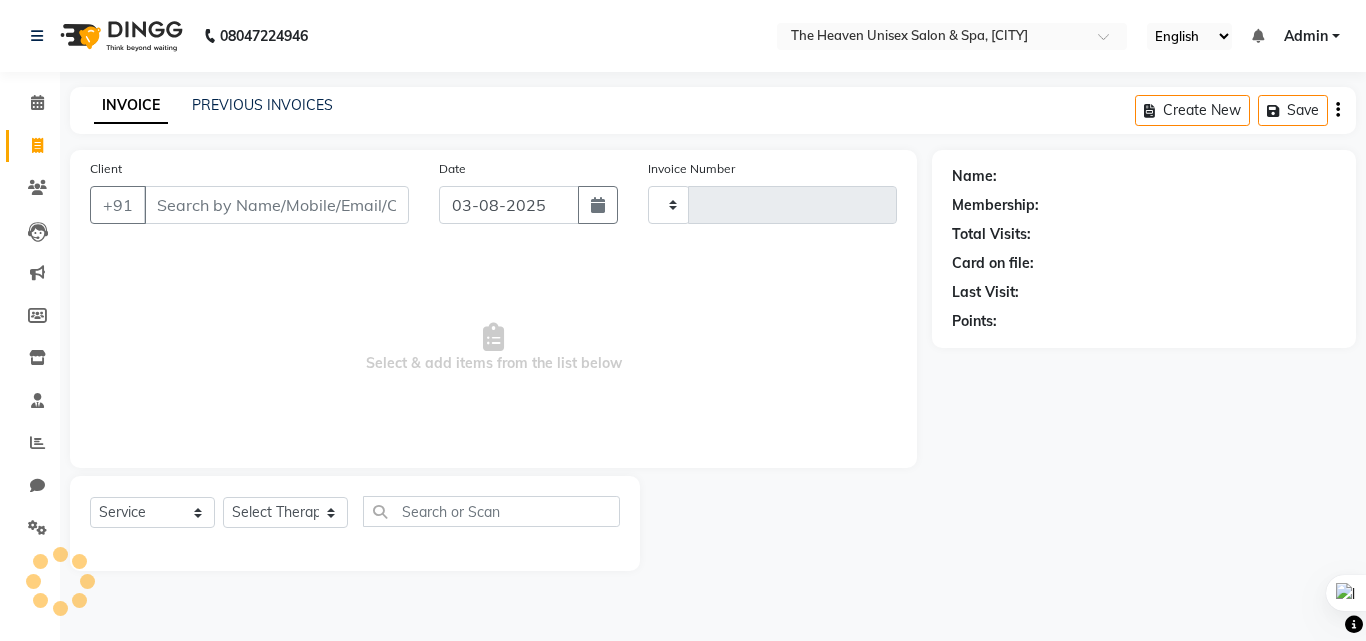 type on "0428" 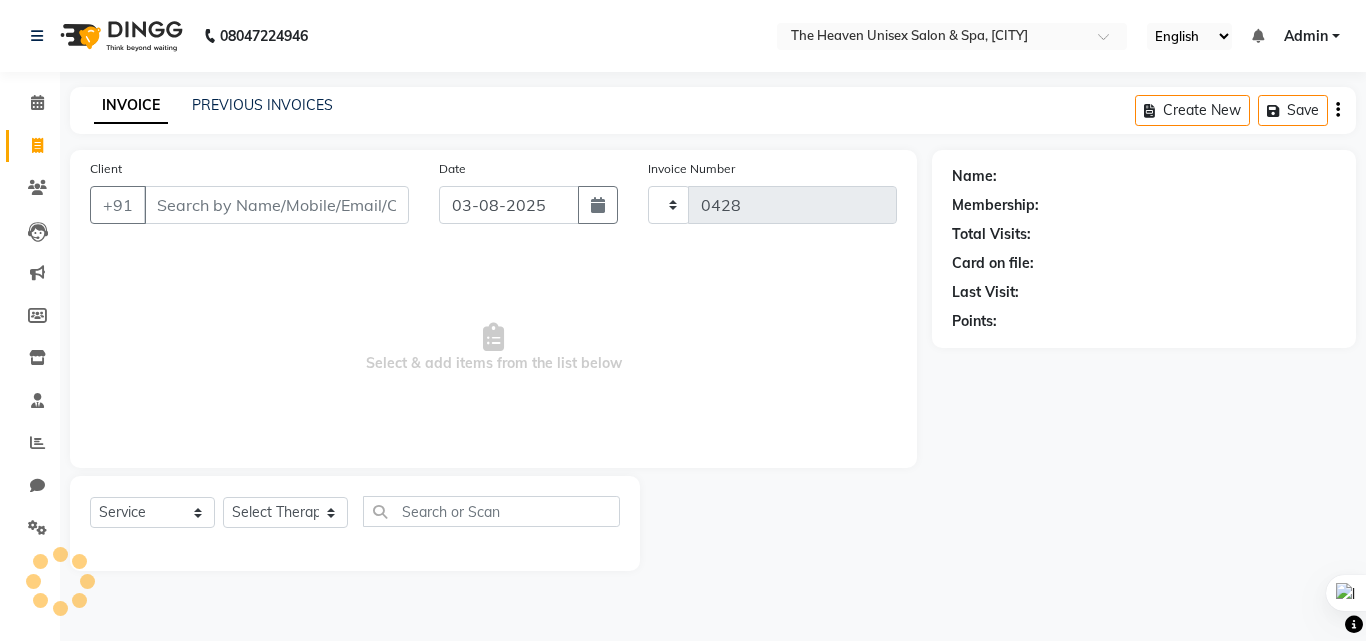 select on "8417" 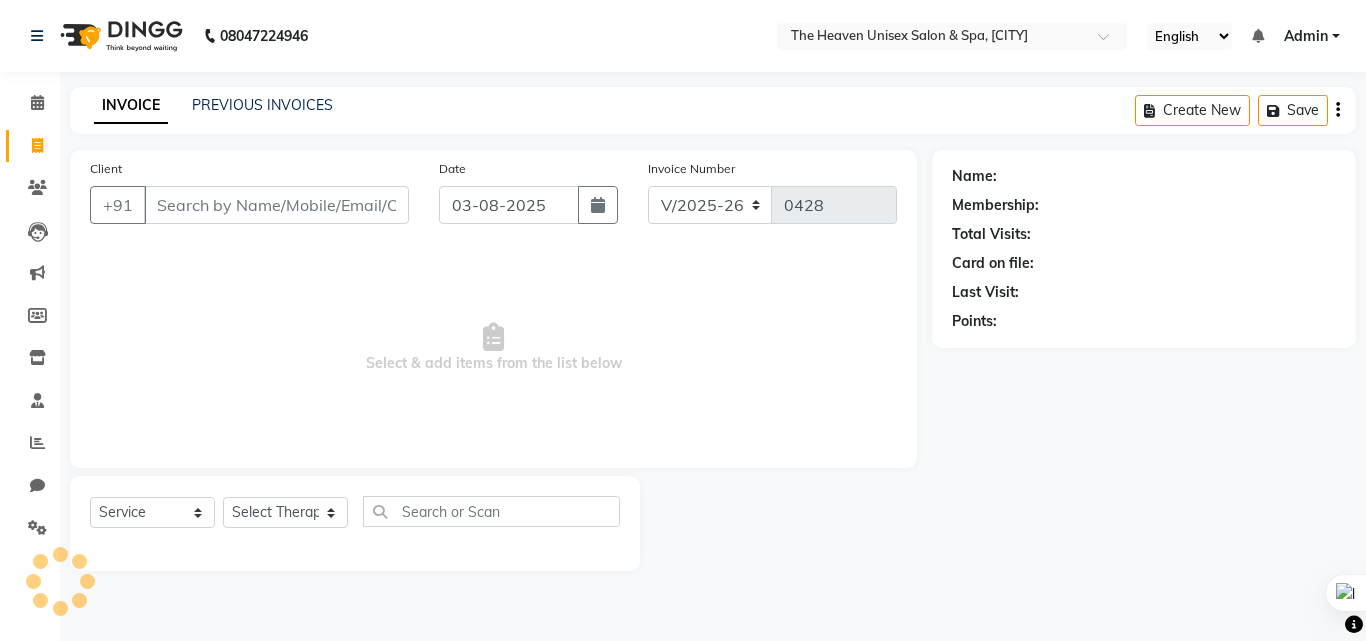 click on "Client" at bounding box center [276, 205] 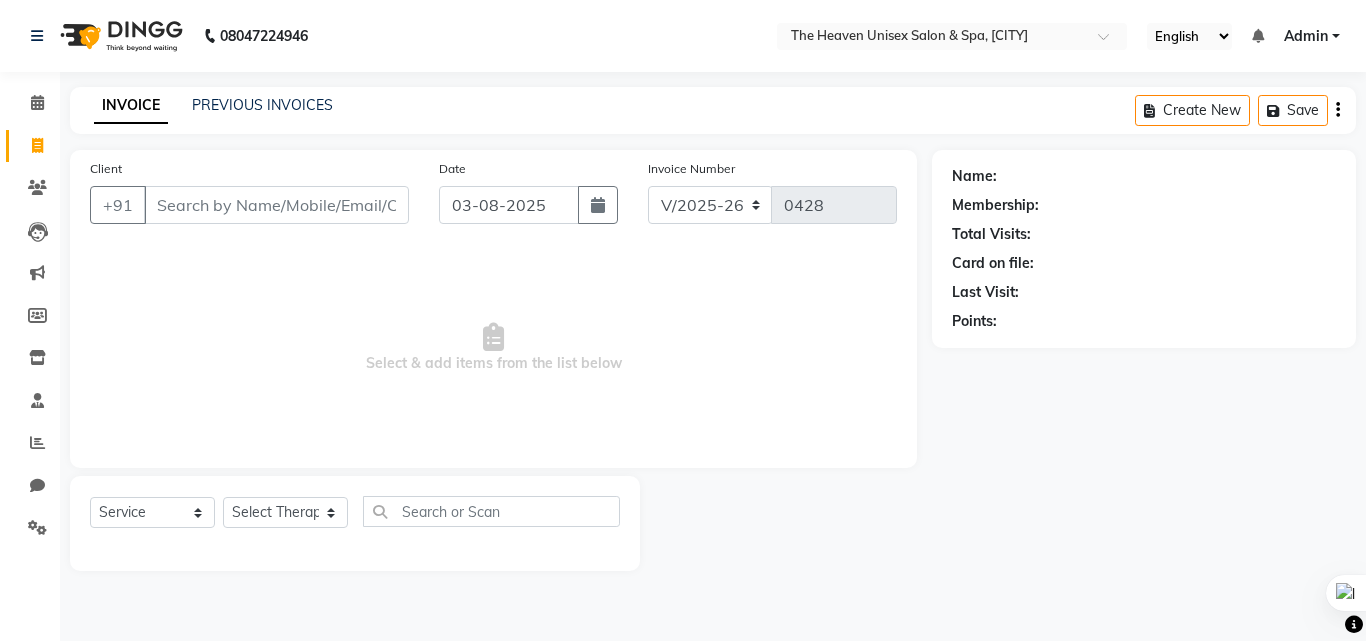 click on "Client" at bounding box center [276, 205] 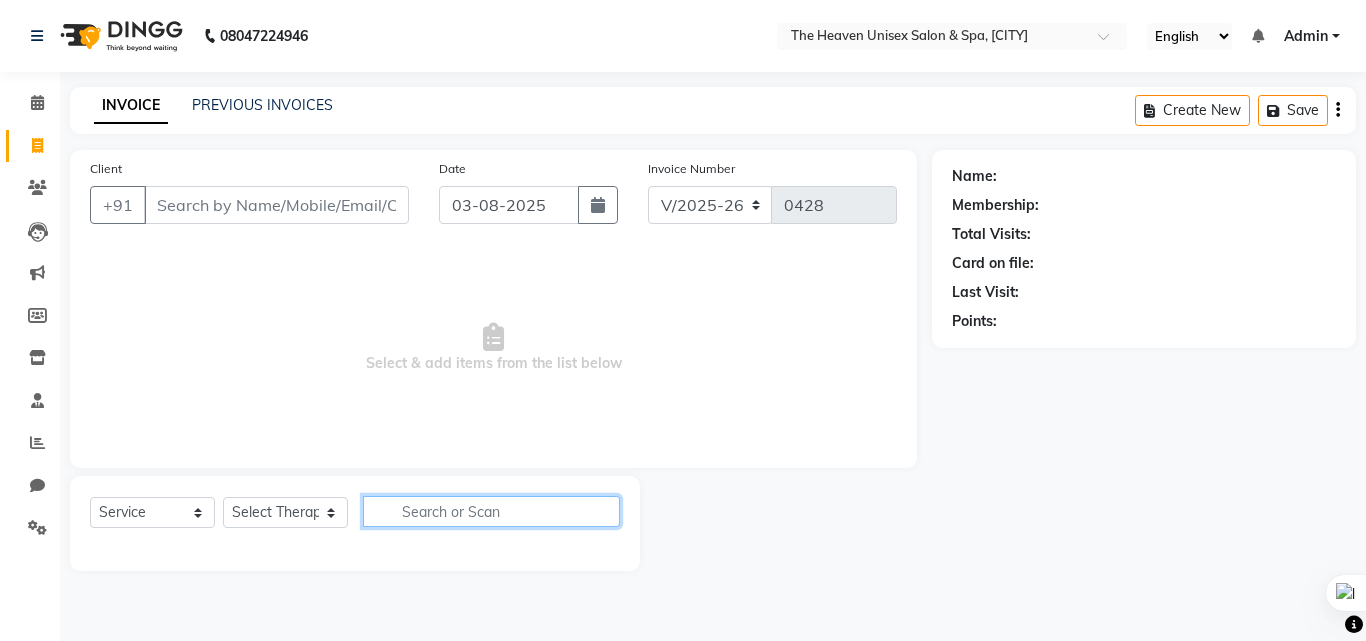 click 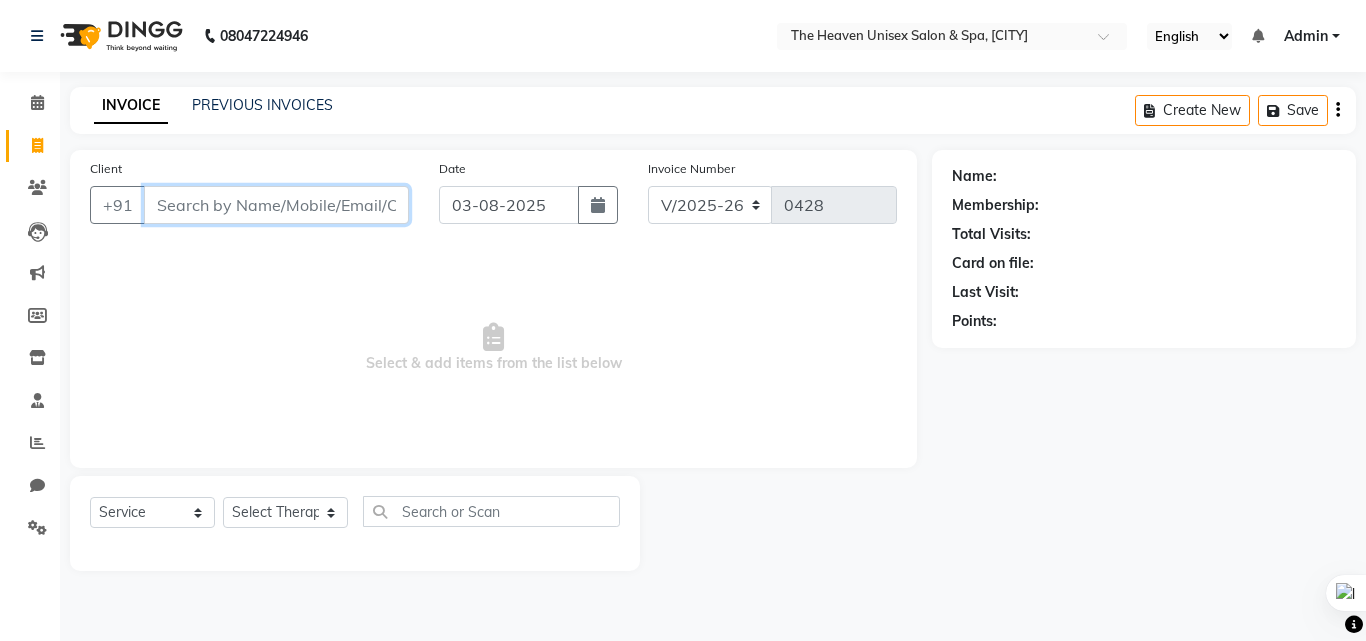 click on "Client" at bounding box center (276, 205) 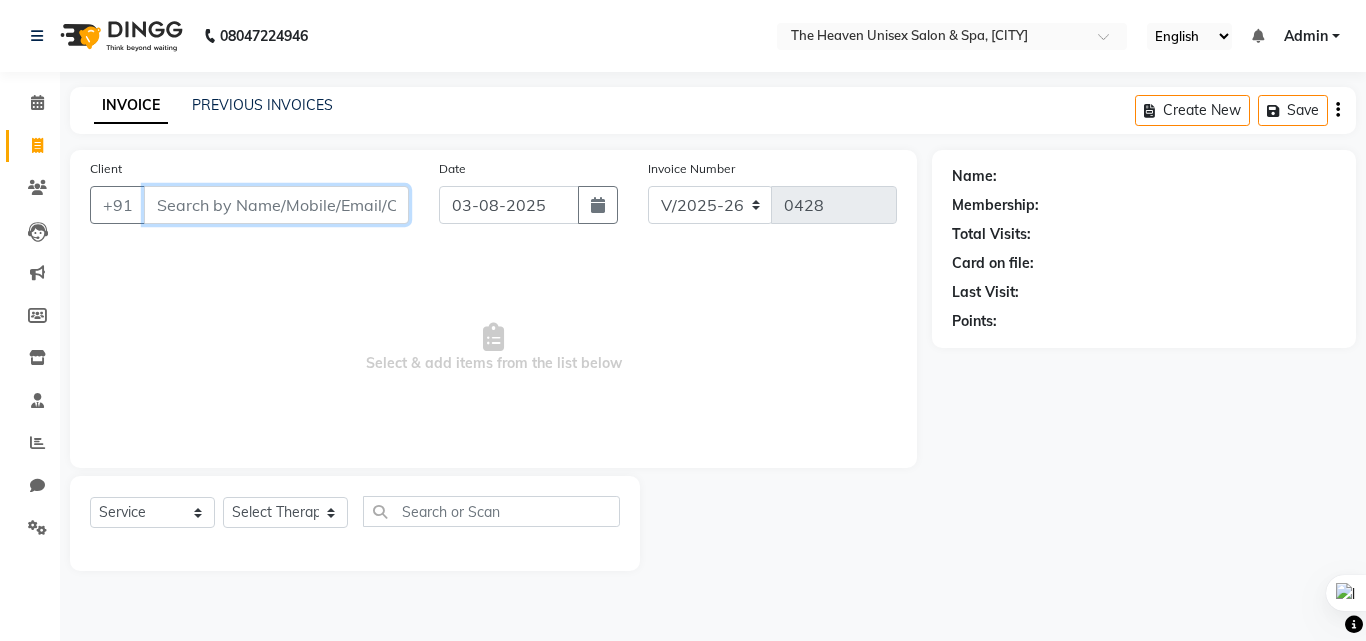 click on "Client" at bounding box center [276, 205] 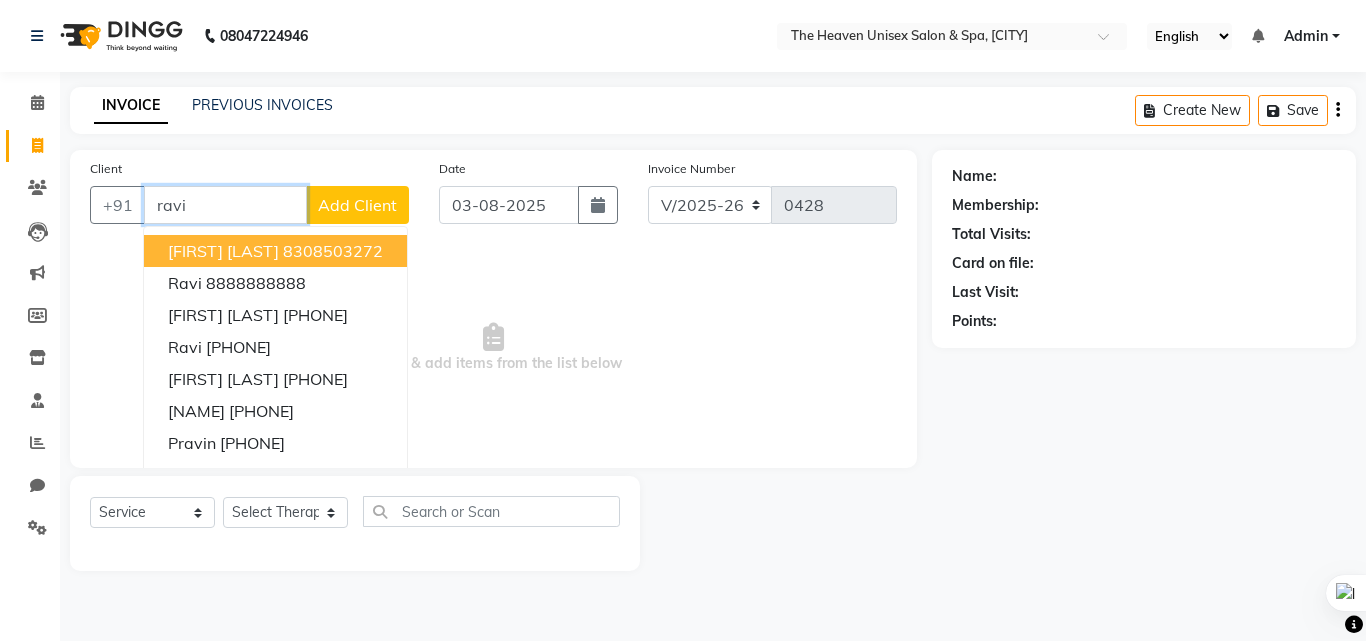 click on "8308503272" at bounding box center (333, 251) 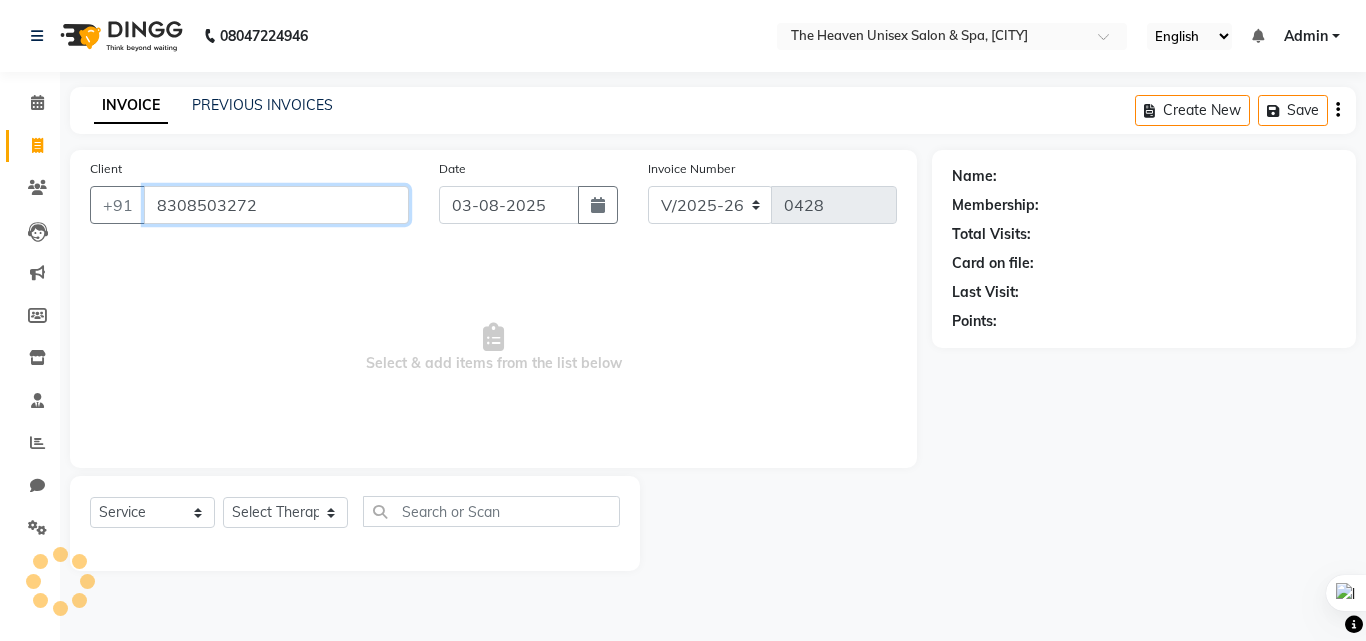 type on "8308503272" 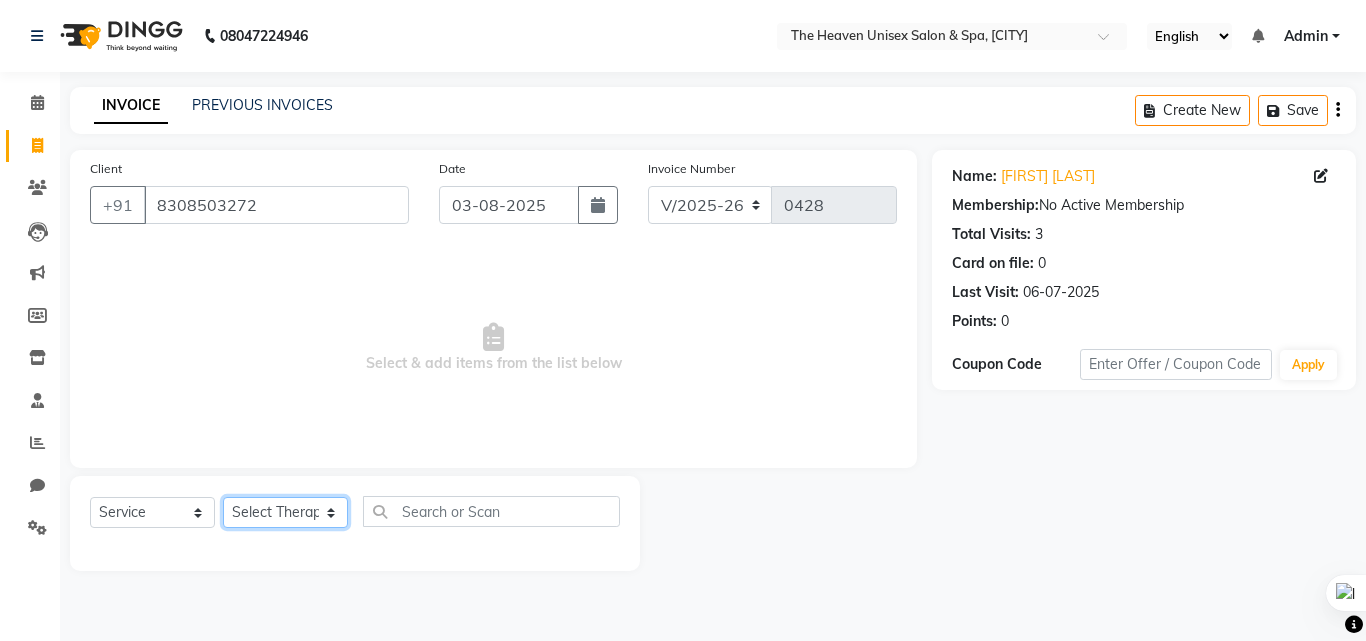 click on "Select Therapist [NAME] [NAME] [NAME] [NAME] [NAME] [NAME] [NAME] [NAME] [NAME]" 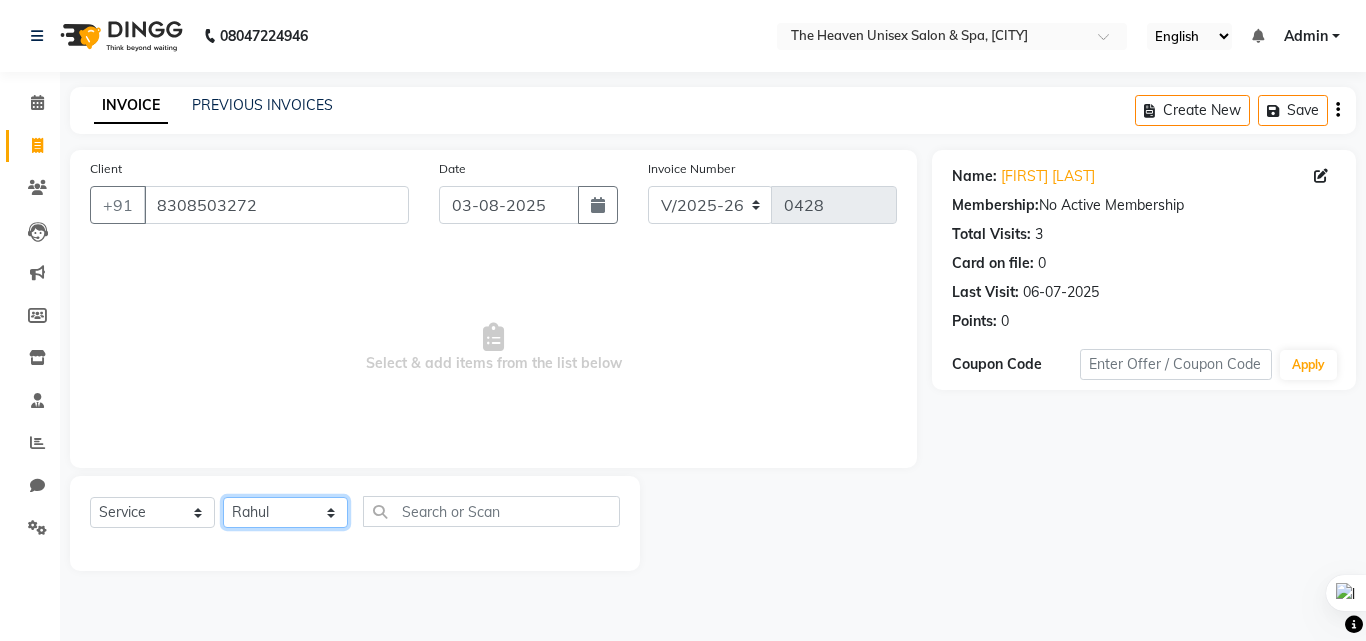click on "Select Therapist [NAME] [NAME] [NAME] [NAME] [NAME] [NAME] [NAME] [NAME] [NAME]" 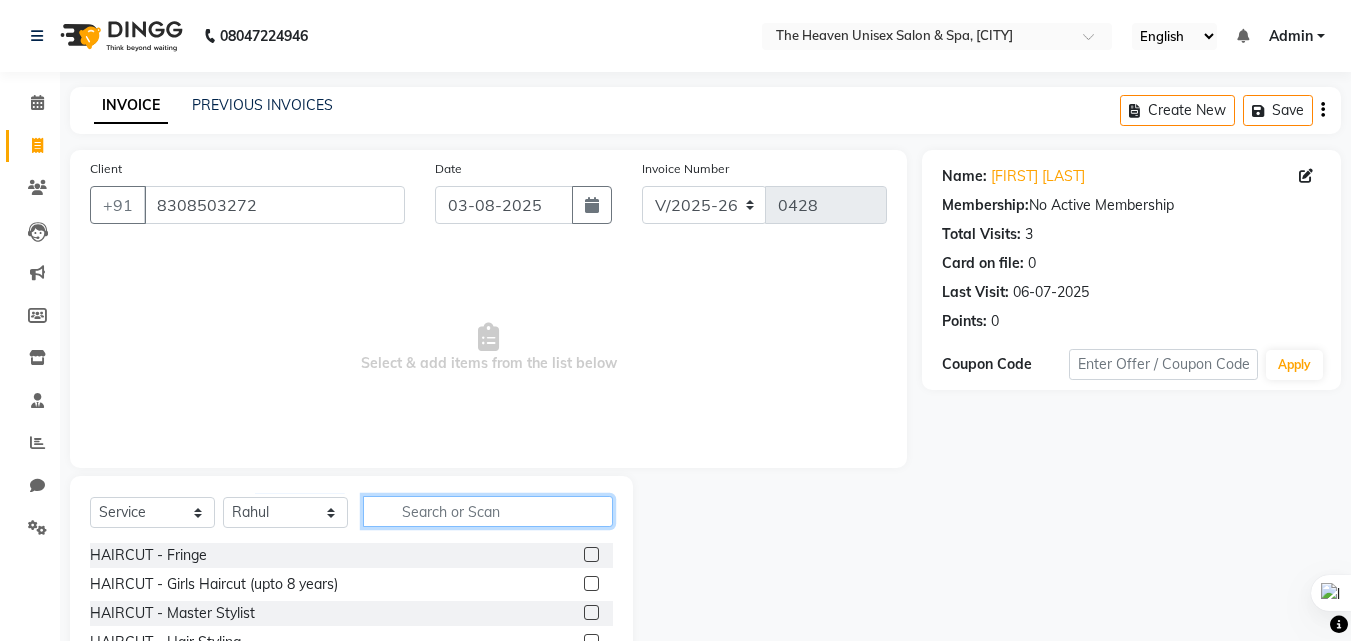 click 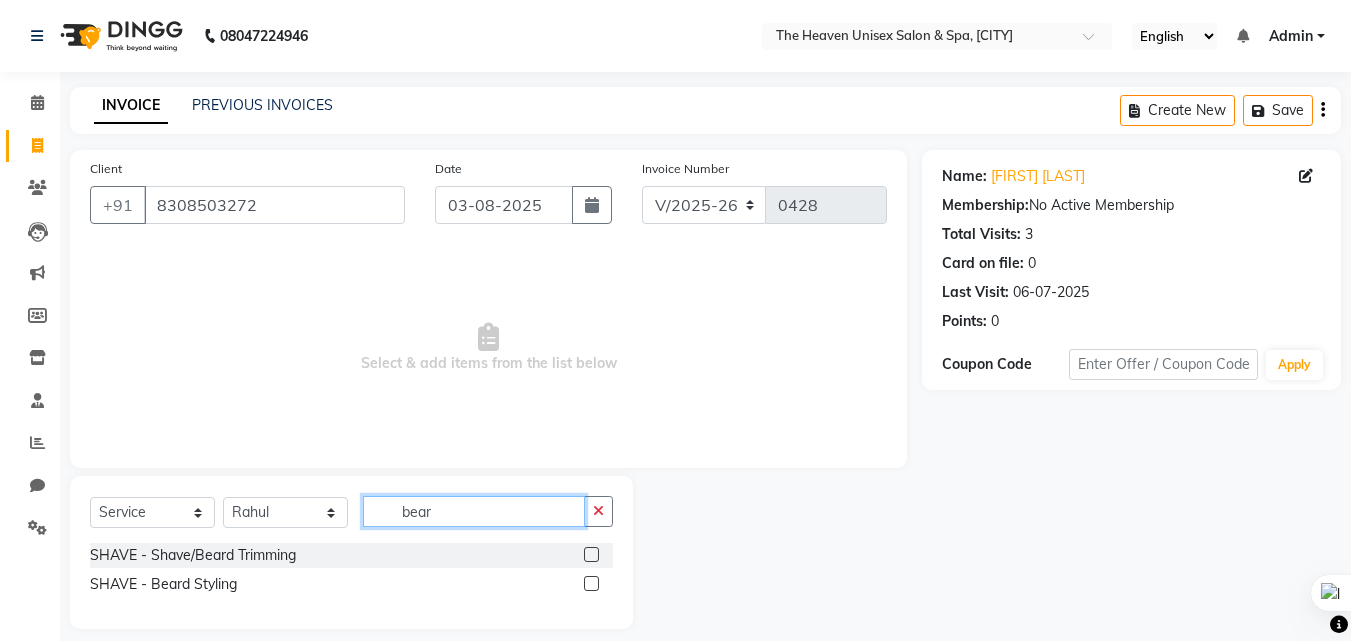 type on "bear" 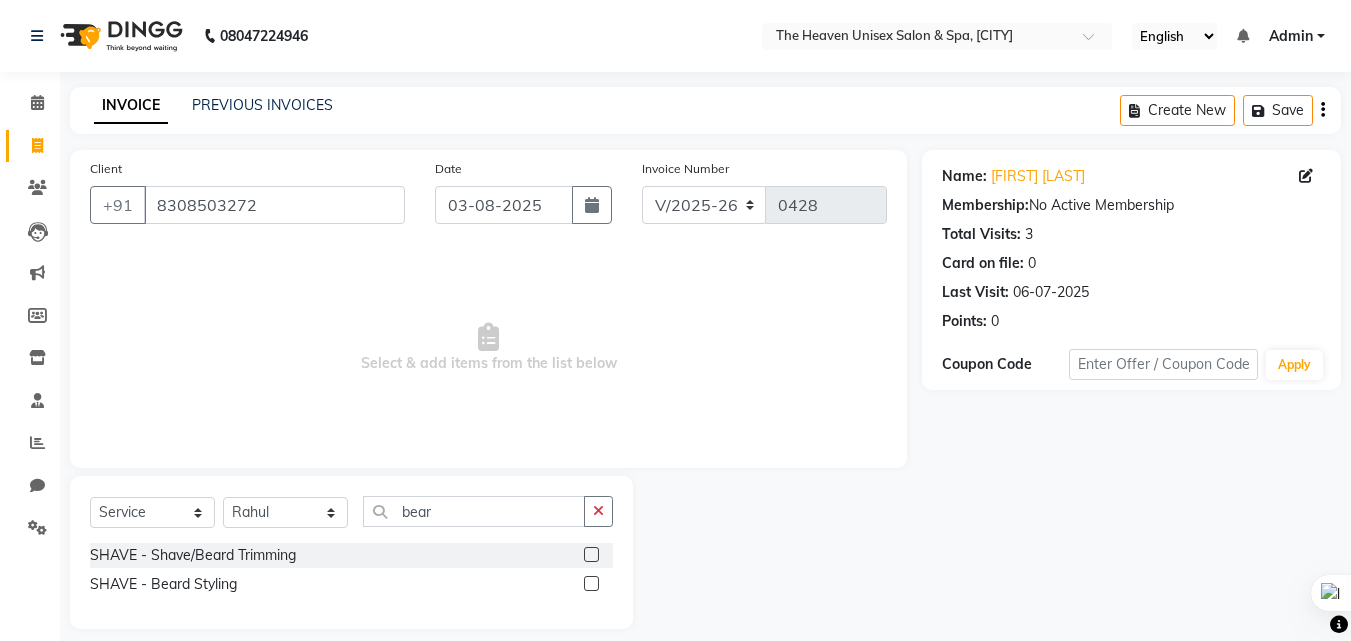 click 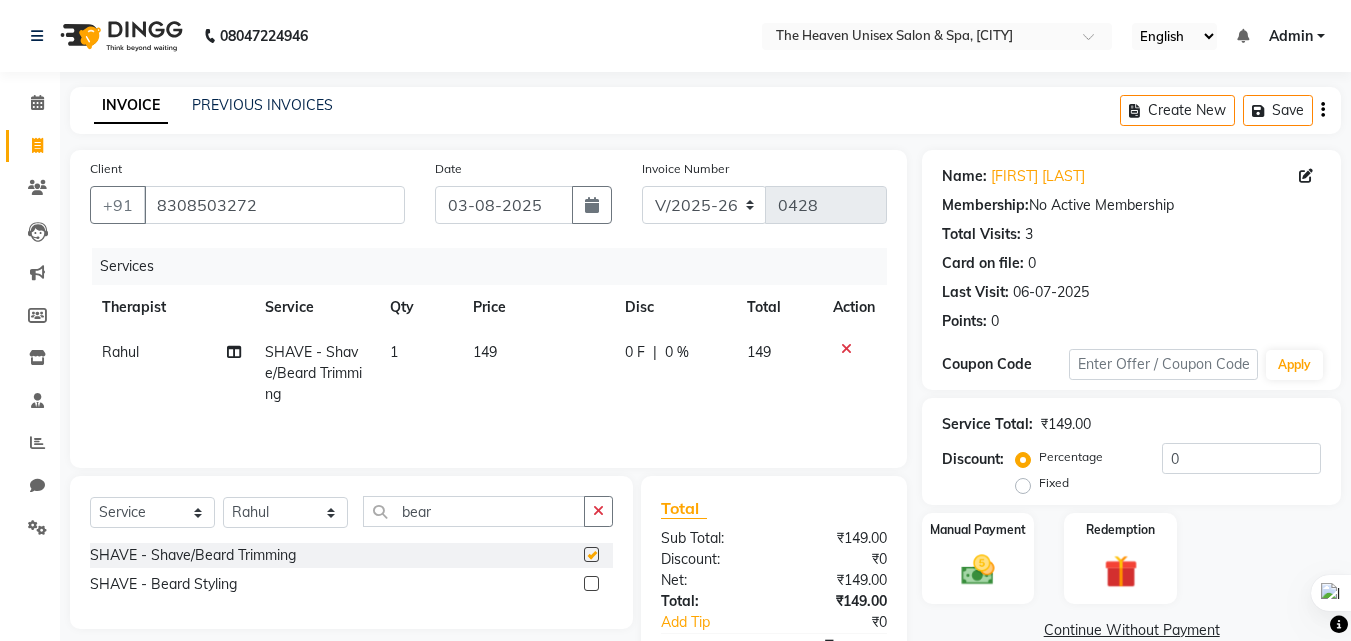checkbox on "false" 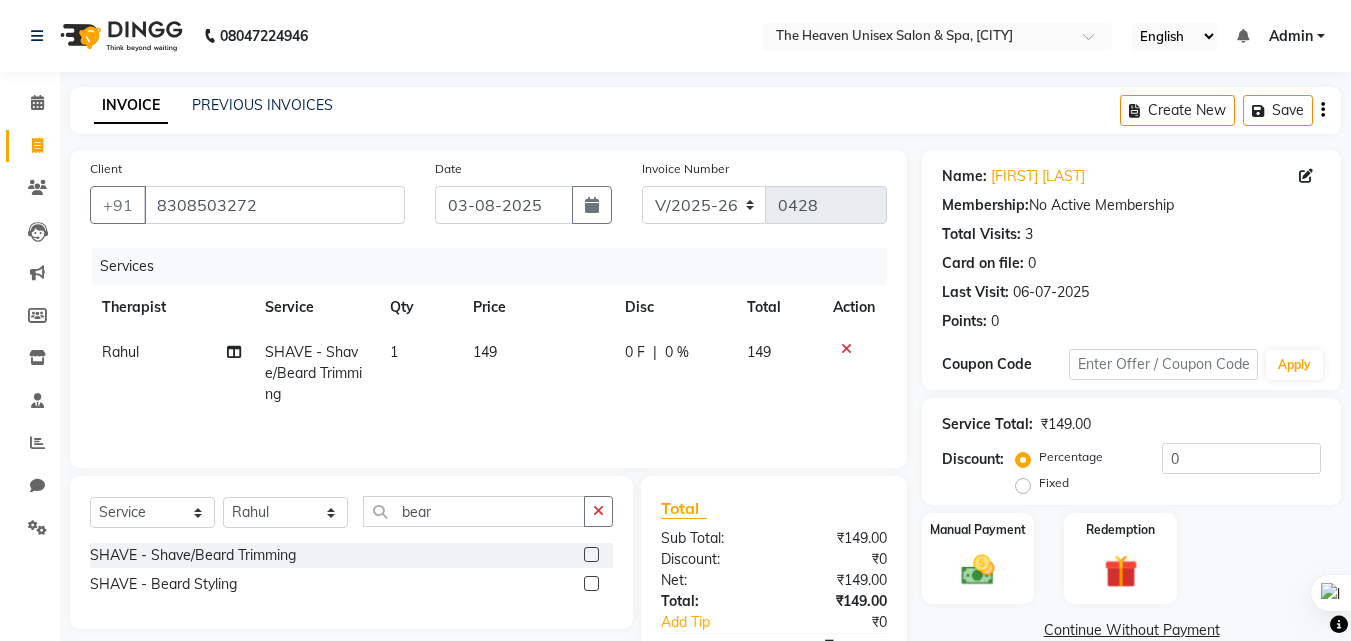 click on "0 %" 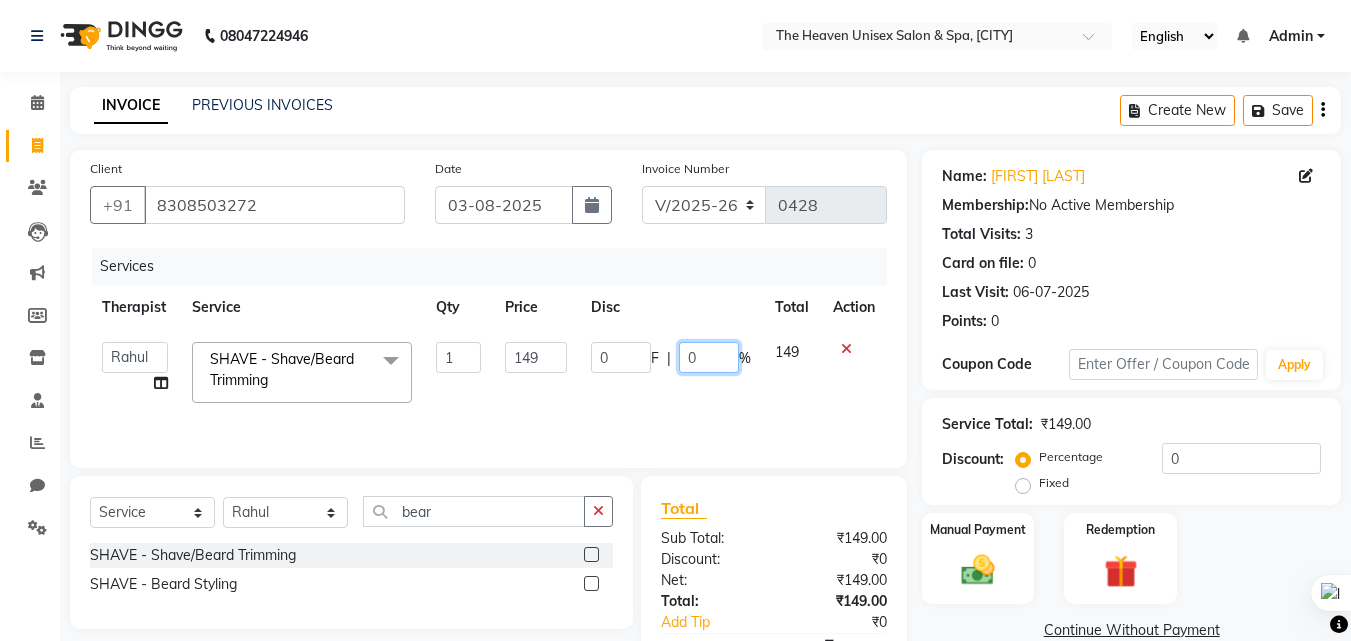 click on "0" 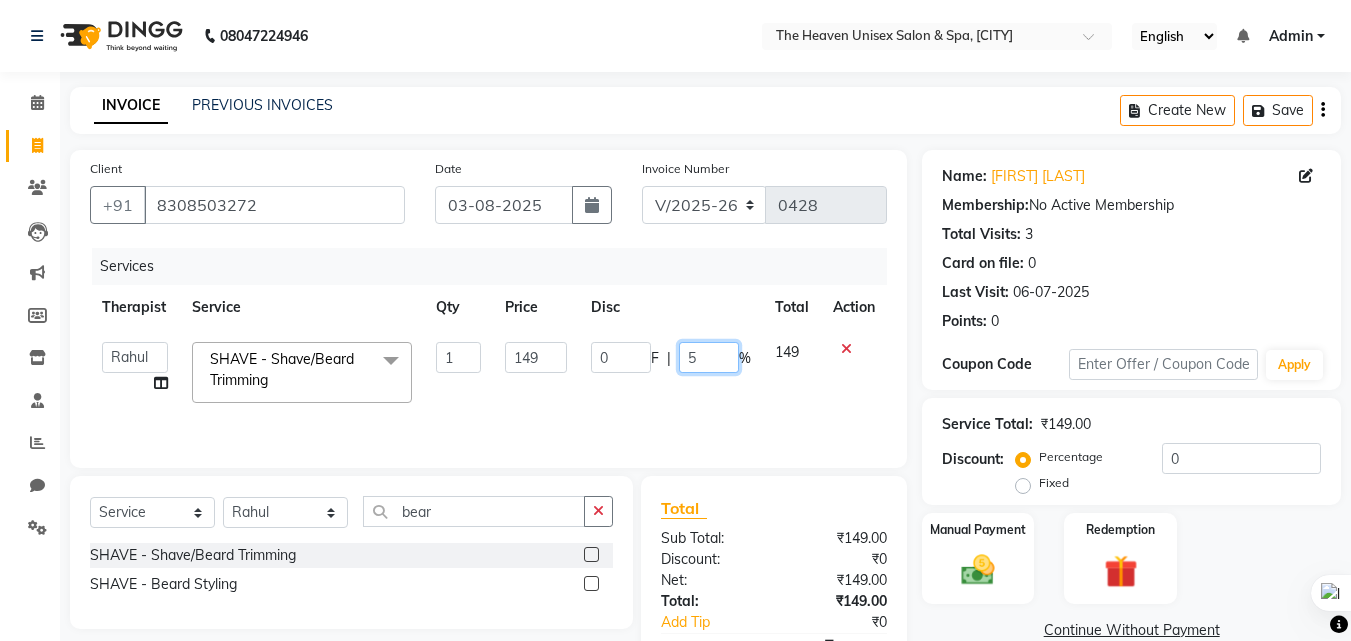 type on "50" 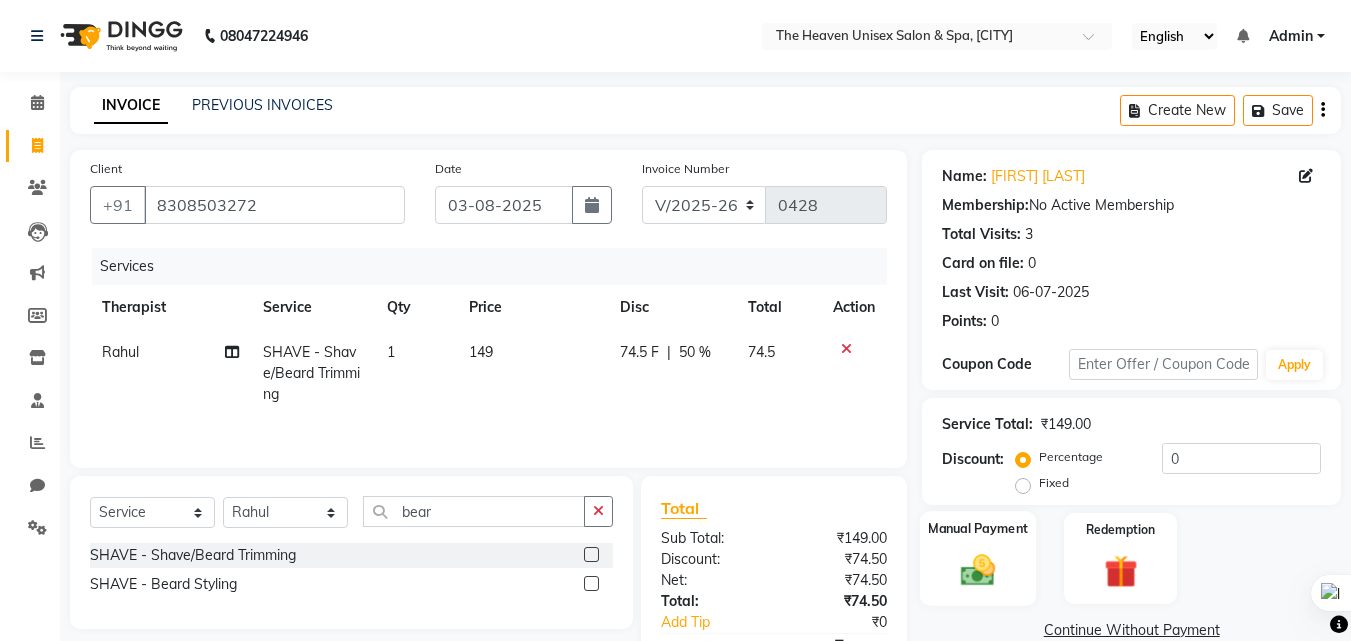 click 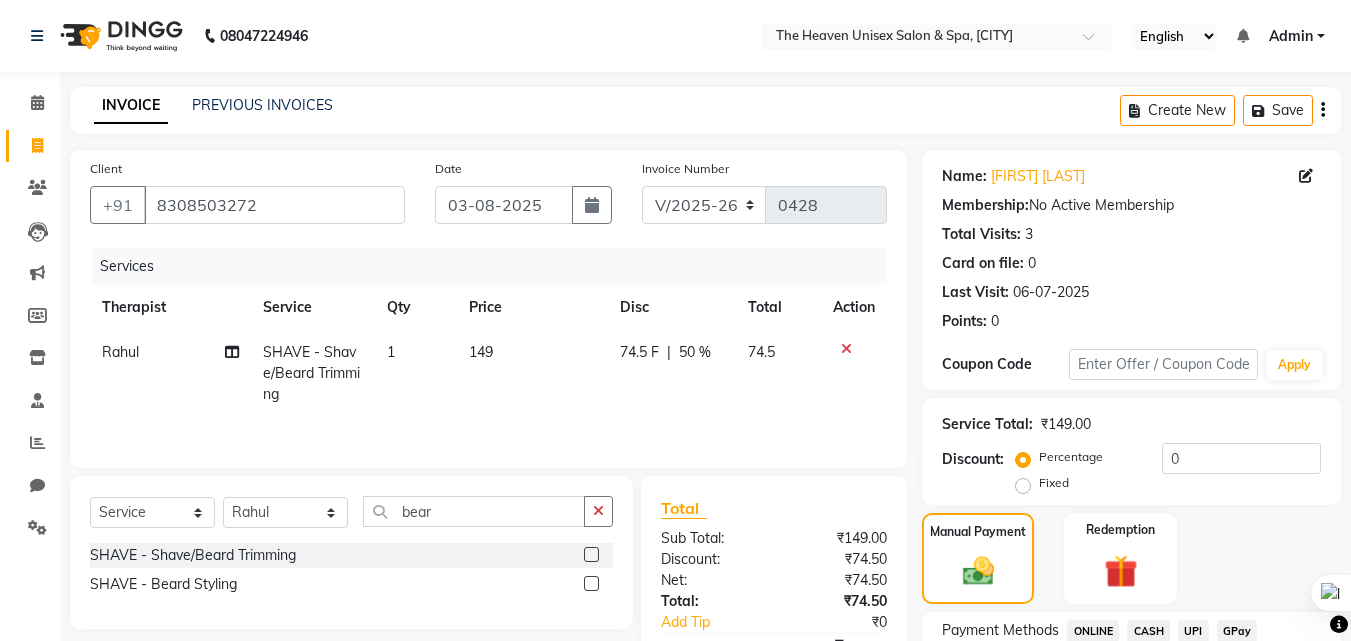 scroll, scrollTop: 162, scrollLeft: 0, axis: vertical 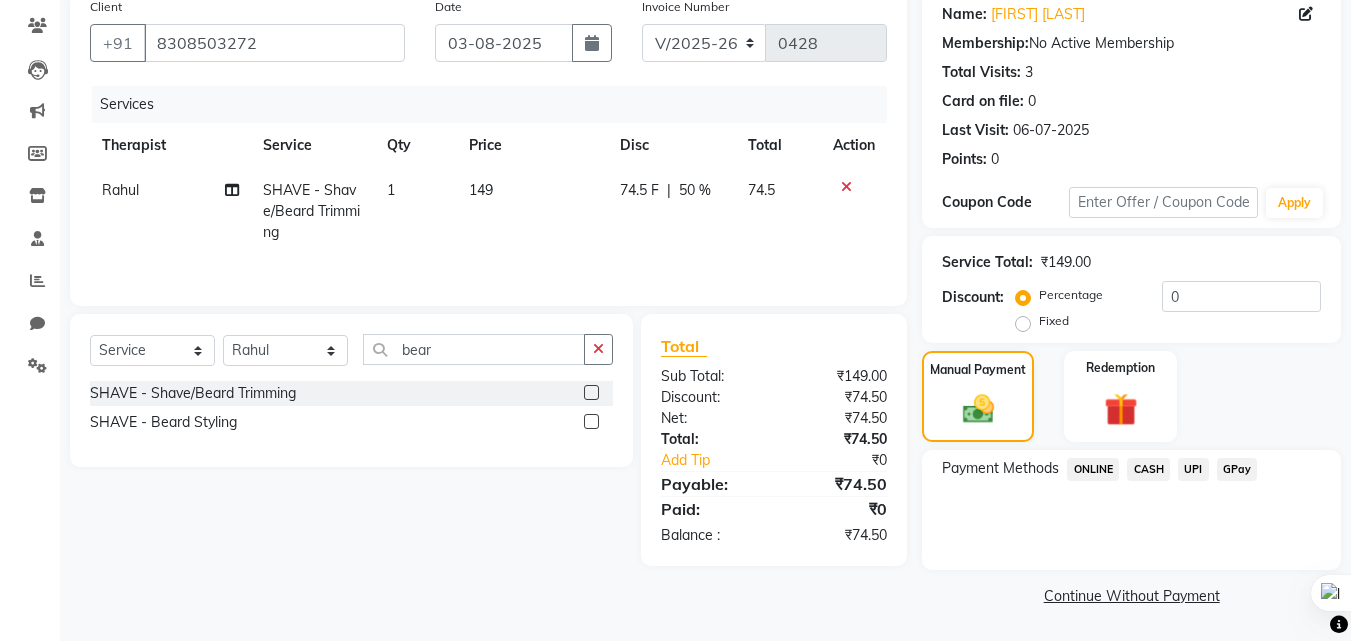 click on "GPay" 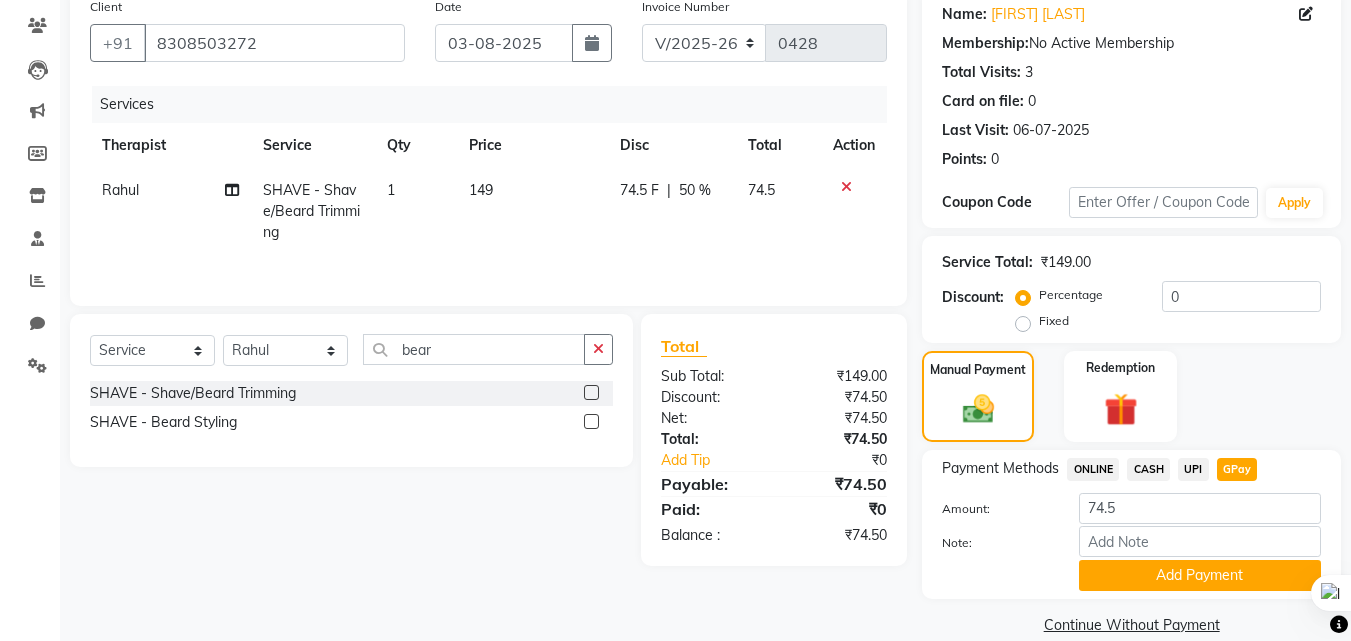 scroll, scrollTop: 191, scrollLeft: 0, axis: vertical 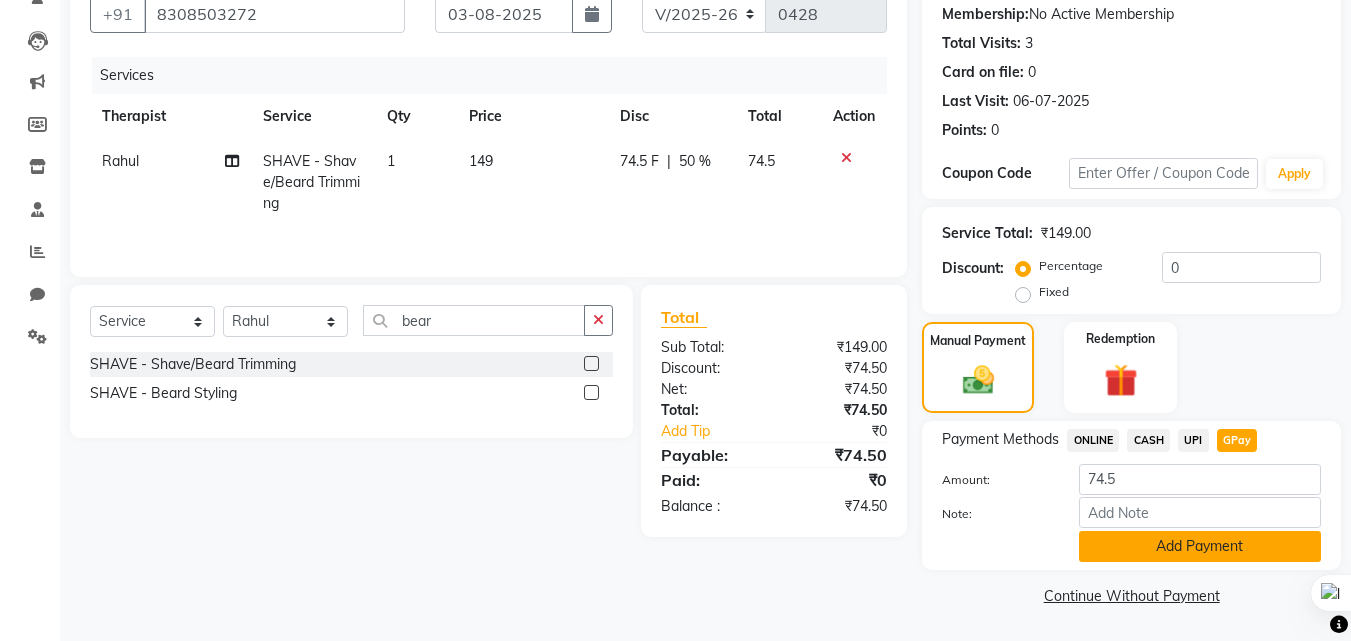drag, startPoint x: 1235, startPoint y: 563, endPoint x: 1226, endPoint y: 553, distance: 13.453624 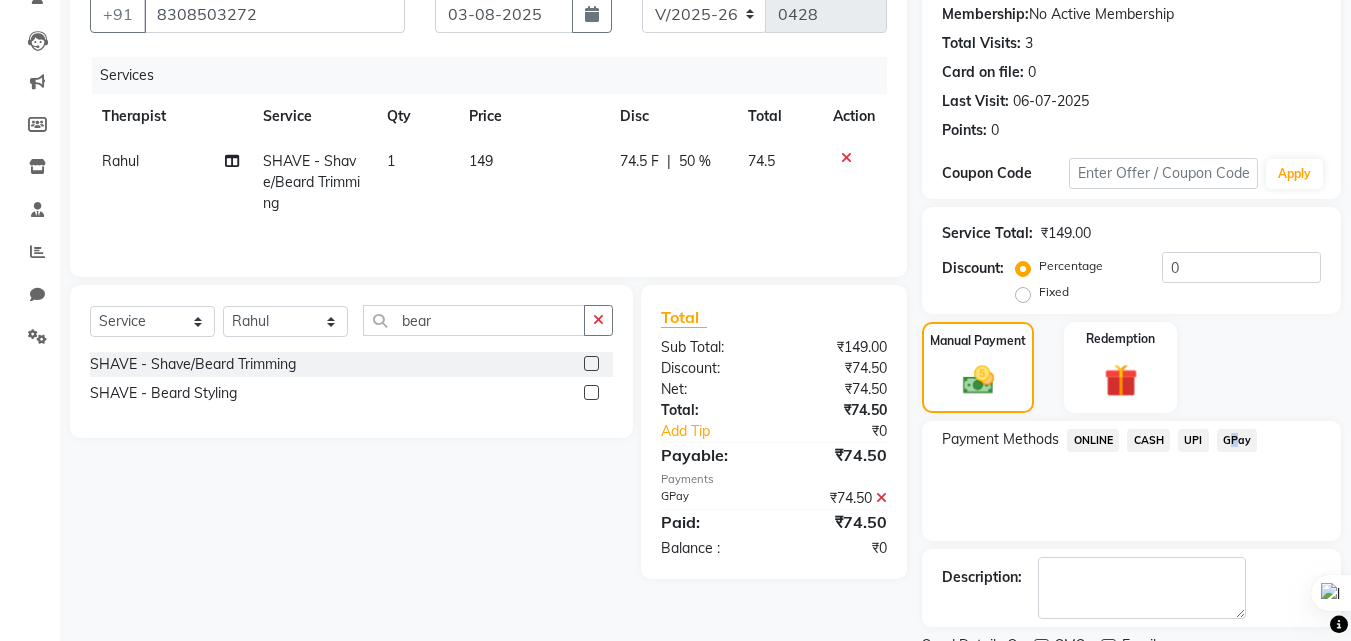 click on "GPay" 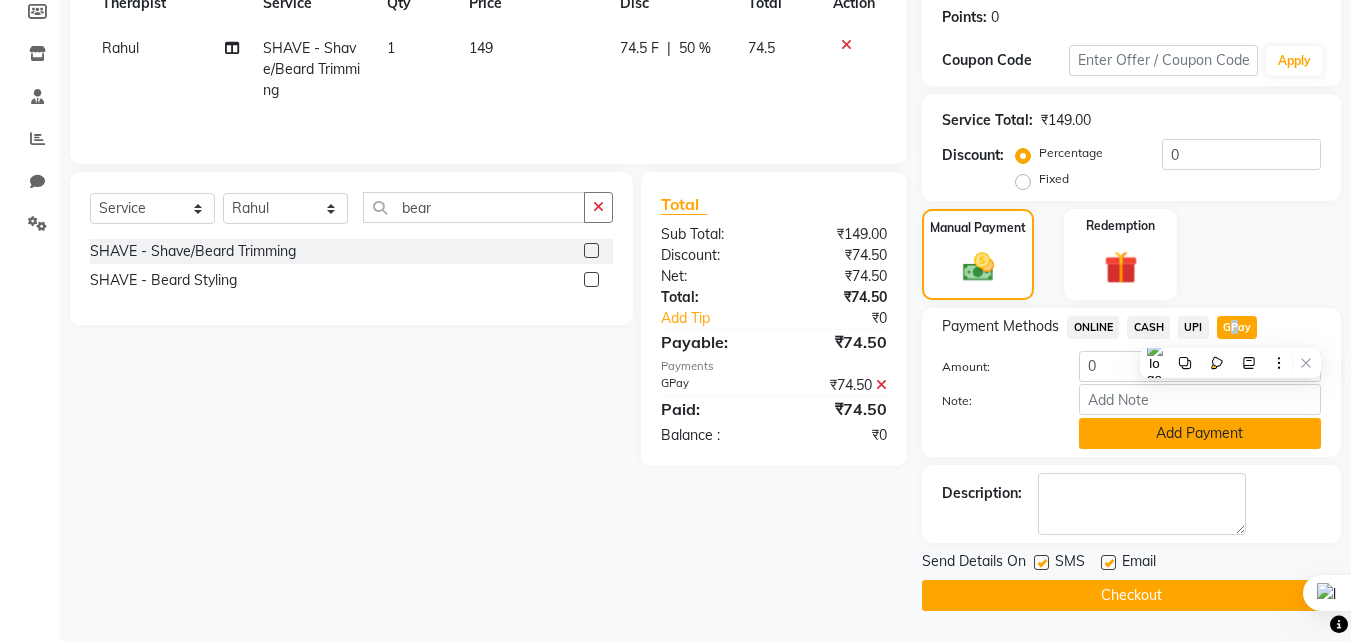 click on "Add Payment" 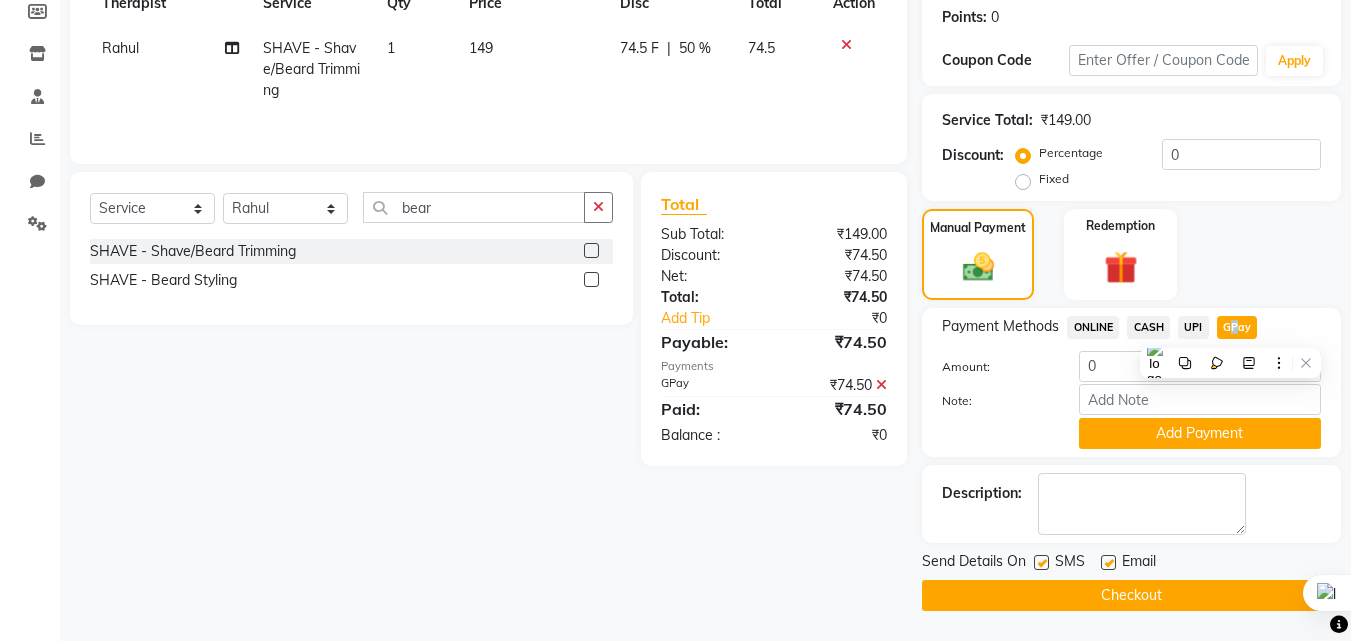 scroll, scrollTop: 275, scrollLeft: 0, axis: vertical 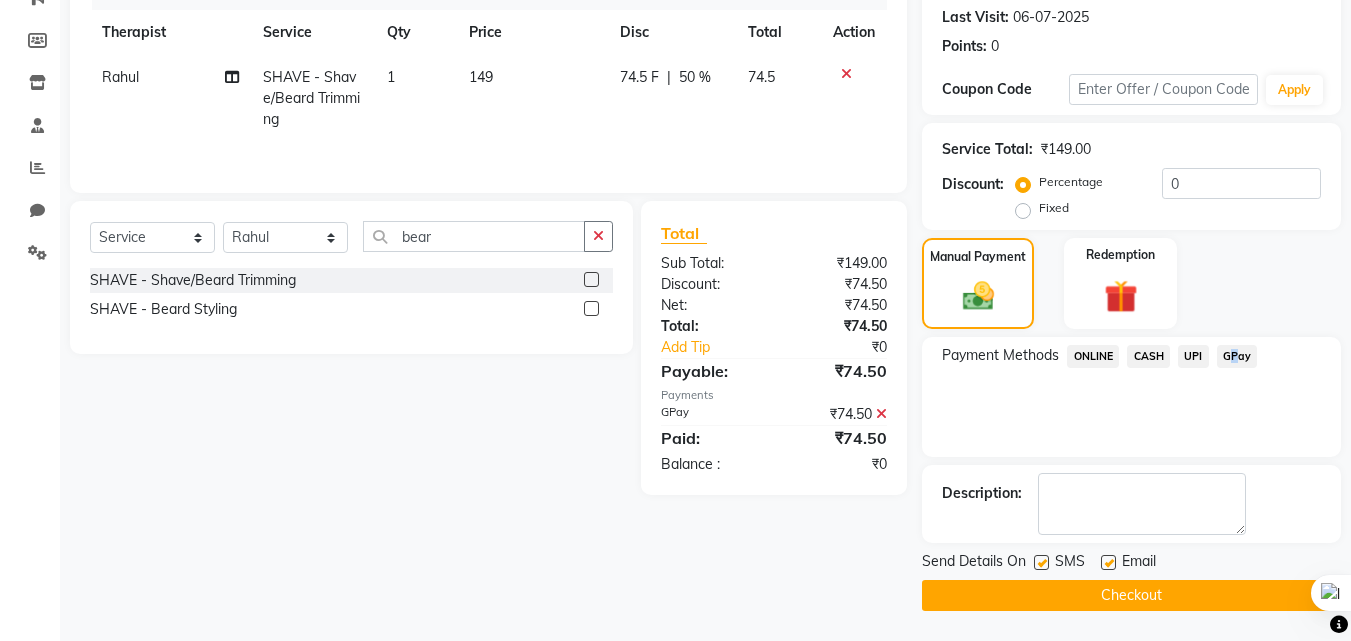 click on "Checkout" 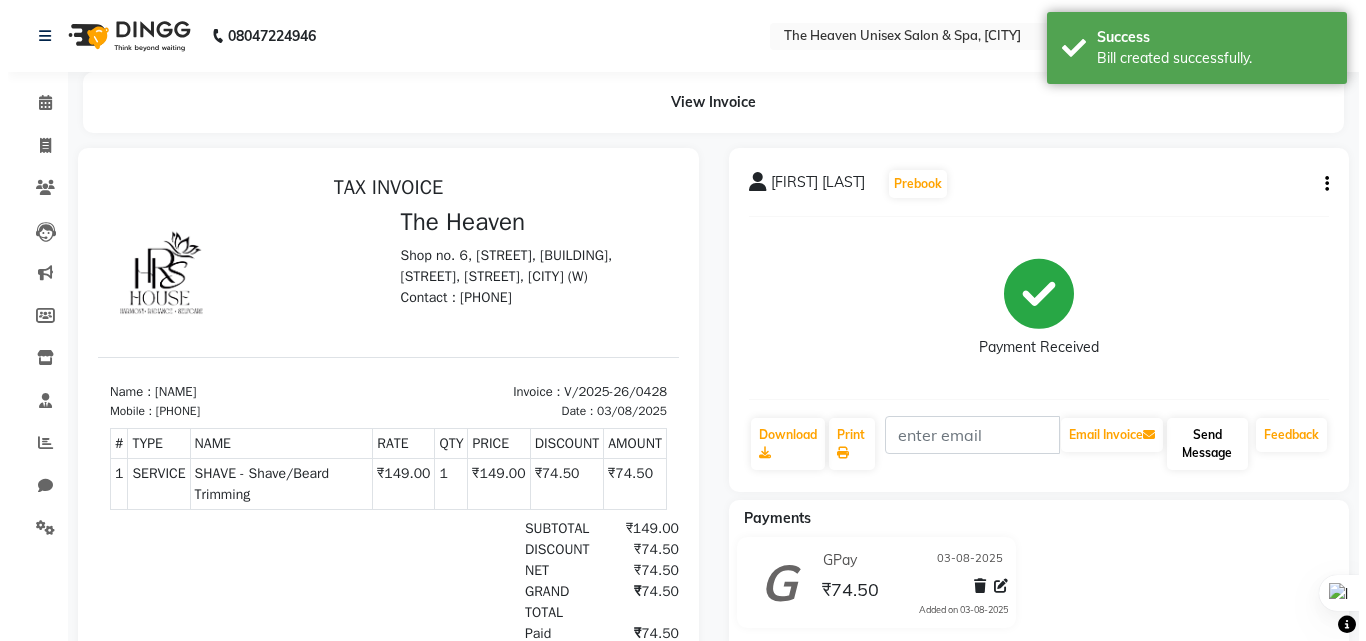scroll, scrollTop: 0, scrollLeft: 0, axis: both 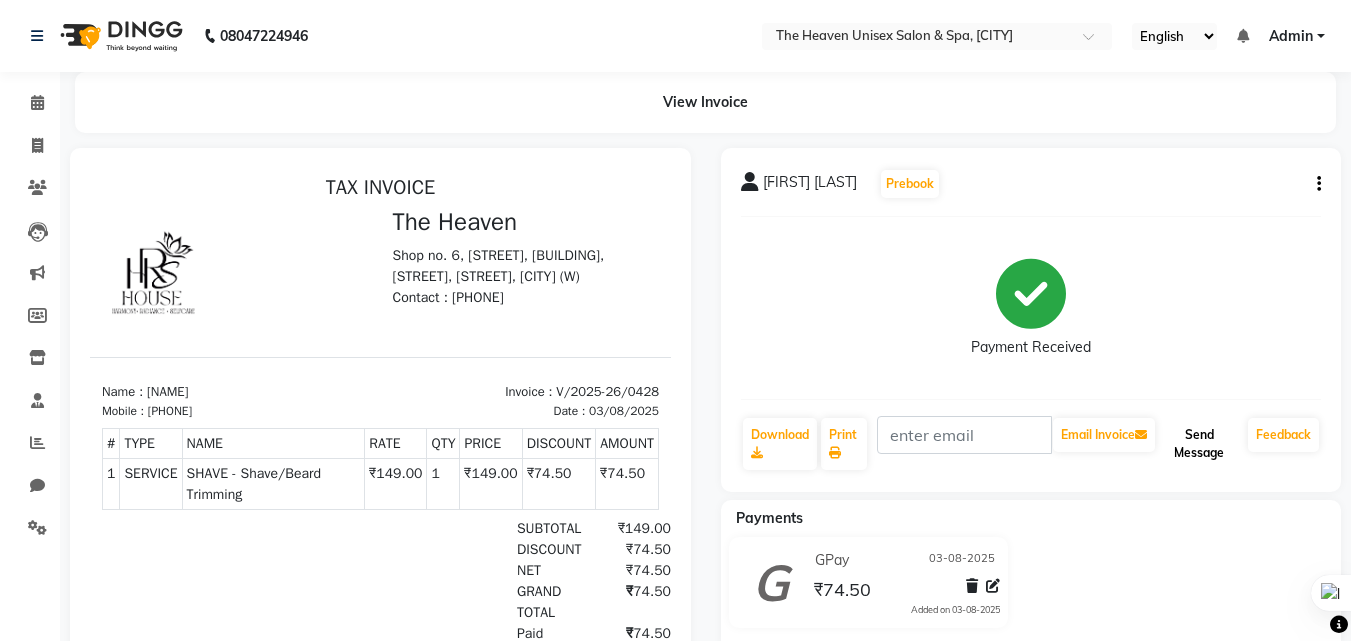 click on "Send Message" 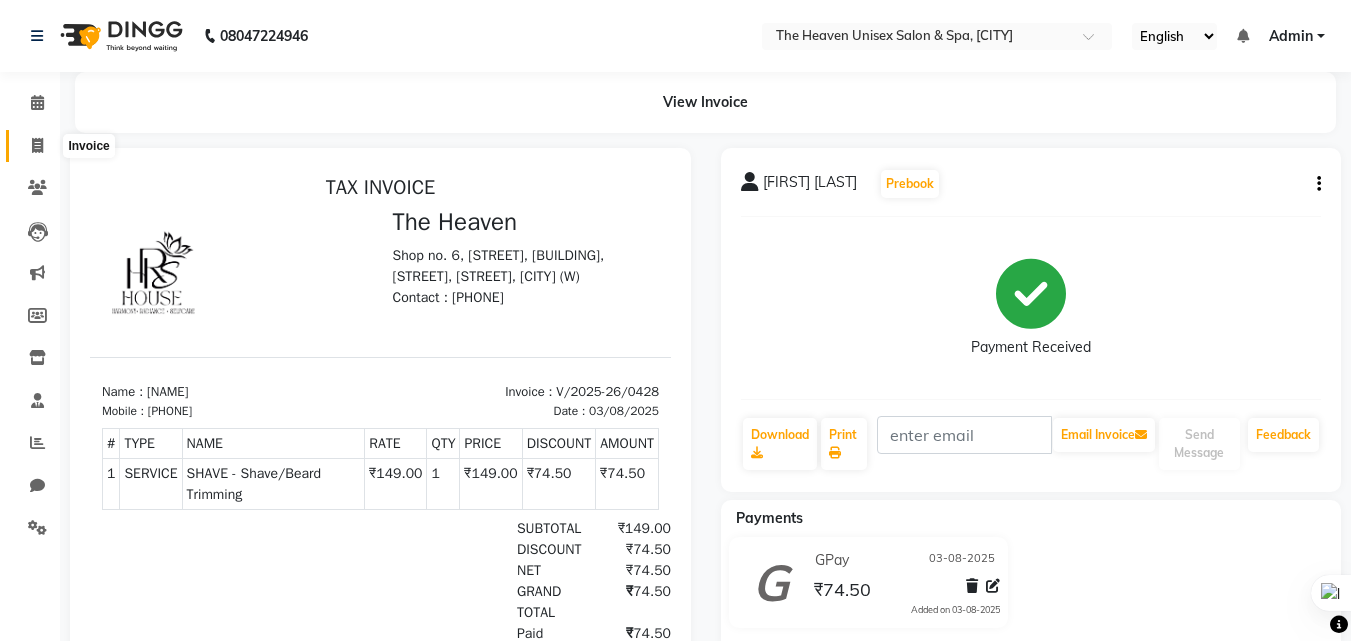 click 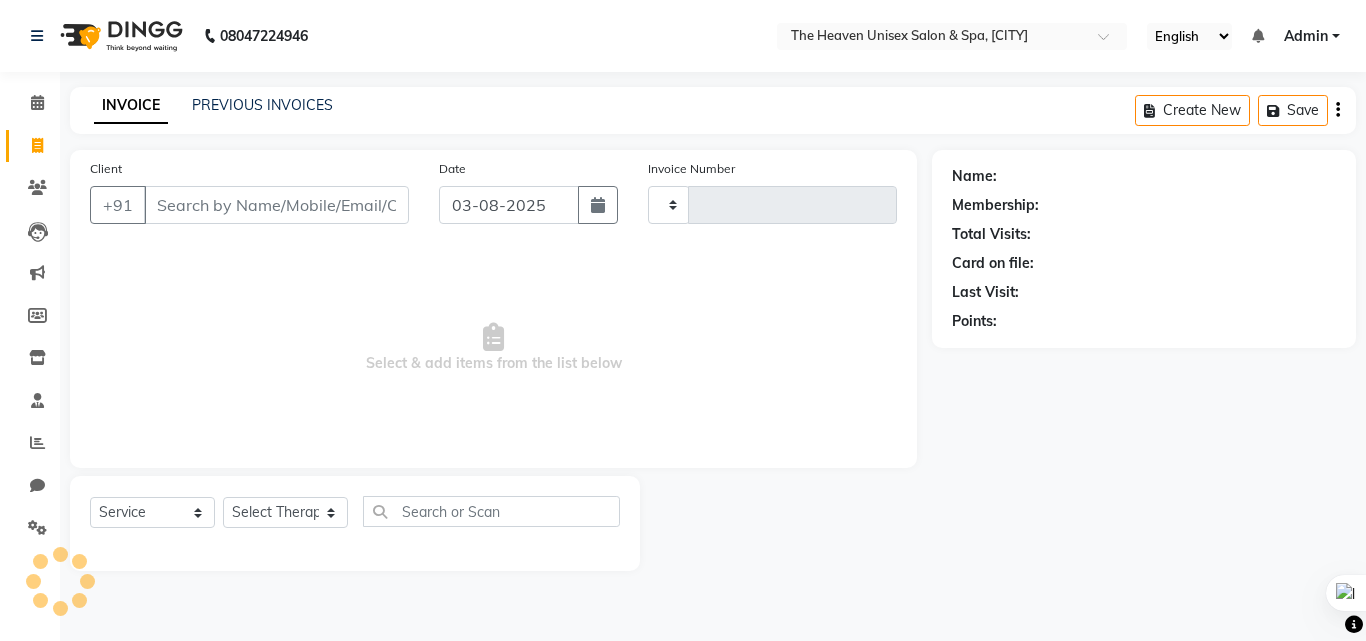 type on "0429" 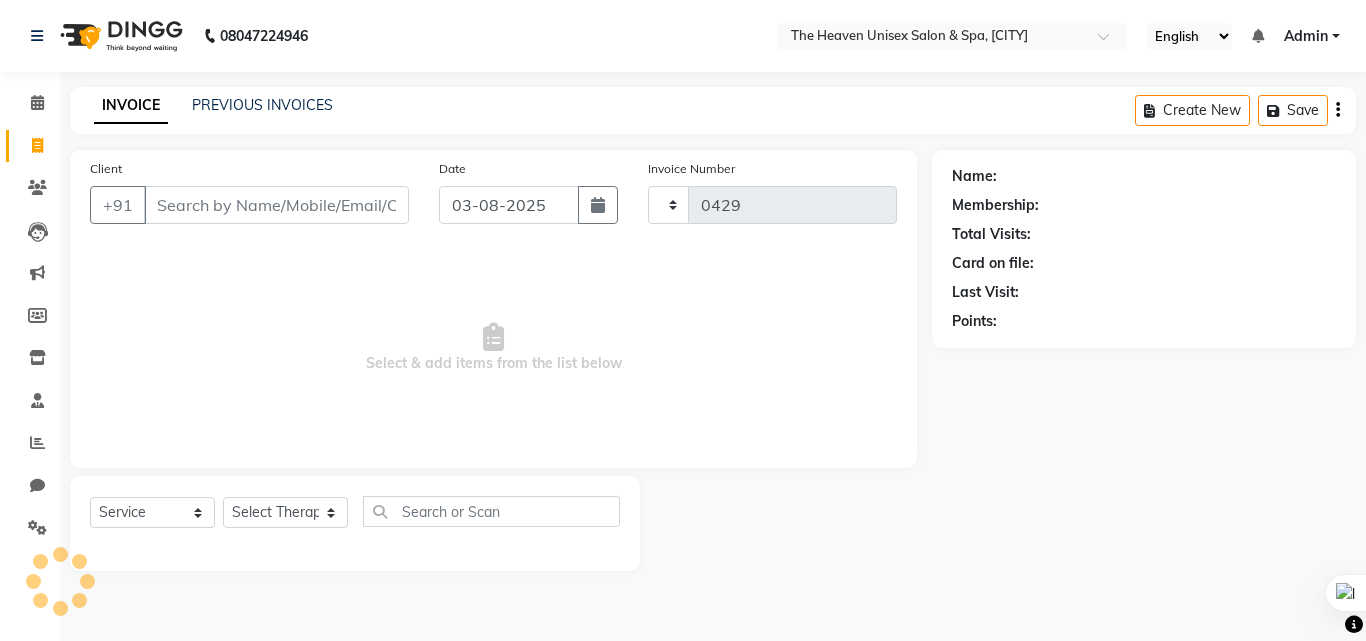 select on "8417" 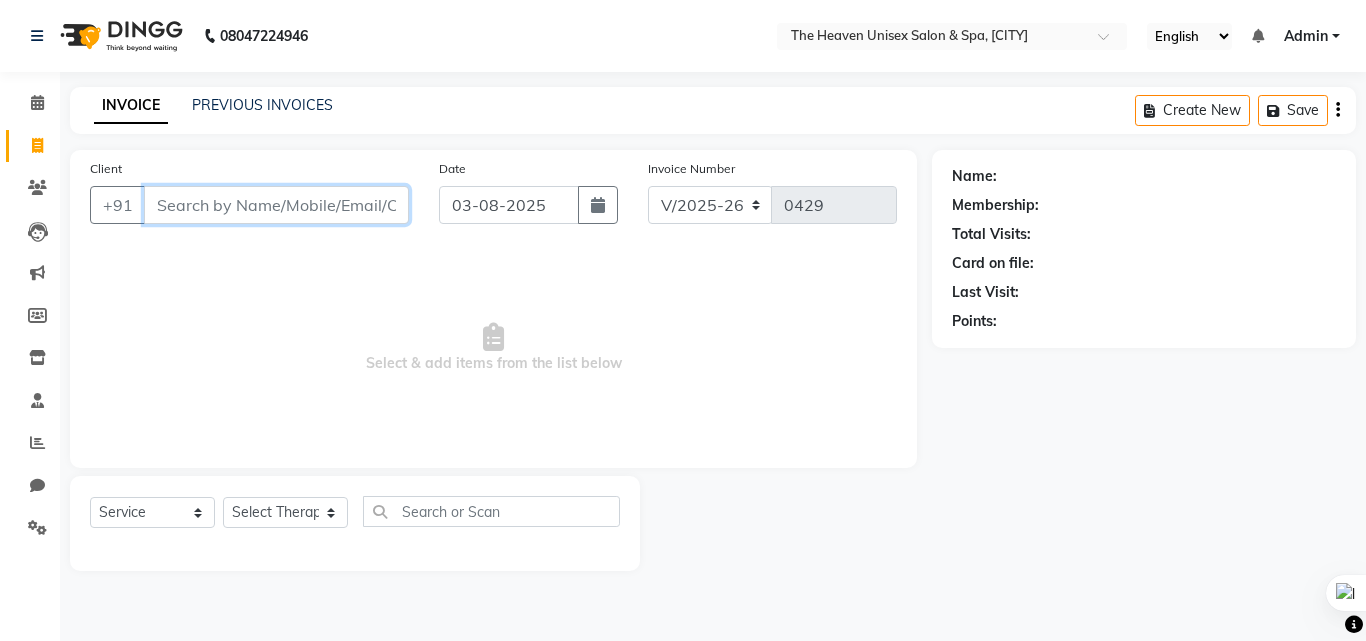 click on "Client" at bounding box center [276, 205] 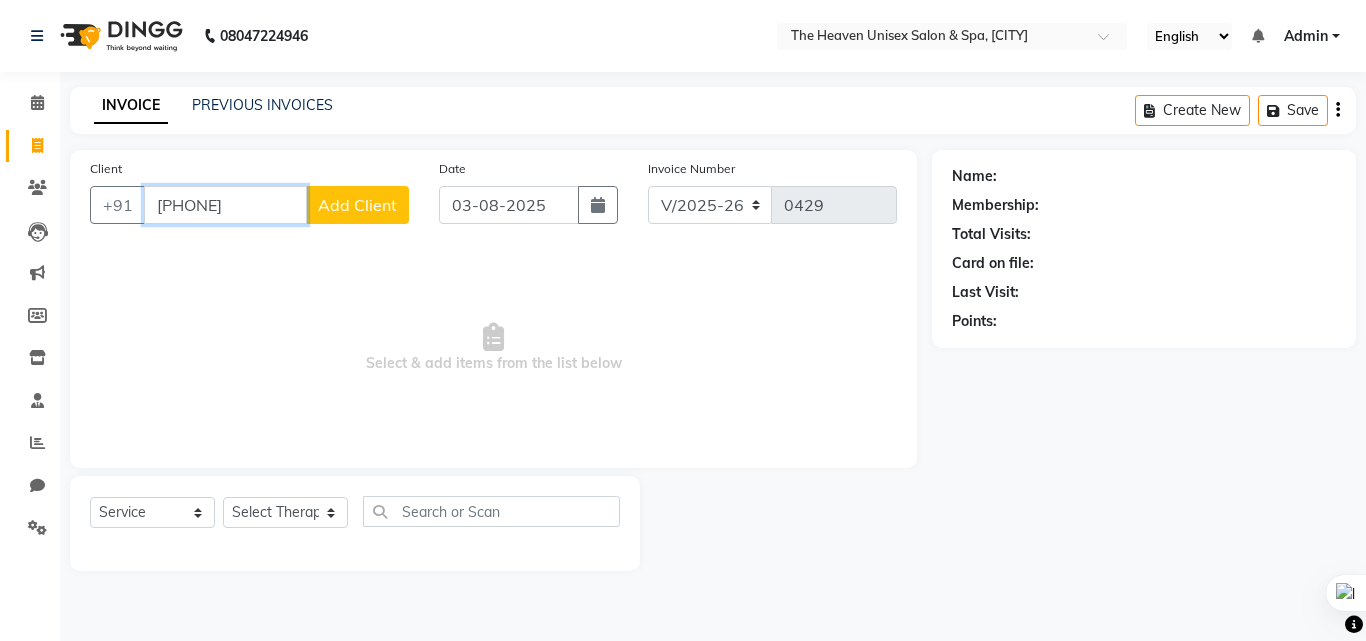 type on "[PHONE]" 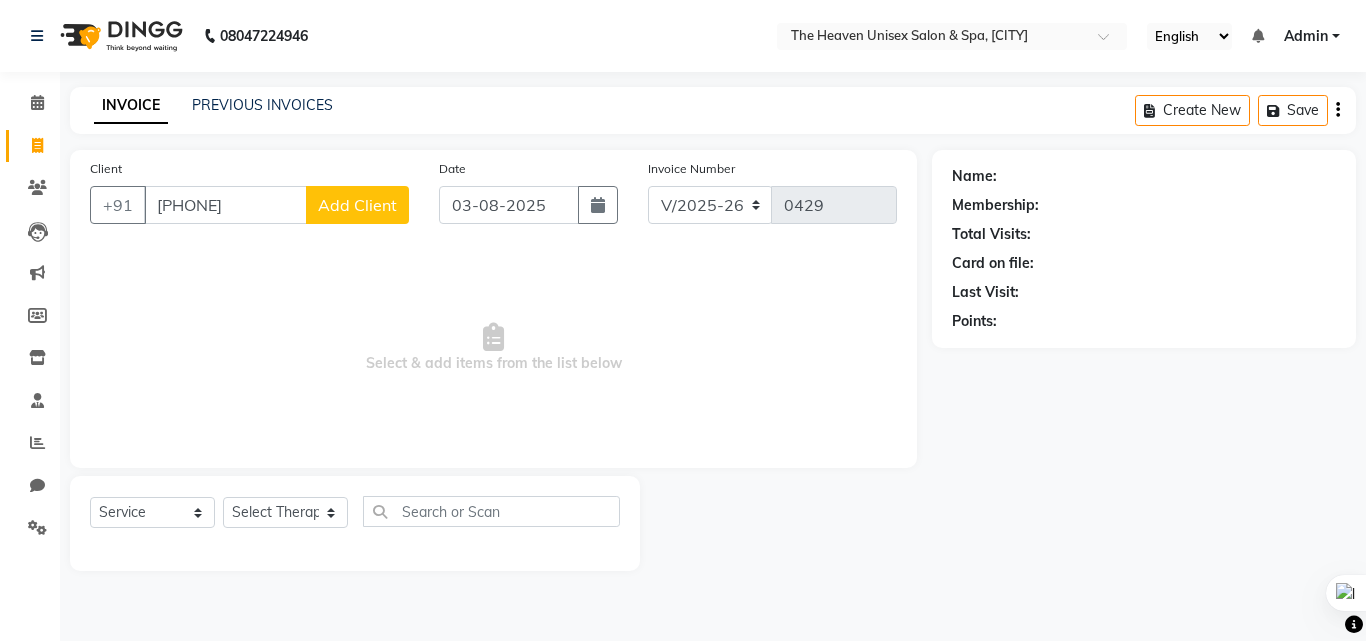 click on "Add Client" 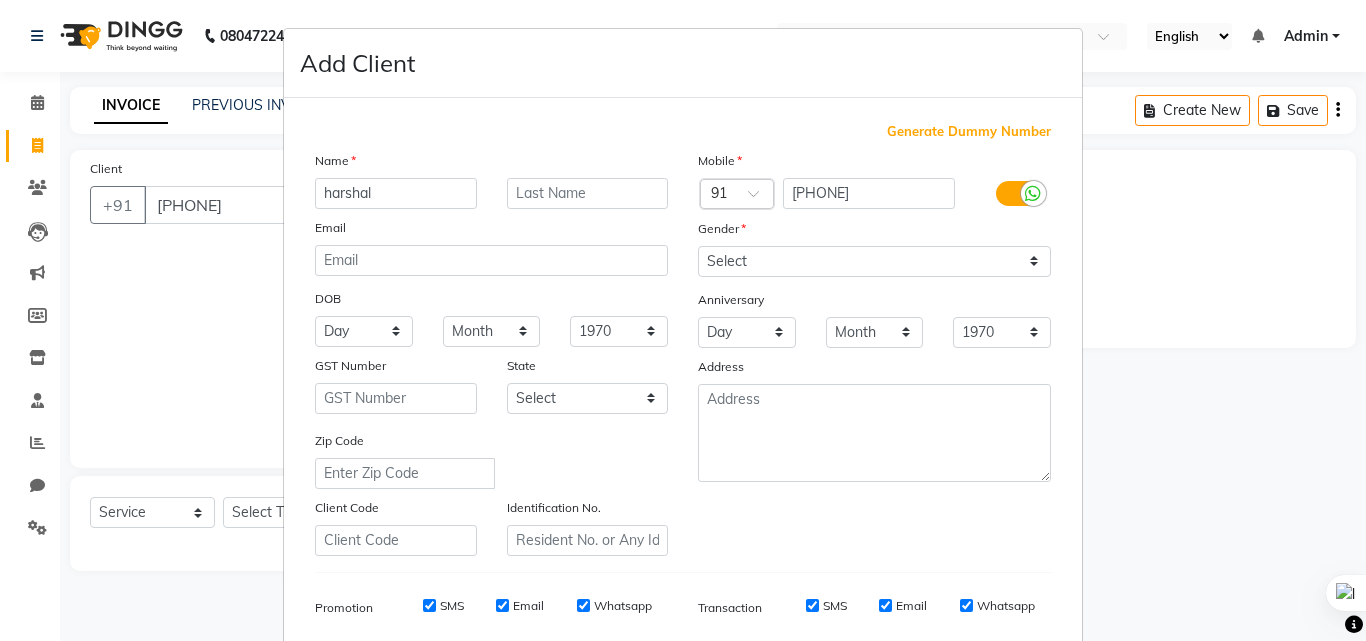 type on "harshal" 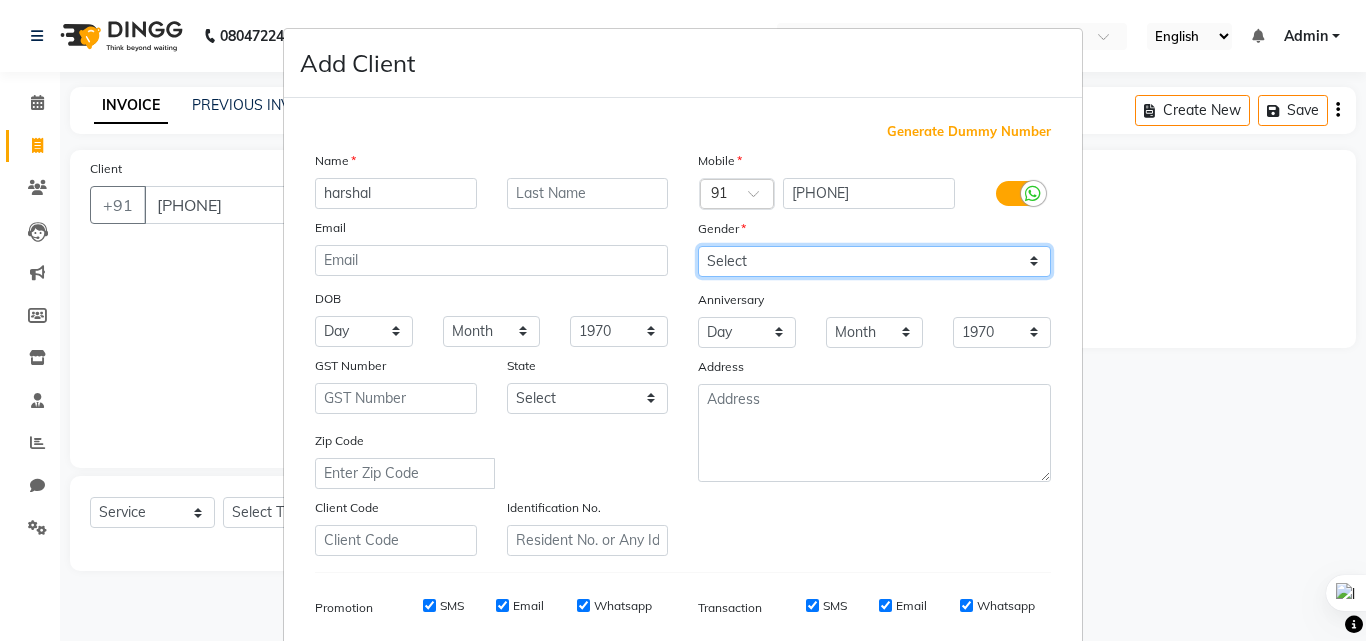 click on "Select Male Female Other Prefer Not To Say" at bounding box center (874, 261) 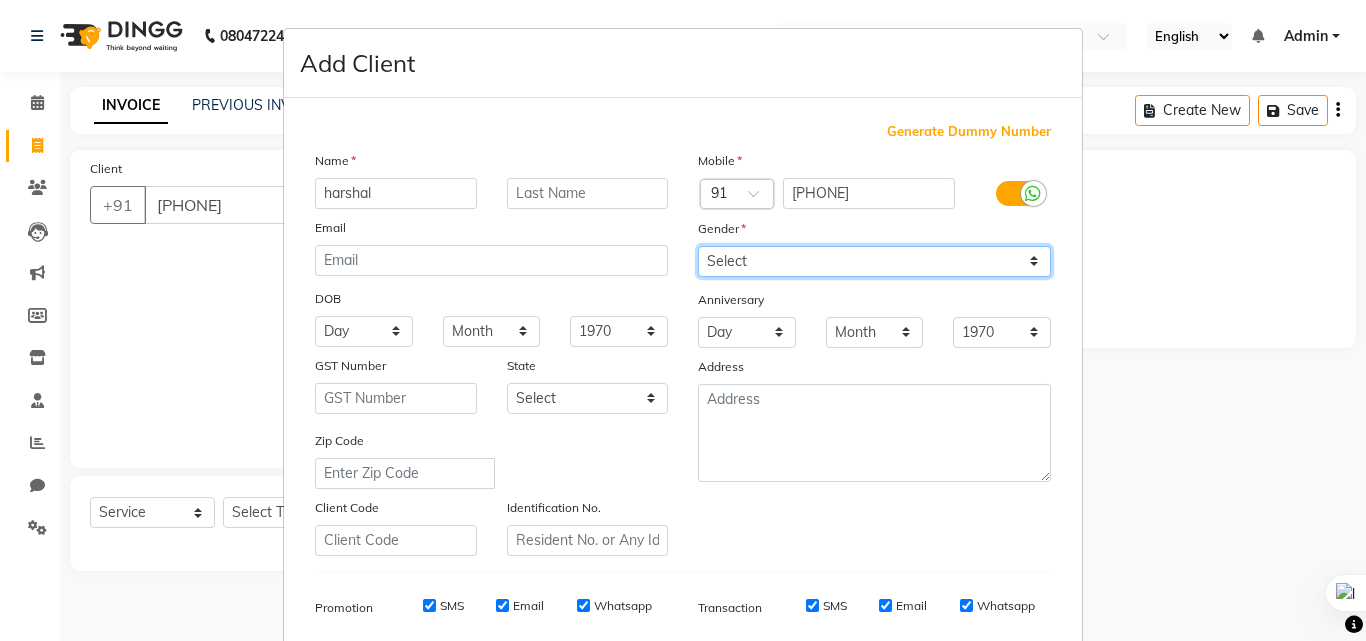 select on "male" 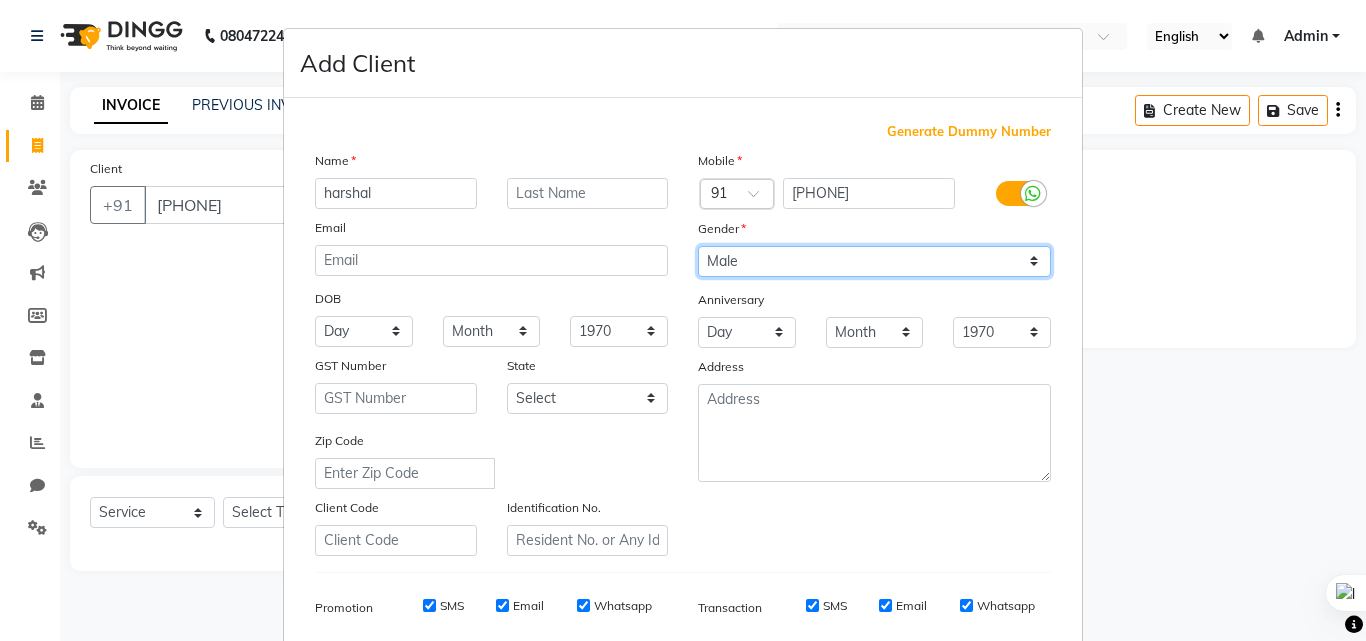 click on "Select Male Female Other Prefer Not To Say" at bounding box center [874, 261] 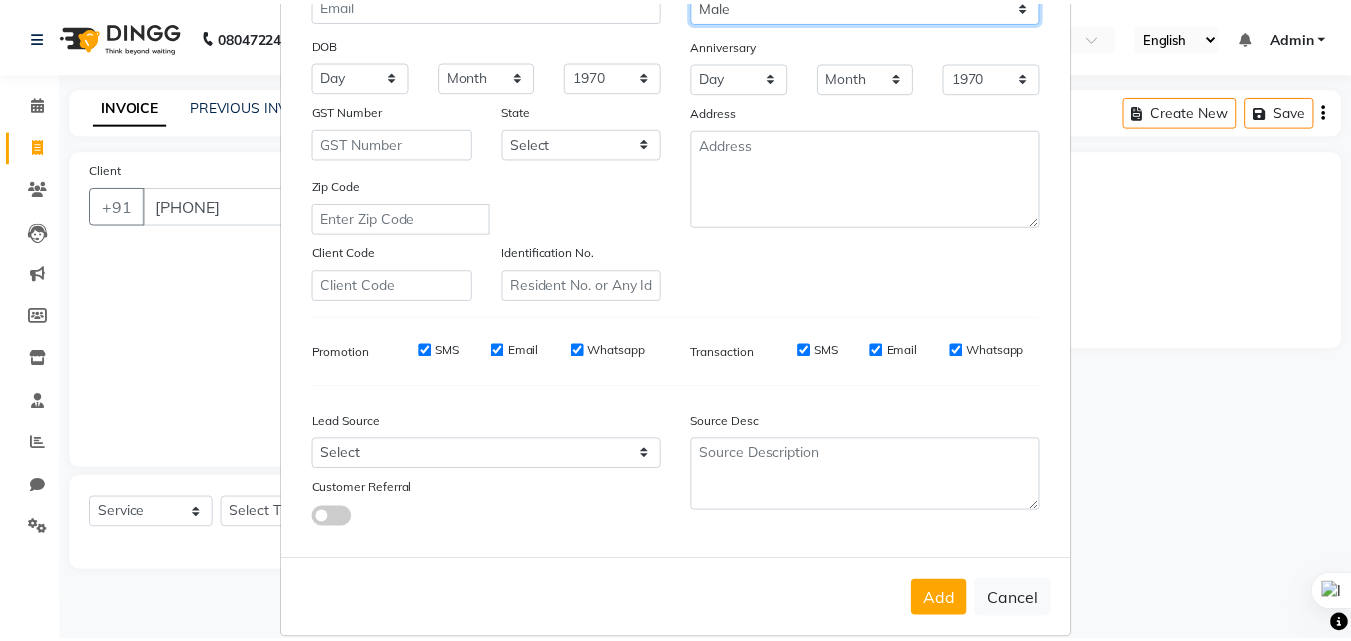 scroll, scrollTop: 282, scrollLeft: 0, axis: vertical 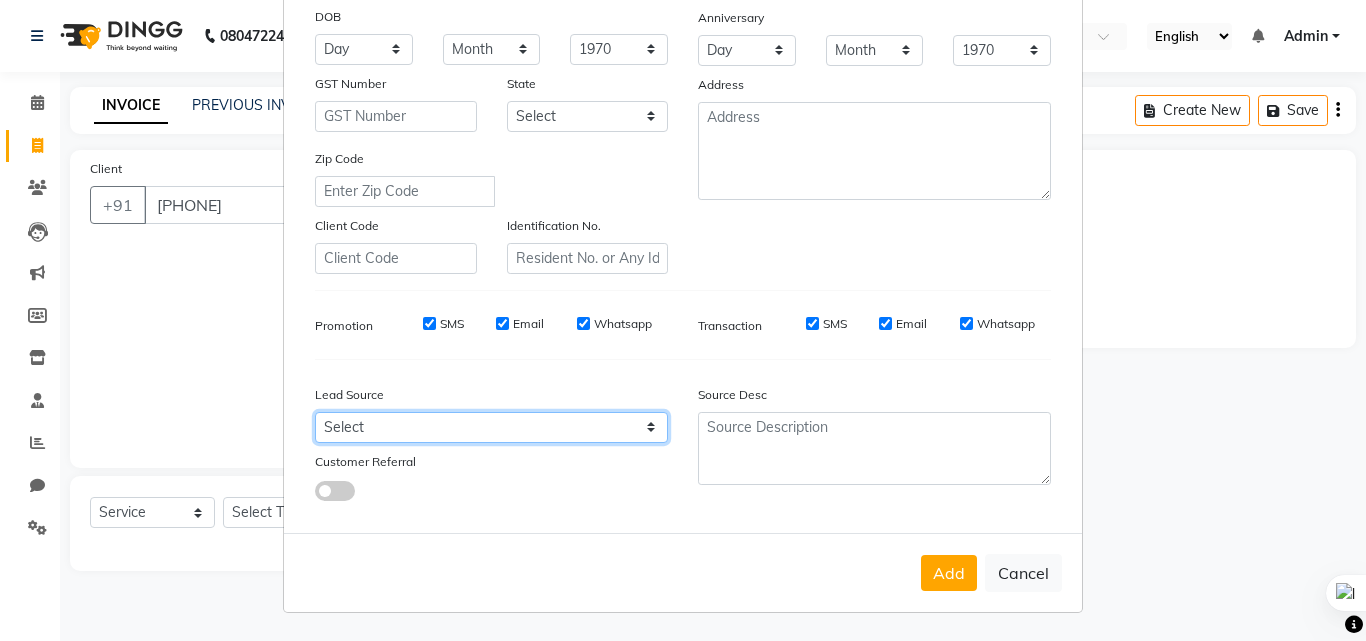 click on "Select Walk-in Referral Internet Friend Word of Mouth Advertisement Facebook JustDial Google Other" at bounding box center [491, 427] 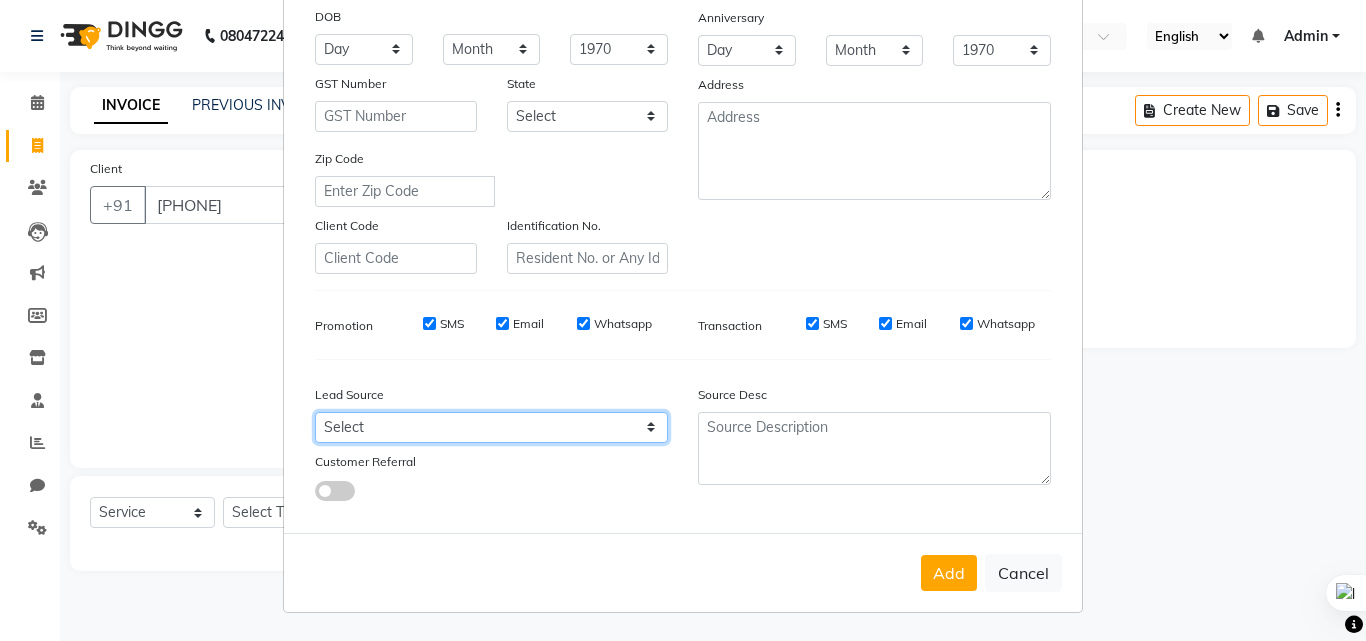 select on "55212" 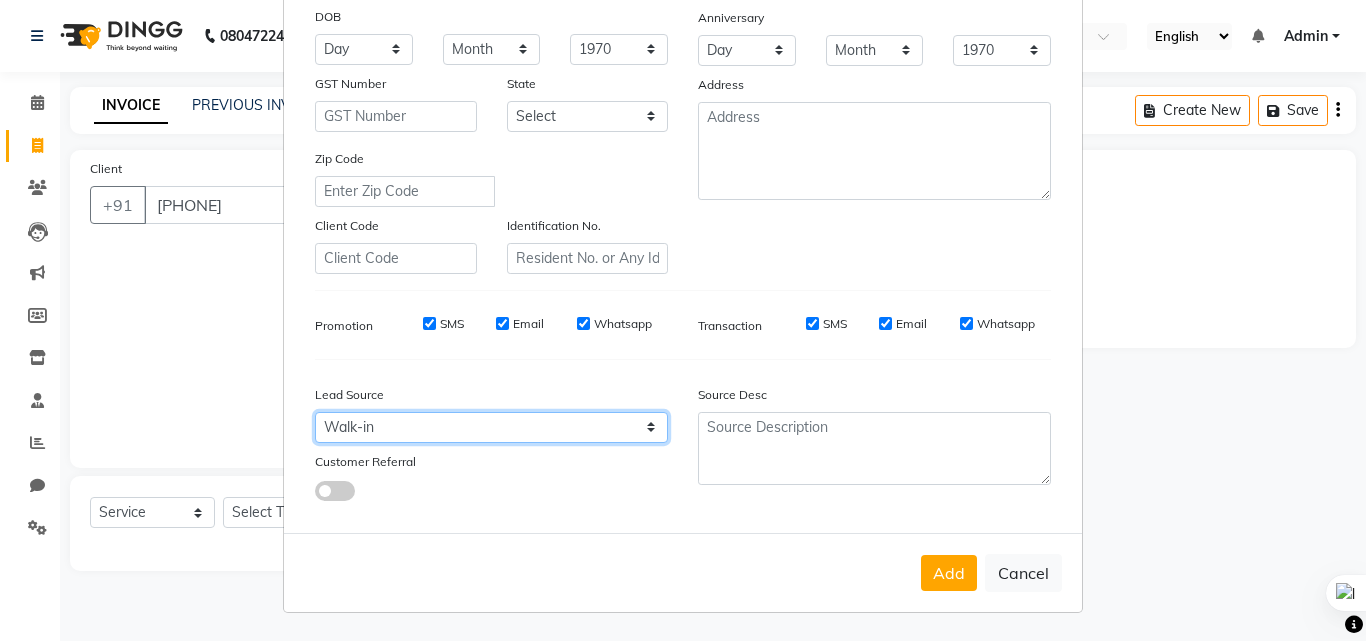 click on "Select Walk-in Referral Internet Friend Word of Mouth Advertisement Facebook JustDial Google Other" at bounding box center [491, 427] 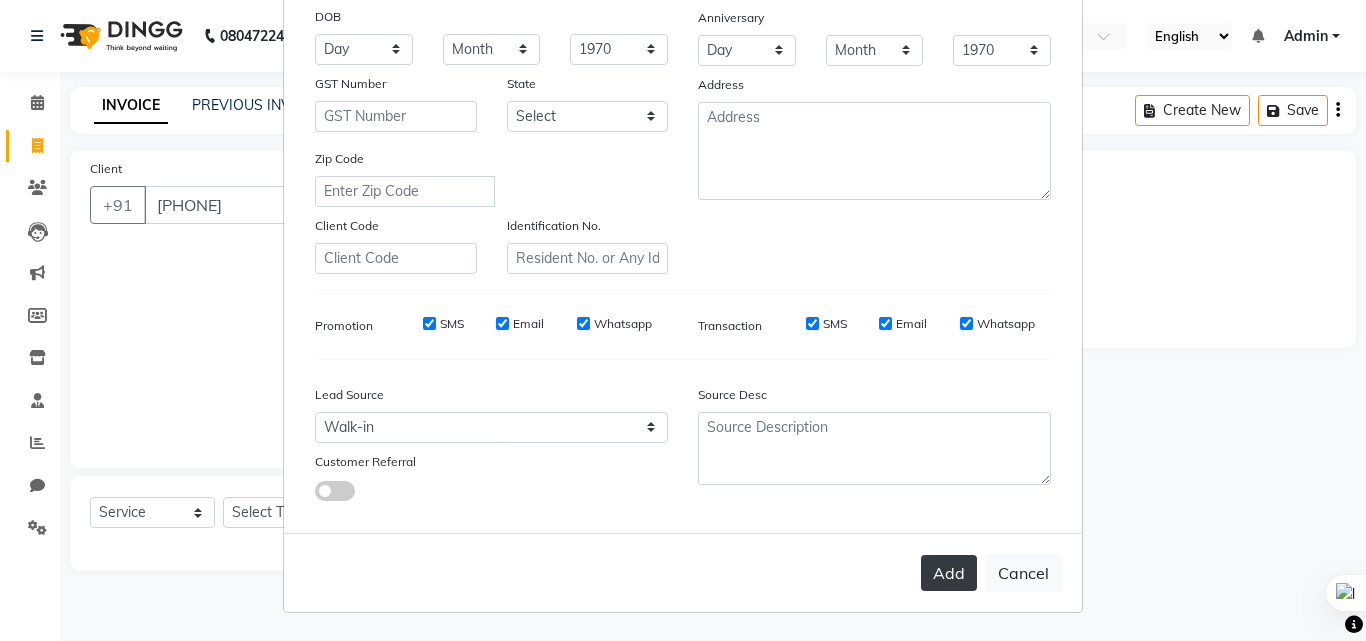 click on "Add" at bounding box center (949, 573) 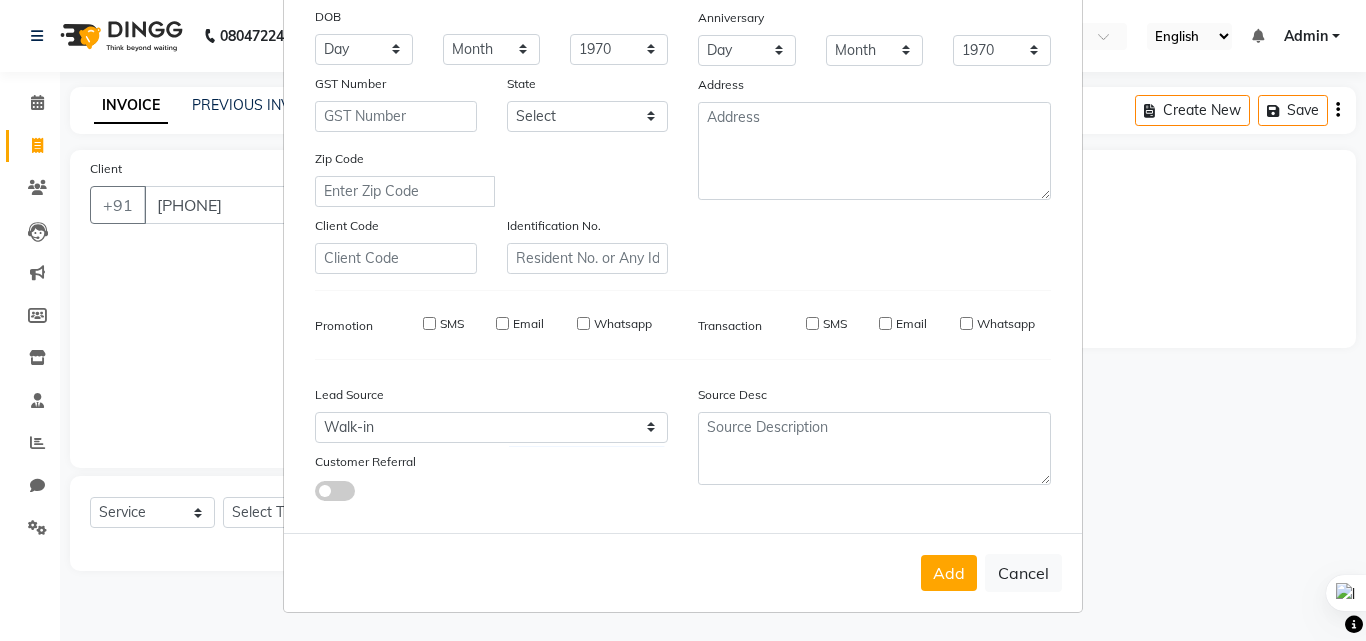 type 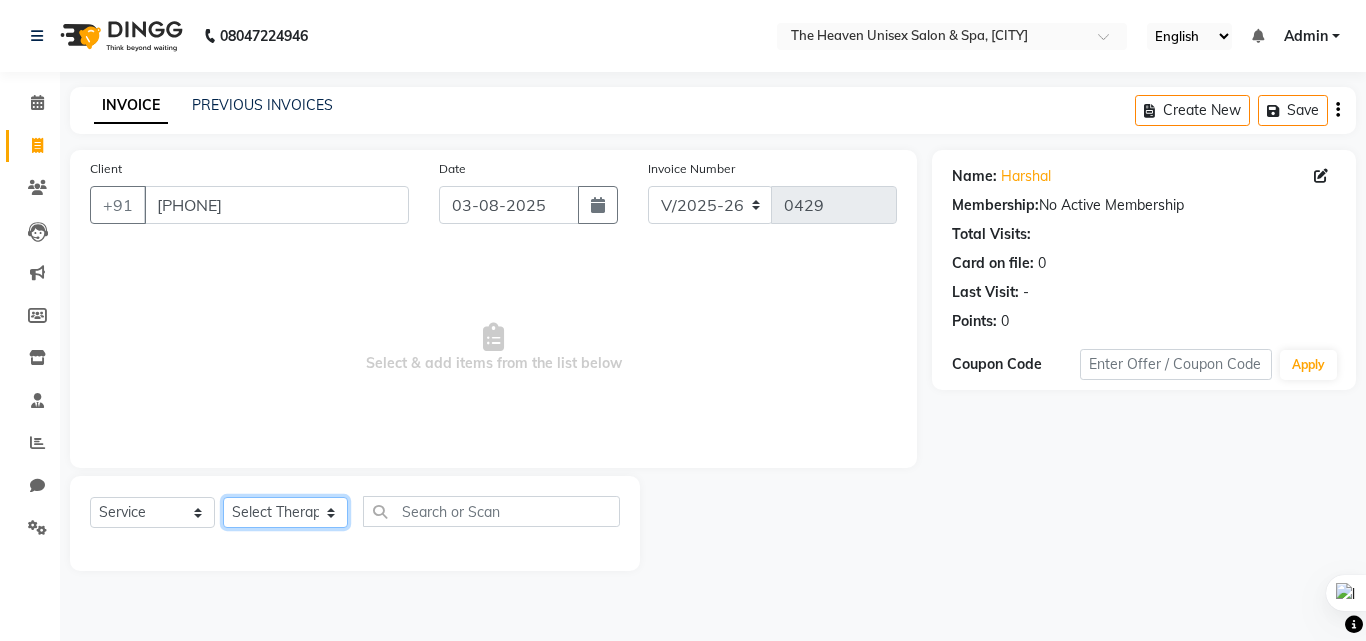 click on "Select Therapist [NAME] [NAME] [NAME] [NAME] [NAME] [NAME] [NAME] [NAME] [NAME]" 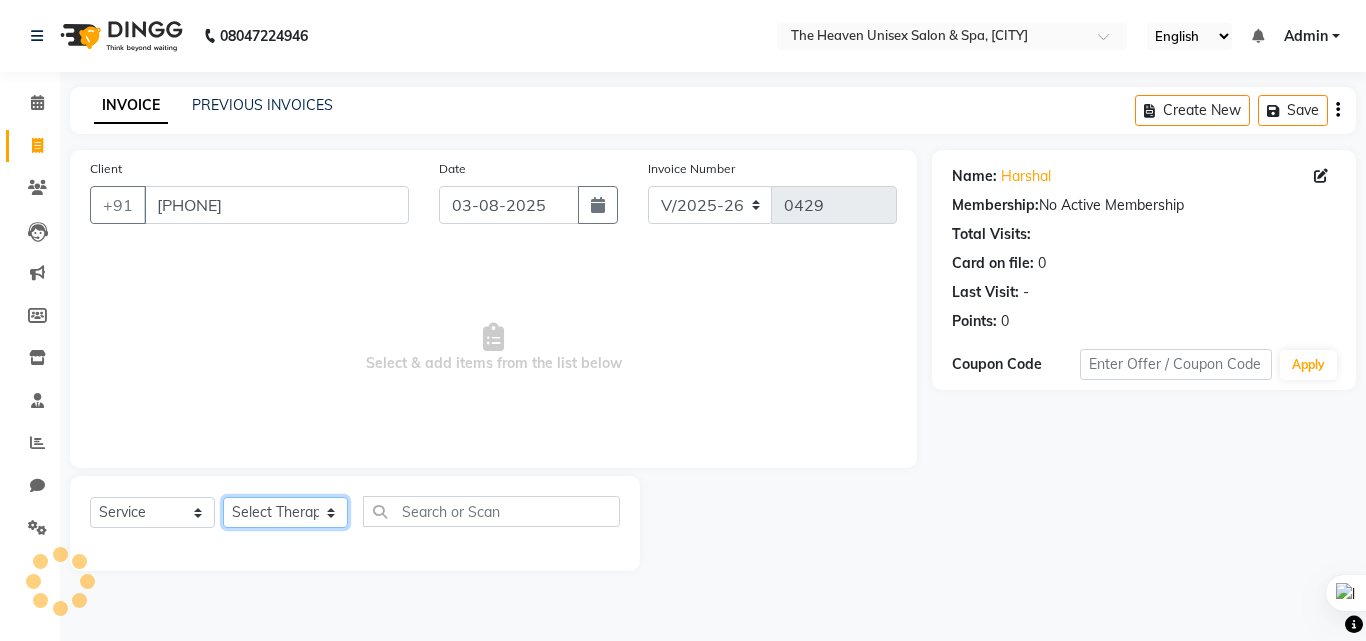 select on "82833" 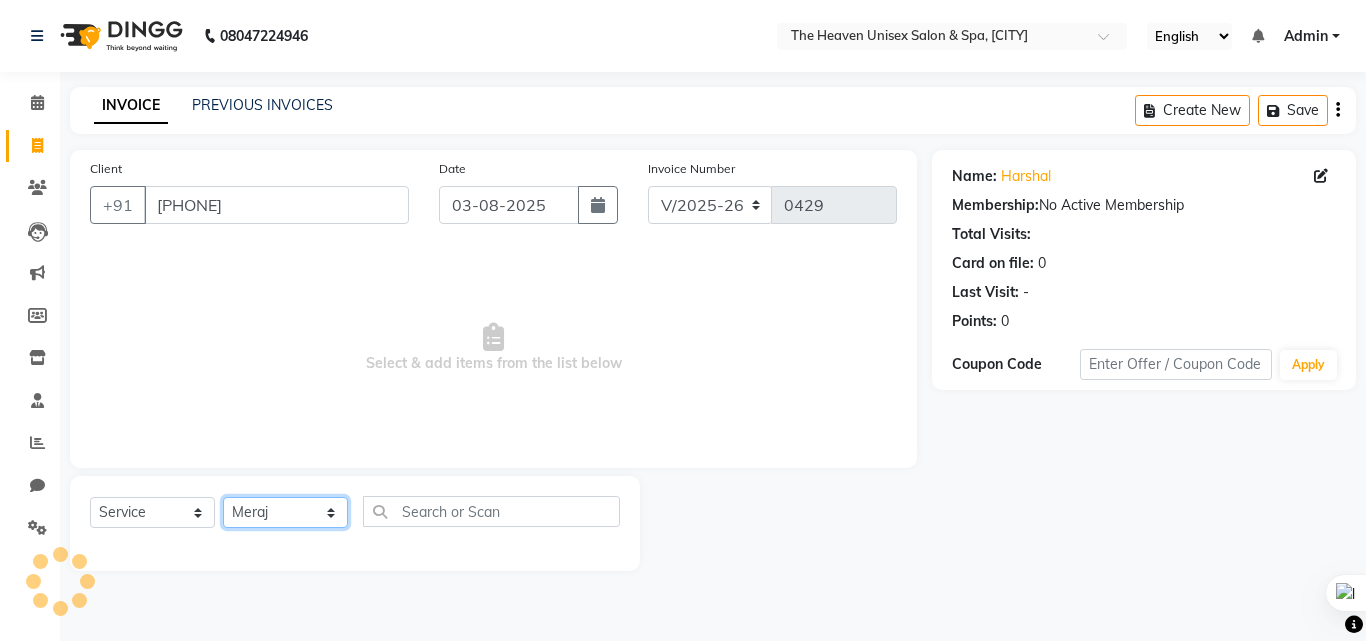 click on "Select Therapist [NAME] [NAME] [NAME] [NAME] [NAME] [NAME] [NAME] [NAME] [NAME]" 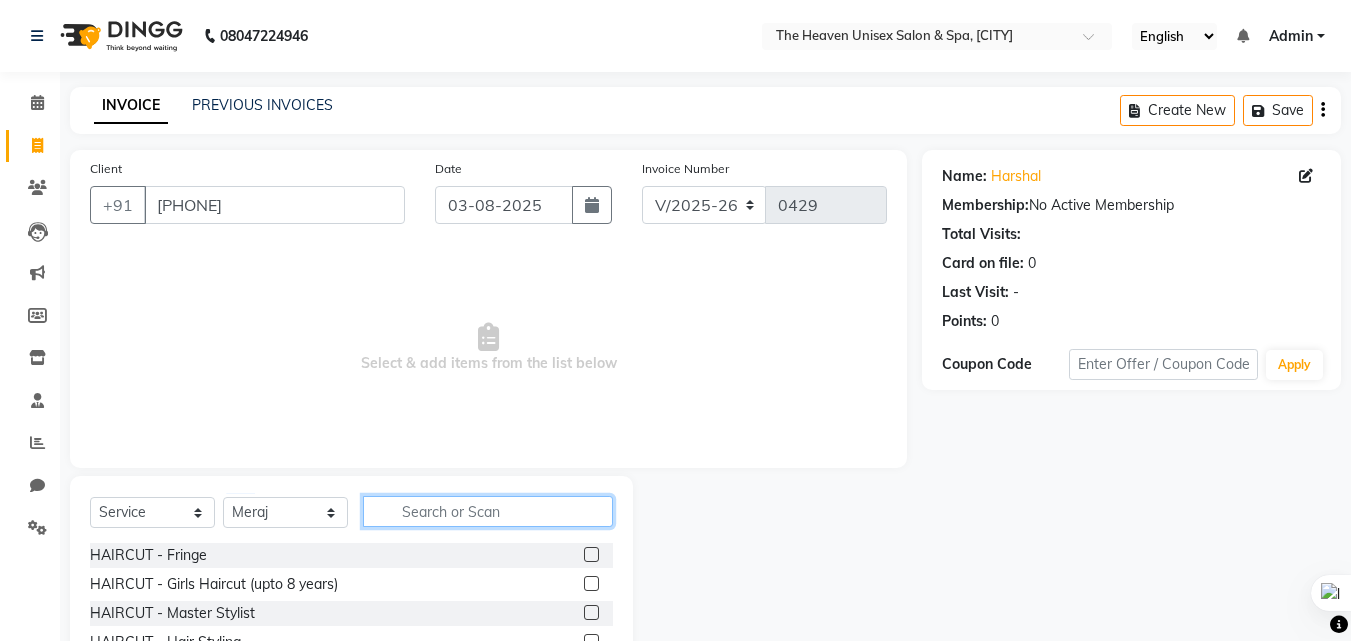 click 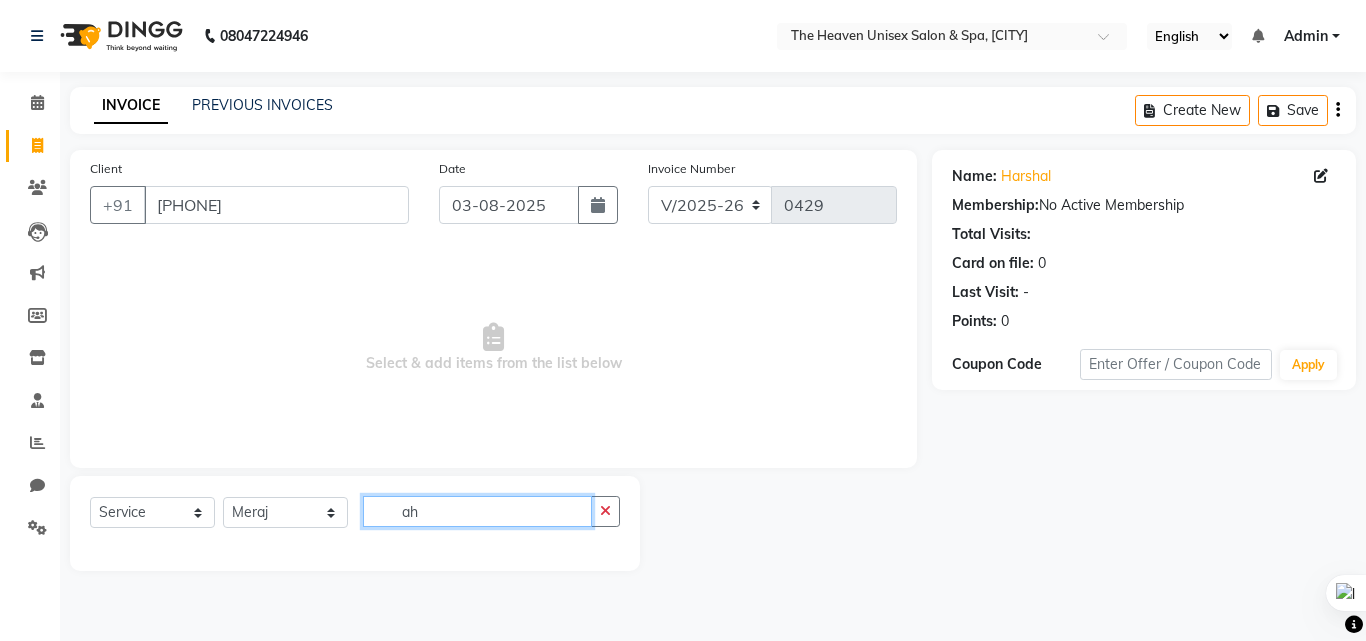 type on "a" 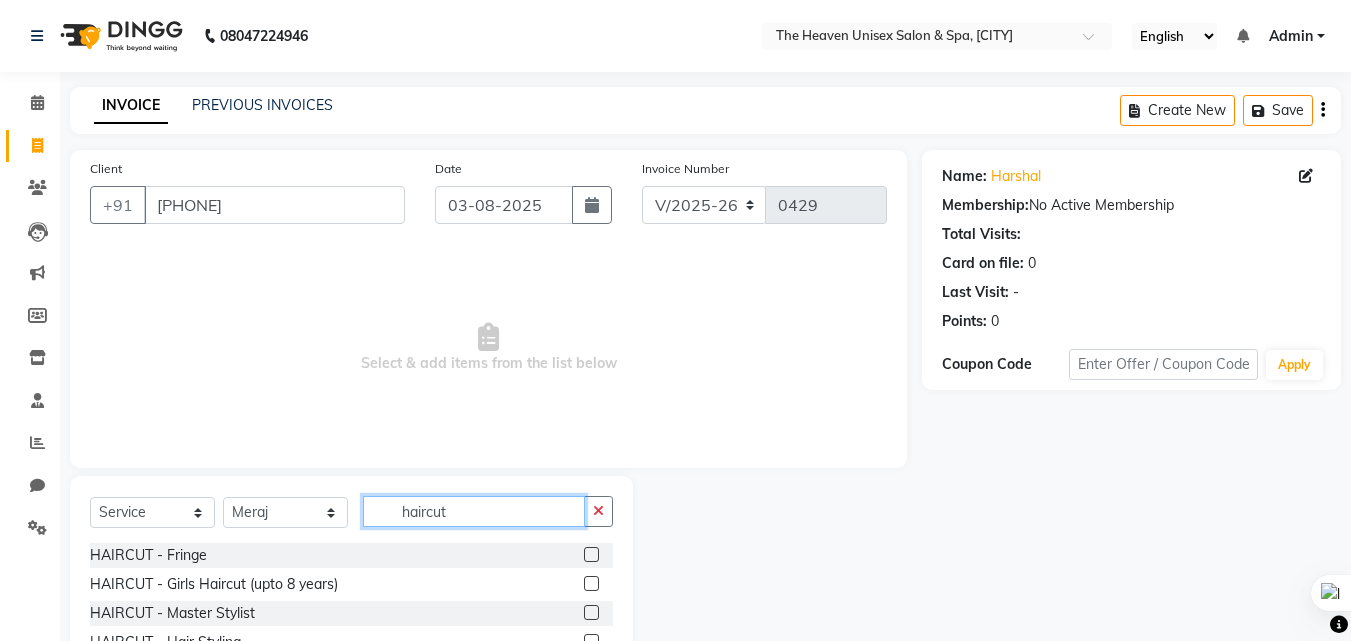 scroll, scrollTop: 32, scrollLeft: 0, axis: vertical 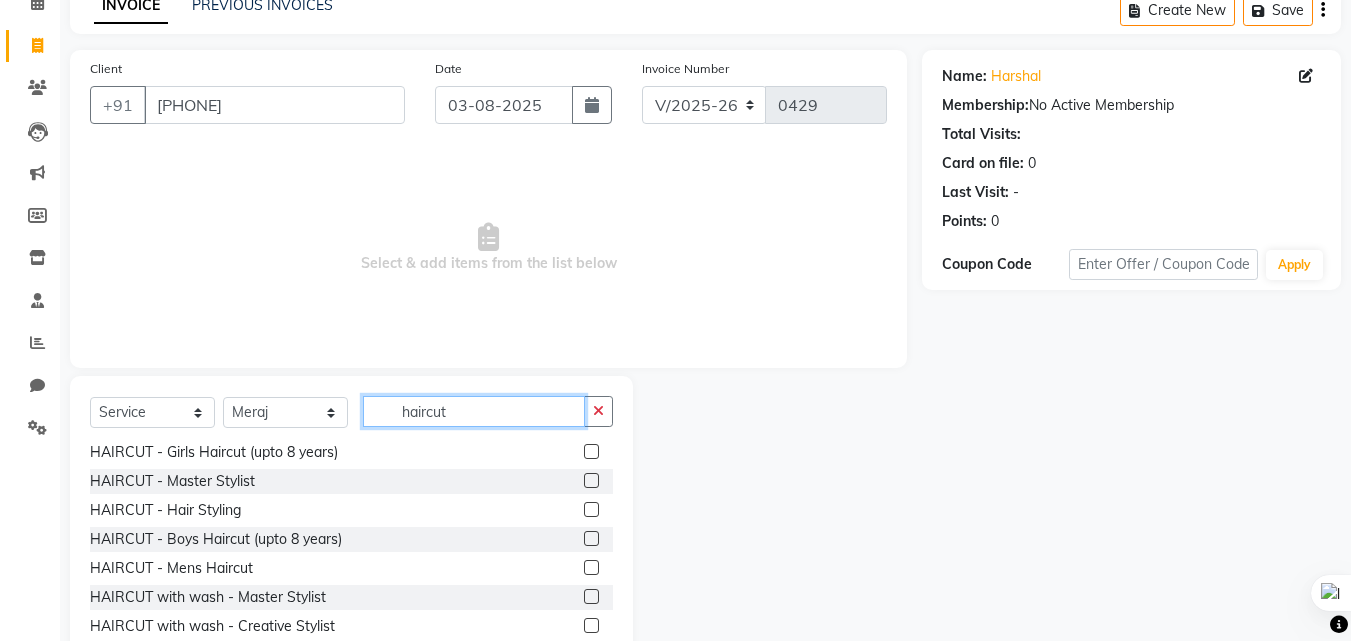 type on "haircut" 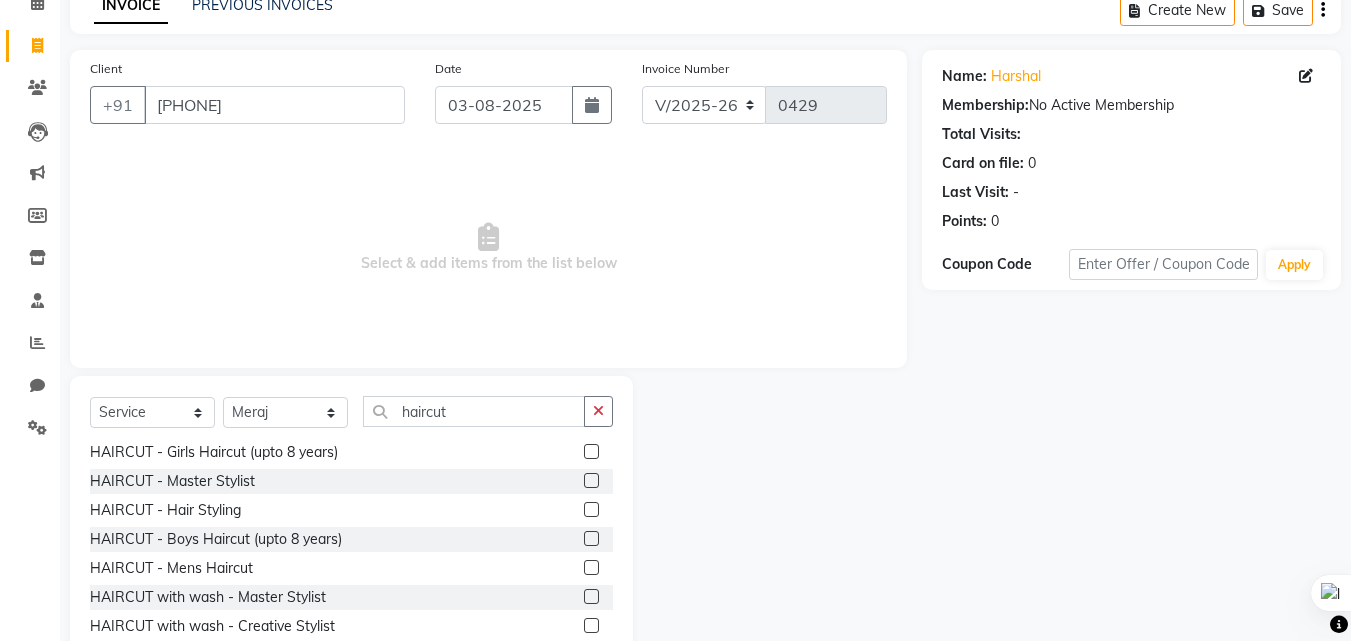 click 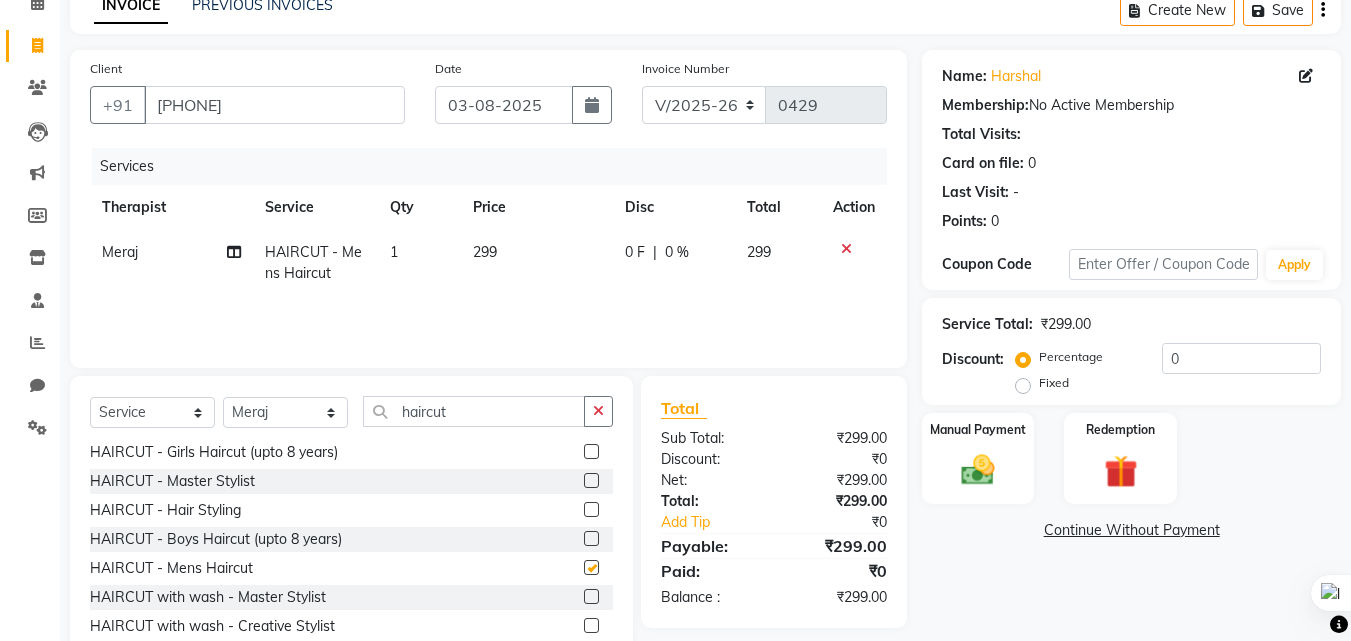 checkbox on "false" 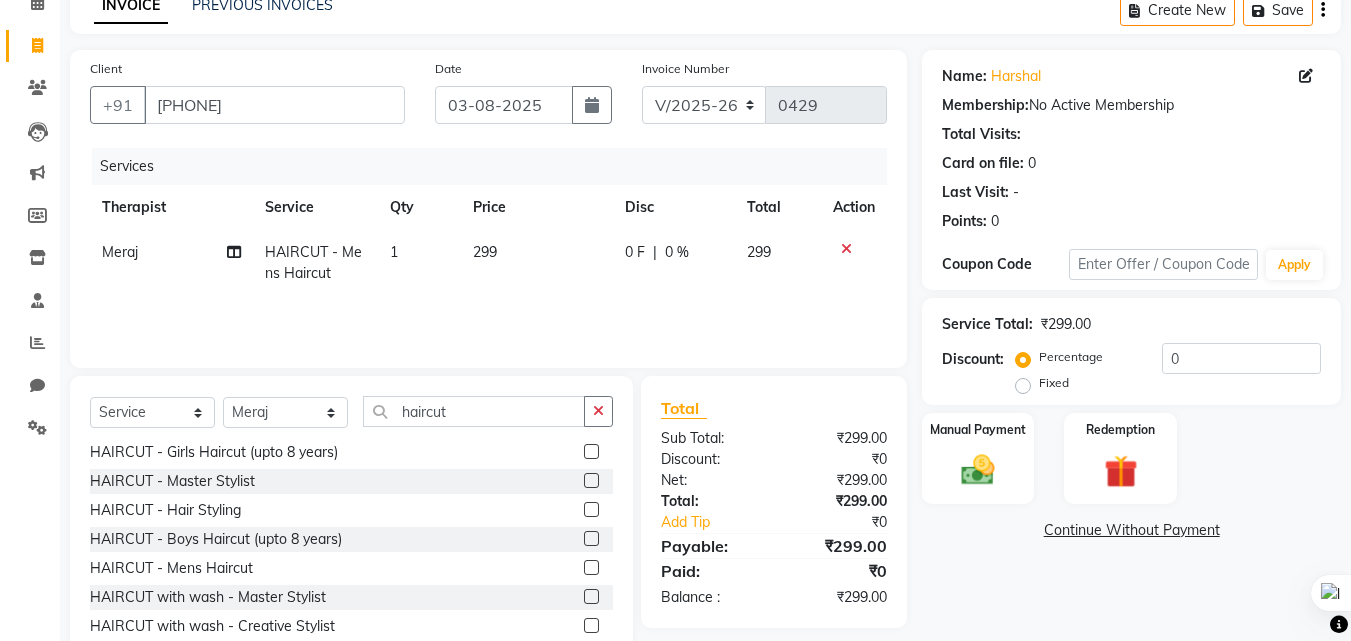 click on "0 %" 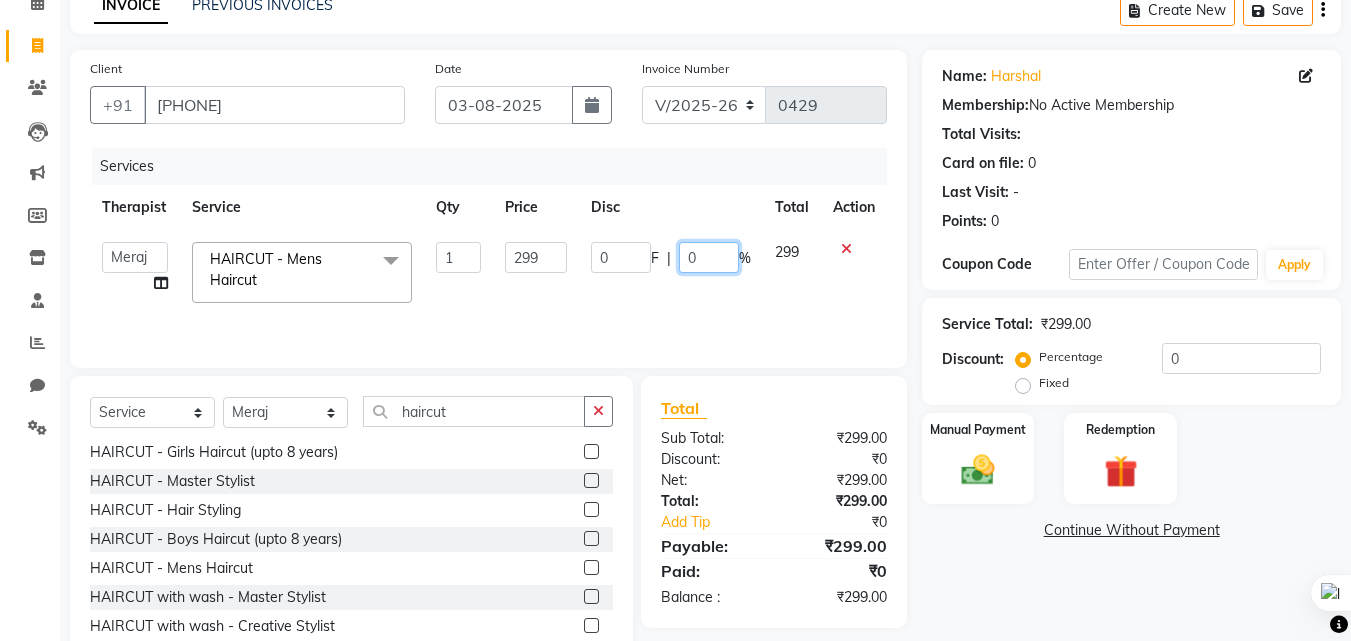 click on "0" 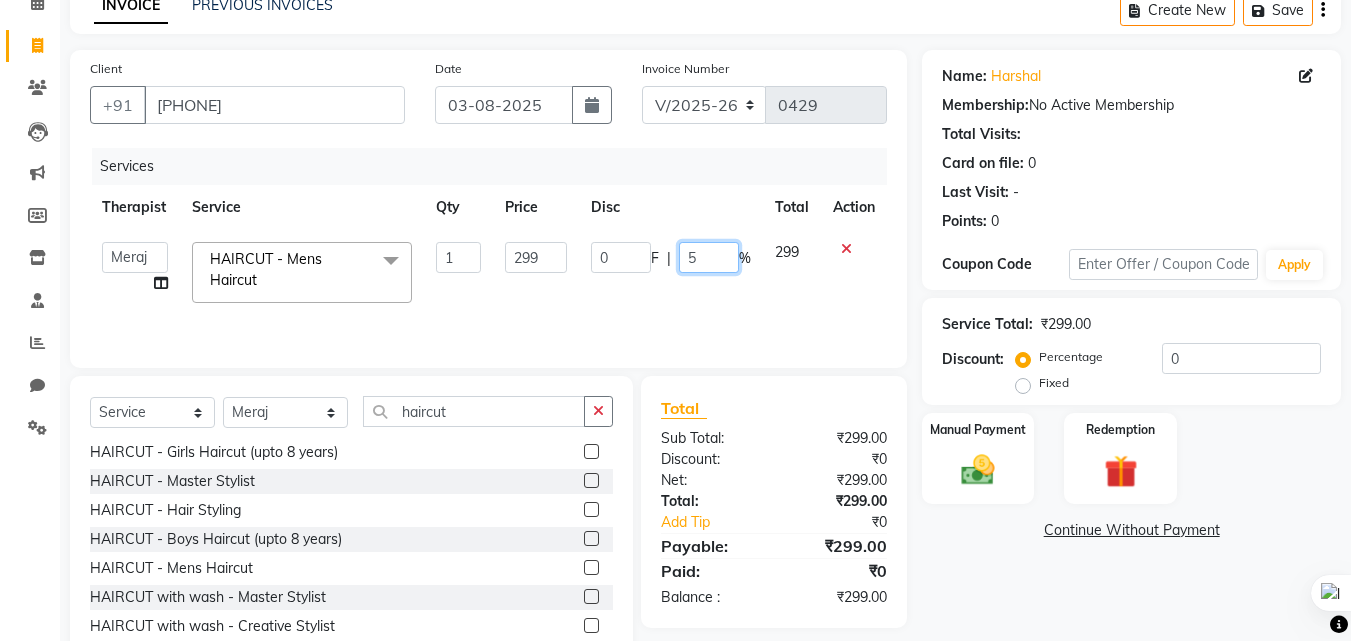 type on "50" 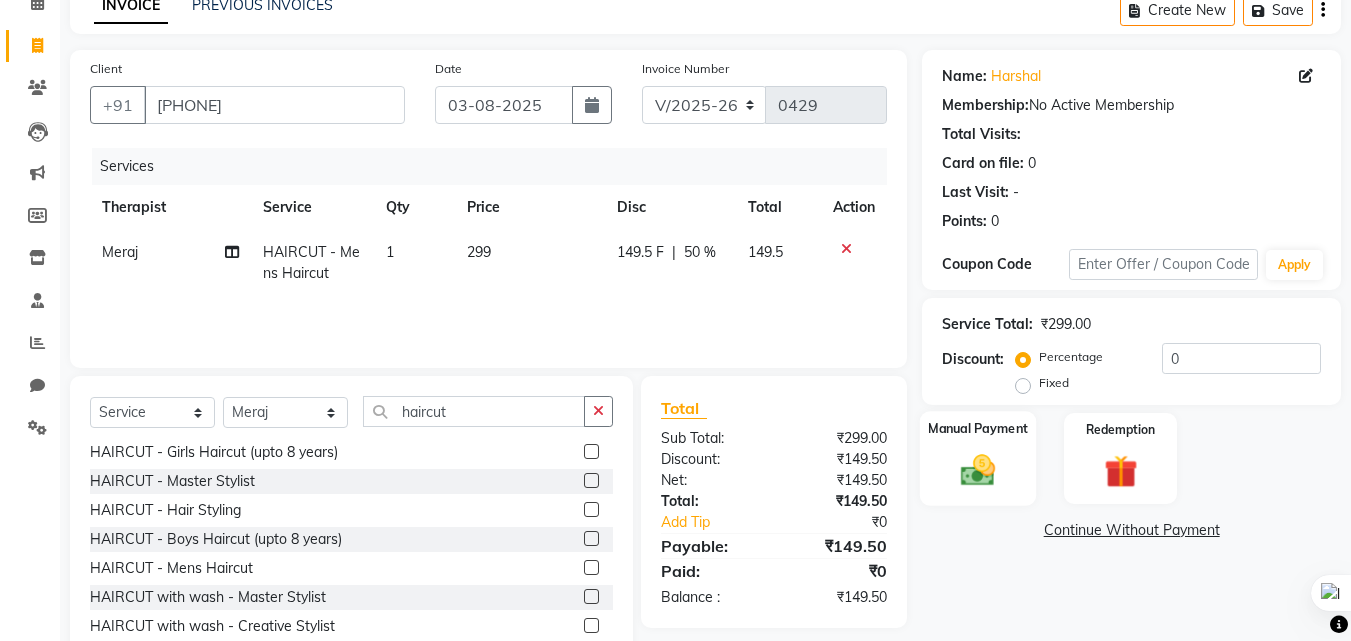 click 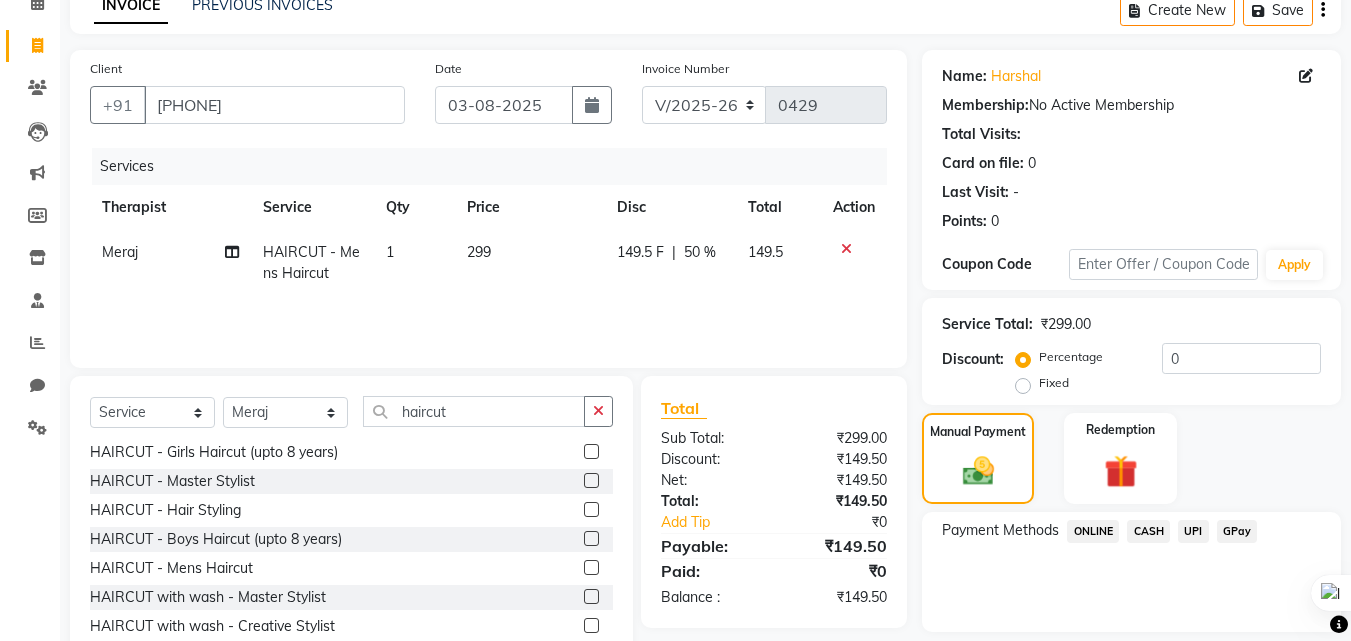 click on "CASH" 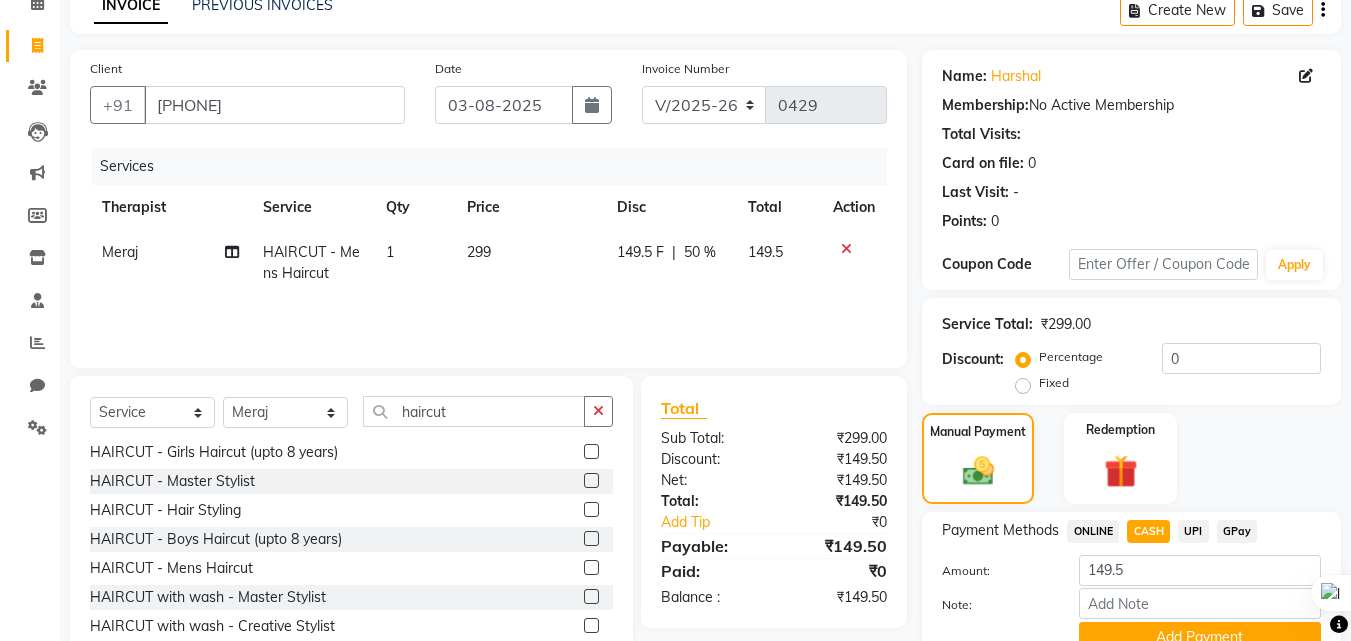 scroll, scrollTop: 191, scrollLeft: 0, axis: vertical 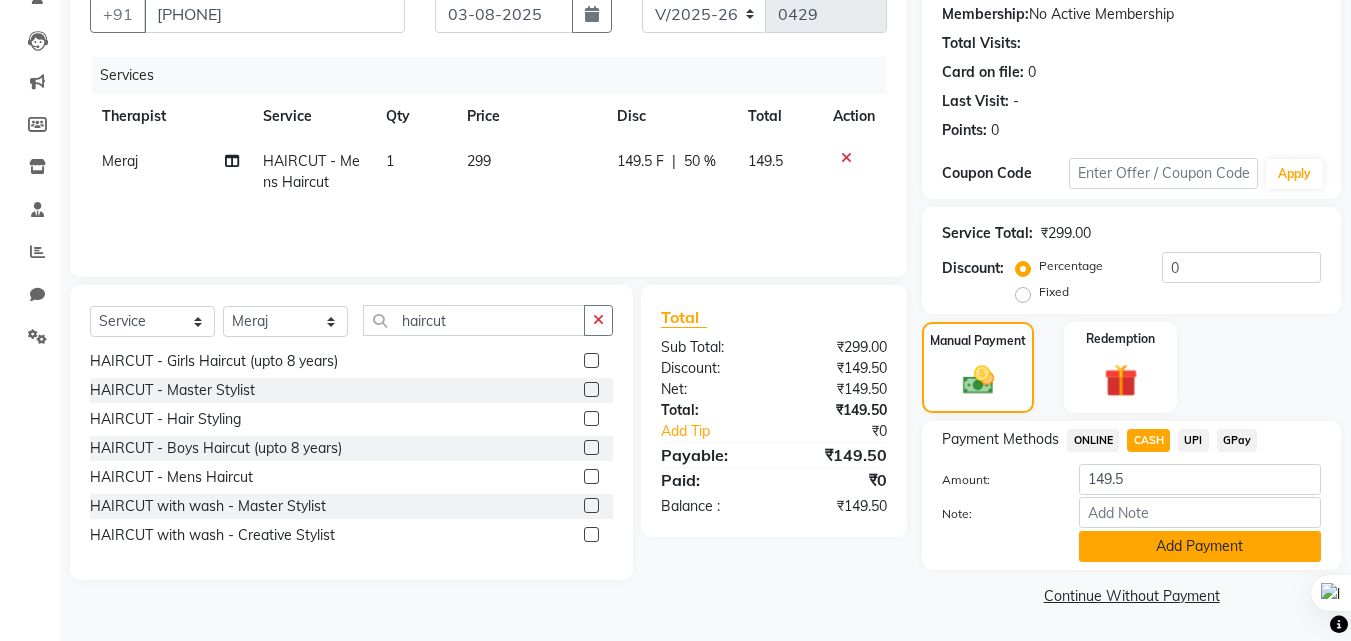 click on "Add Payment" 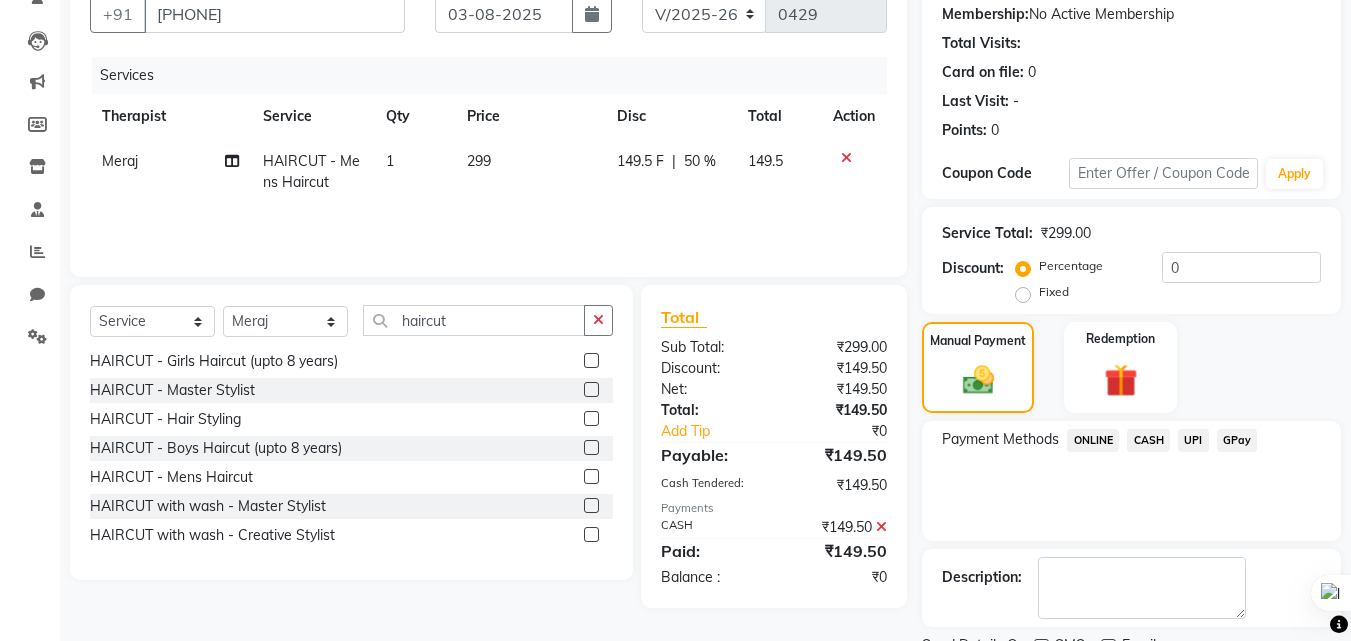 scroll, scrollTop: 275, scrollLeft: 0, axis: vertical 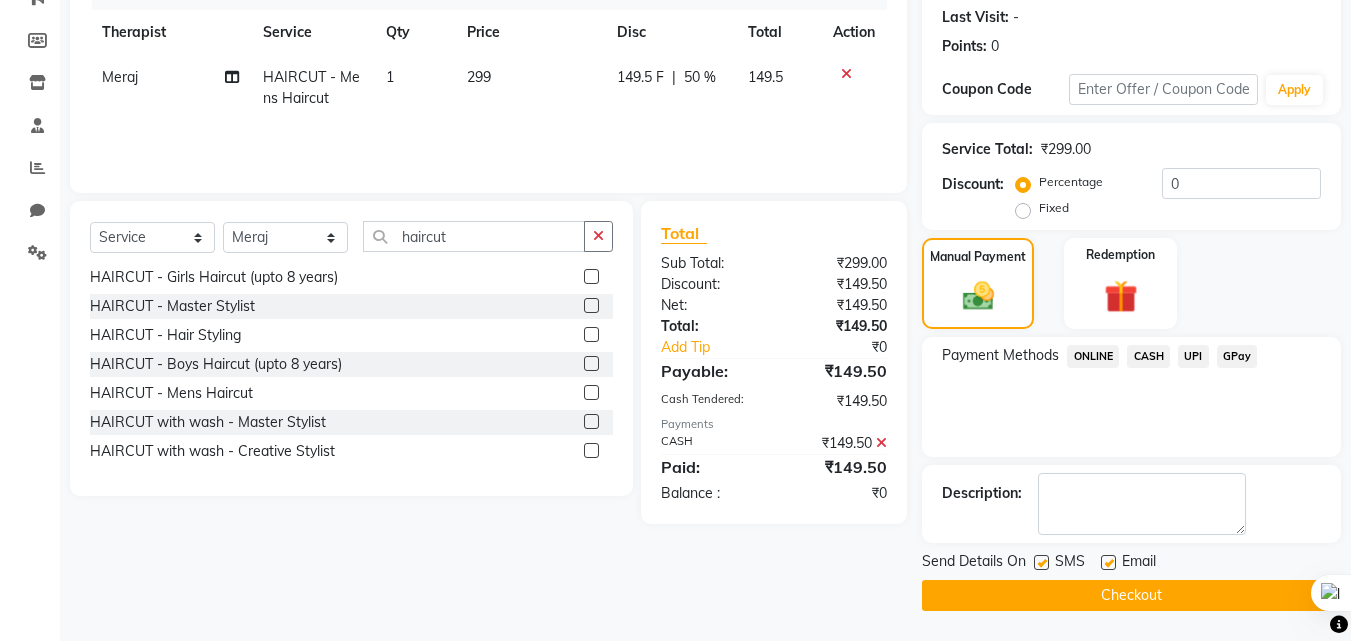 click on "Checkout" 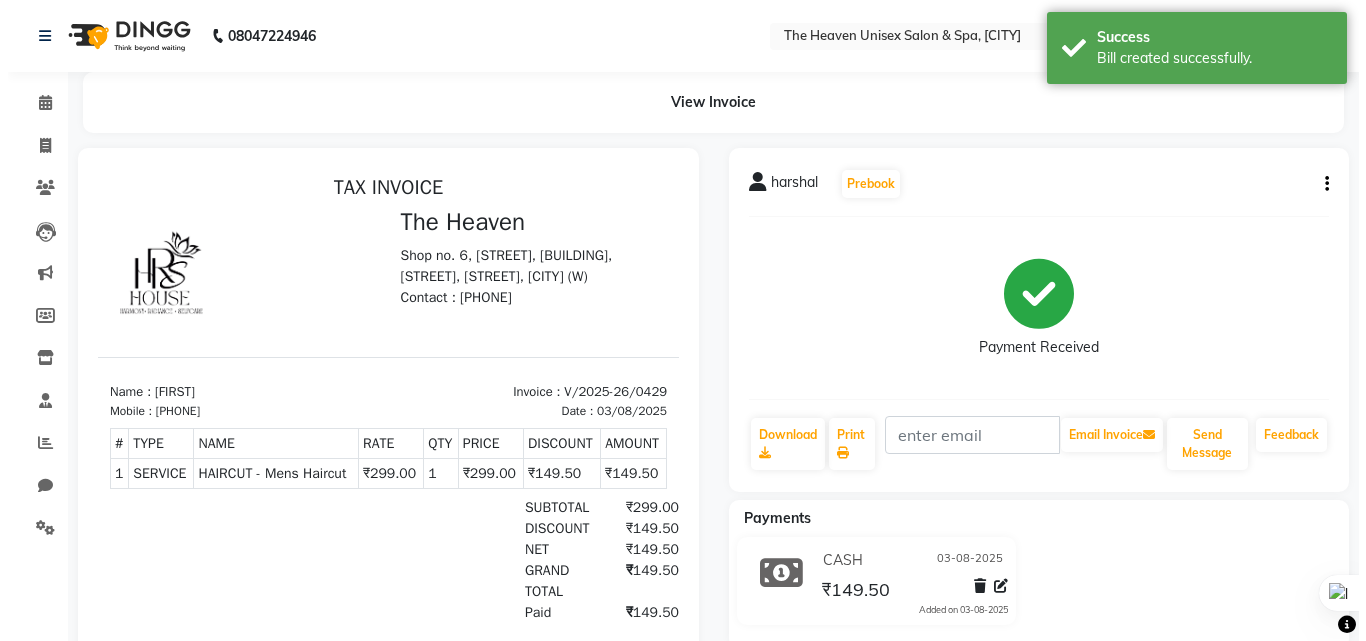 scroll, scrollTop: 0, scrollLeft: 0, axis: both 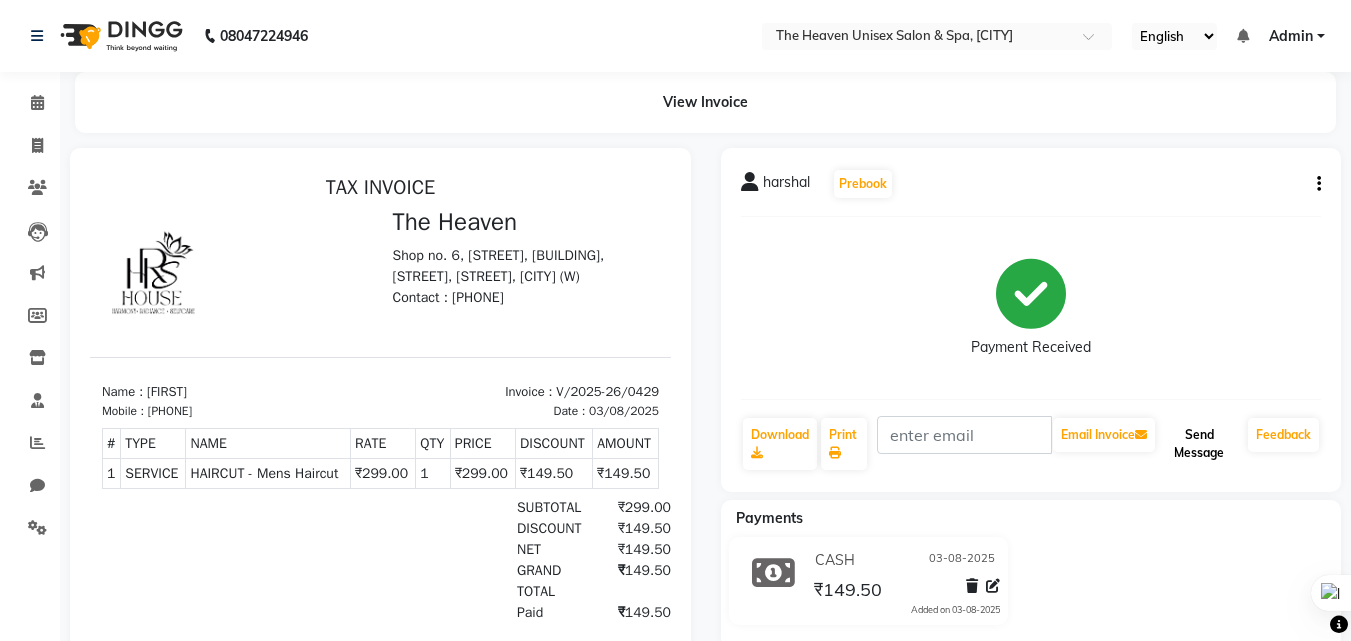 click on "Send Message" 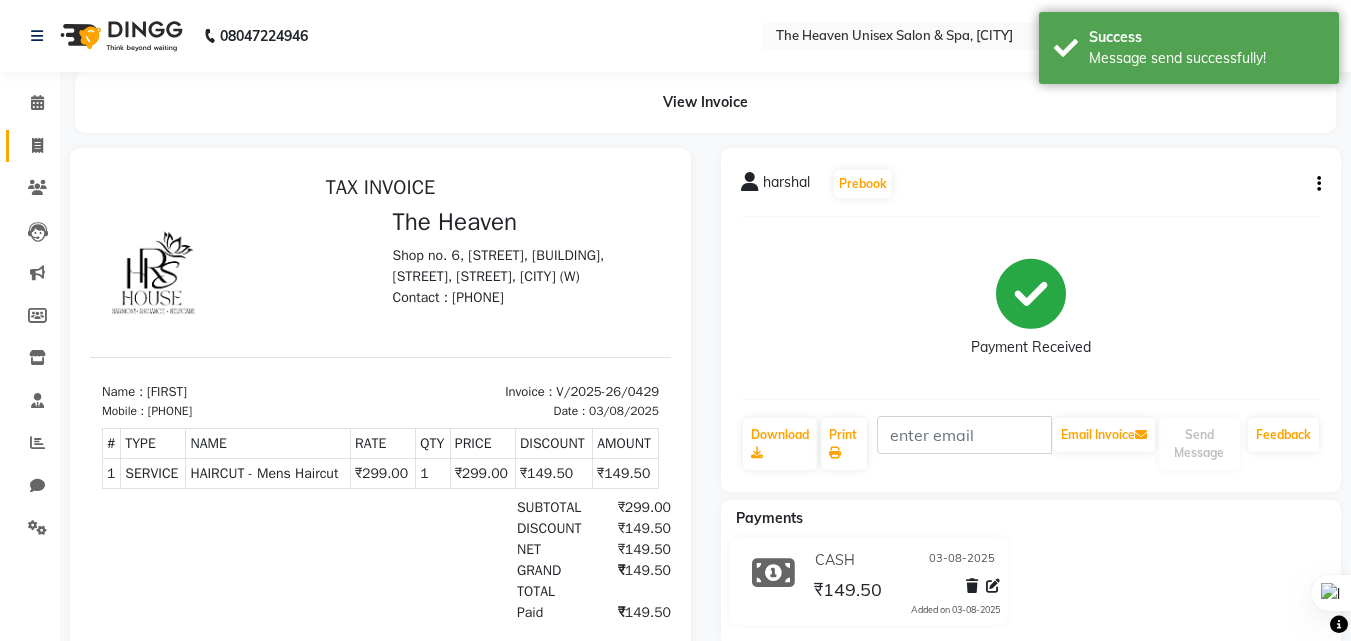 click on "Invoice" 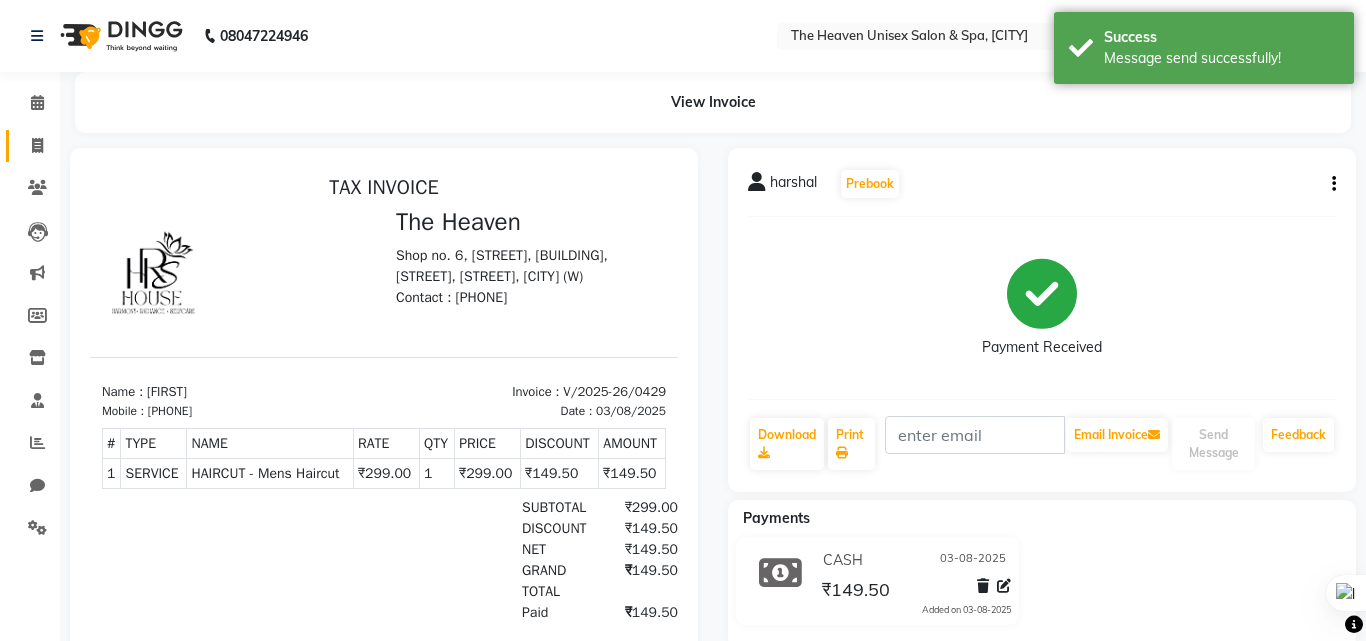 select on "8417" 